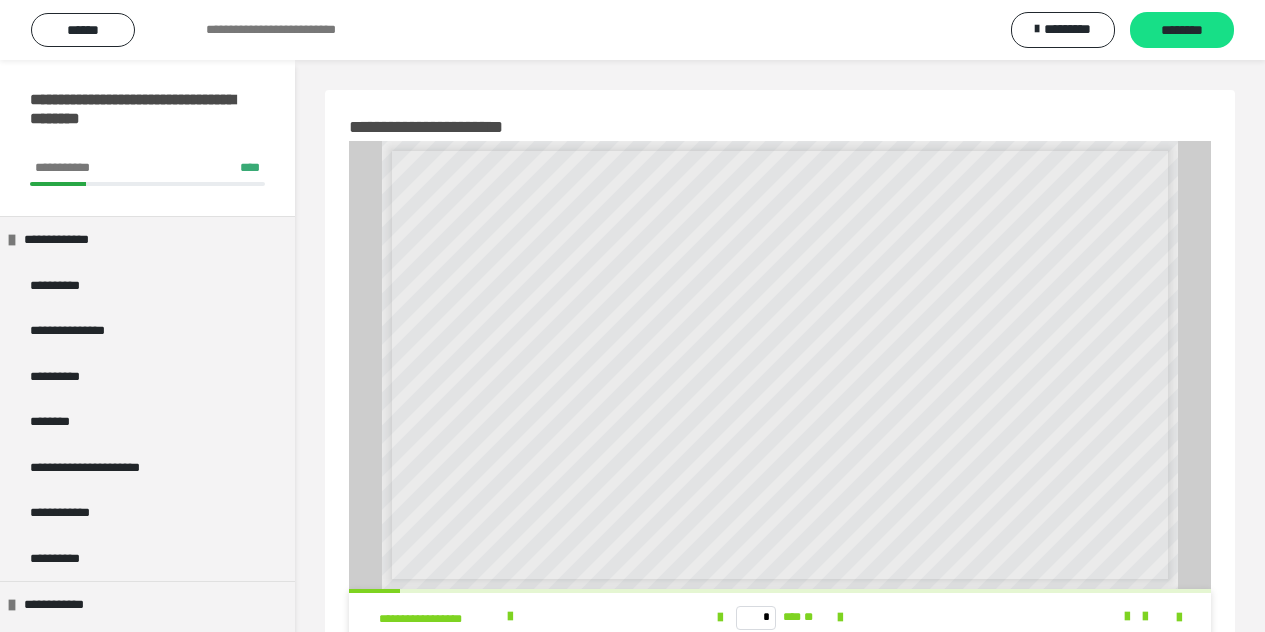 scroll, scrollTop: 1336, scrollLeft: 0, axis: vertical 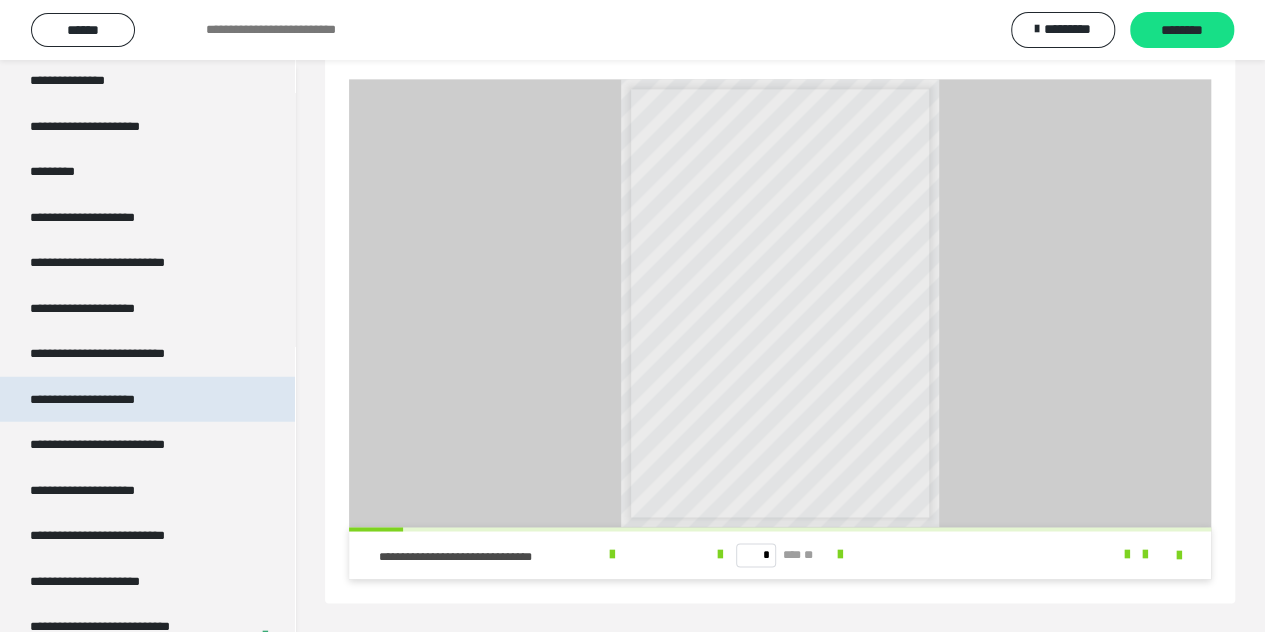 click on "**********" at bounding box center (106, 400) 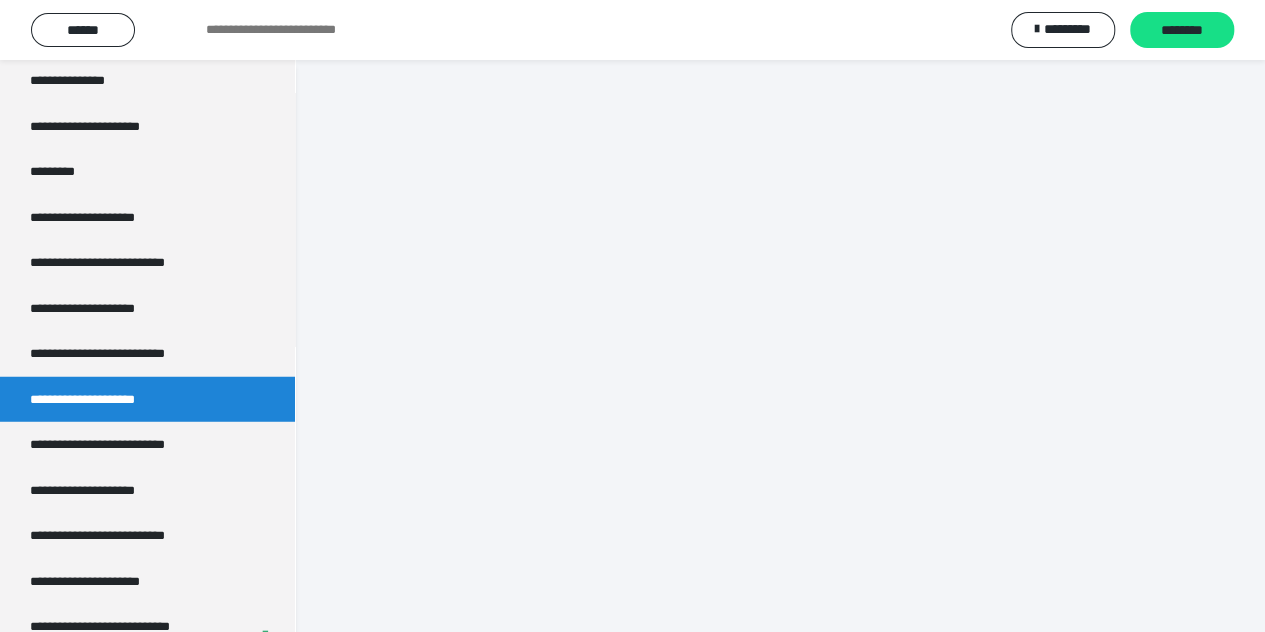 scroll, scrollTop: 63, scrollLeft: 0, axis: vertical 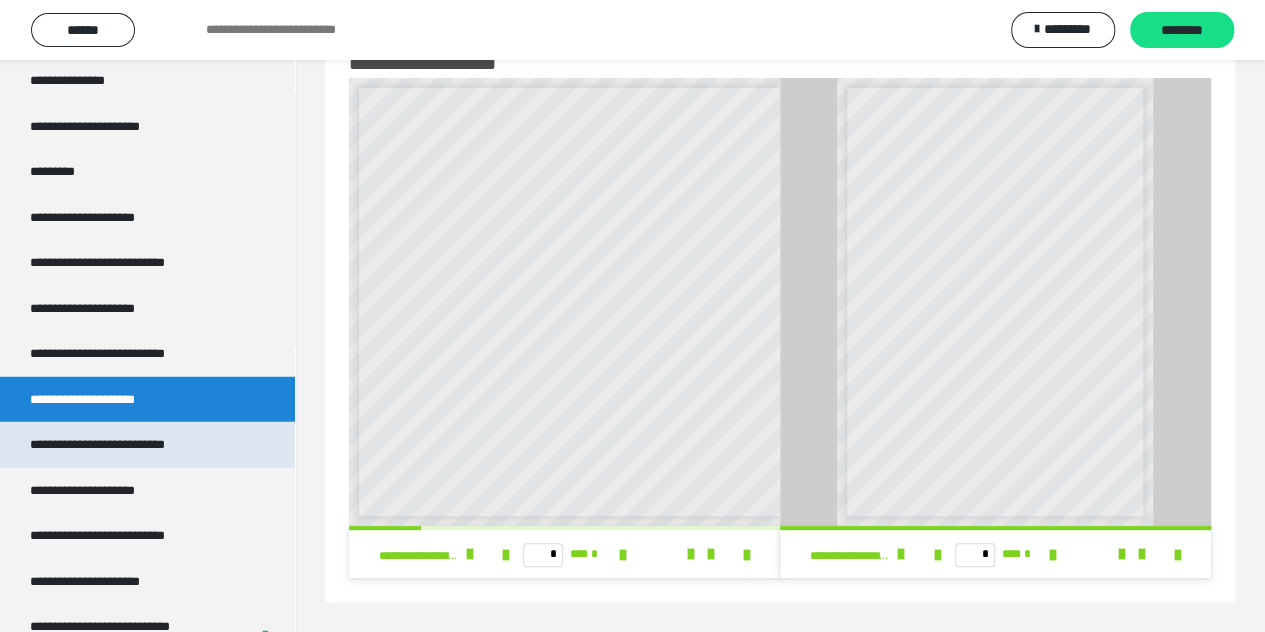 click on "**********" at bounding box center (126, 445) 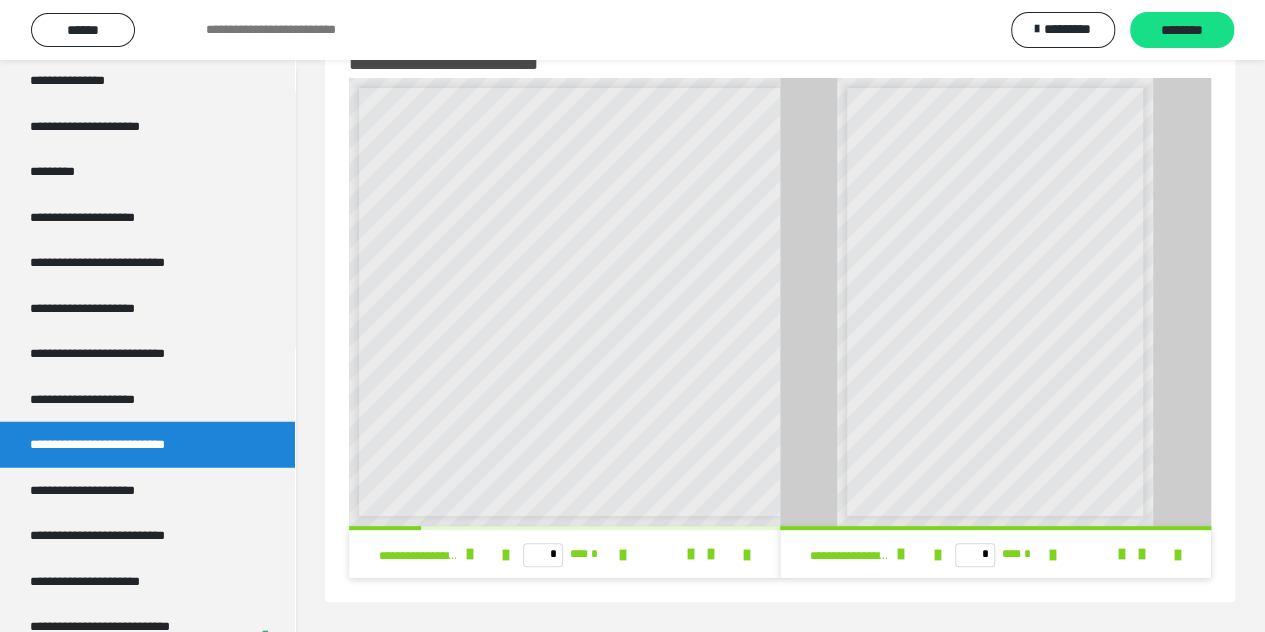 scroll, scrollTop: 60, scrollLeft: 0, axis: vertical 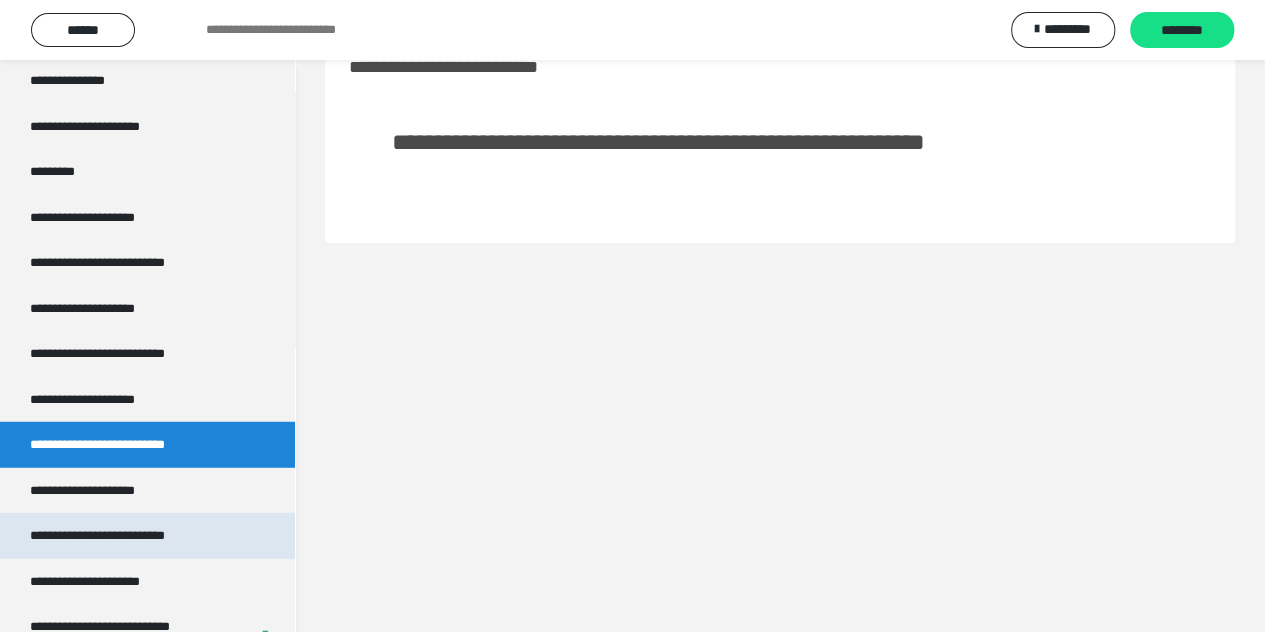 click on "**********" at bounding box center [127, 536] 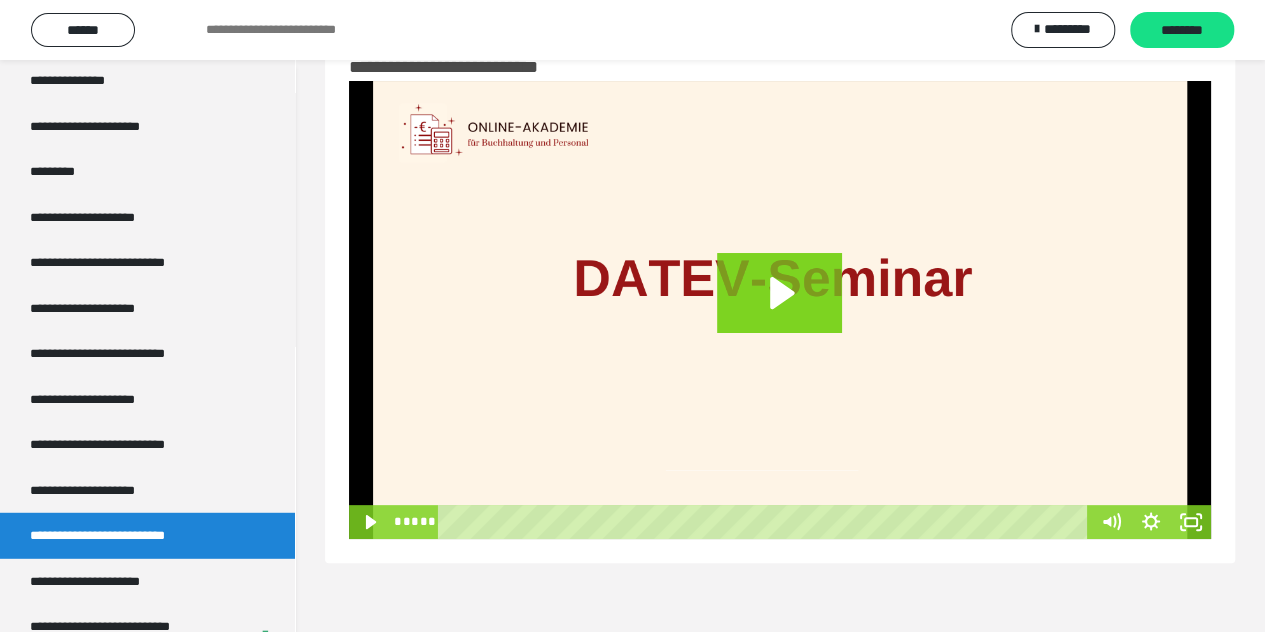scroll, scrollTop: 0, scrollLeft: 0, axis: both 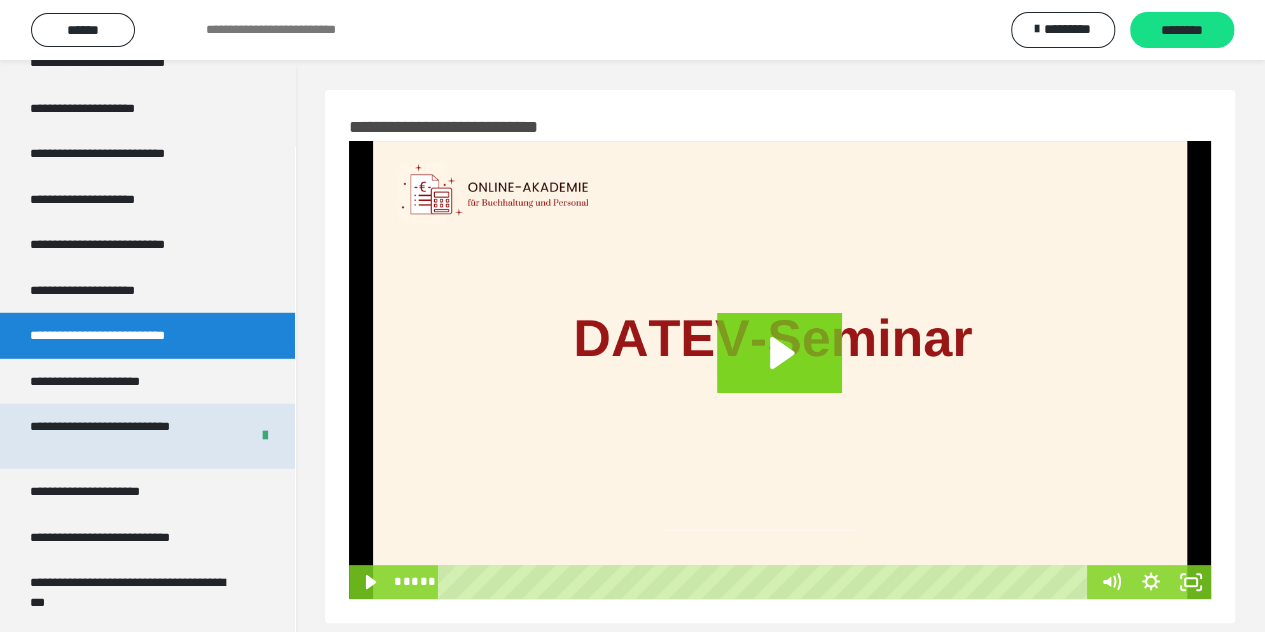 click on "**********" at bounding box center [124, 436] 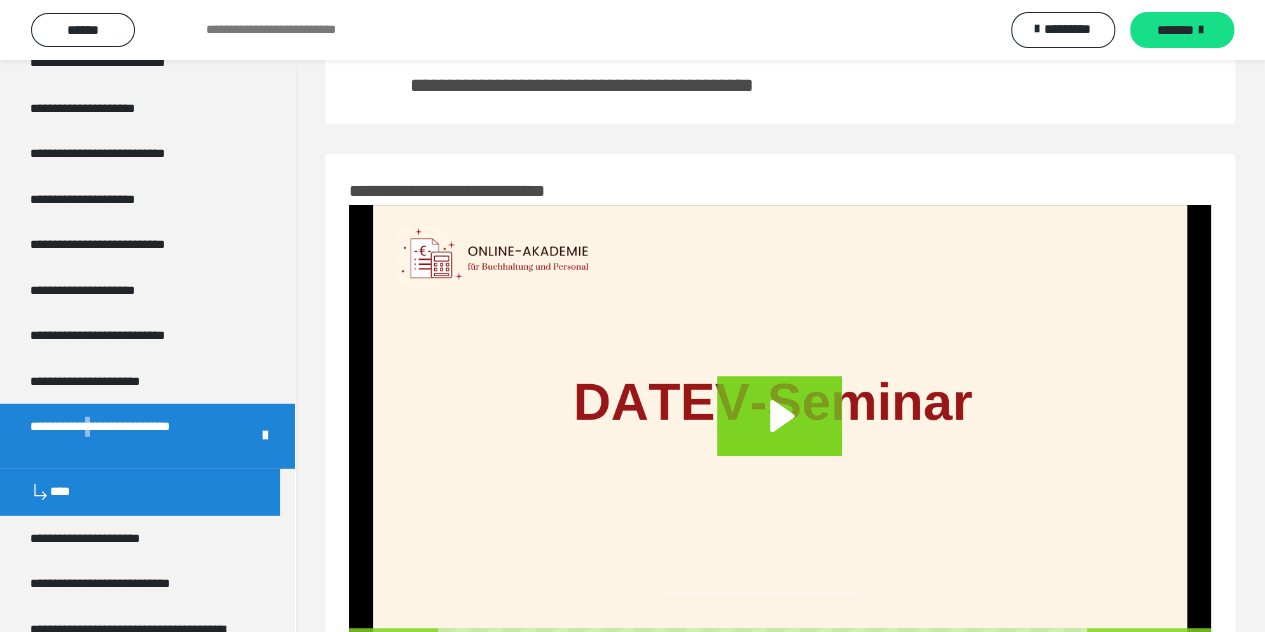 scroll, scrollTop: 311, scrollLeft: 0, axis: vertical 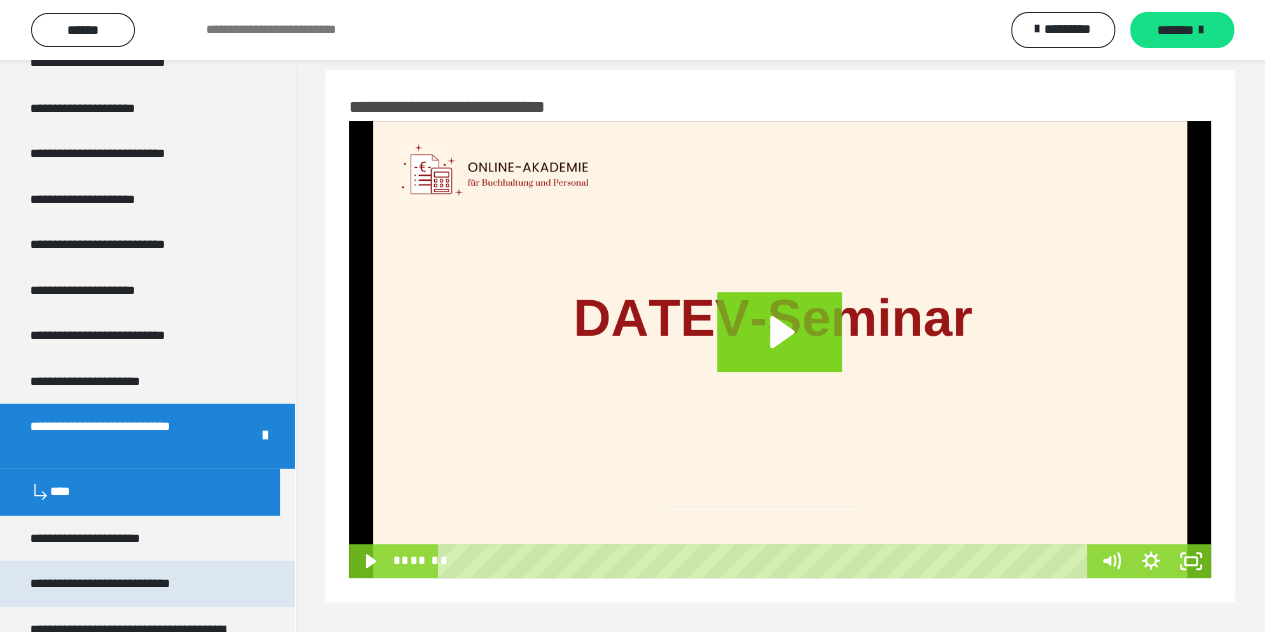 click on "**********" at bounding box center (127, 584) 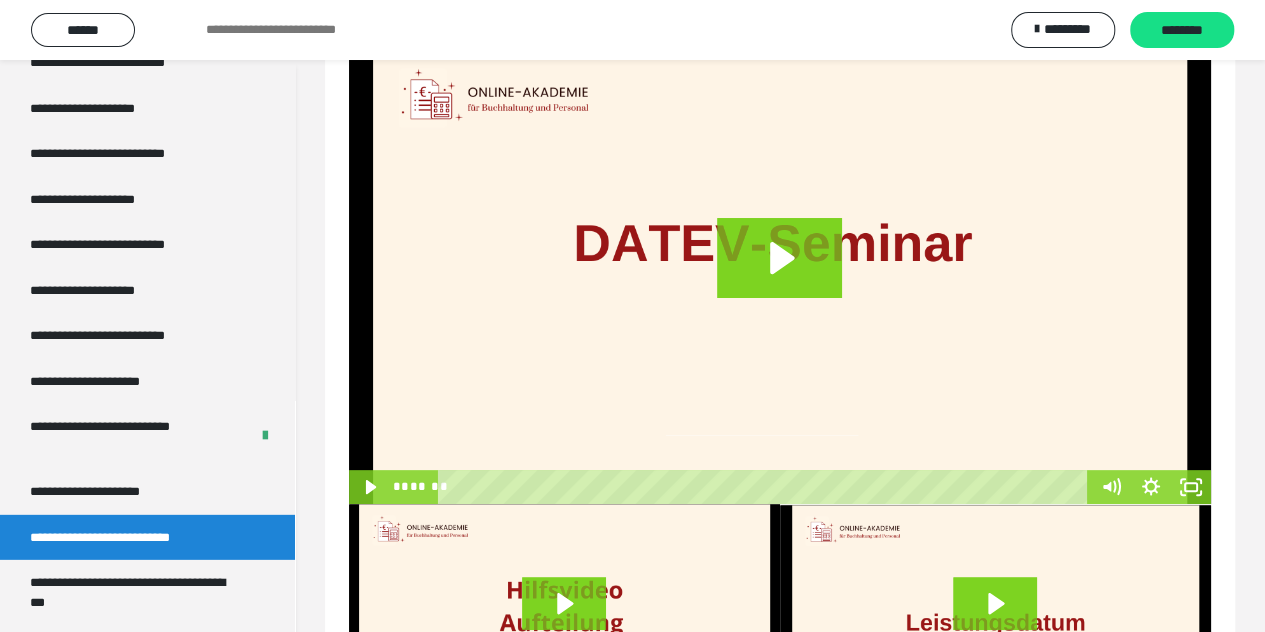 scroll, scrollTop: 252, scrollLeft: 0, axis: vertical 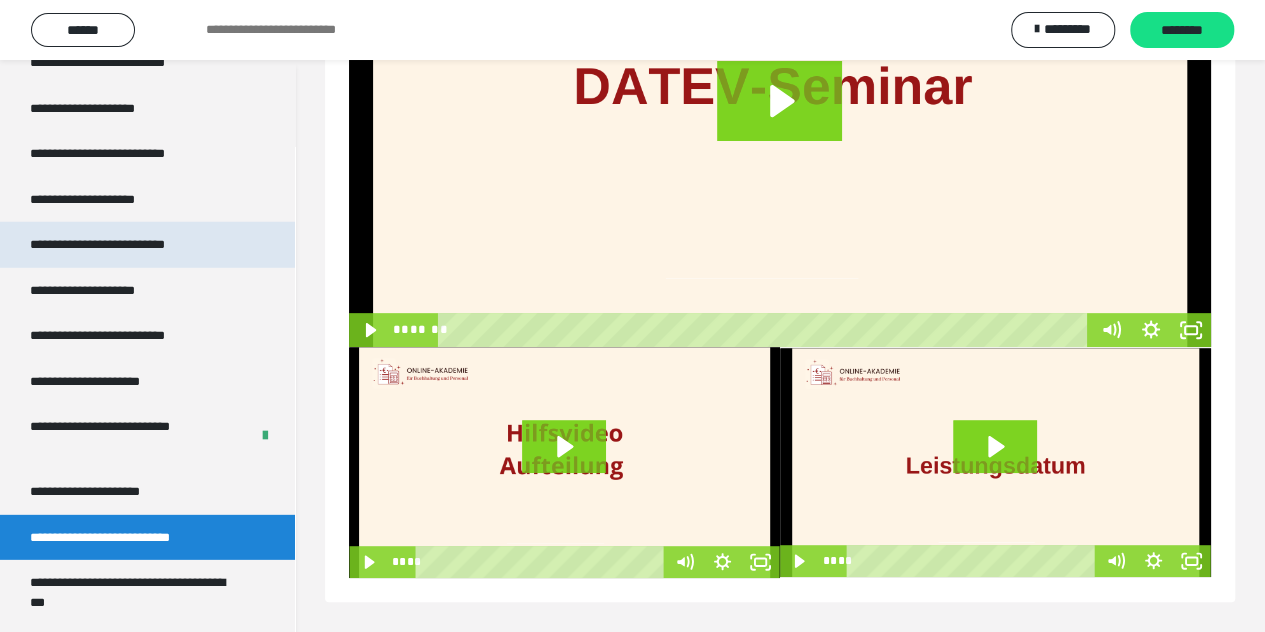 click on "**********" at bounding box center (126, 245) 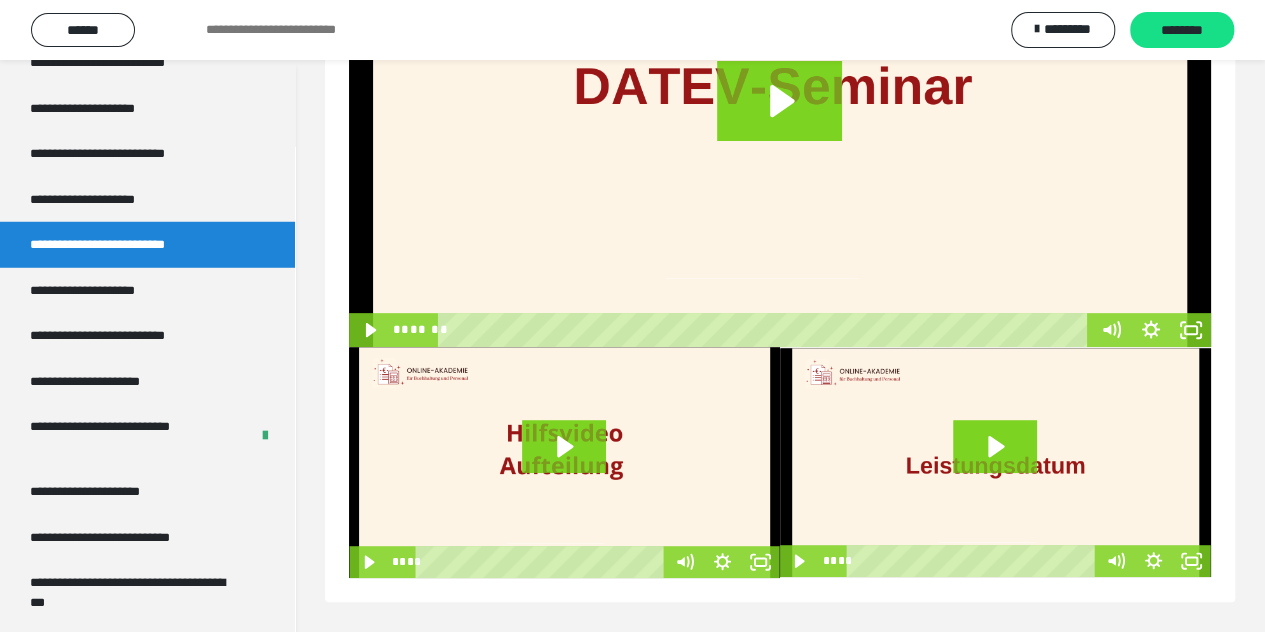 scroll, scrollTop: 60, scrollLeft: 0, axis: vertical 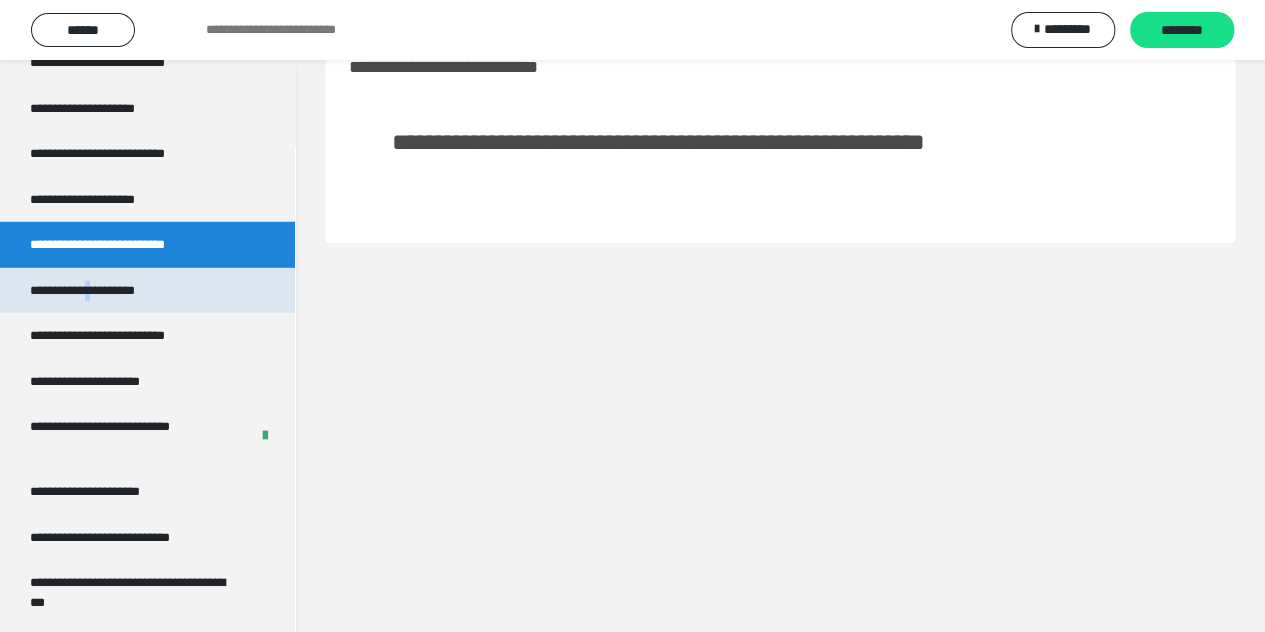 click on "**********" at bounding box center (106, 291) 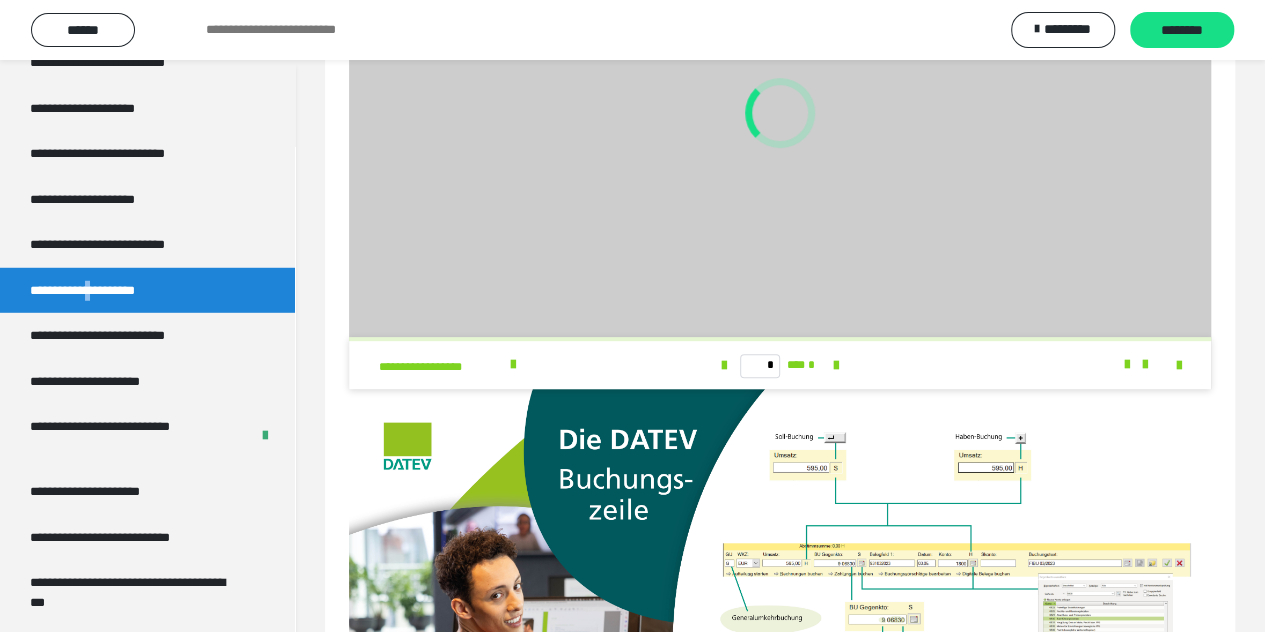 scroll, scrollTop: 627, scrollLeft: 0, axis: vertical 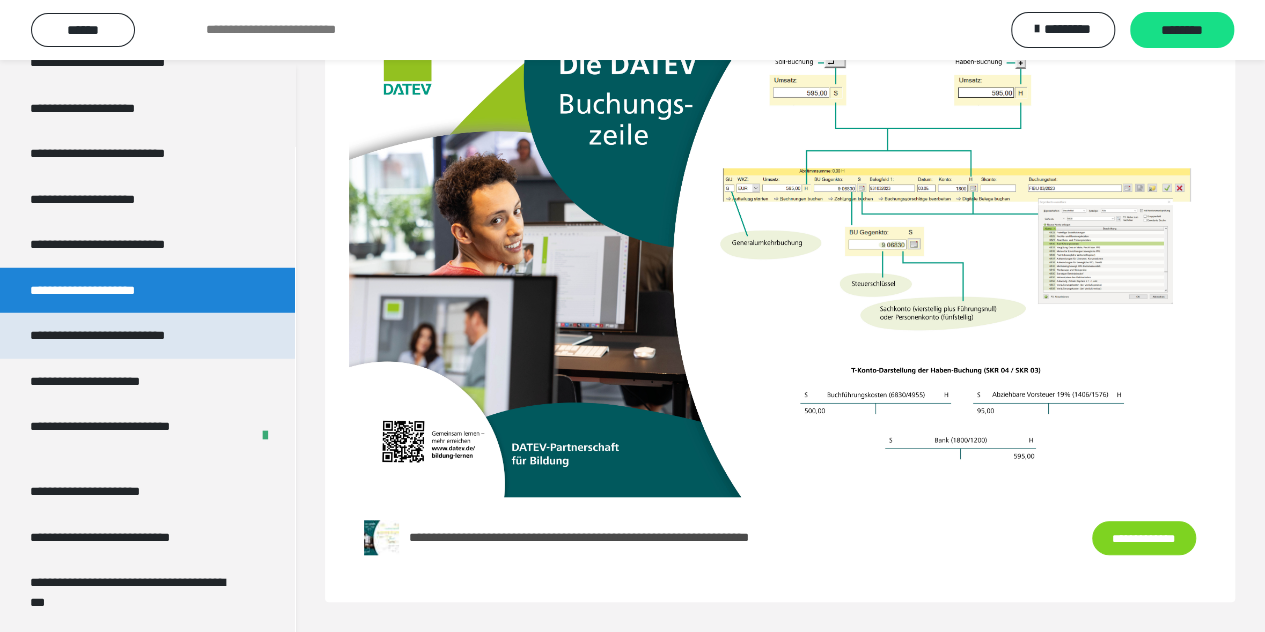 click on "**********" at bounding box center [127, 336] 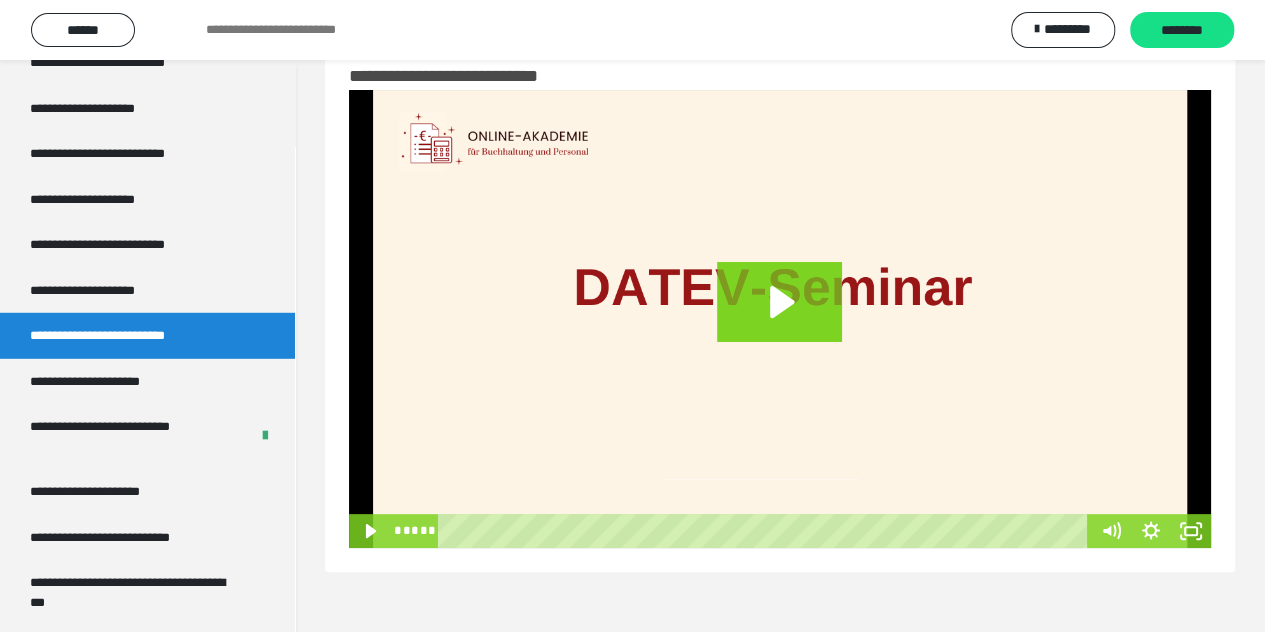 scroll, scrollTop: 60, scrollLeft: 0, axis: vertical 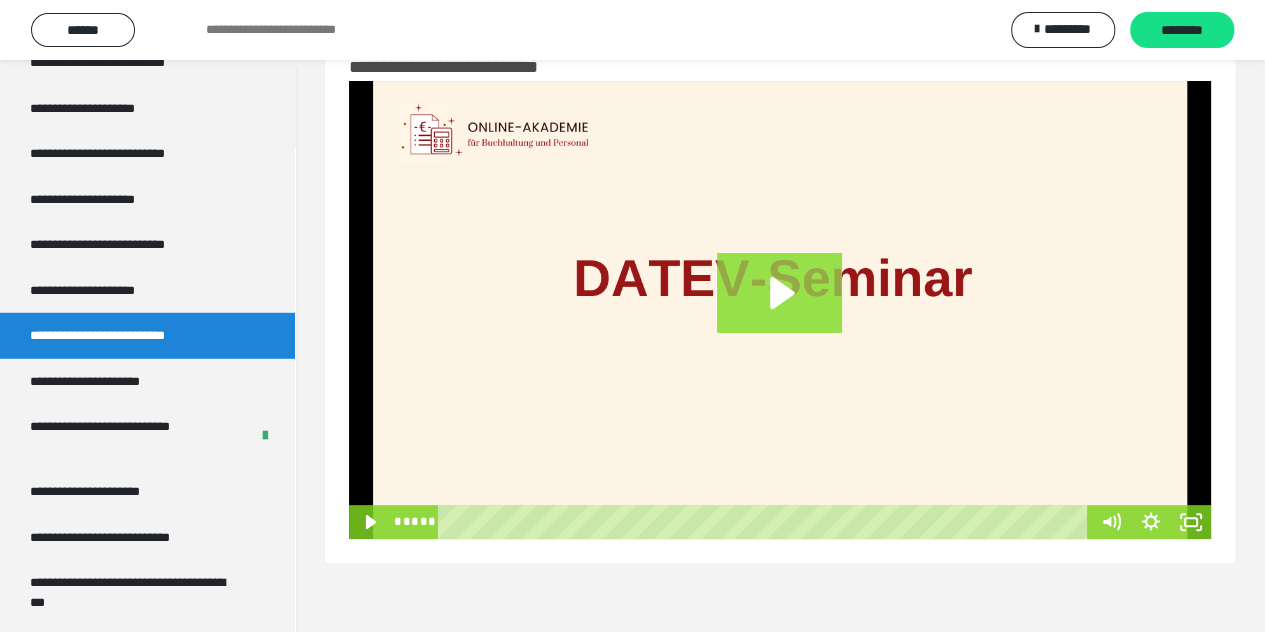 click 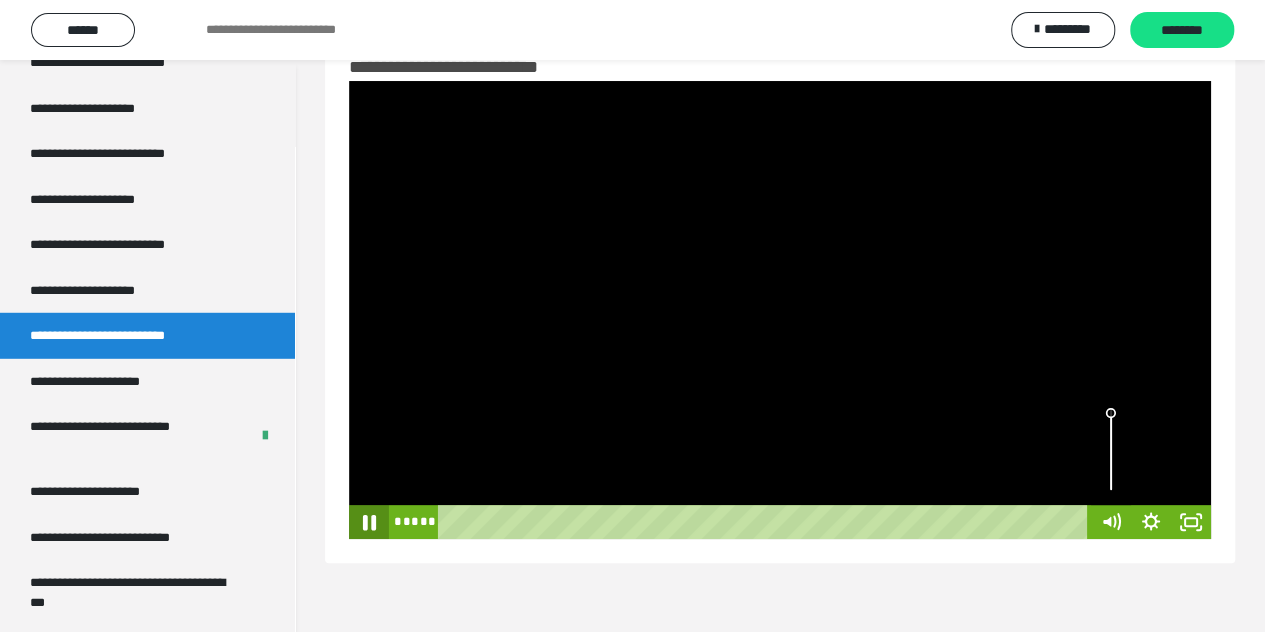 click 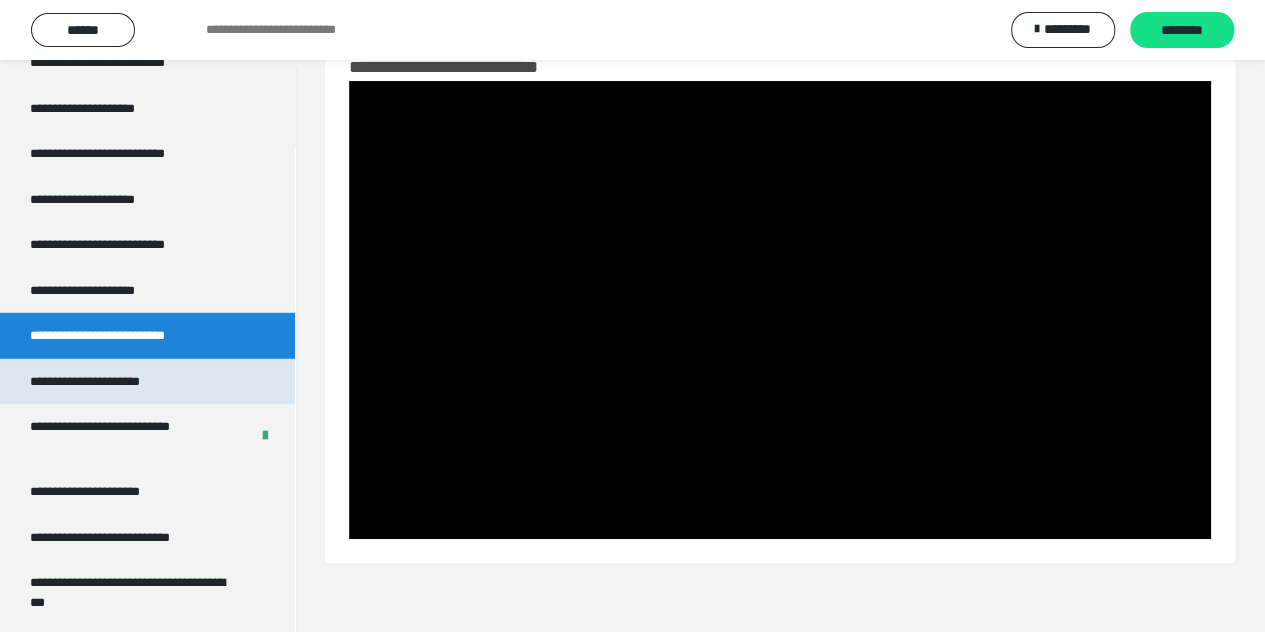 click on "**********" at bounding box center (109, 382) 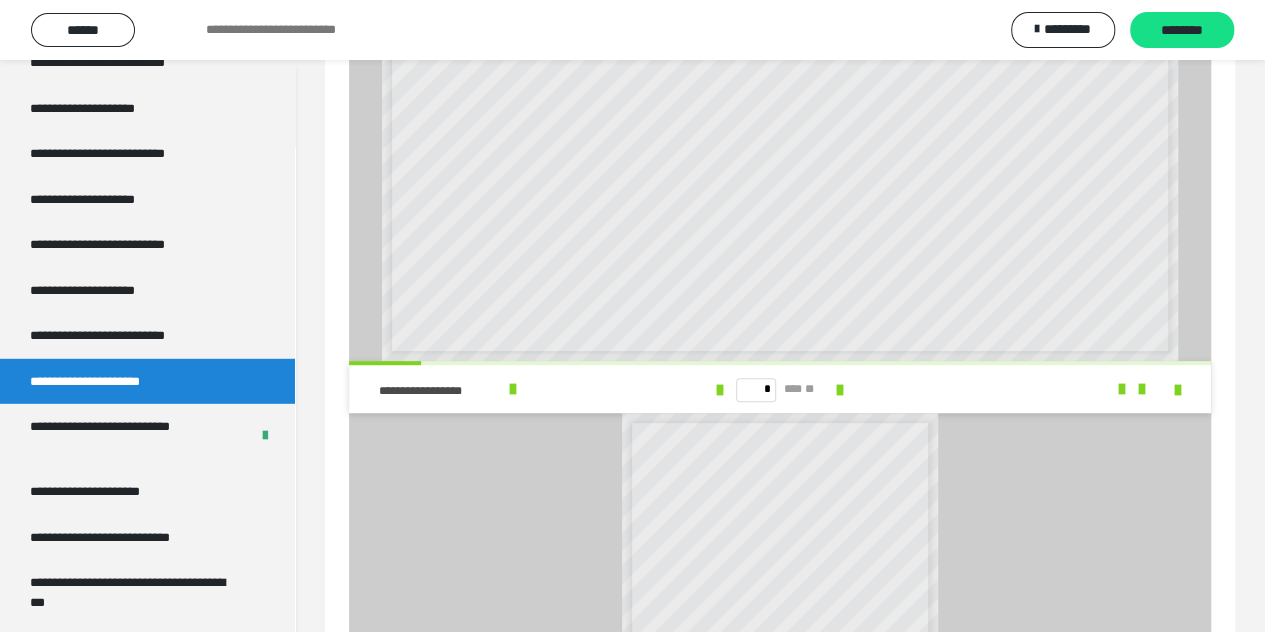 scroll, scrollTop: 0, scrollLeft: 0, axis: both 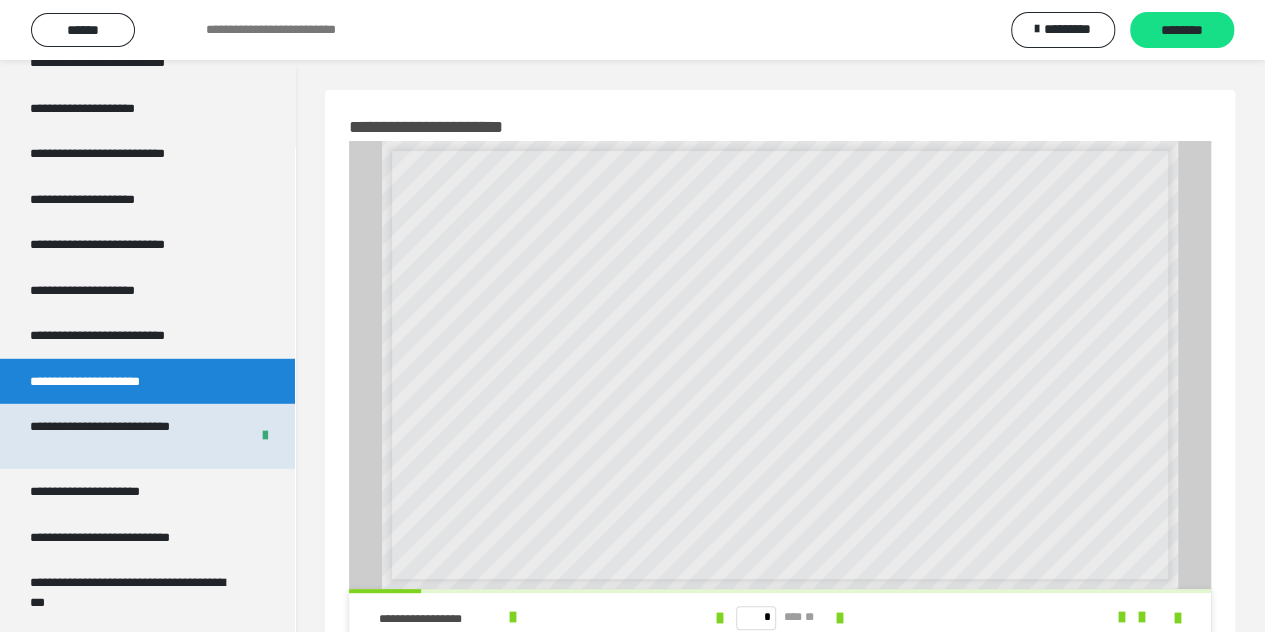 click on "**********" at bounding box center [124, 436] 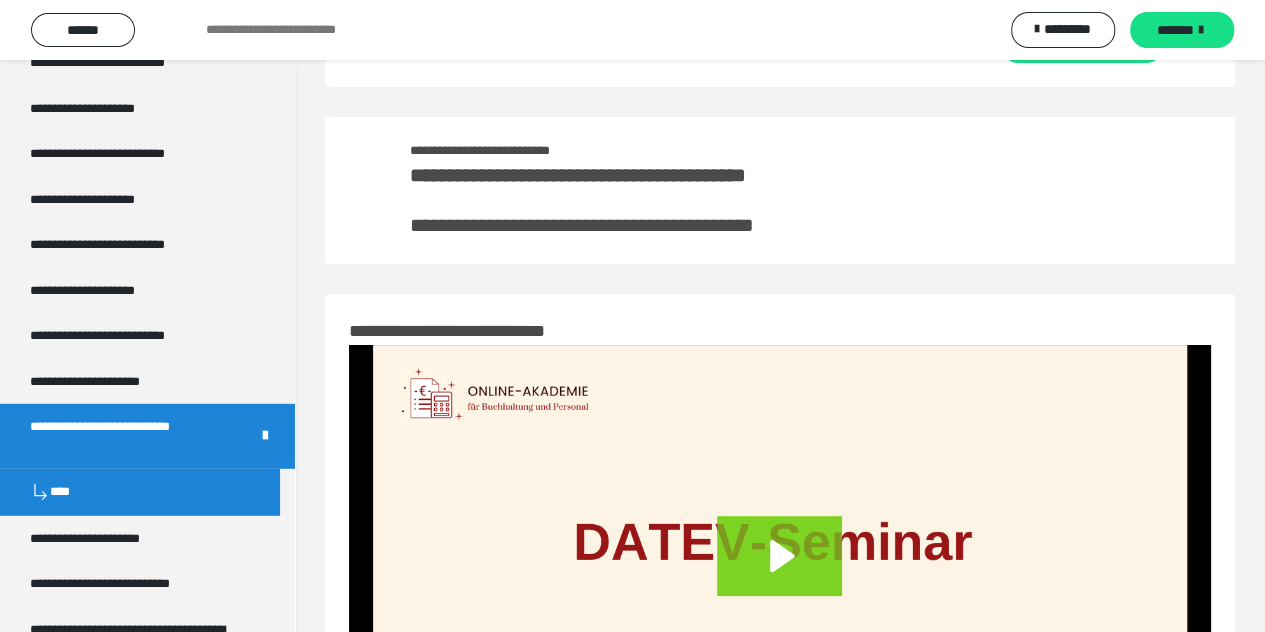 scroll, scrollTop: 0, scrollLeft: 0, axis: both 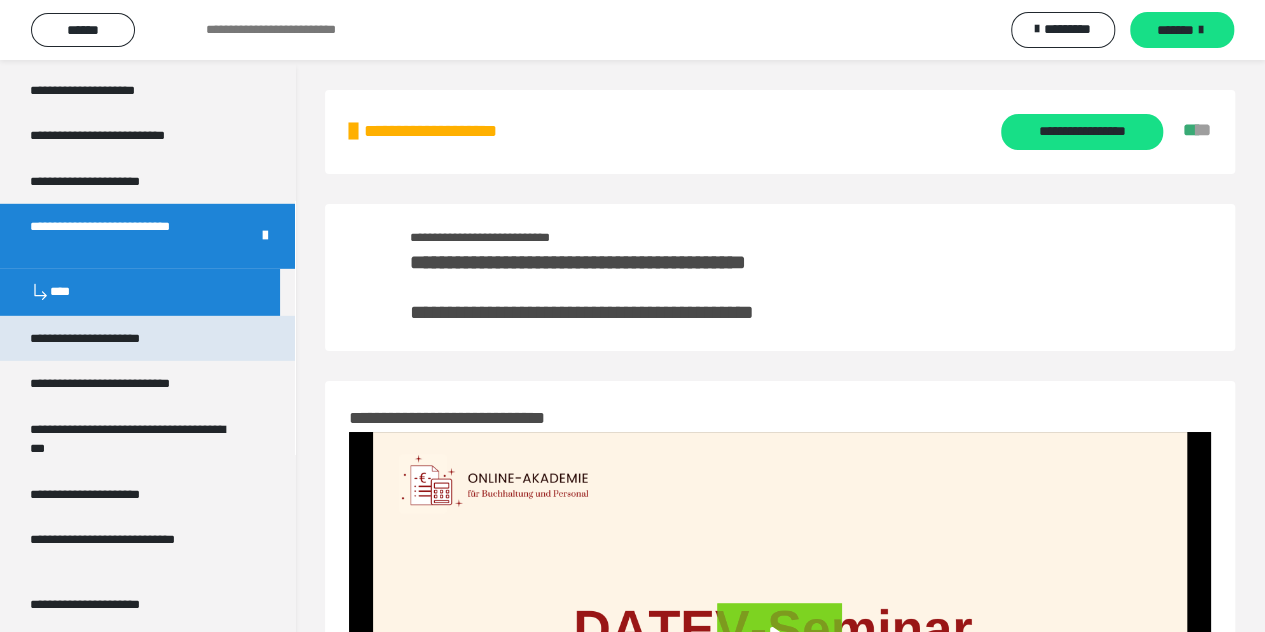 click on "**********" at bounding box center (107, 339) 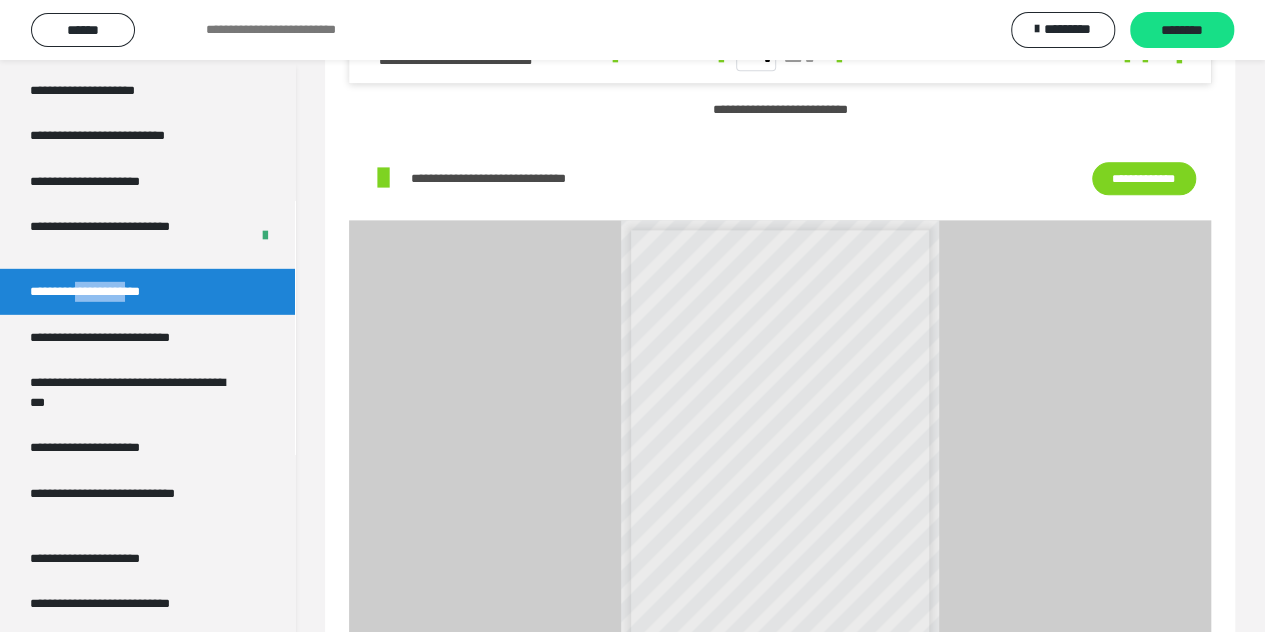 scroll, scrollTop: 1200, scrollLeft: 0, axis: vertical 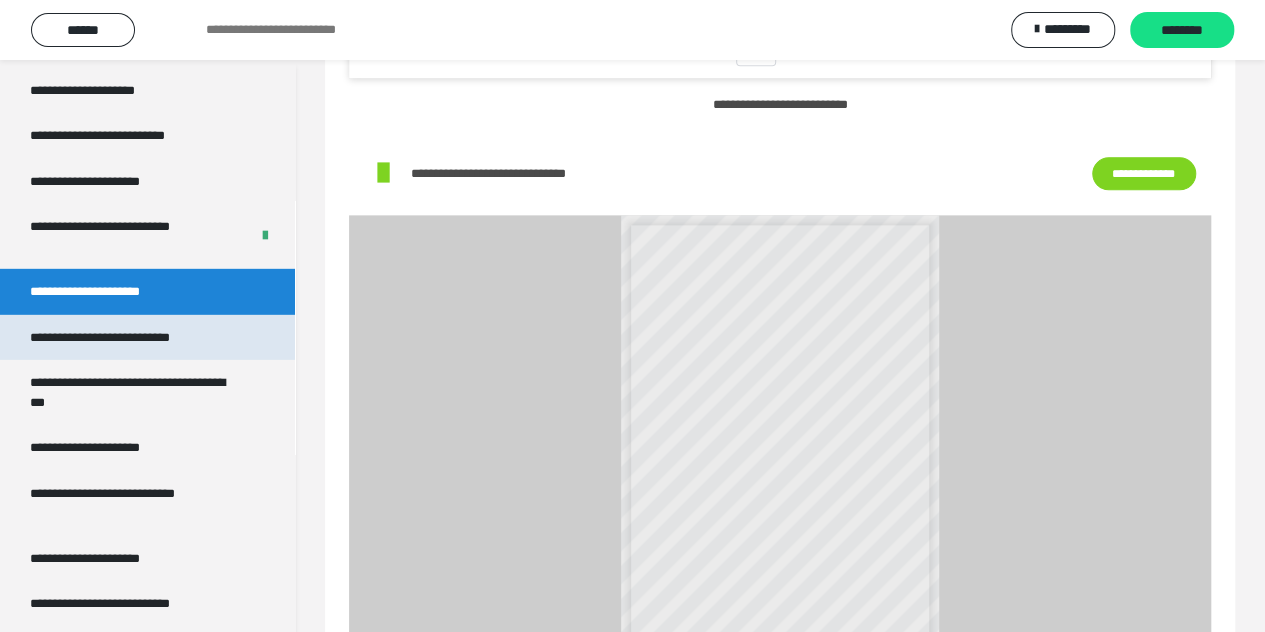 click on "**********" at bounding box center [127, 338] 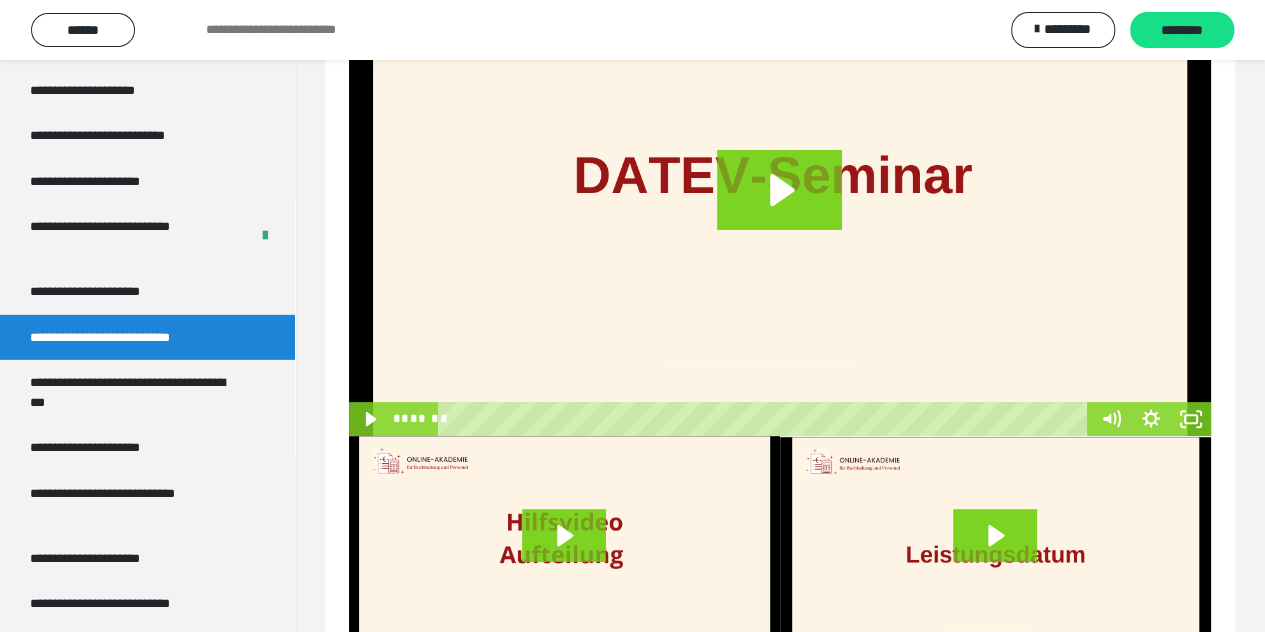 scroll, scrollTop: 252, scrollLeft: 0, axis: vertical 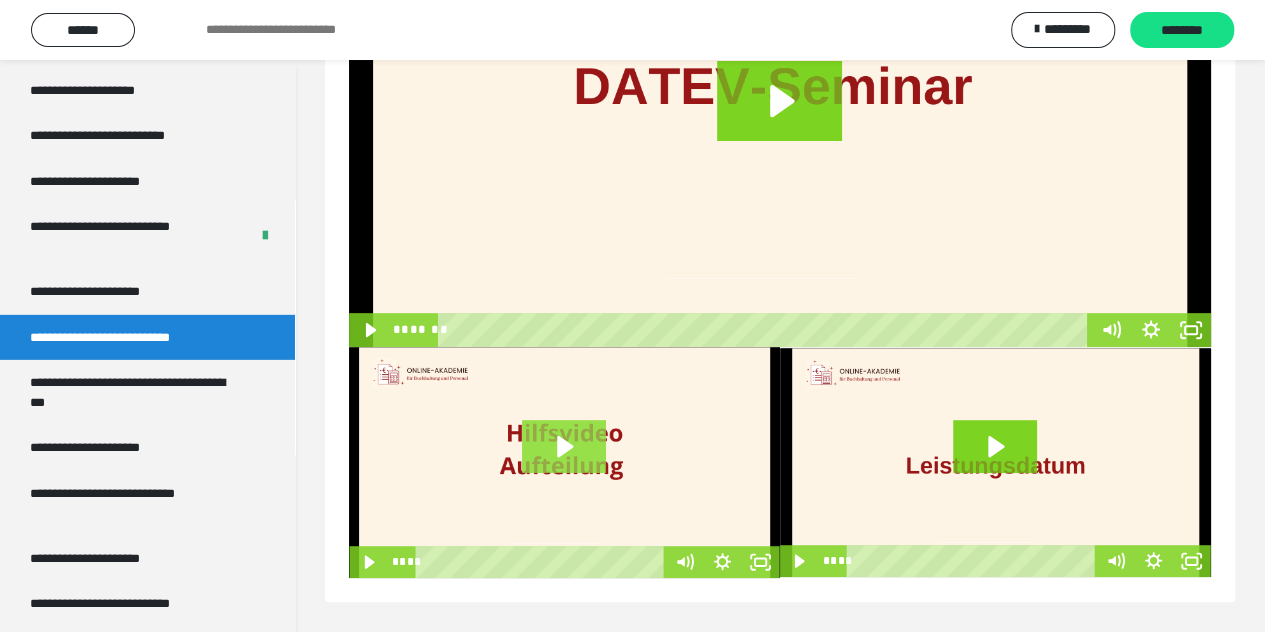 click 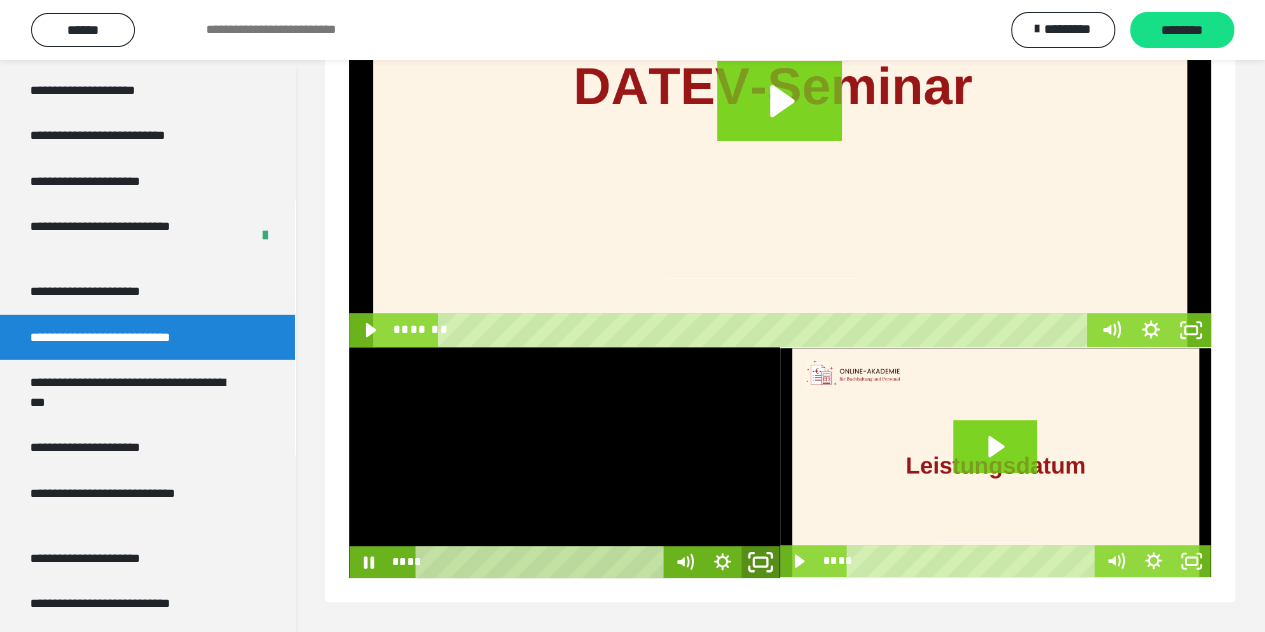 click 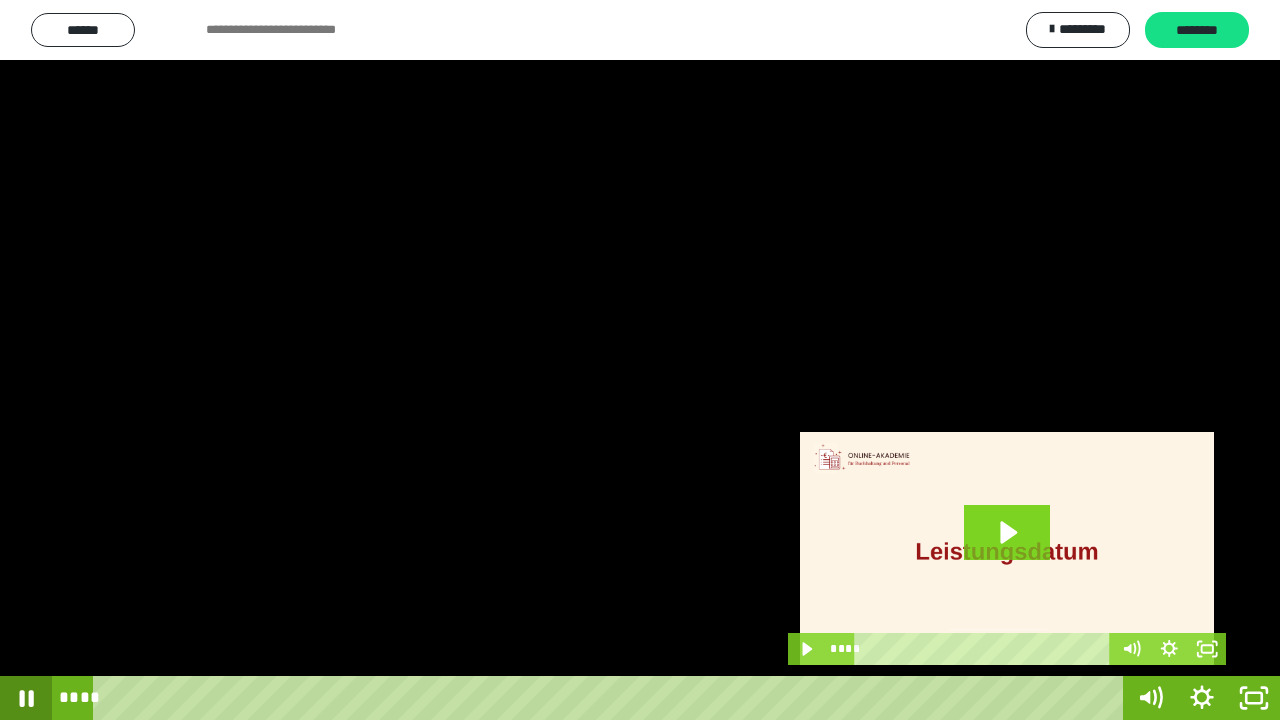click 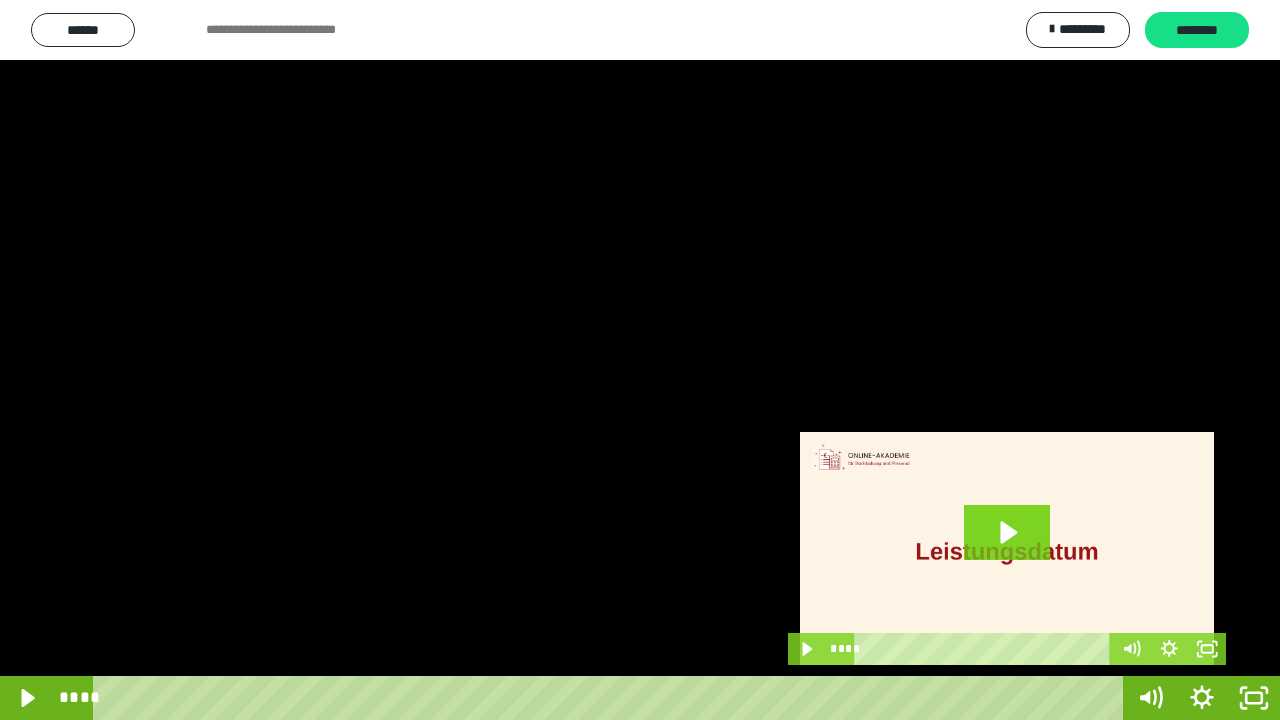click at bounding box center [640, 360] 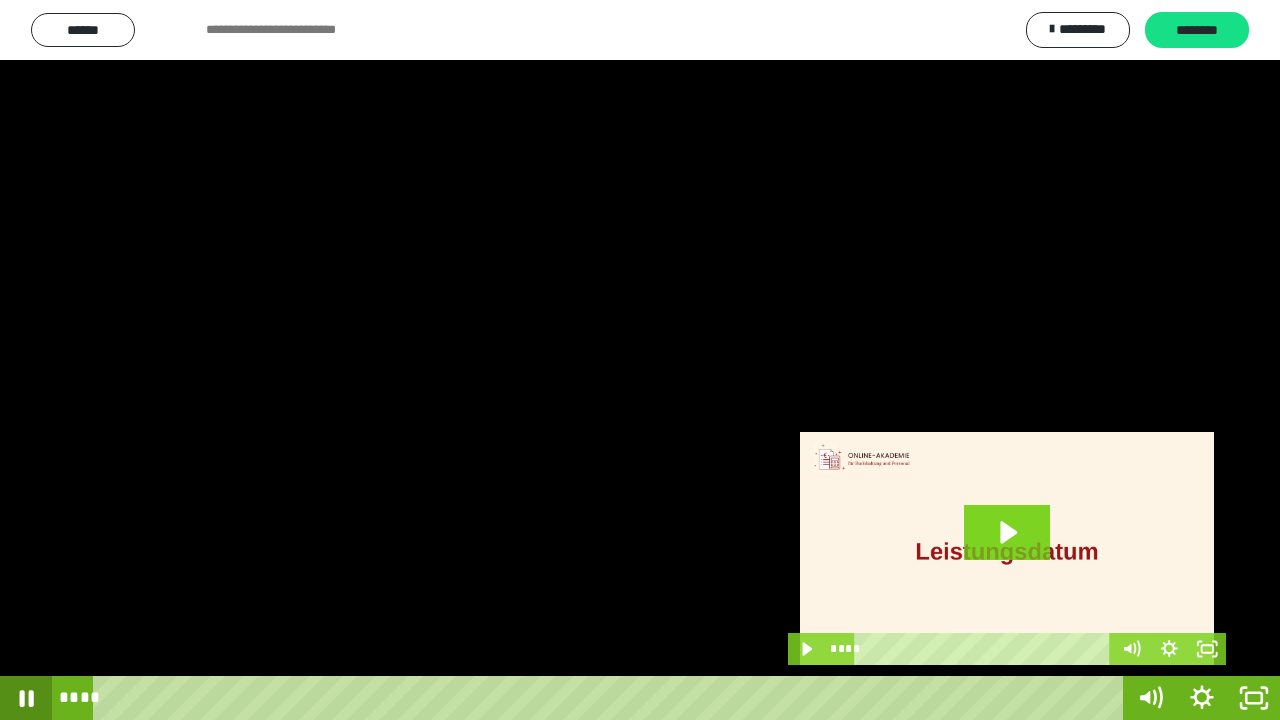 click 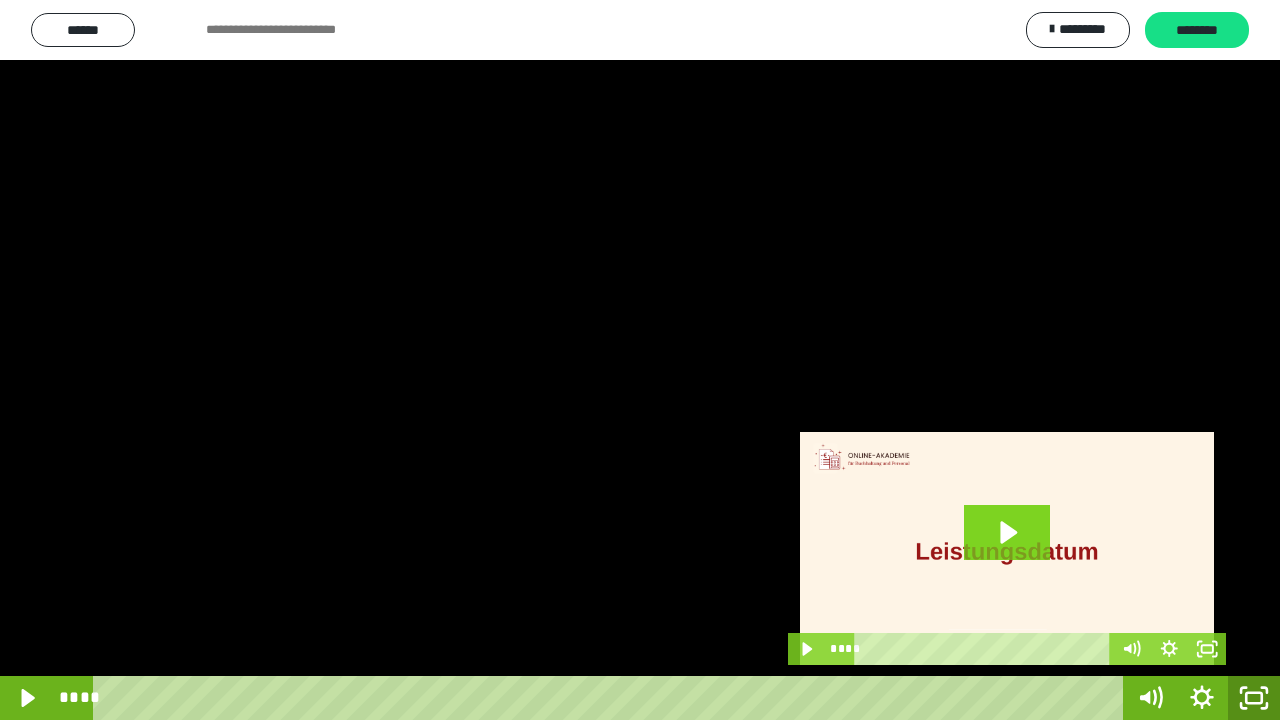 click 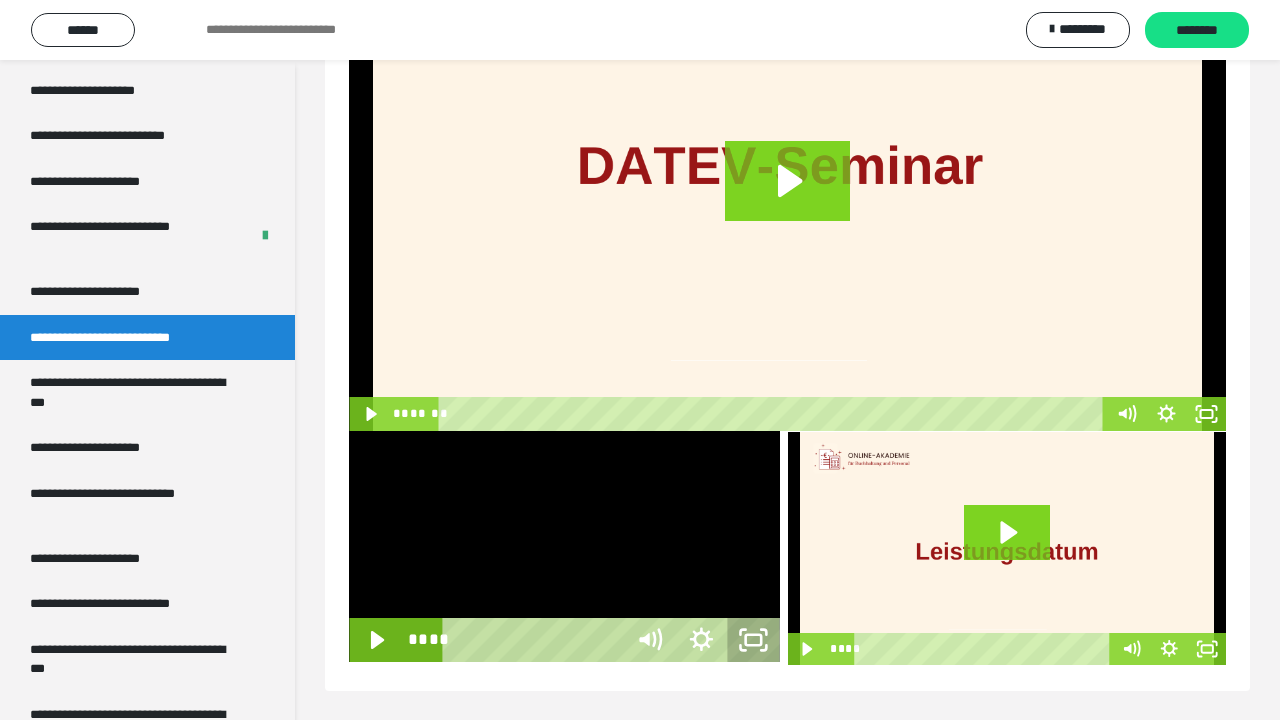 click on "**********" at bounding box center [787, 302] 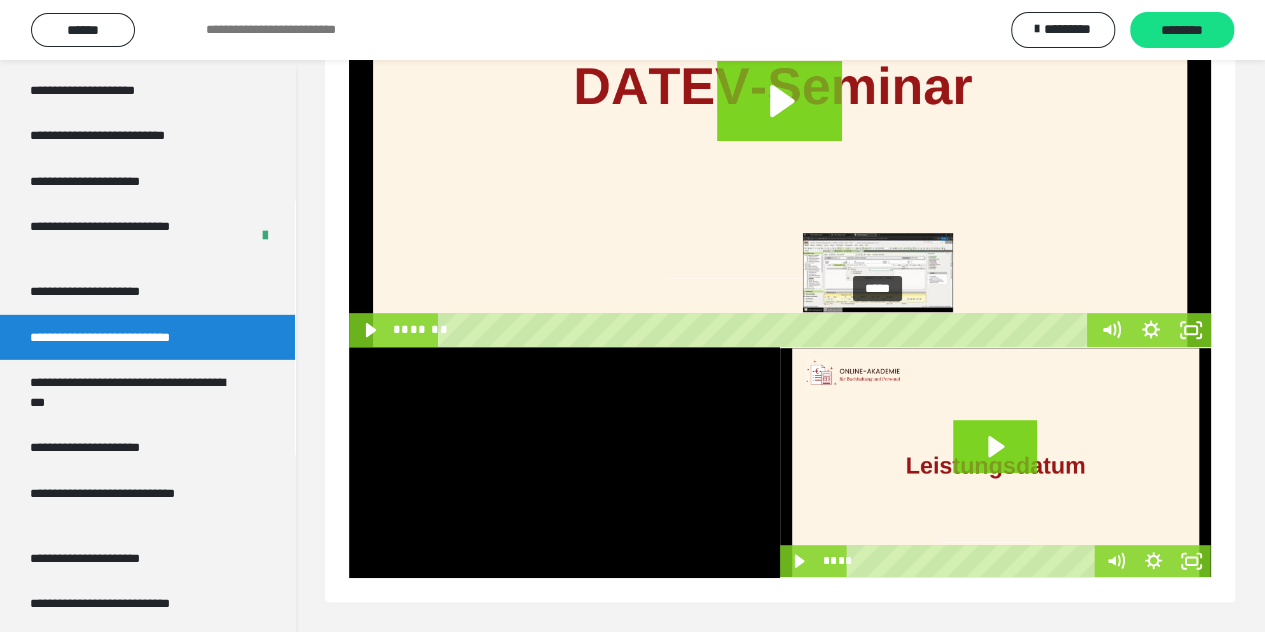 scroll, scrollTop: 152, scrollLeft: 0, axis: vertical 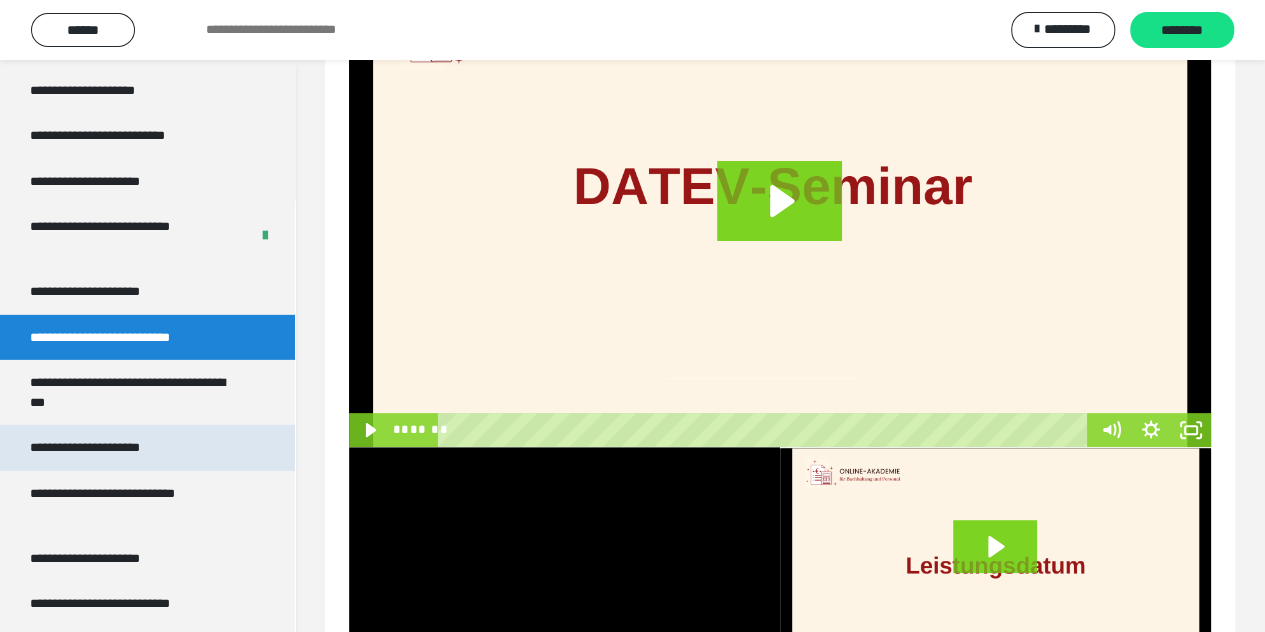click on "**********" at bounding box center [108, 448] 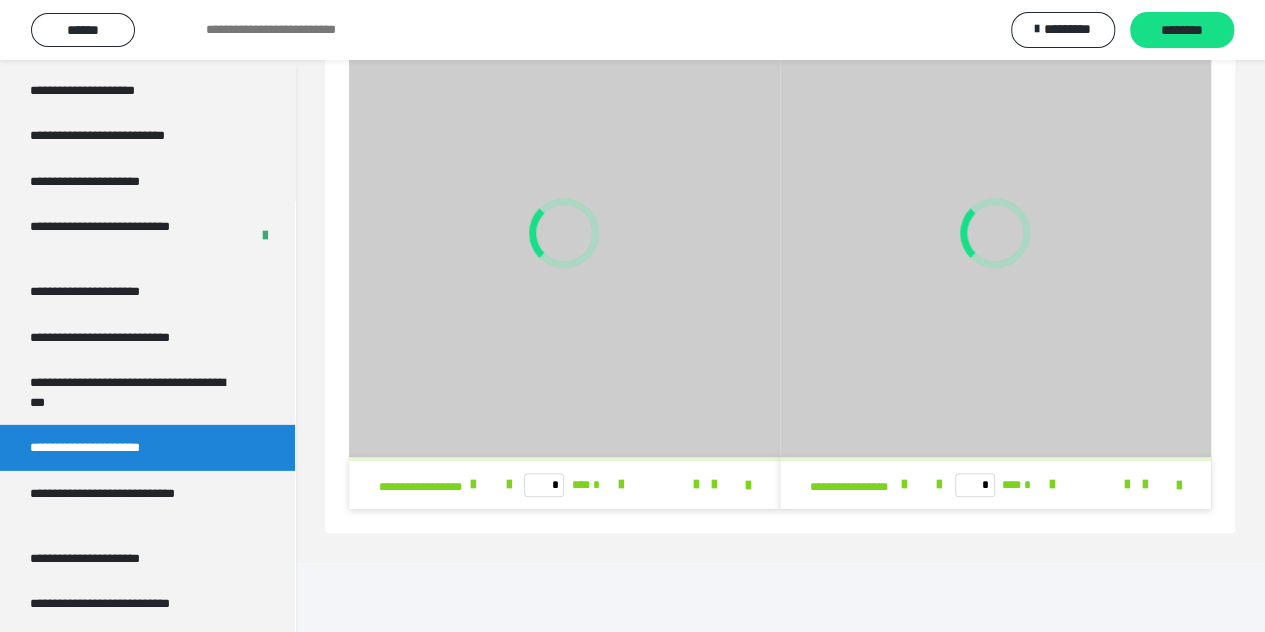 scroll, scrollTop: 82, scrollLeft: 0, axis: vertical 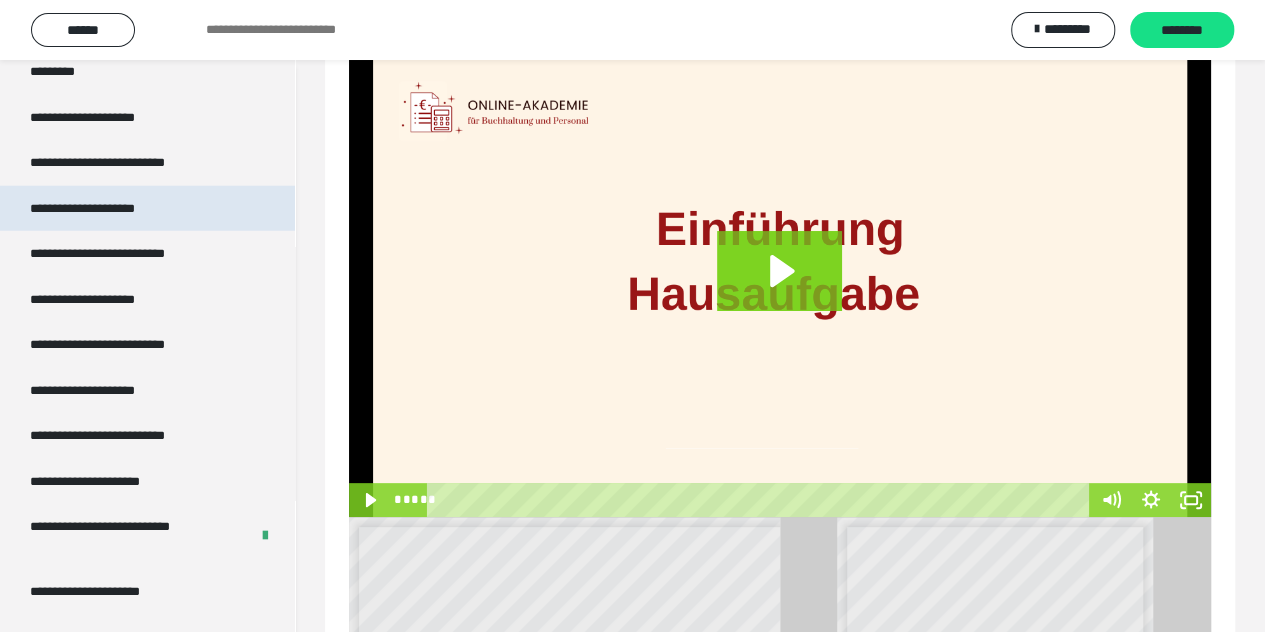 click on "**********" at bounding box center [106, 209] 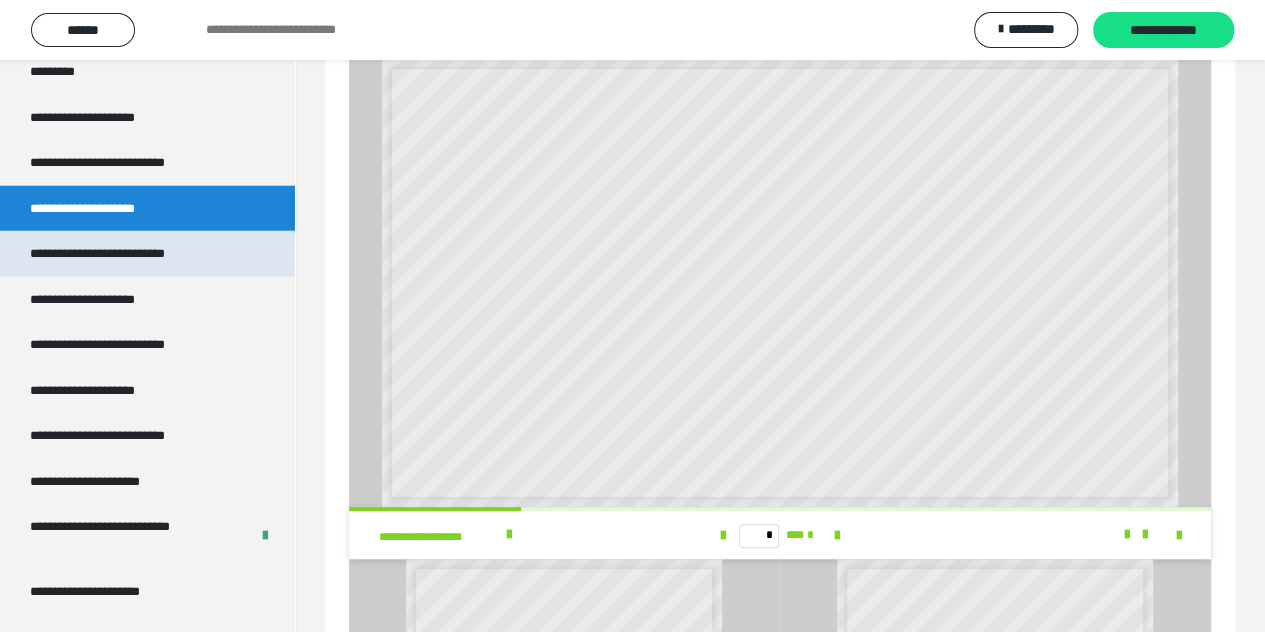 click on "**********" at bounding box center (126, 254) 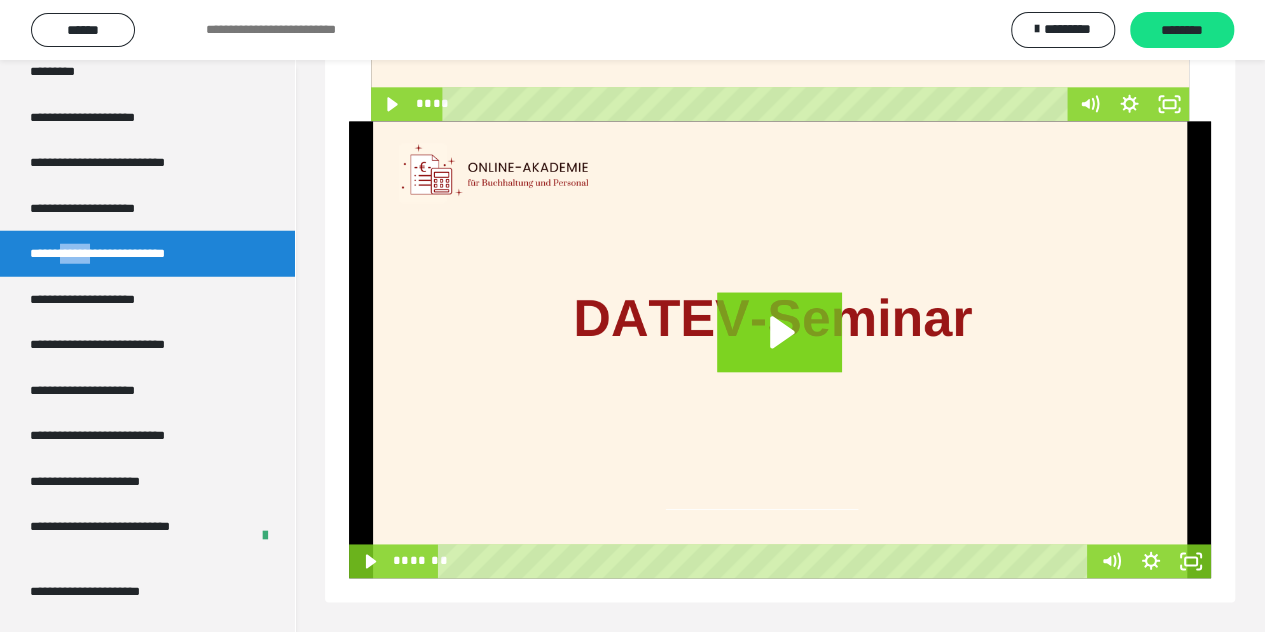 scroll, scrollTop: 748, scrollLeft: 0, axis: vertical 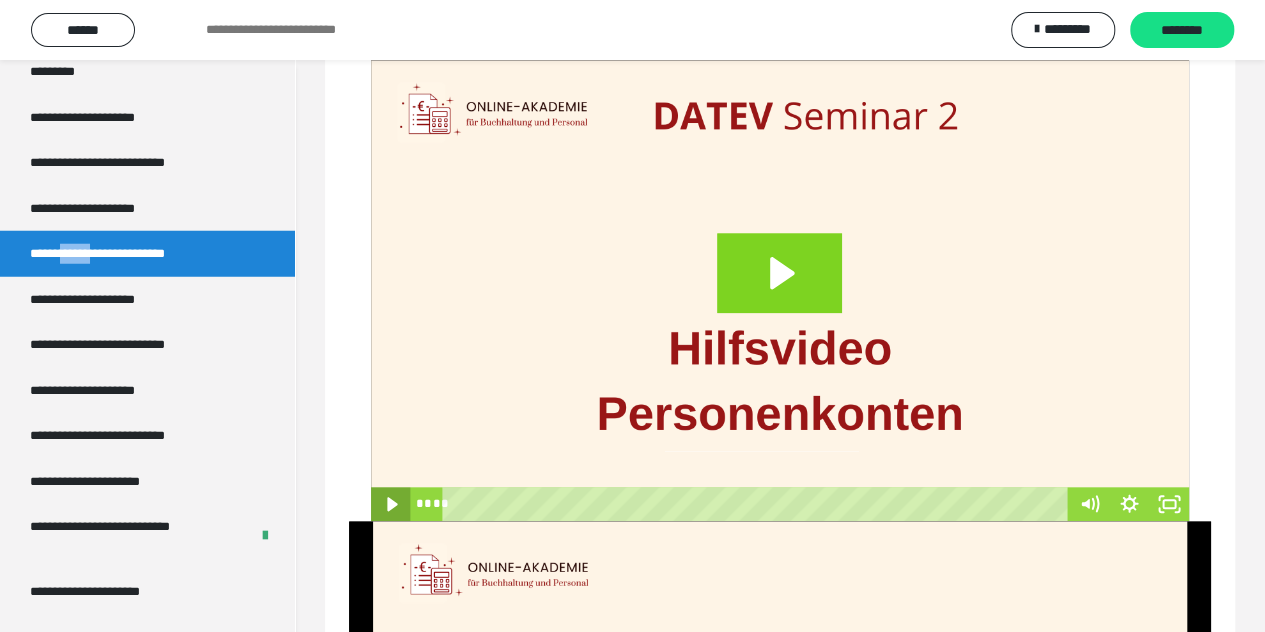 click 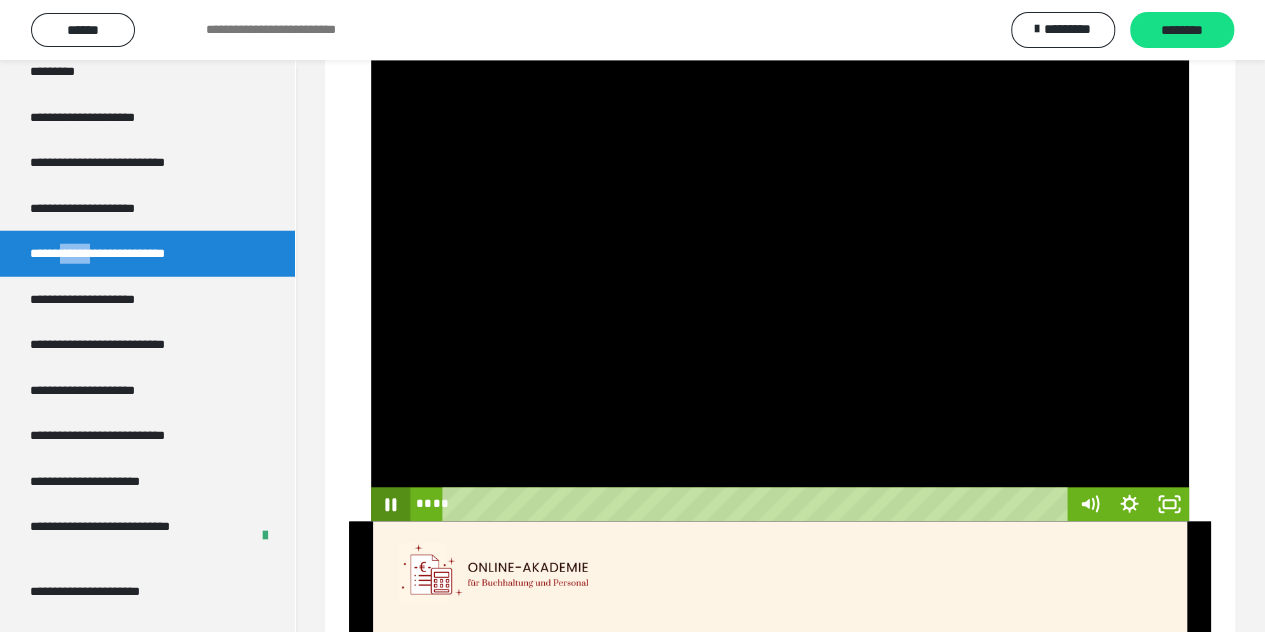 click 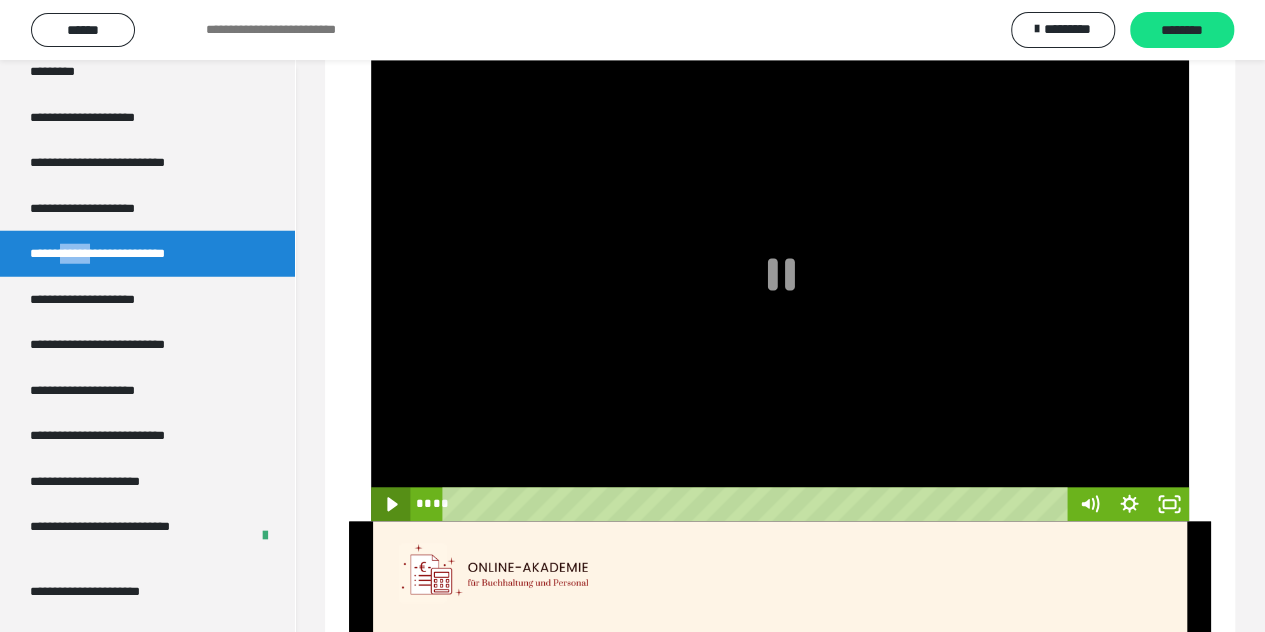 click 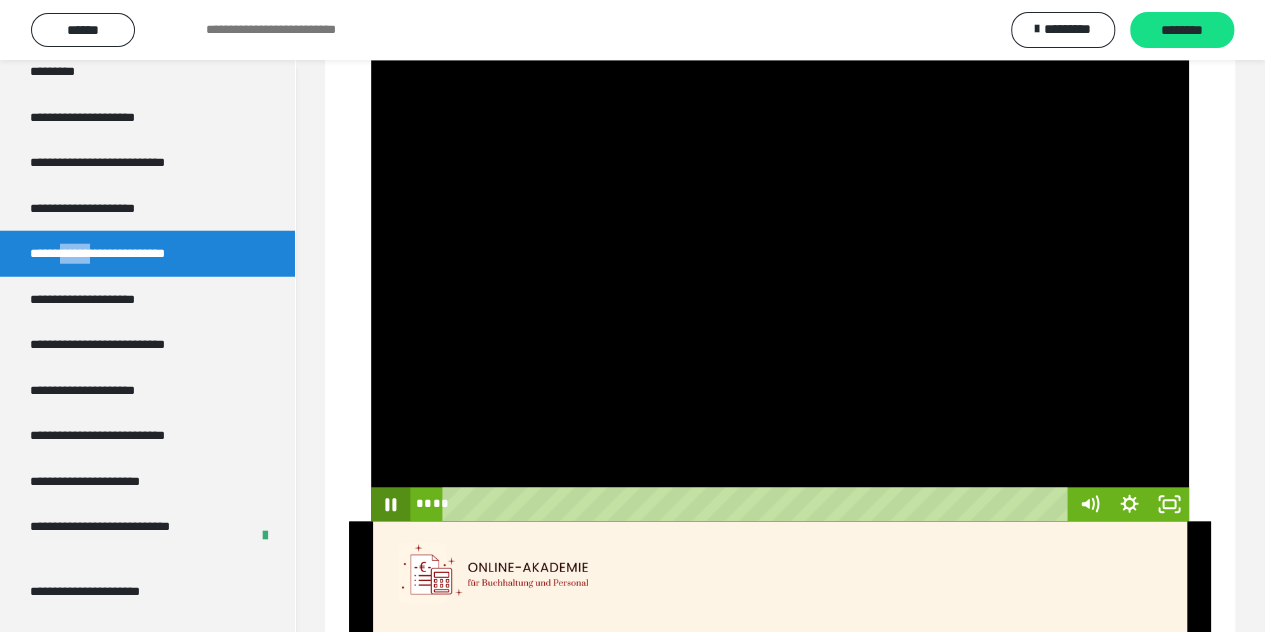 click 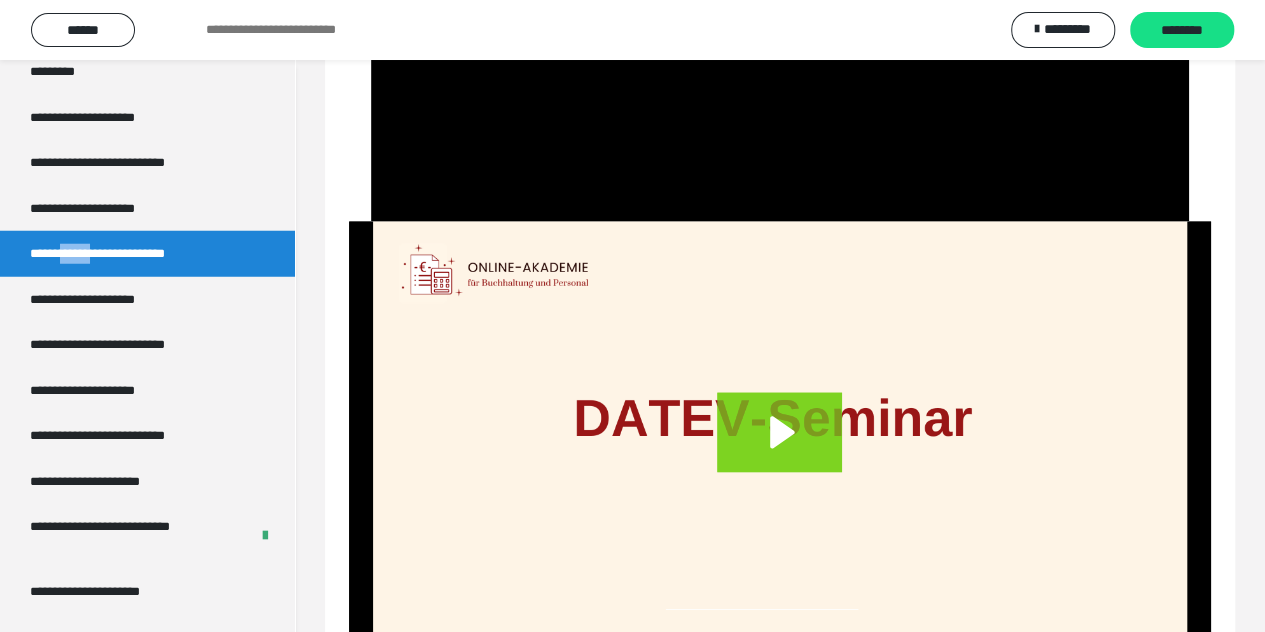 scroll, scrollTop: 1148, scrollLeft: 0, axis: vertical 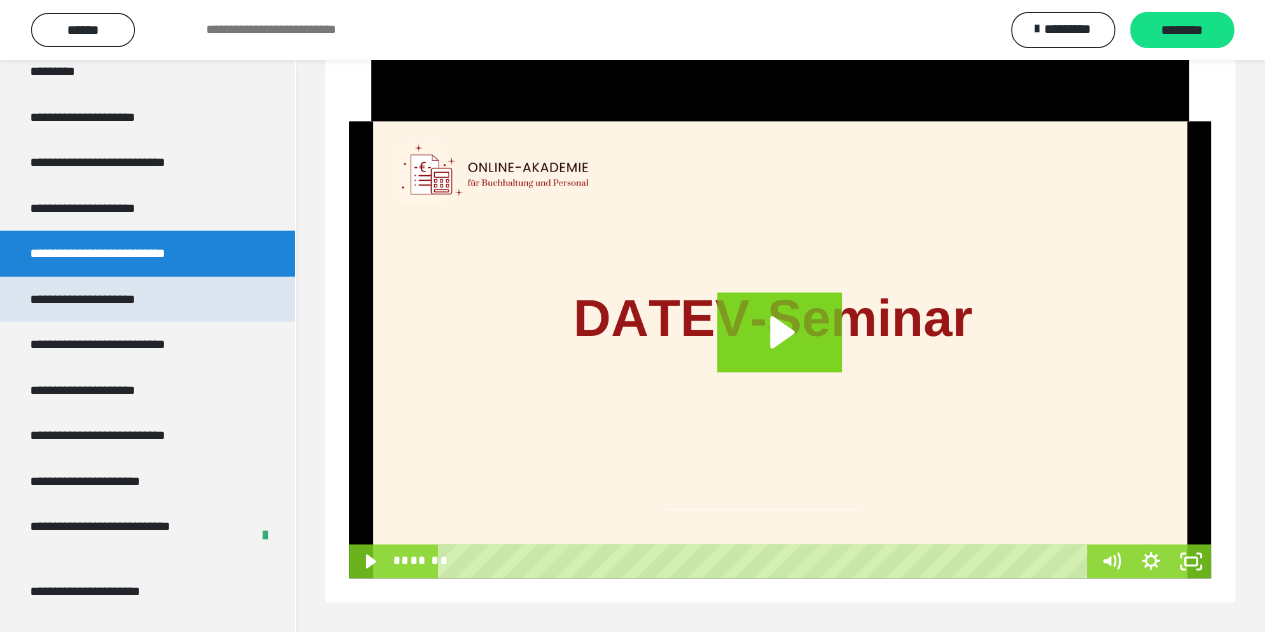 click on "**********" at bounding box center (106, 300) 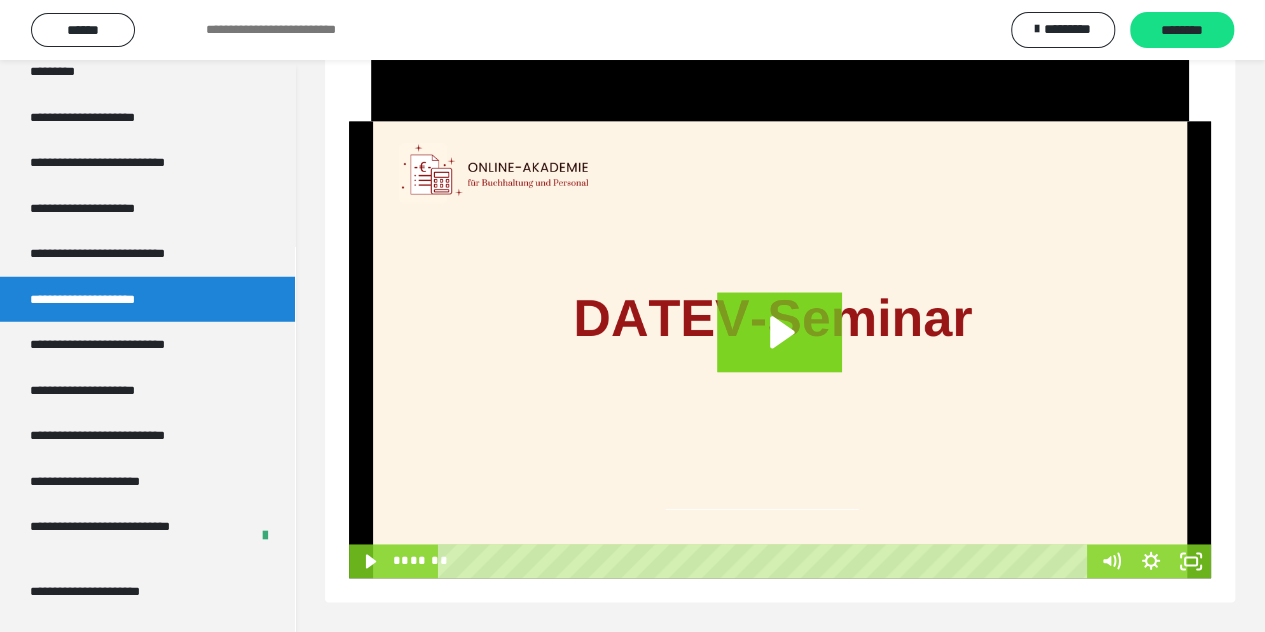 scroll, scrollTop: 63, scrollLeft: 0, axis: vertical 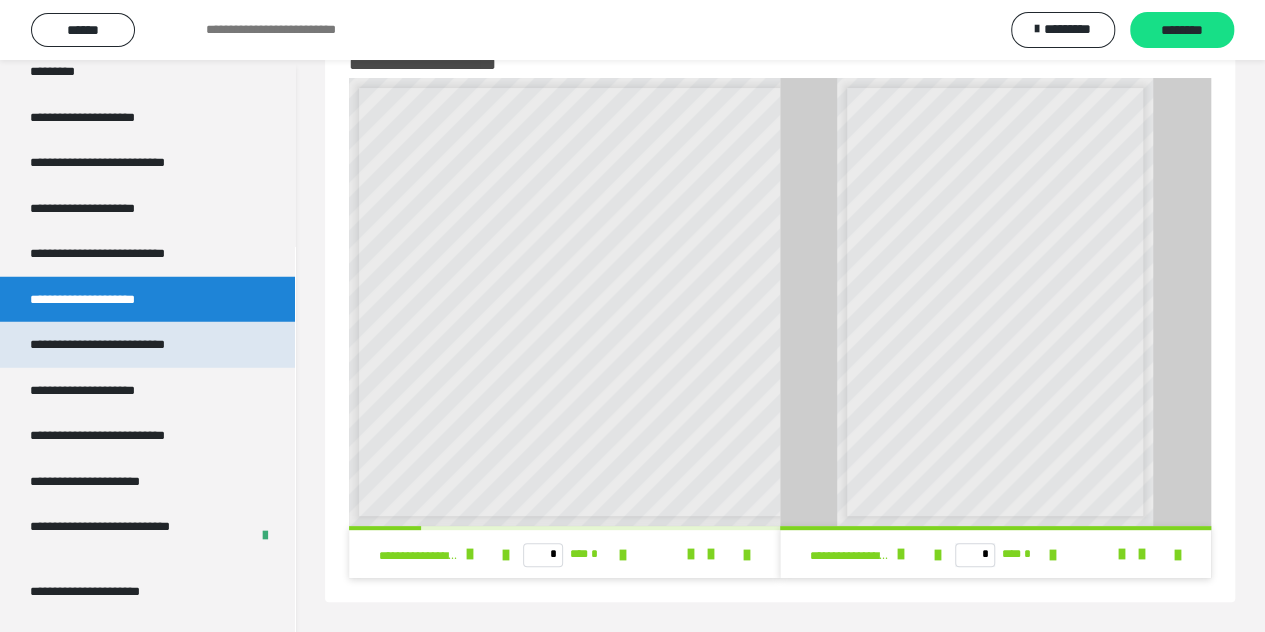 click on "**********" at bounding box center [126, 345] 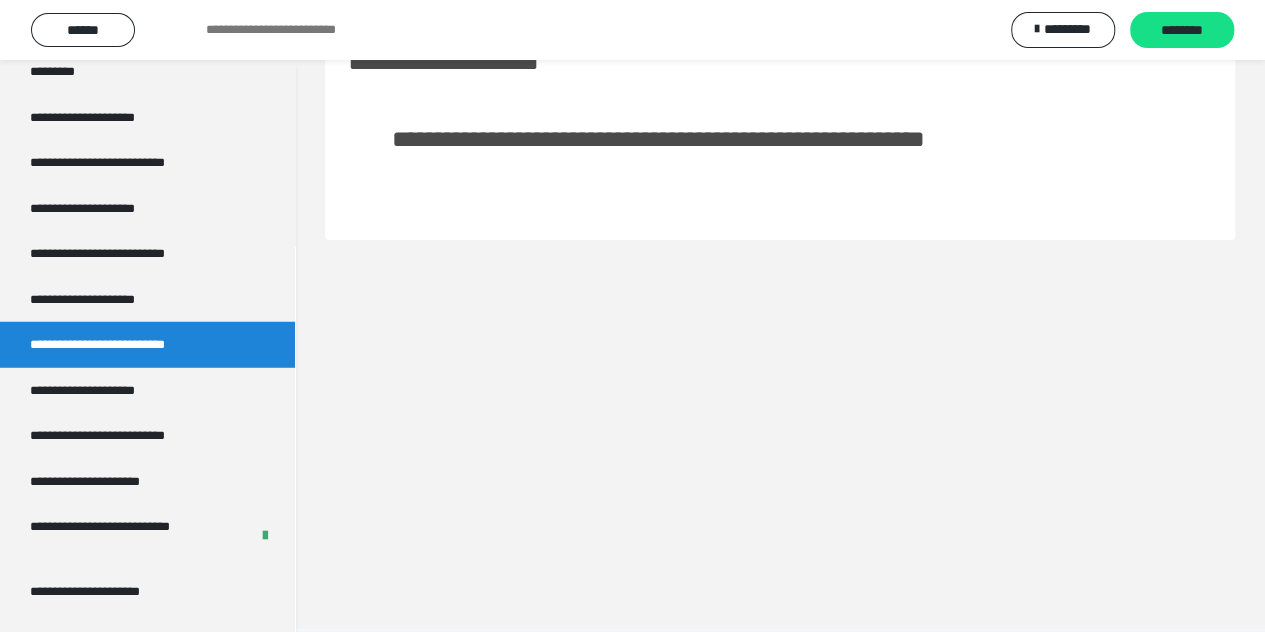 scroll, scrollTop: 60, scrollLeft: 0, axis: vertical 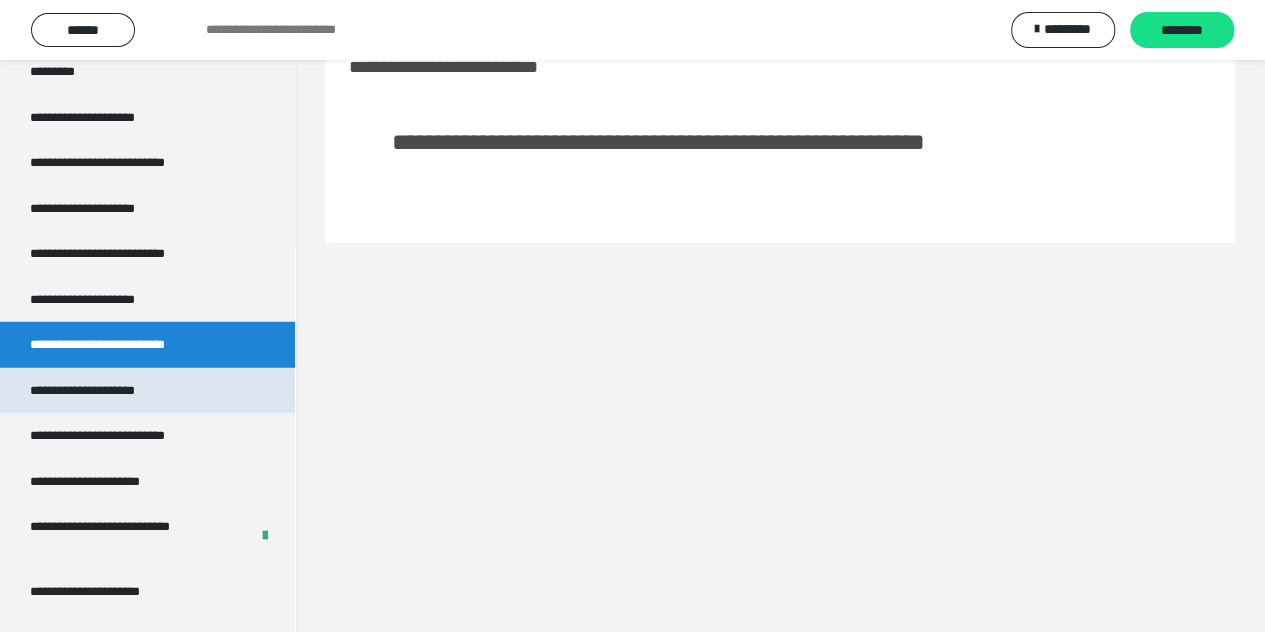 click on "**********" at bounding box center (106, 391) 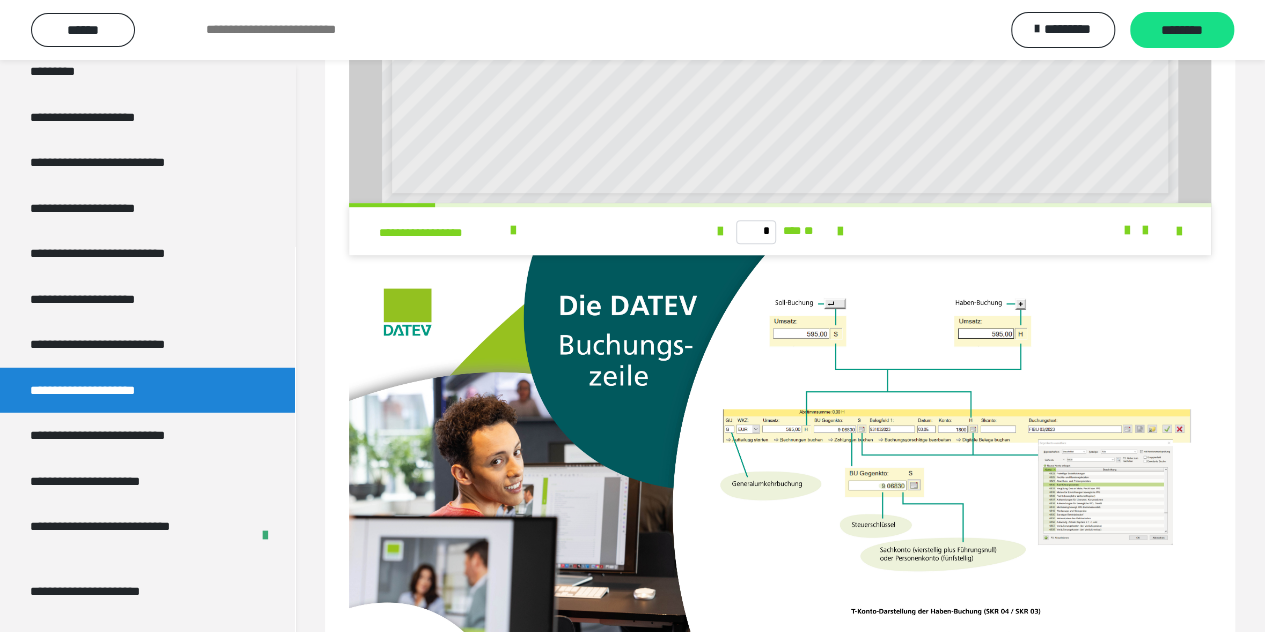 scroll, scrollTop: 627, scrollLeft: 0, axis: vertical 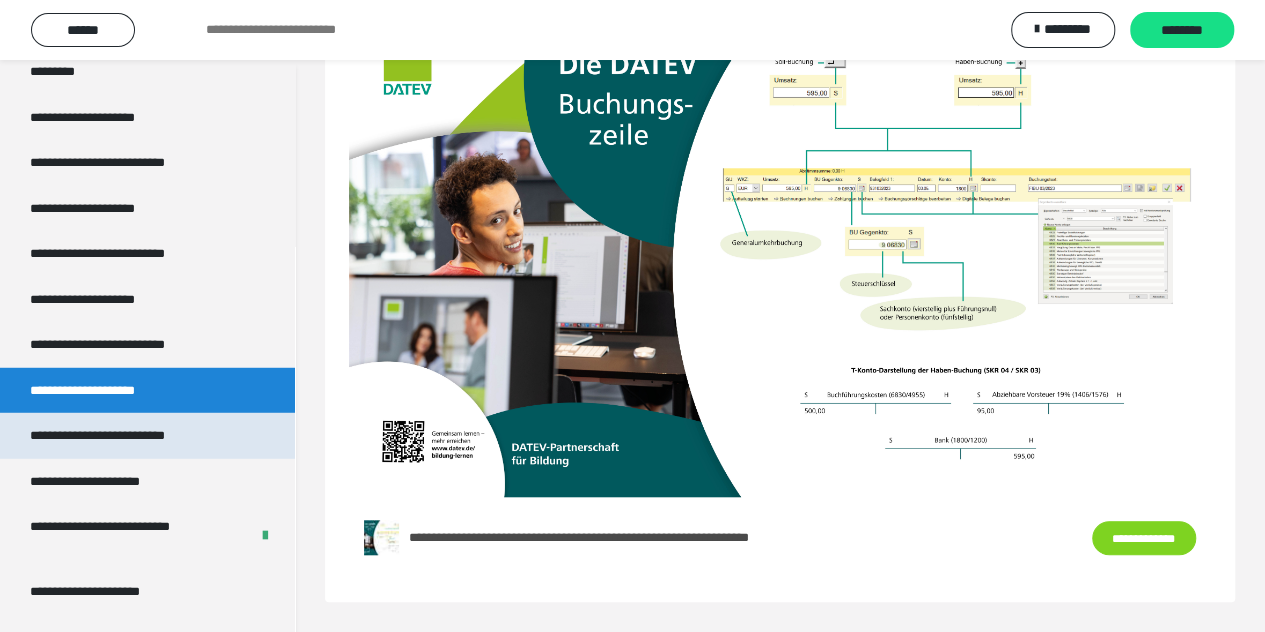 click on "**********" at bounding box center [127, 436] 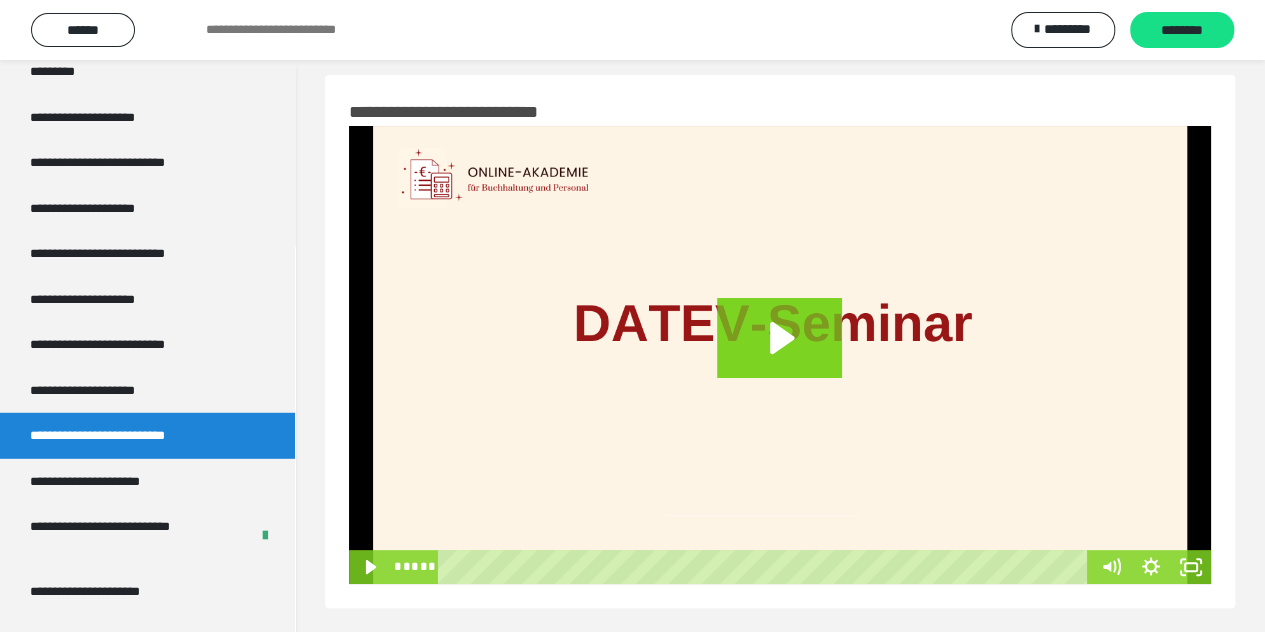 scroll, scrollTop: 0, scrollLeft: 0, axis: both 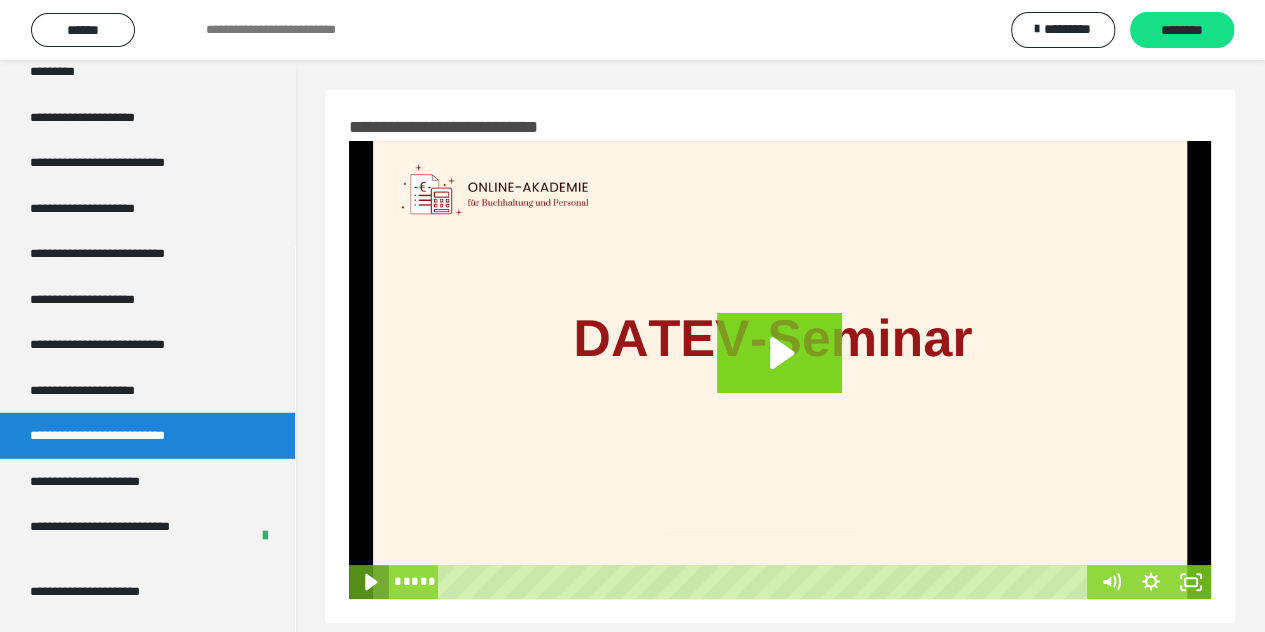 click 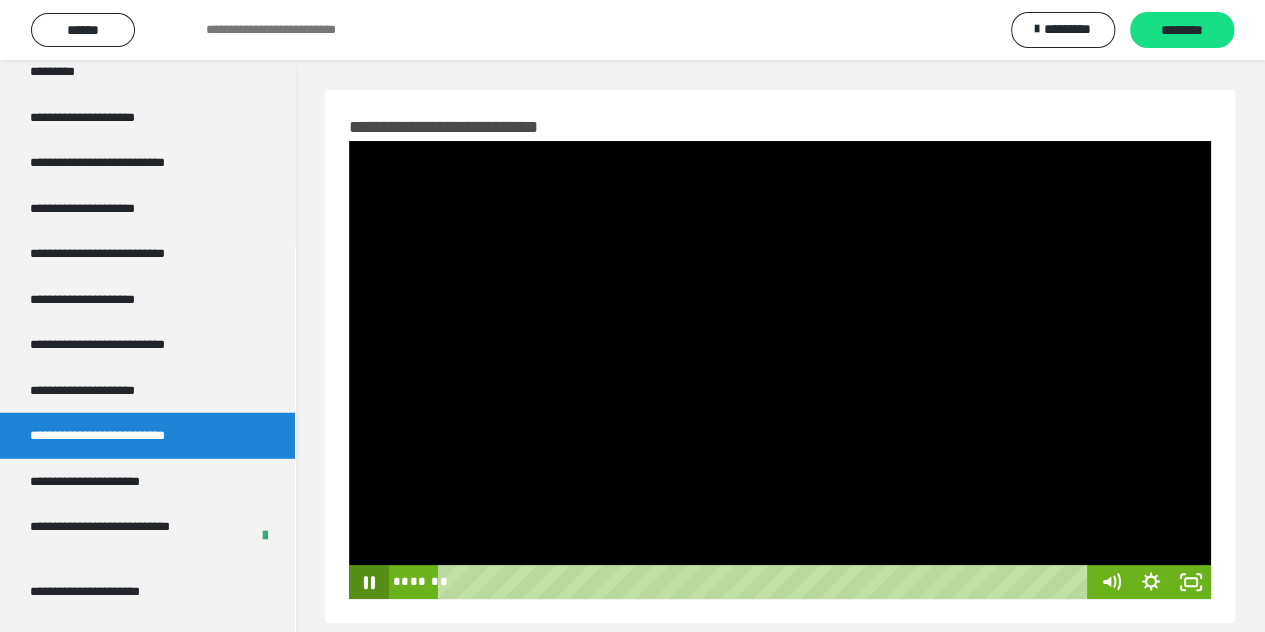click 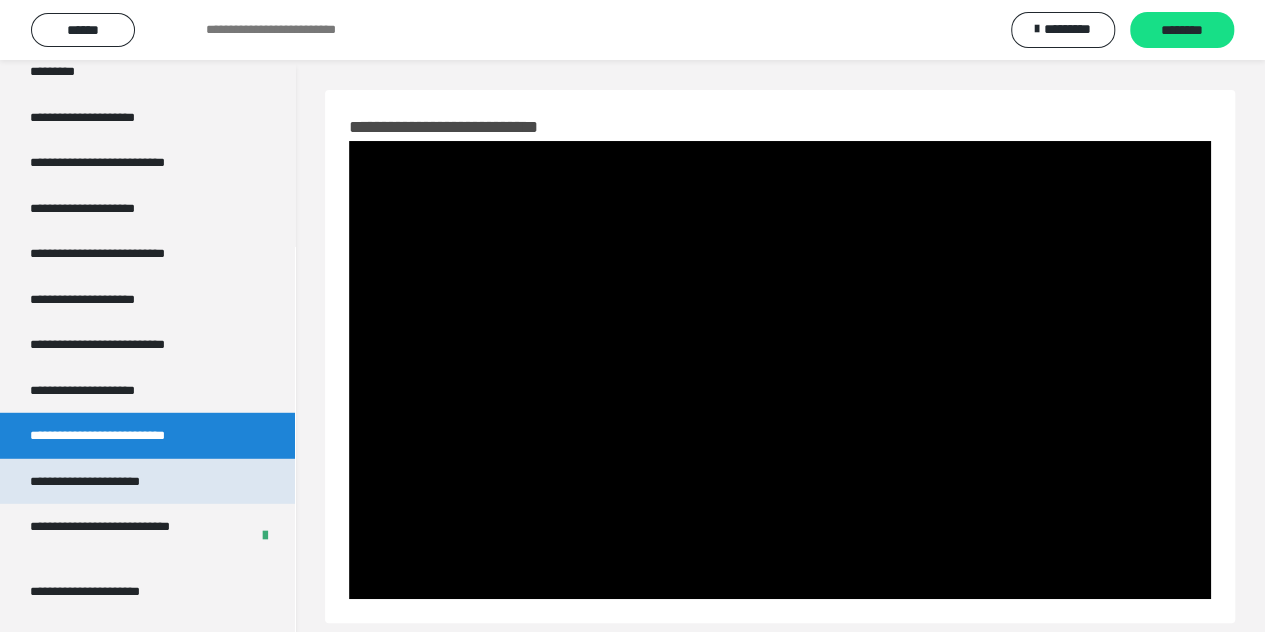 click on "**********" at bounding box center (109, 482) 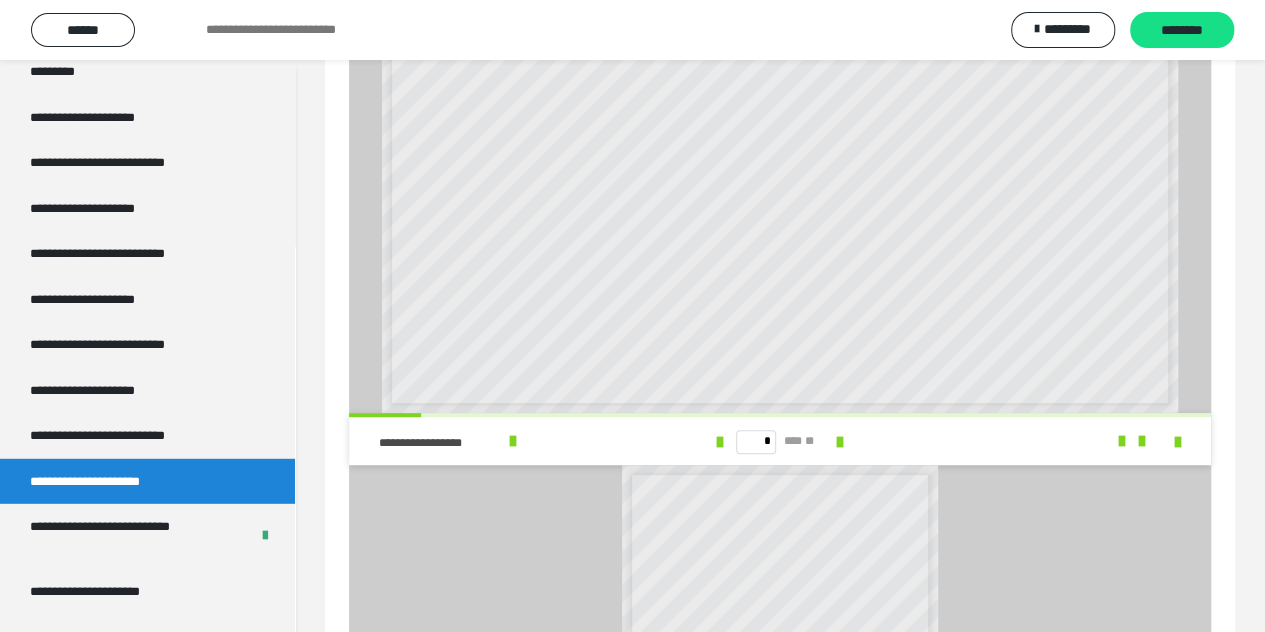 scroll, scrollTop: 200, scrollLeft: 0, axis: vertical 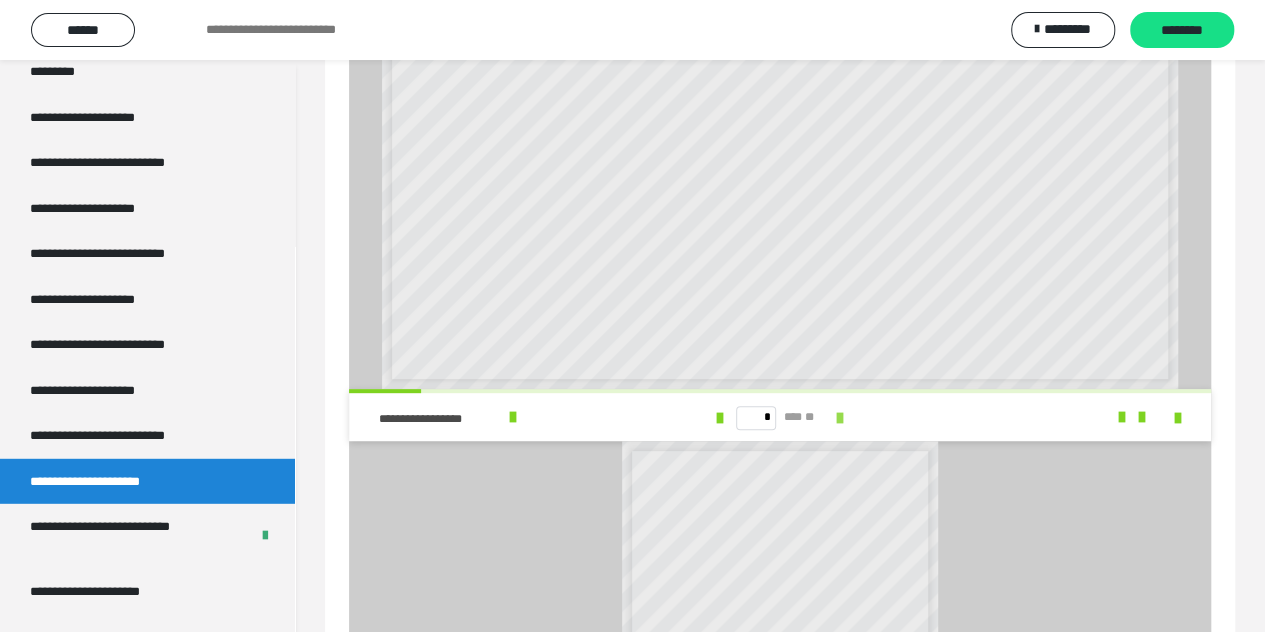 click at bounding box center [840, 418] 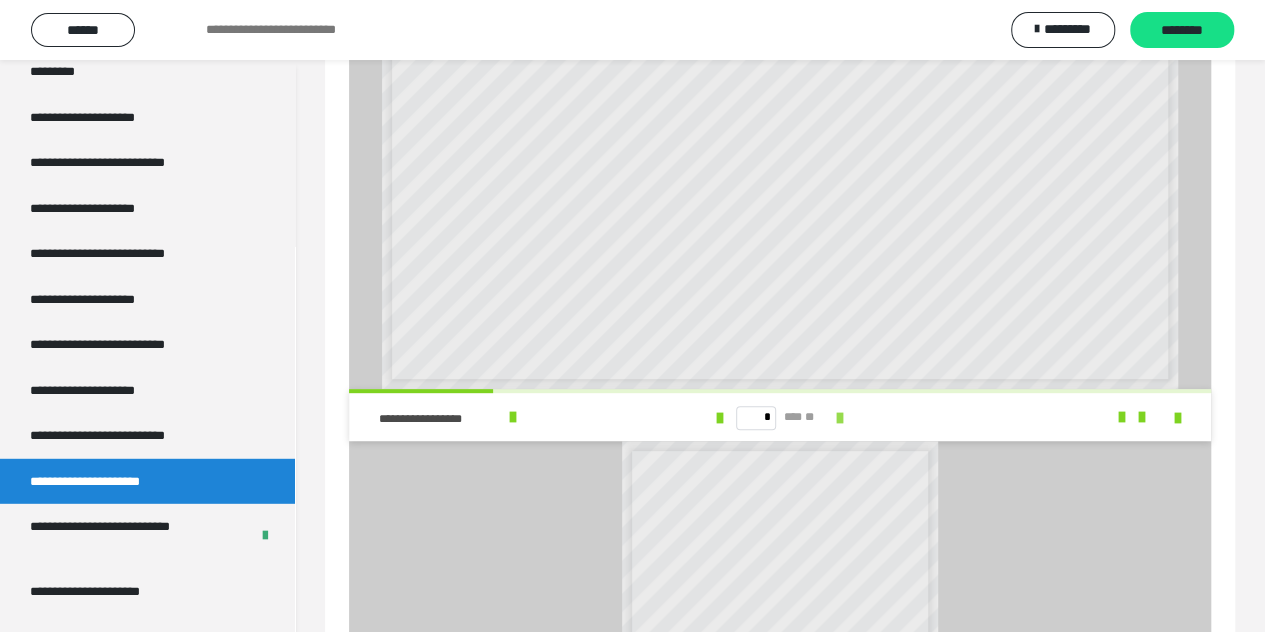 click at bounding box center [840, 418] 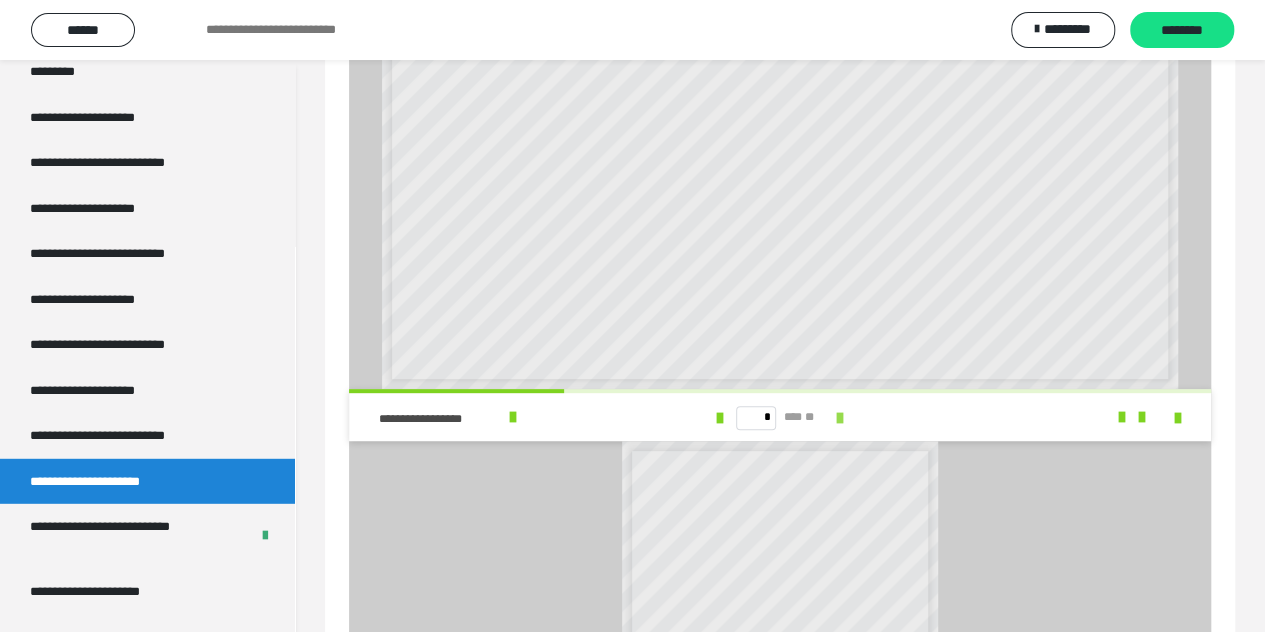 click at bounding box center [840, 418] 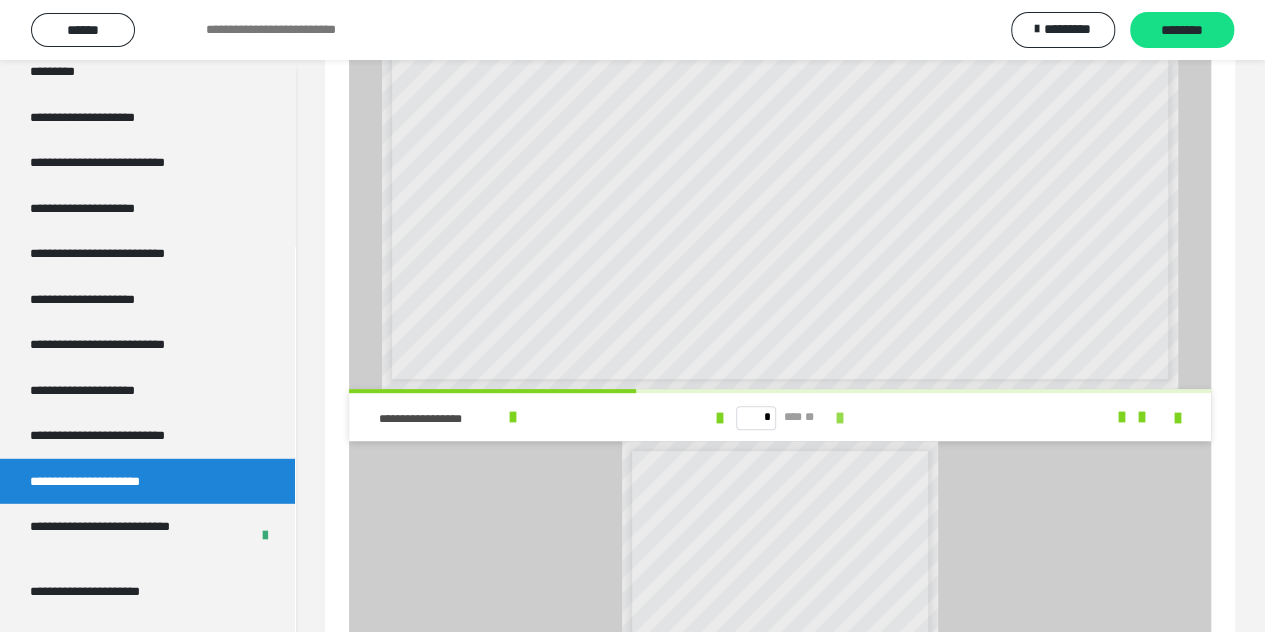 click at bounding box center (840, 418) 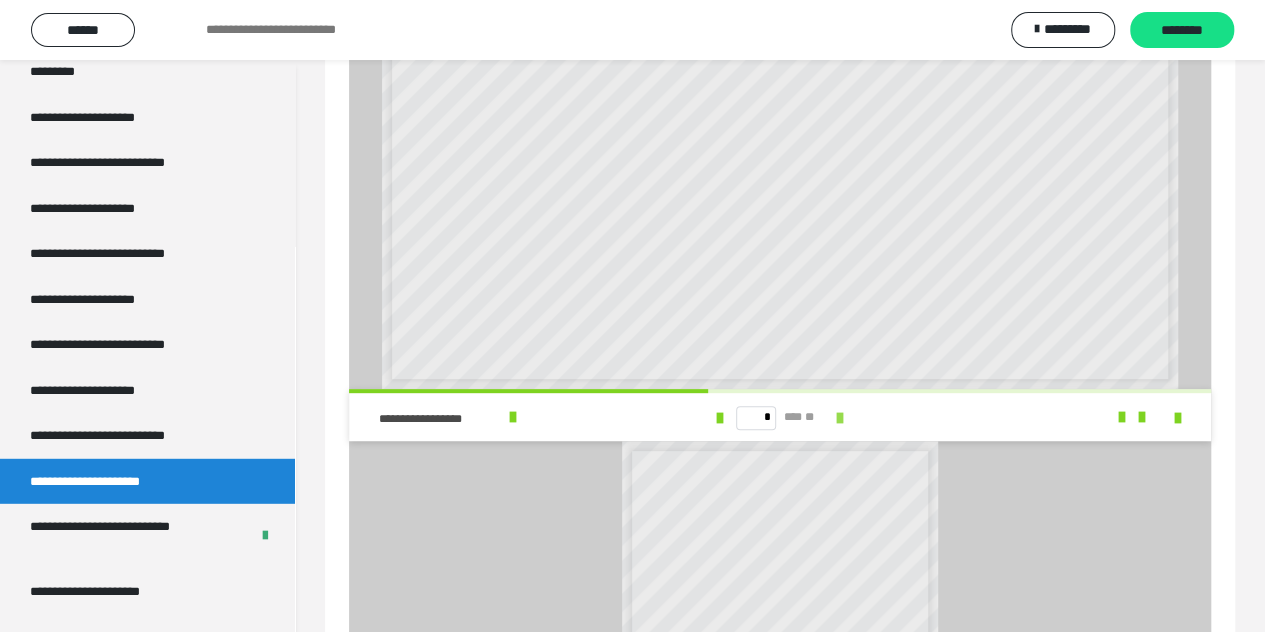 click at bounding box center [840, 418] 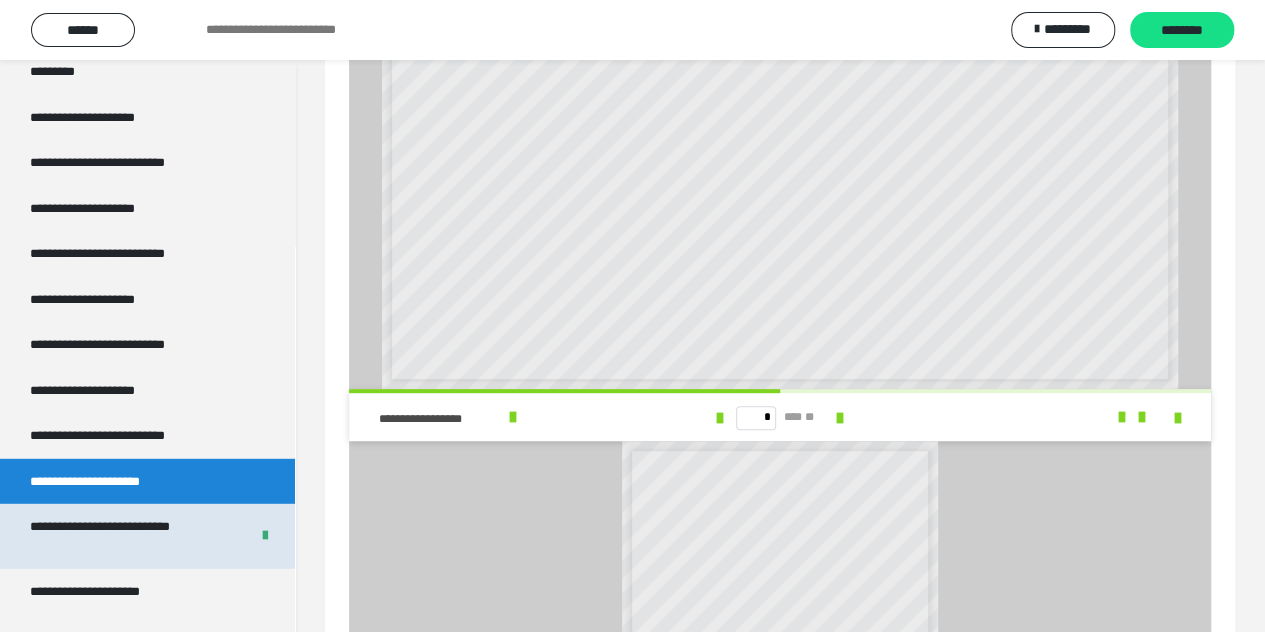 click on "**********" at bounding box center (124, 536) 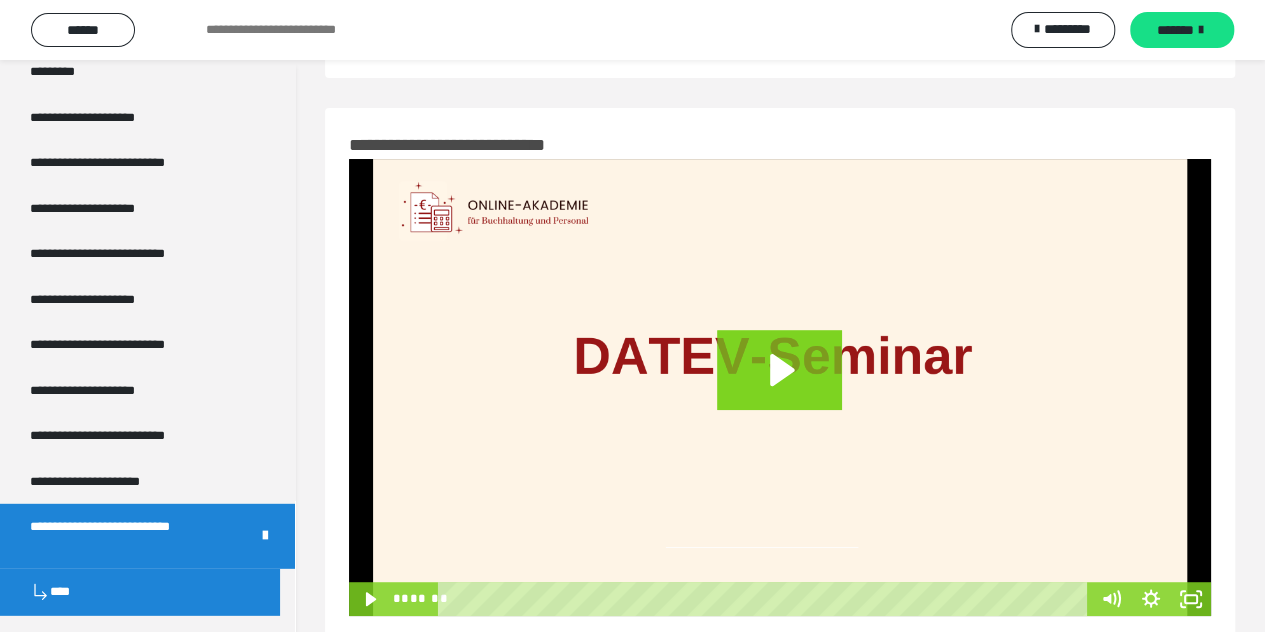 scroll, scrollTop: 311, scrollLeft: 0, axis: vertical 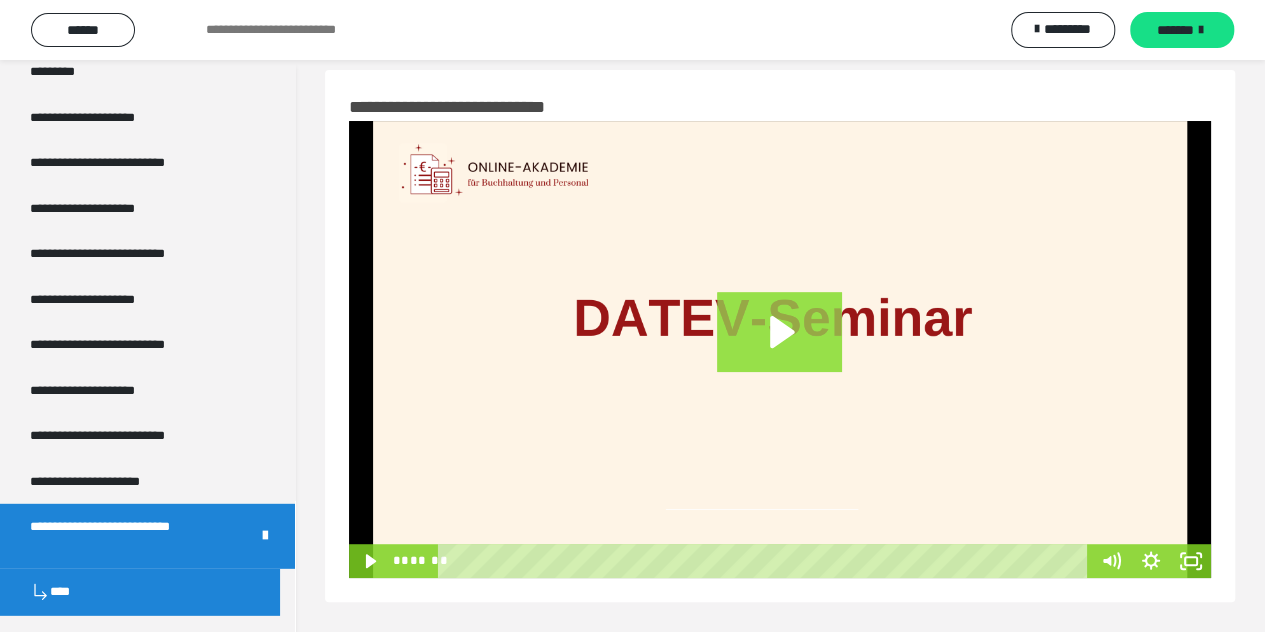 click 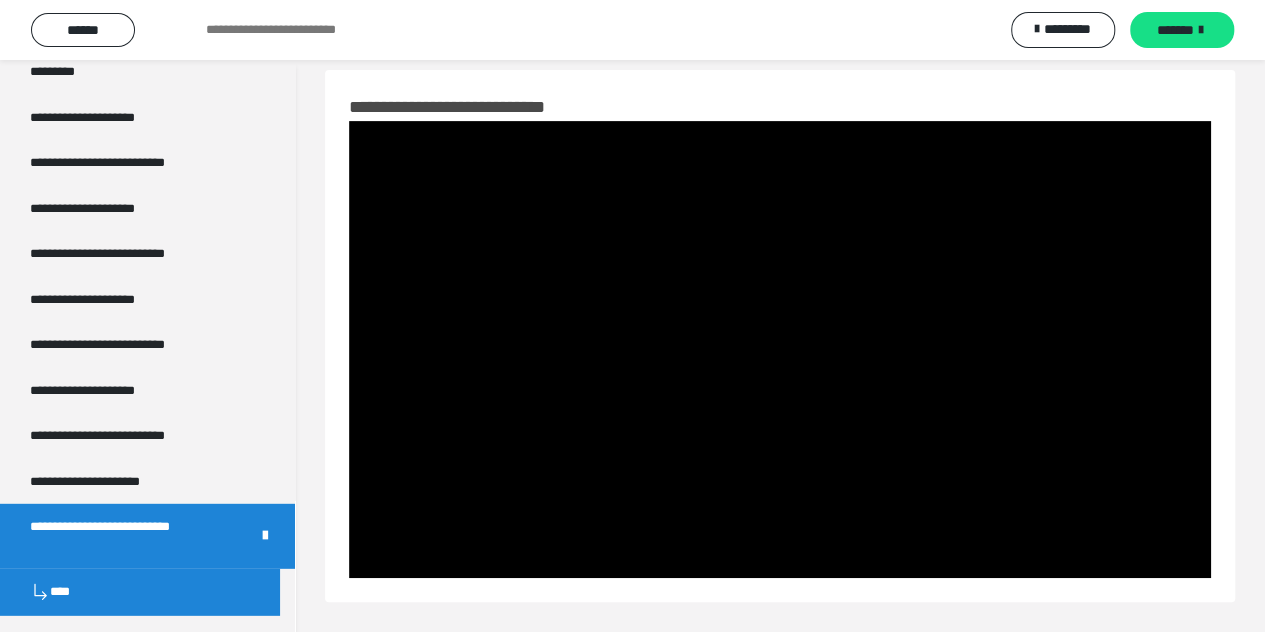 scroll, scrollTop: 2807, scrollLeft: 0, axis: vertical 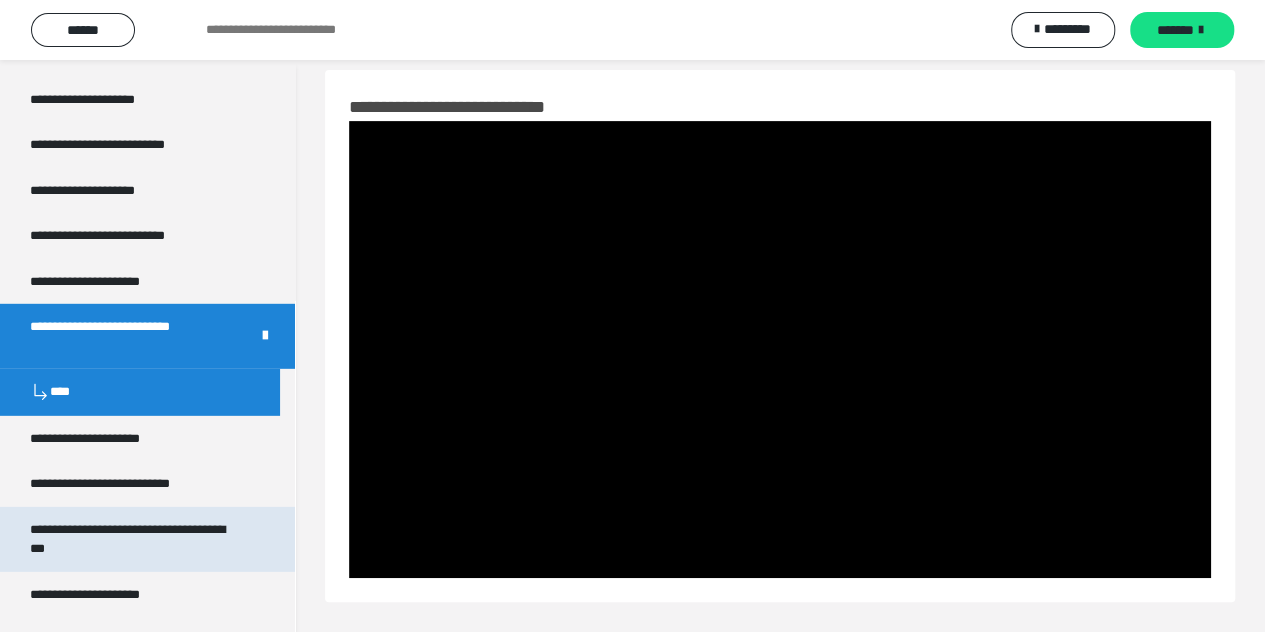click on "**********" at bounding box center [132, 539] 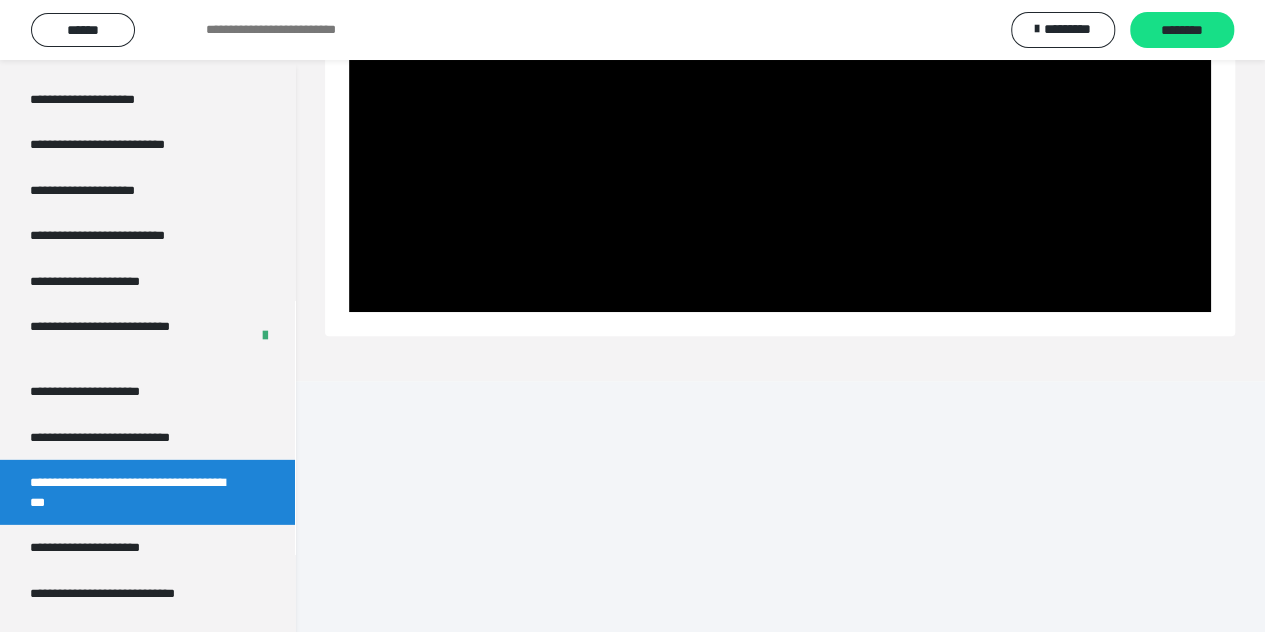 scroll, scrollTop: 20, scrollLeft: 0, axis: vertical 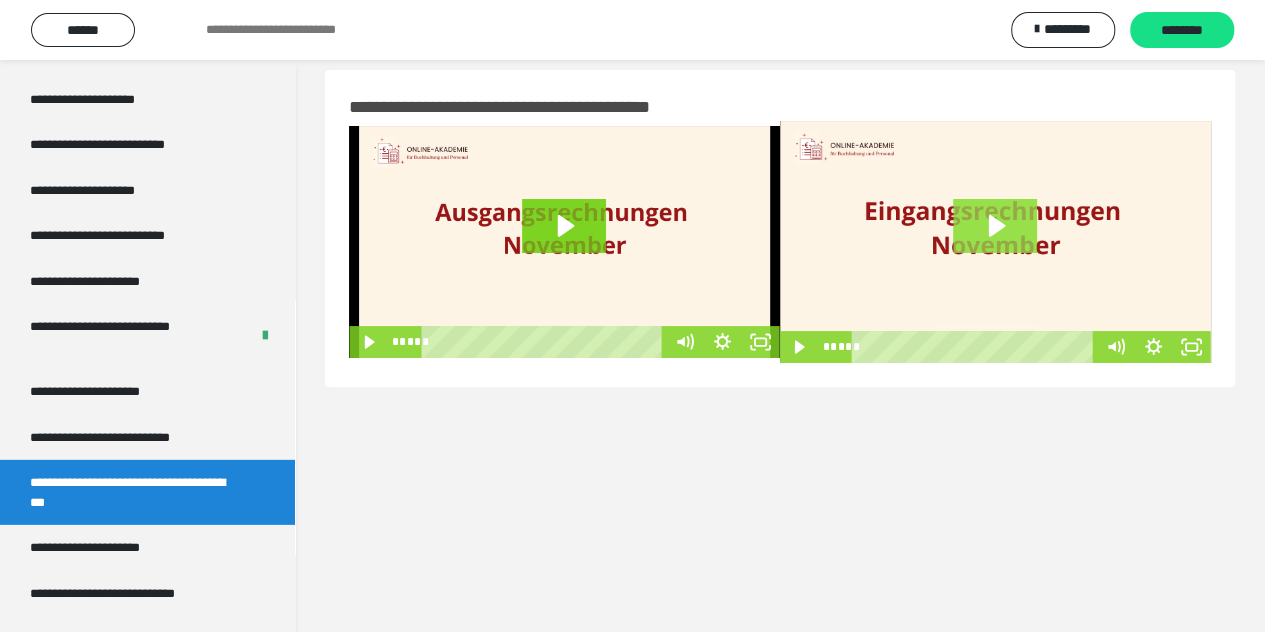 click 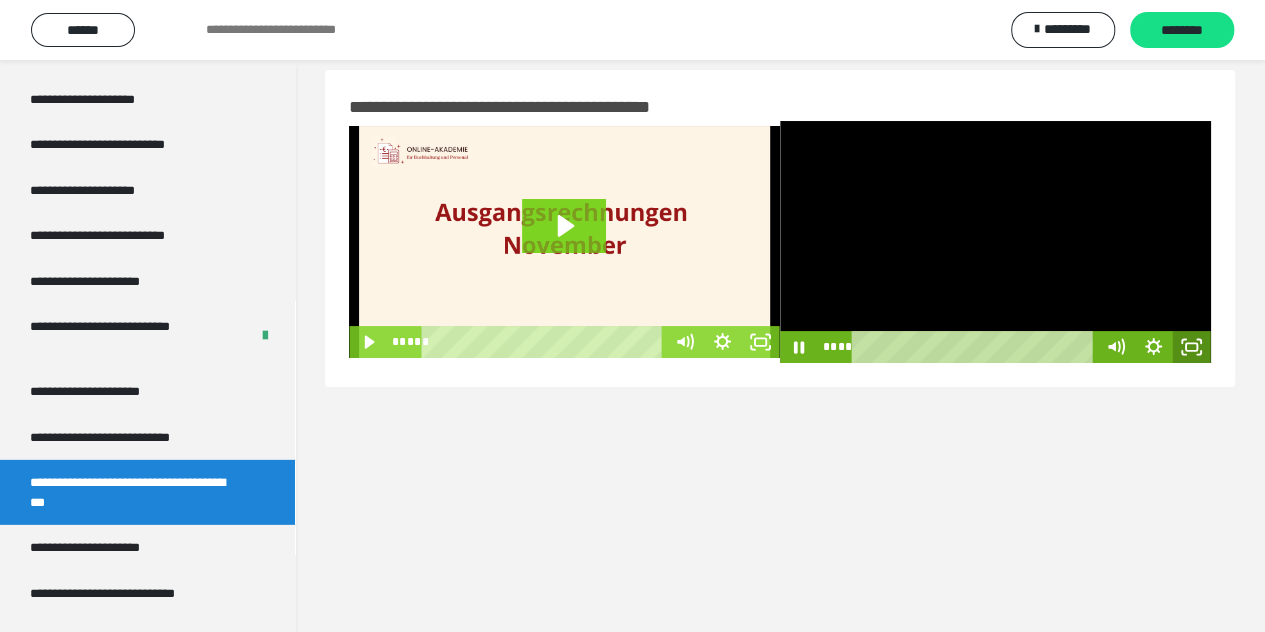 click 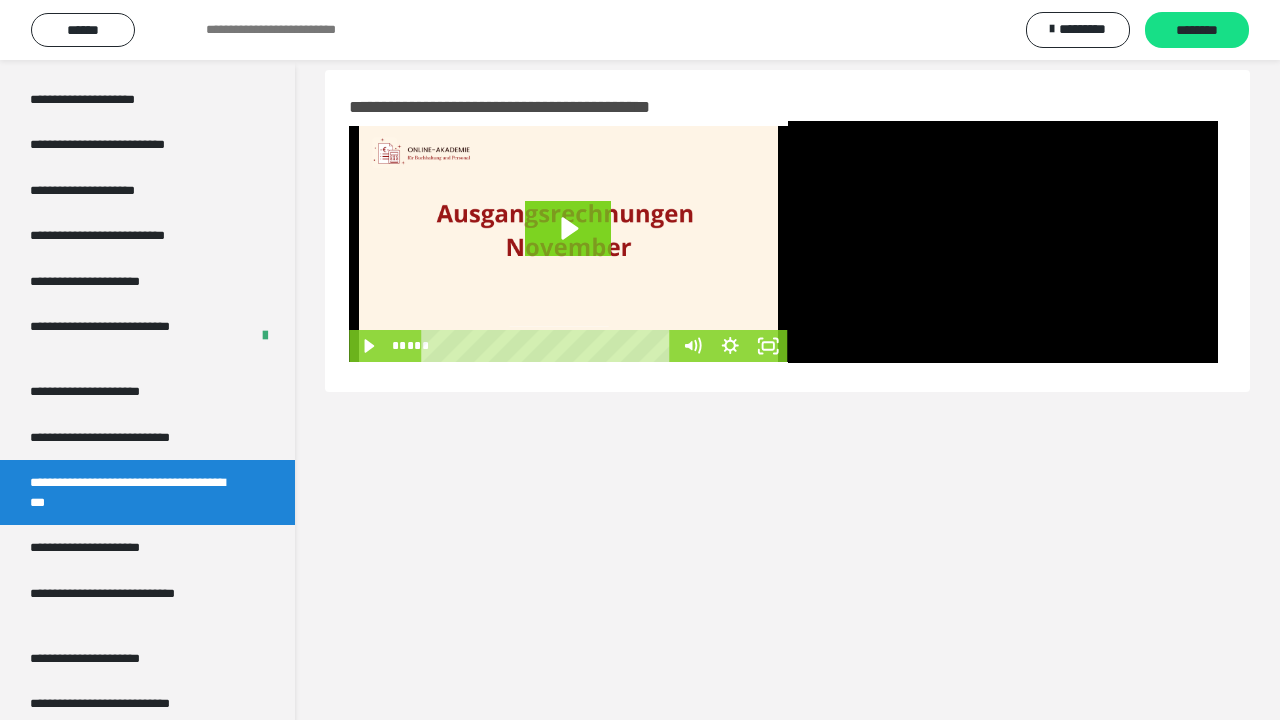 type 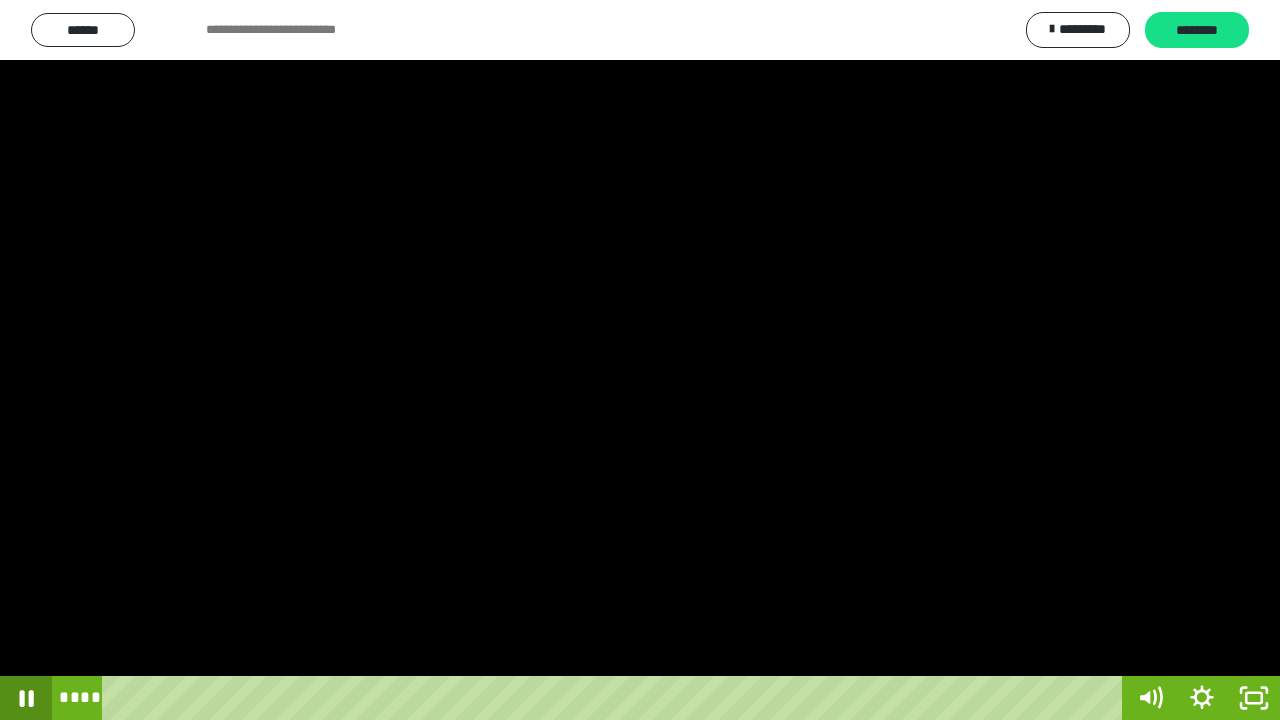 click 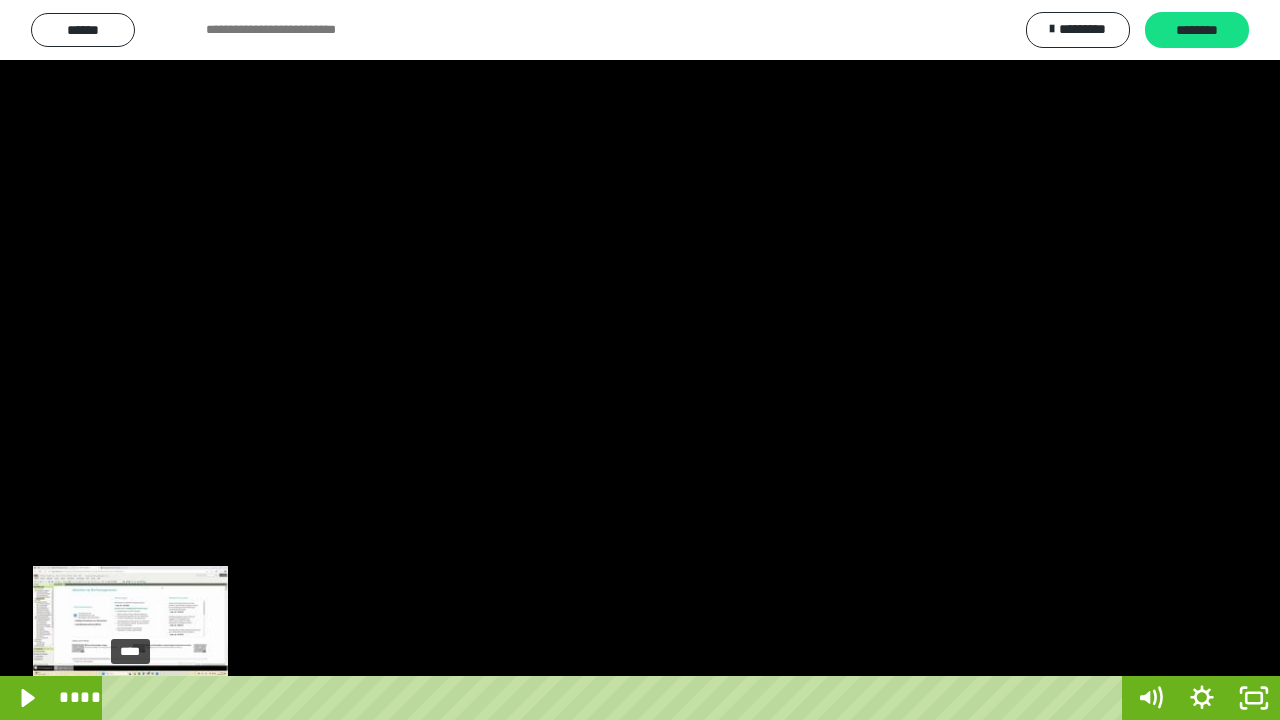 click on "****" at bounding box center (616, 698) 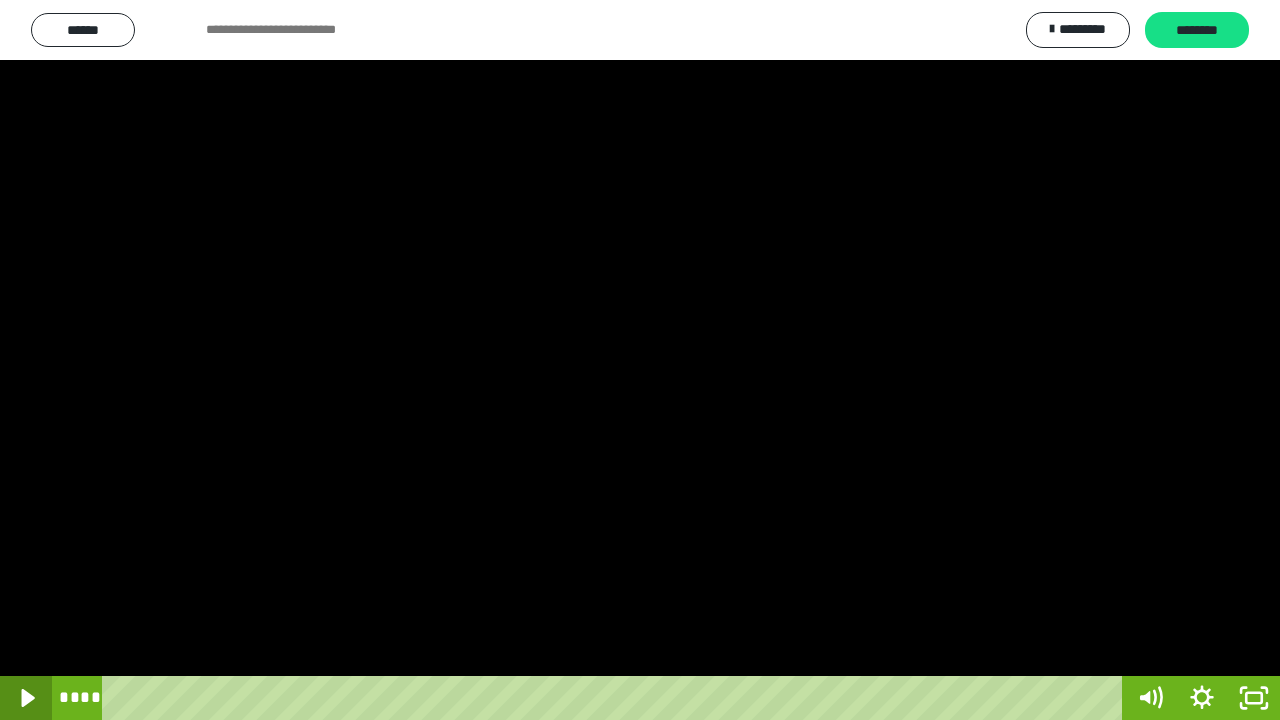 click 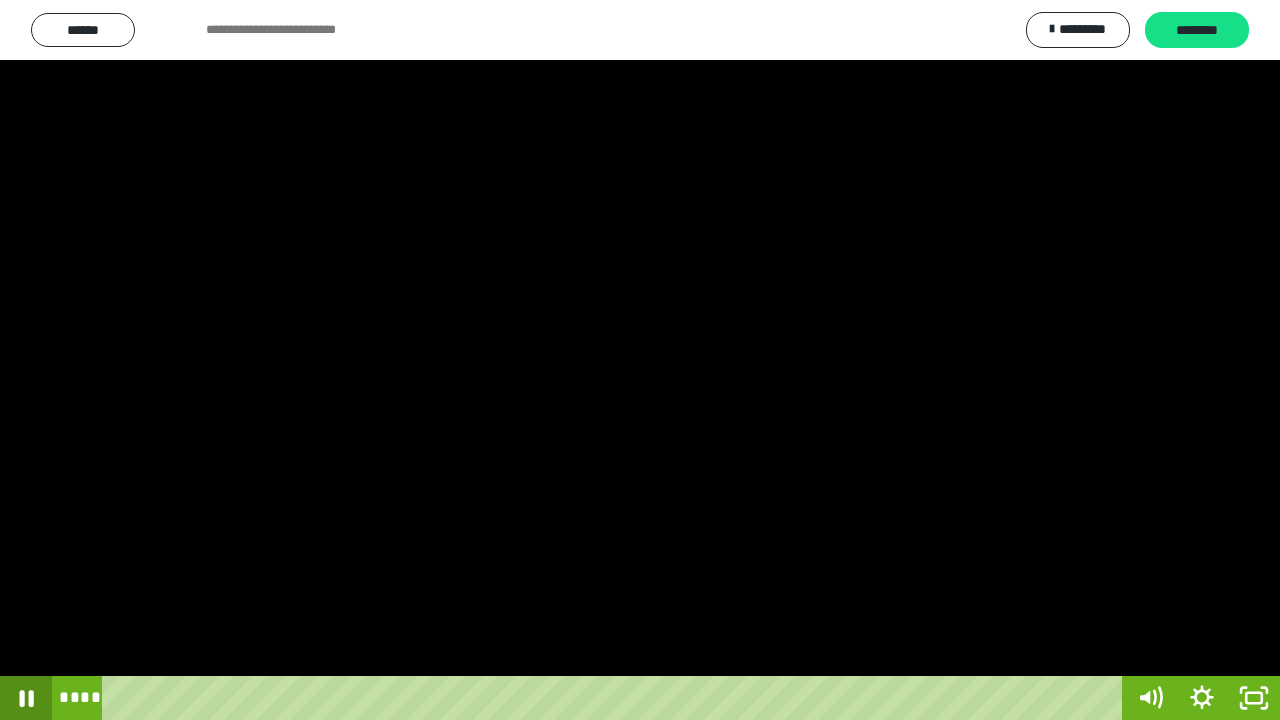 click 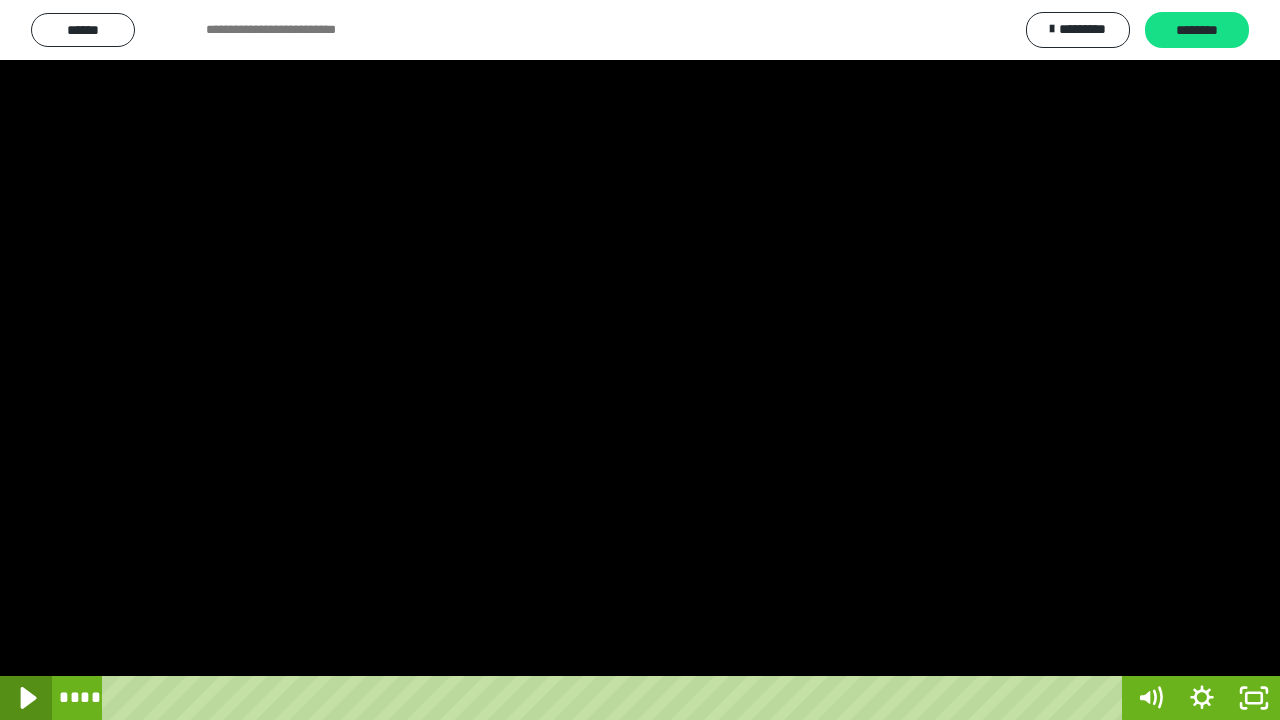 click 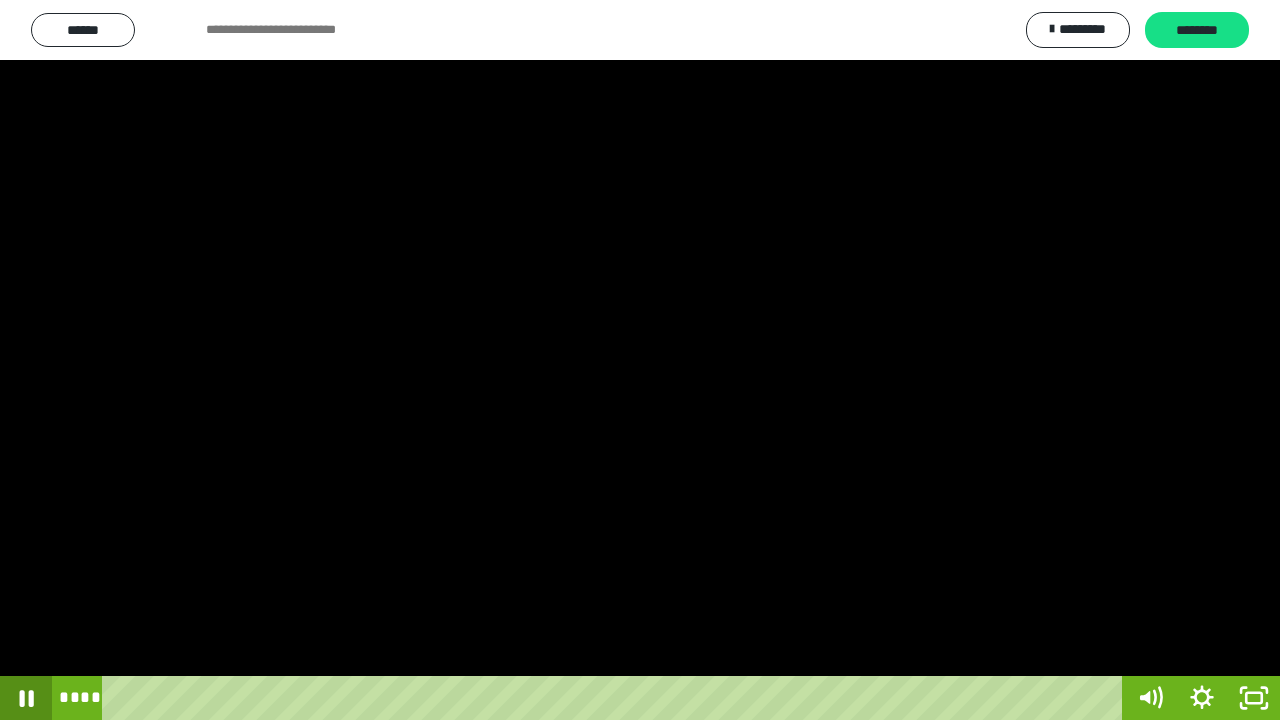 click 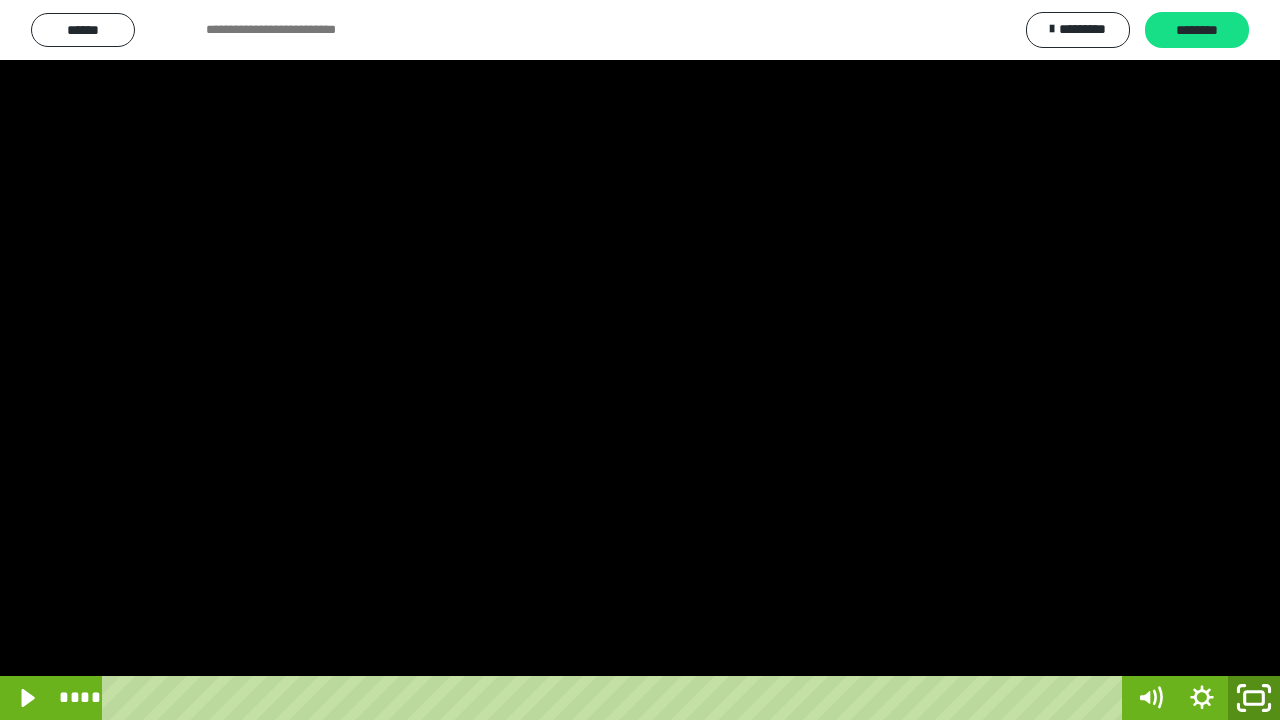 click 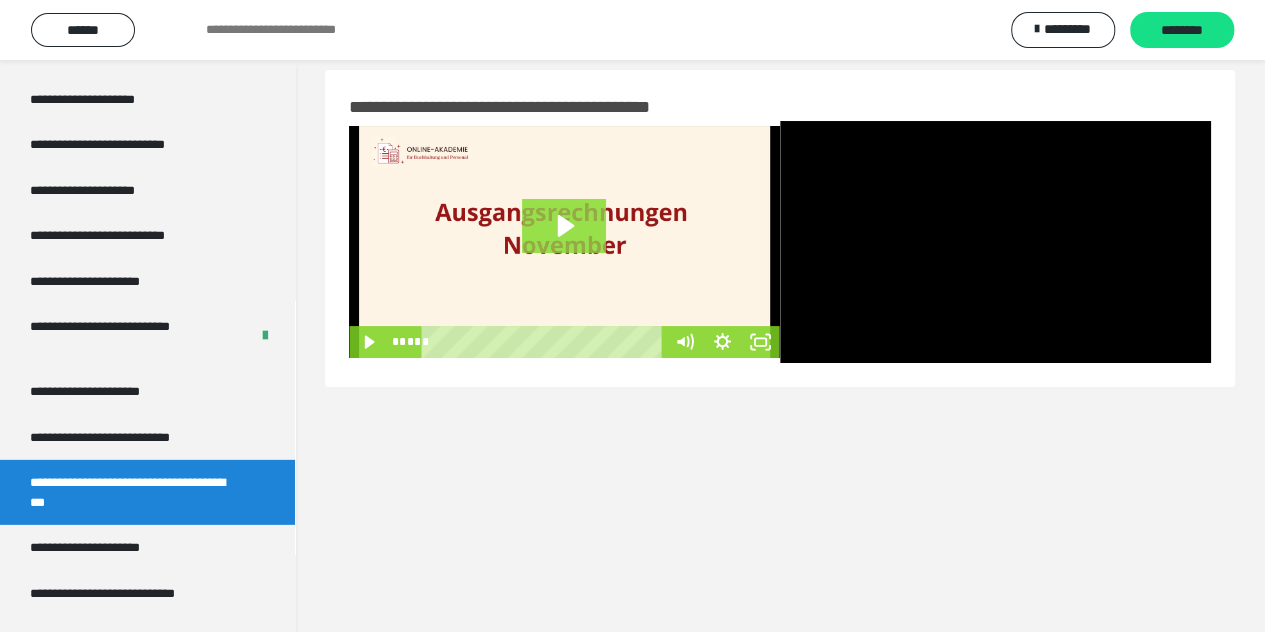 click 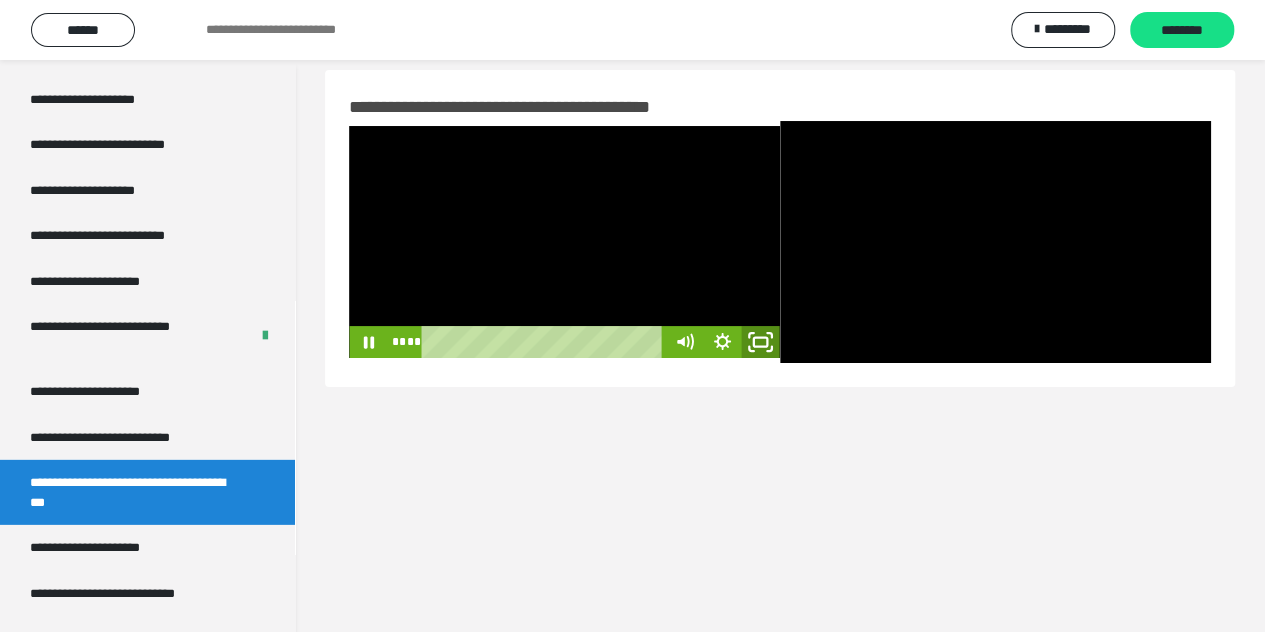 click 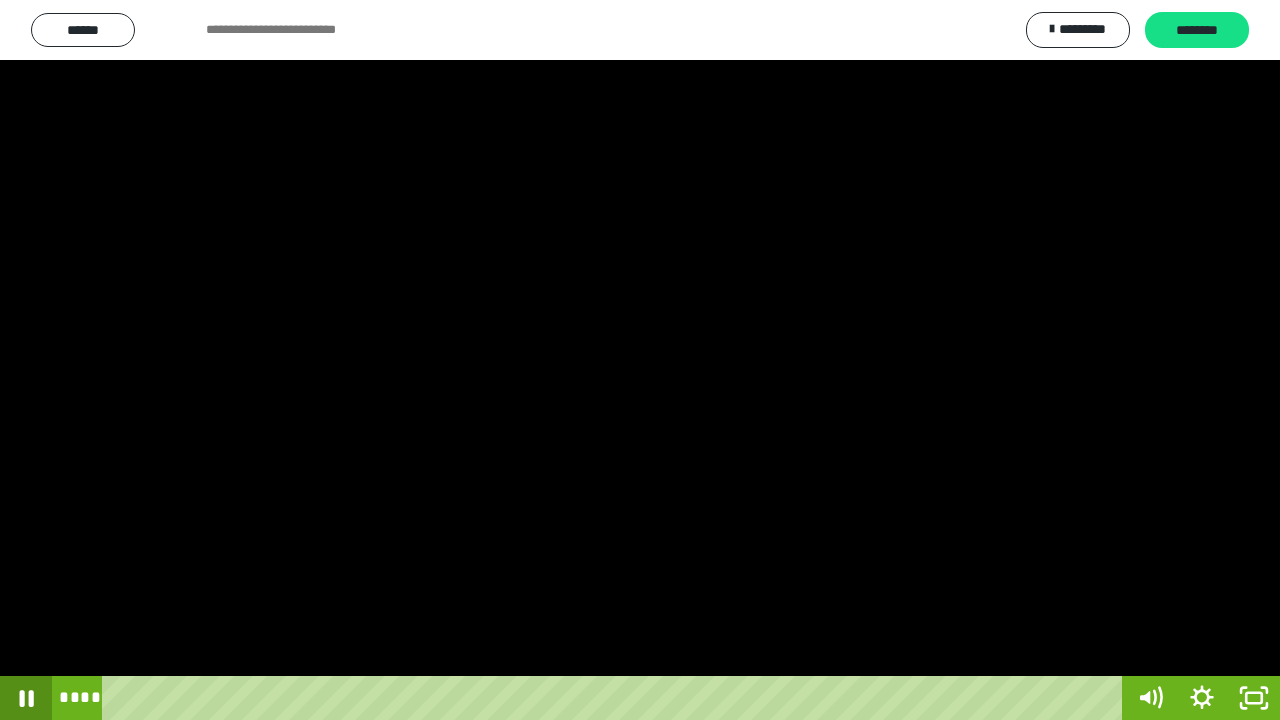 click 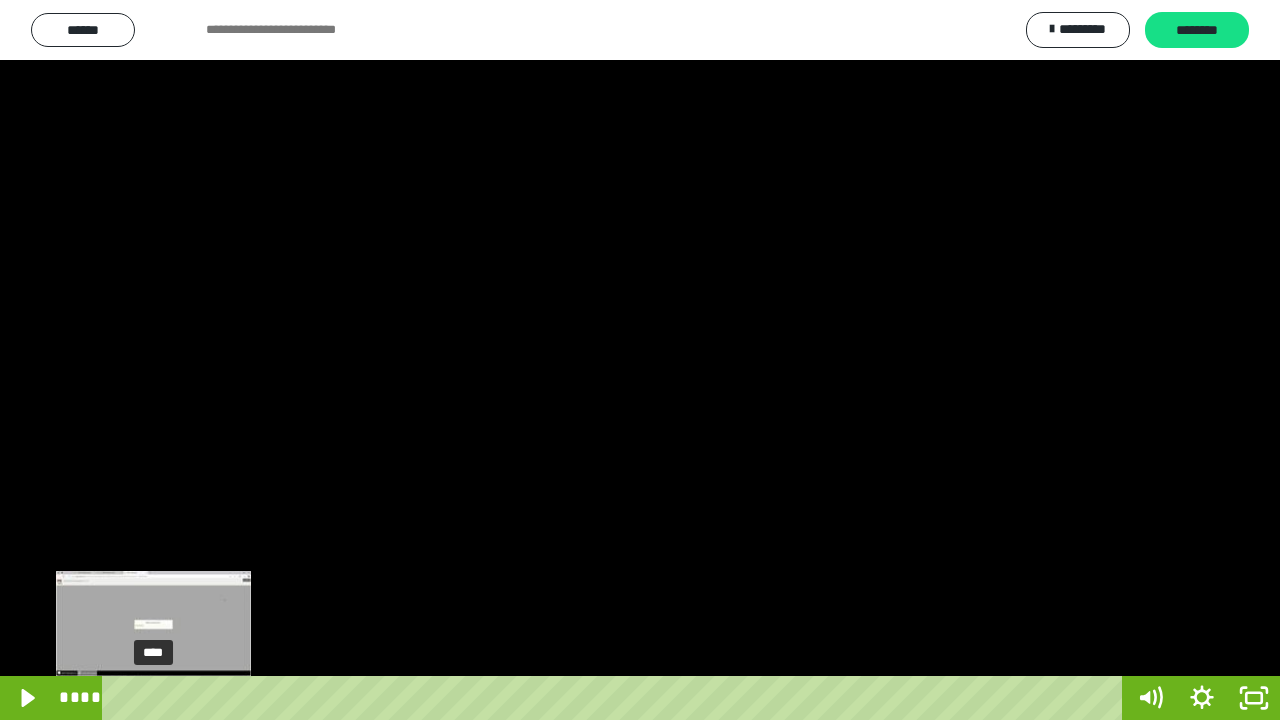 click on "****" at bounding box center [616, 698] 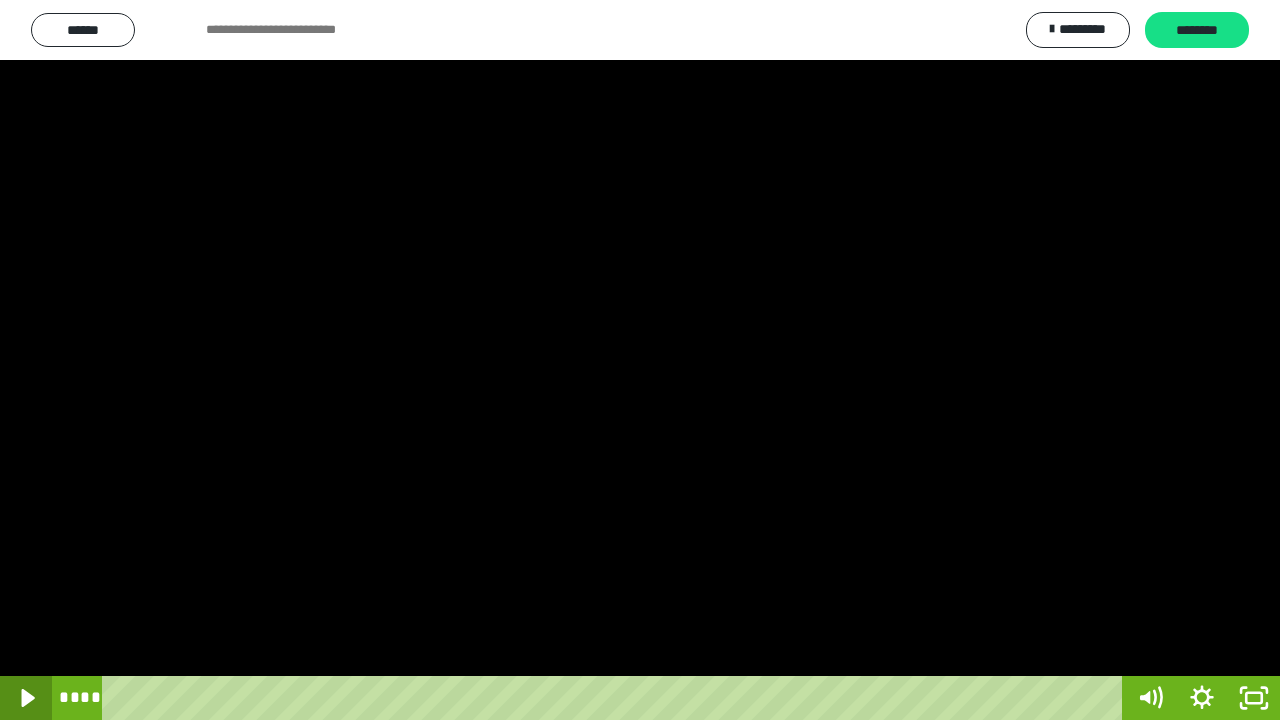 click 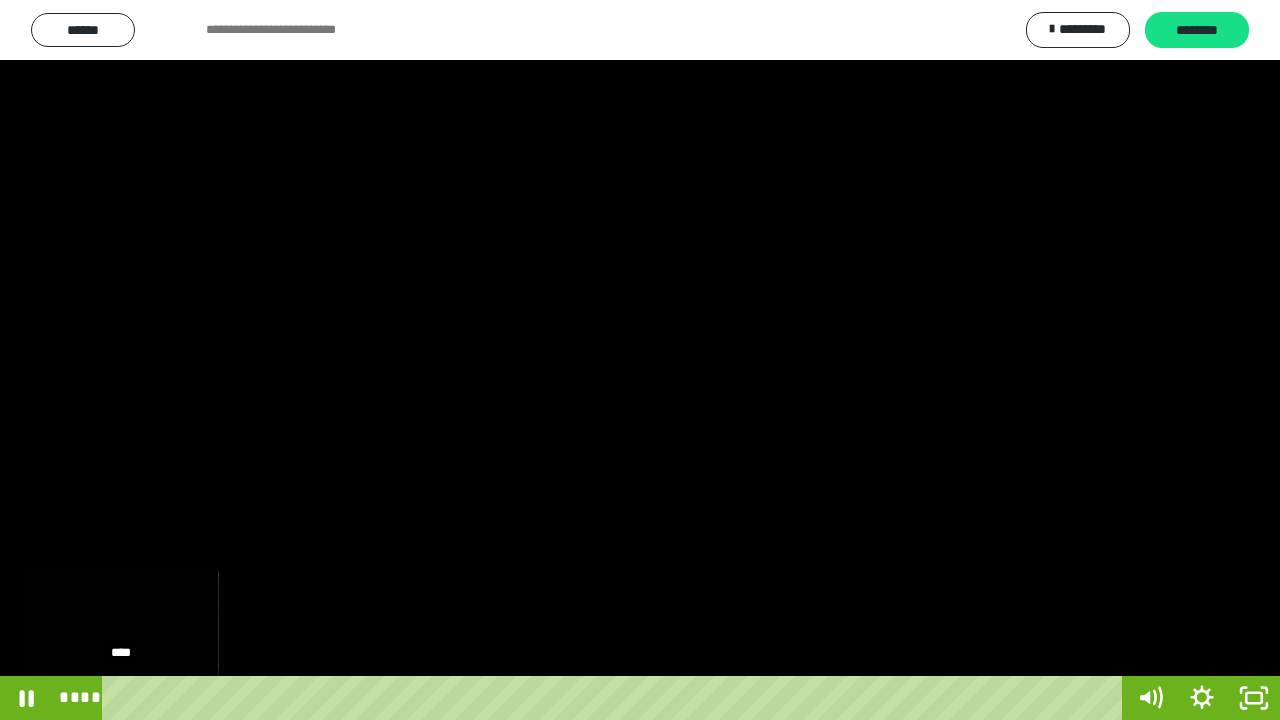 click on "****" at bounding box center [616, 698] 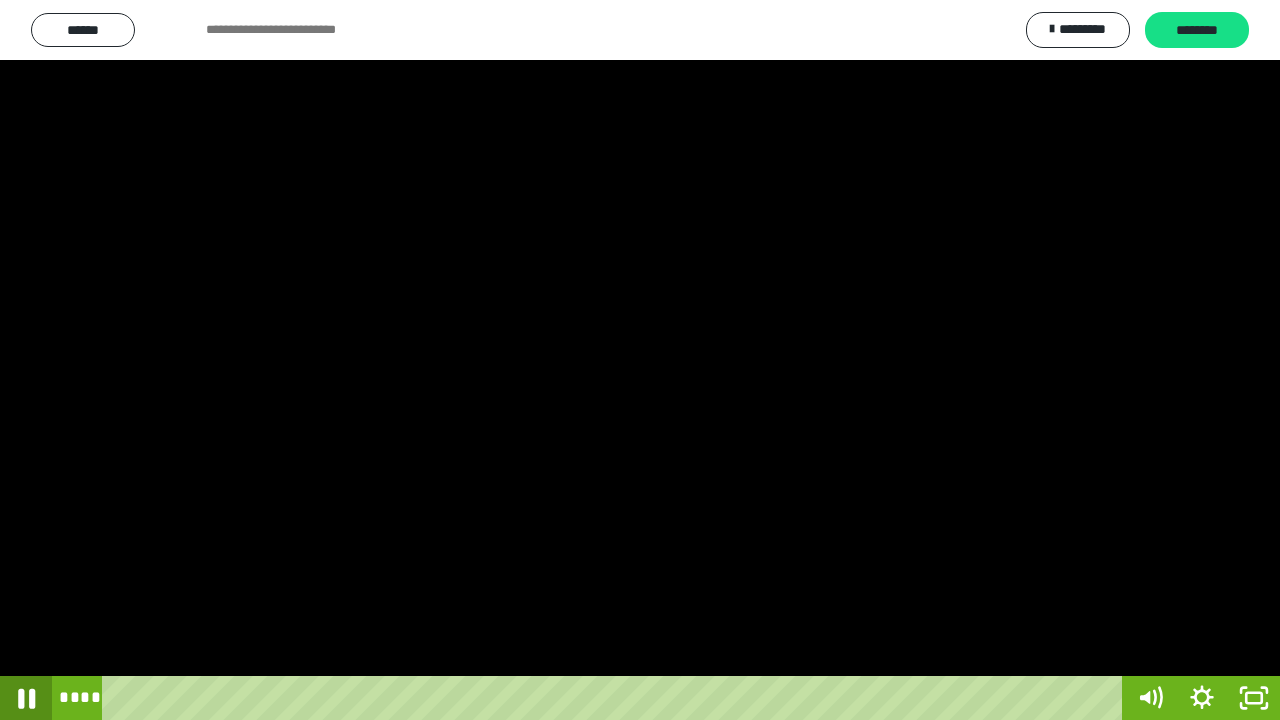 click 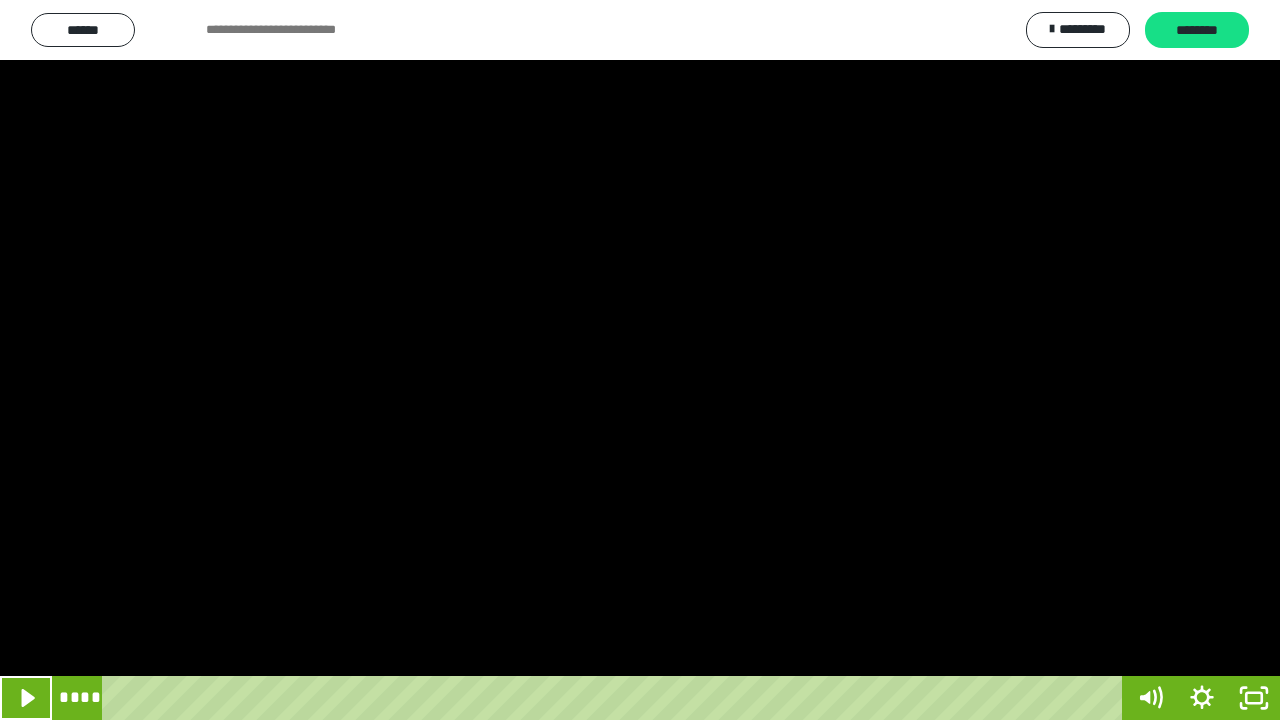 click 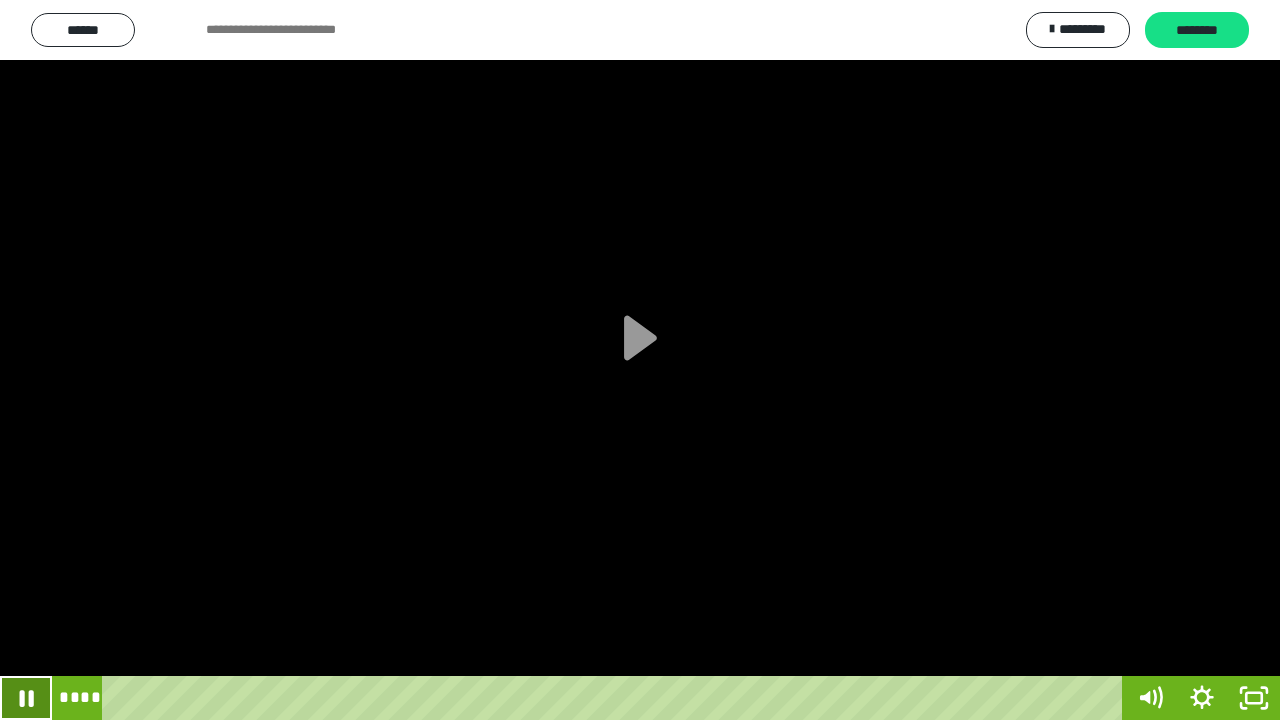click 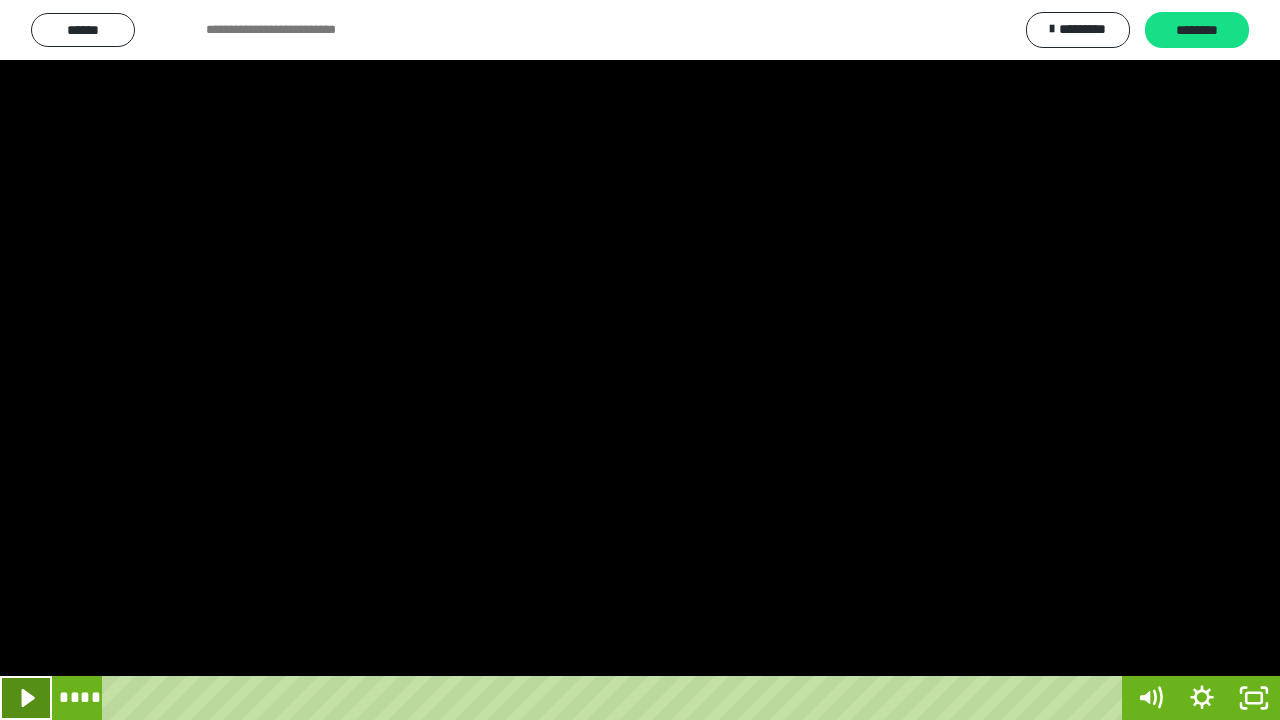 click 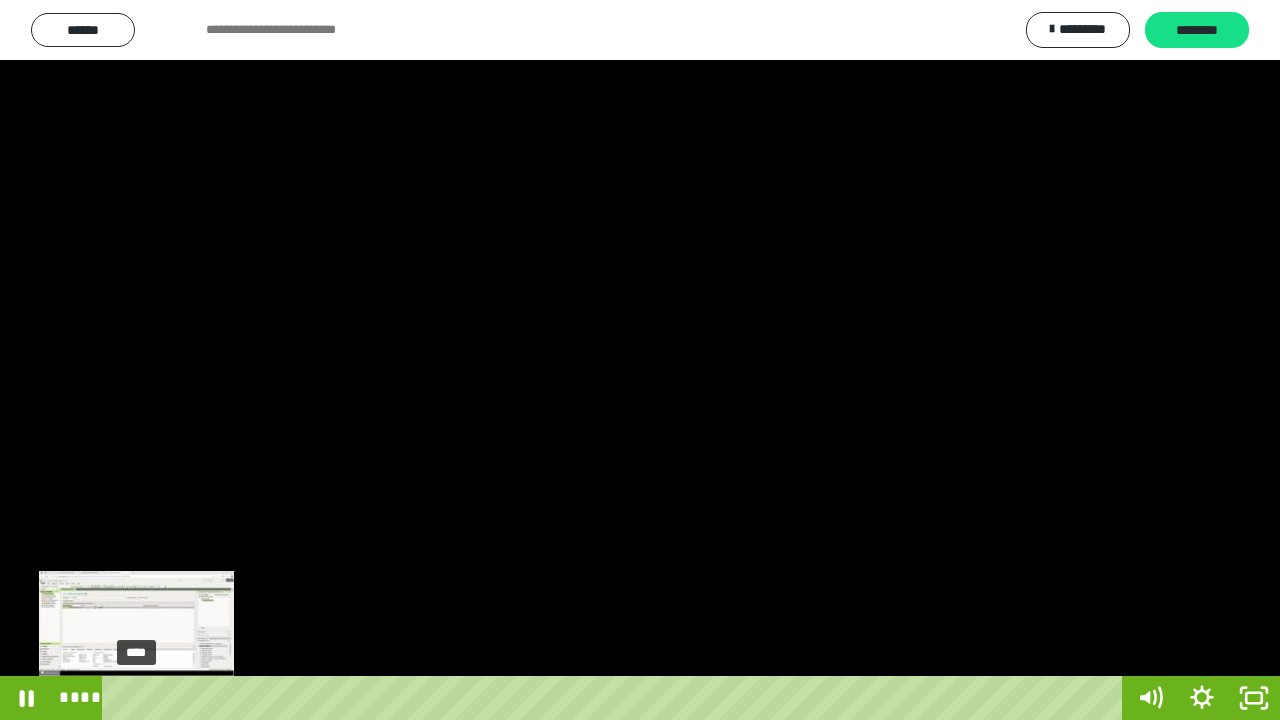 click on "****" at bounding box center [616, 698] 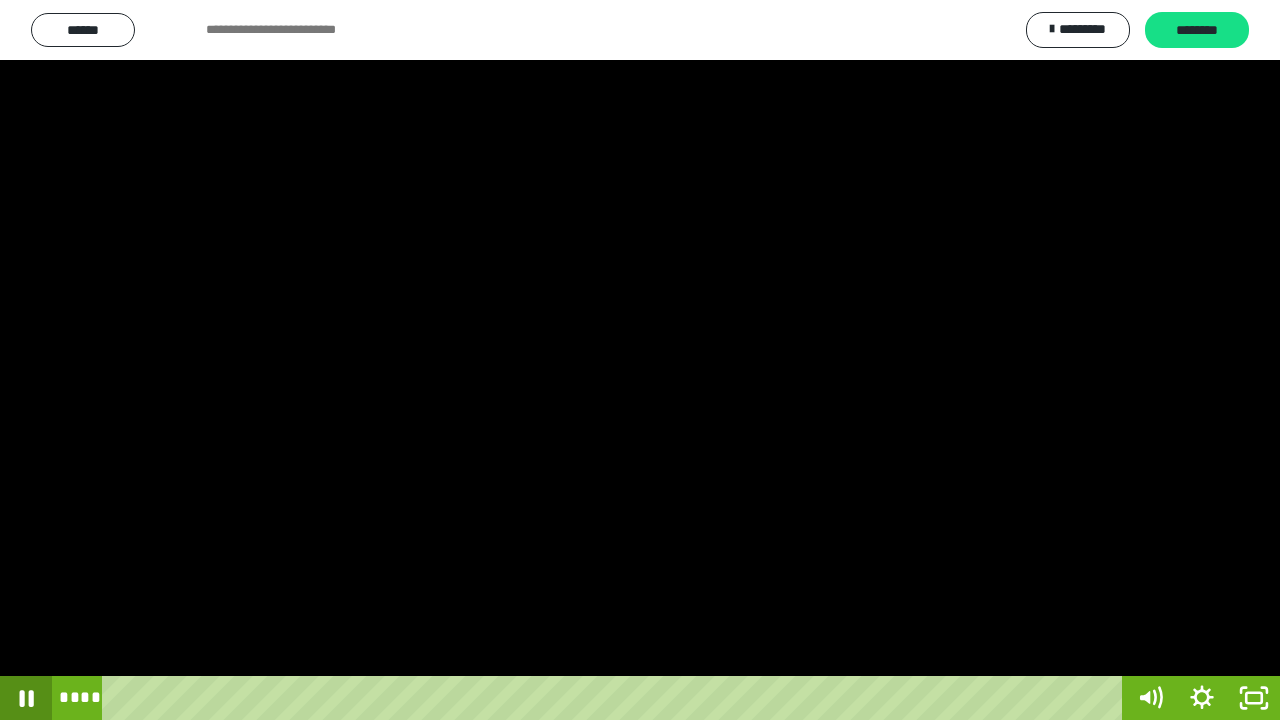 click 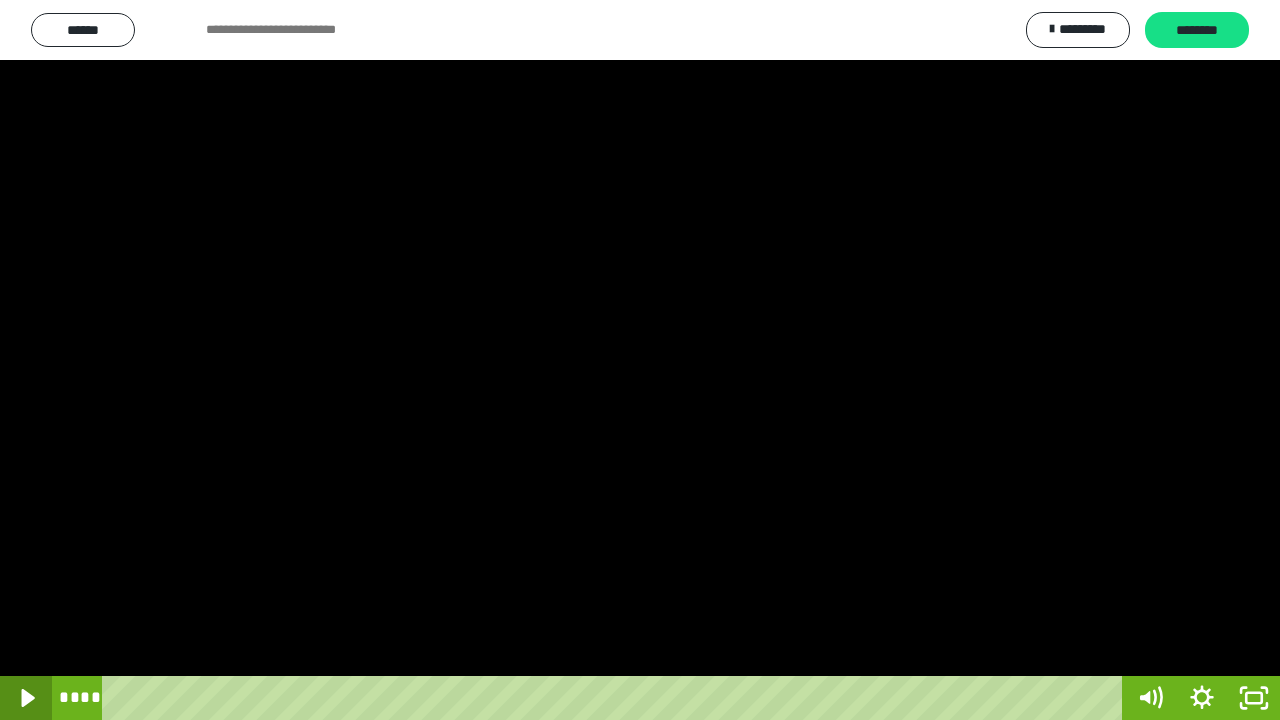 click 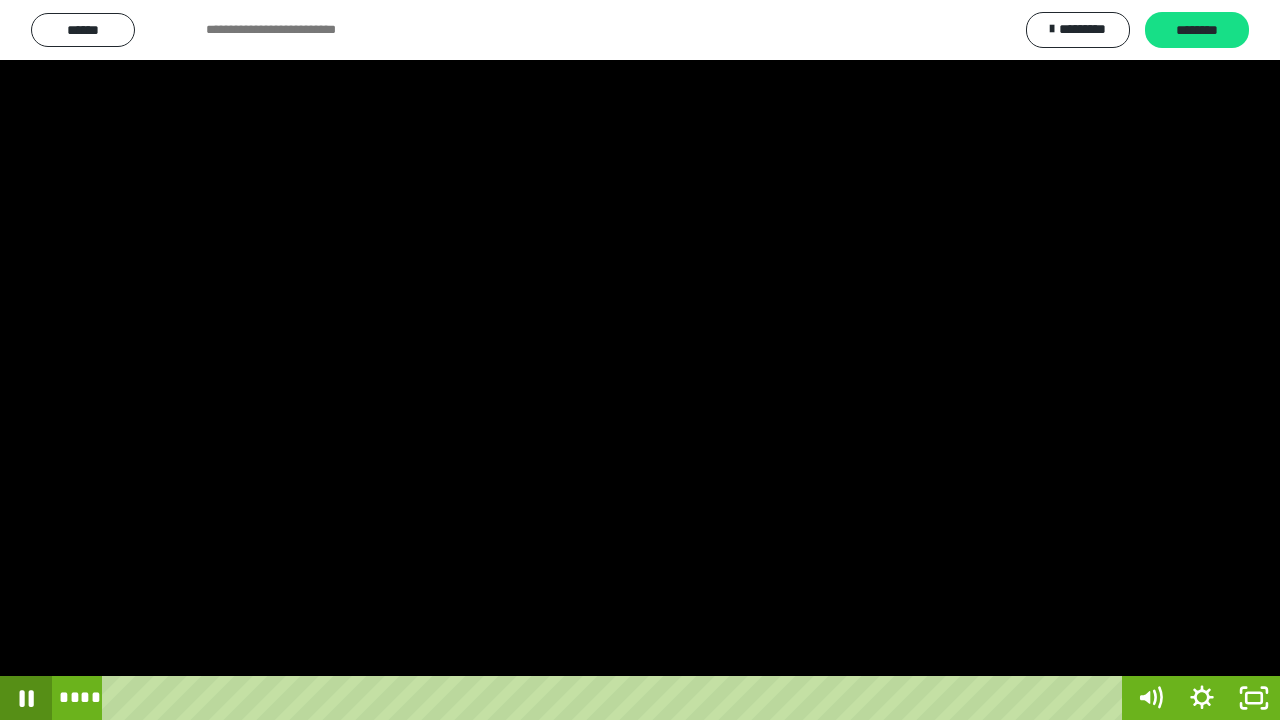click 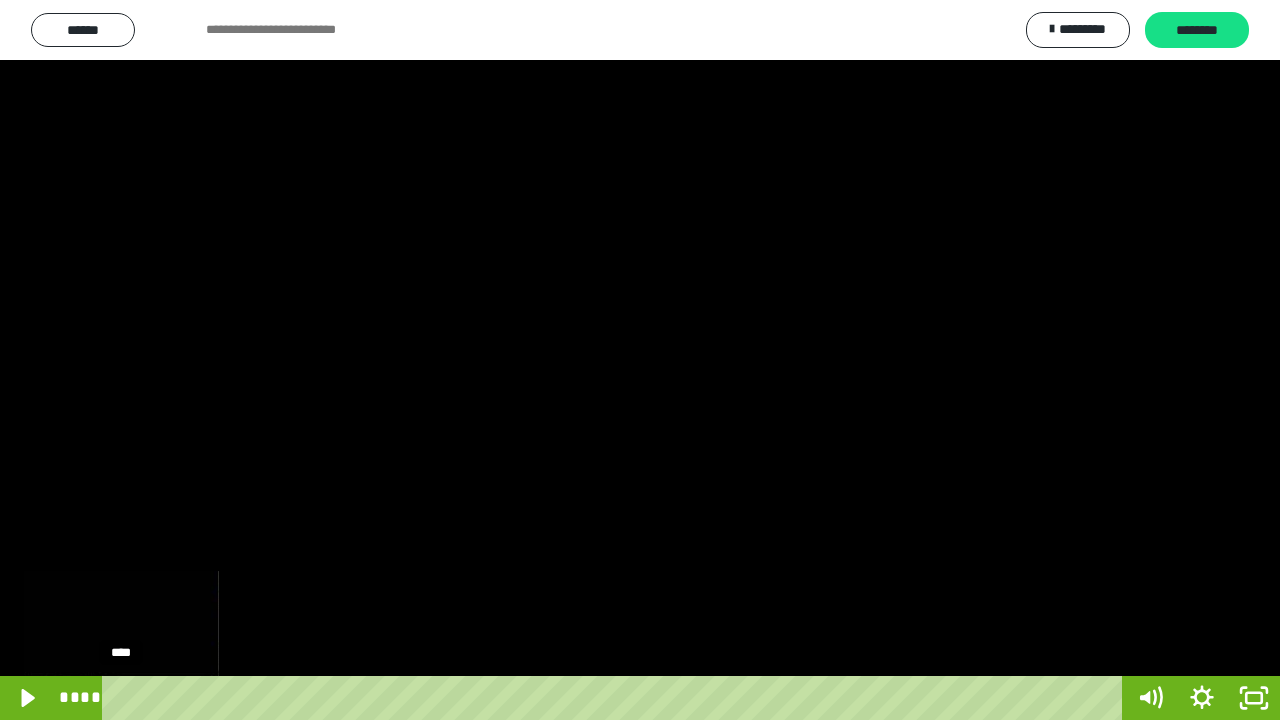 click on "****" at bounding box center [616, 698] 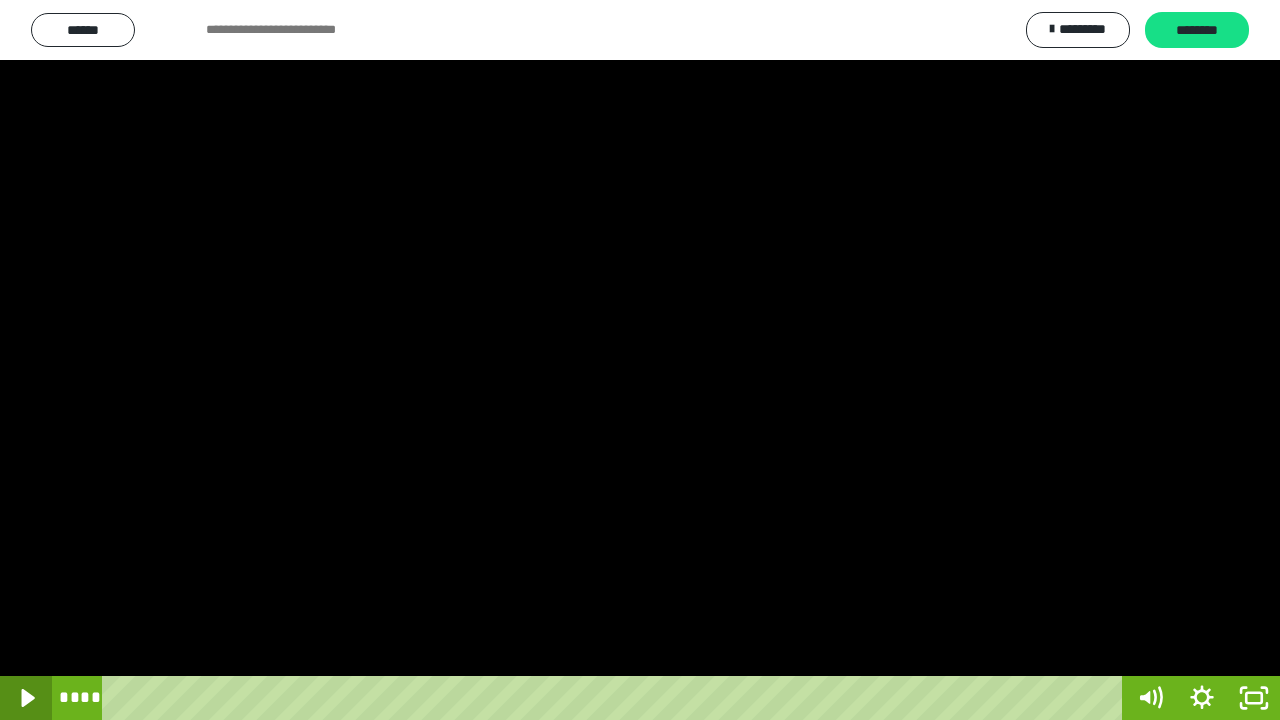 click 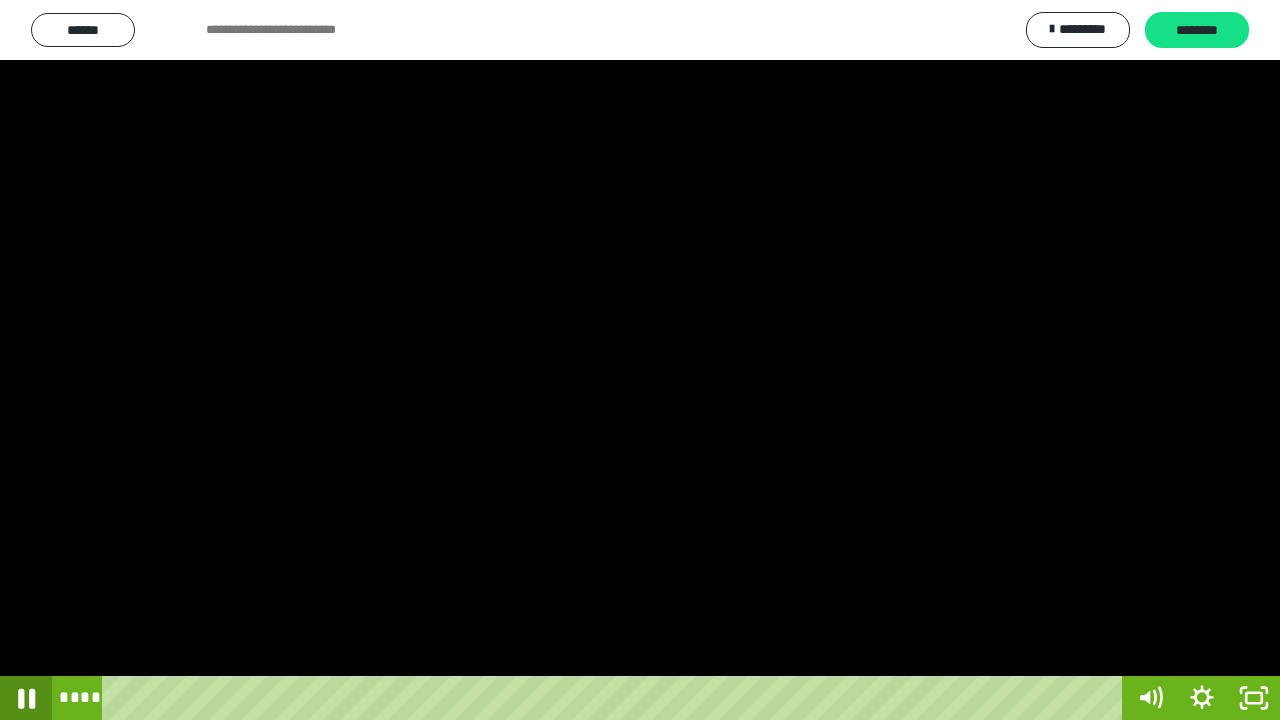 click 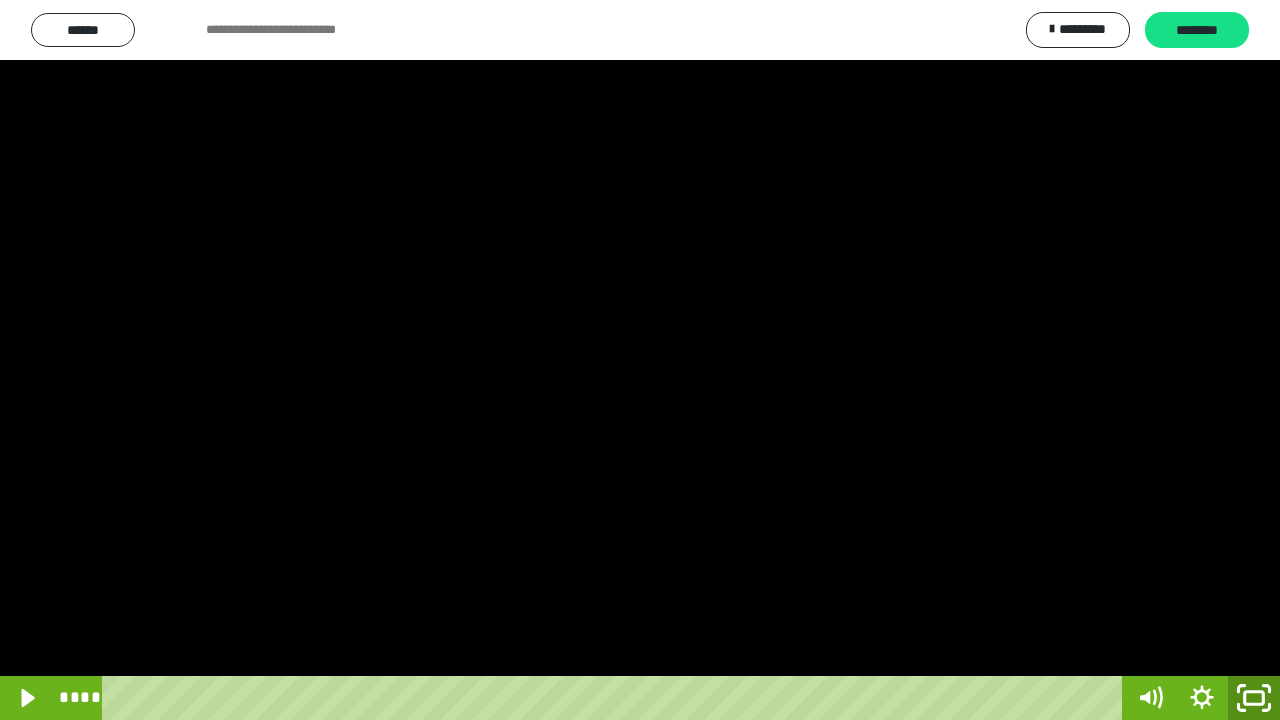 click 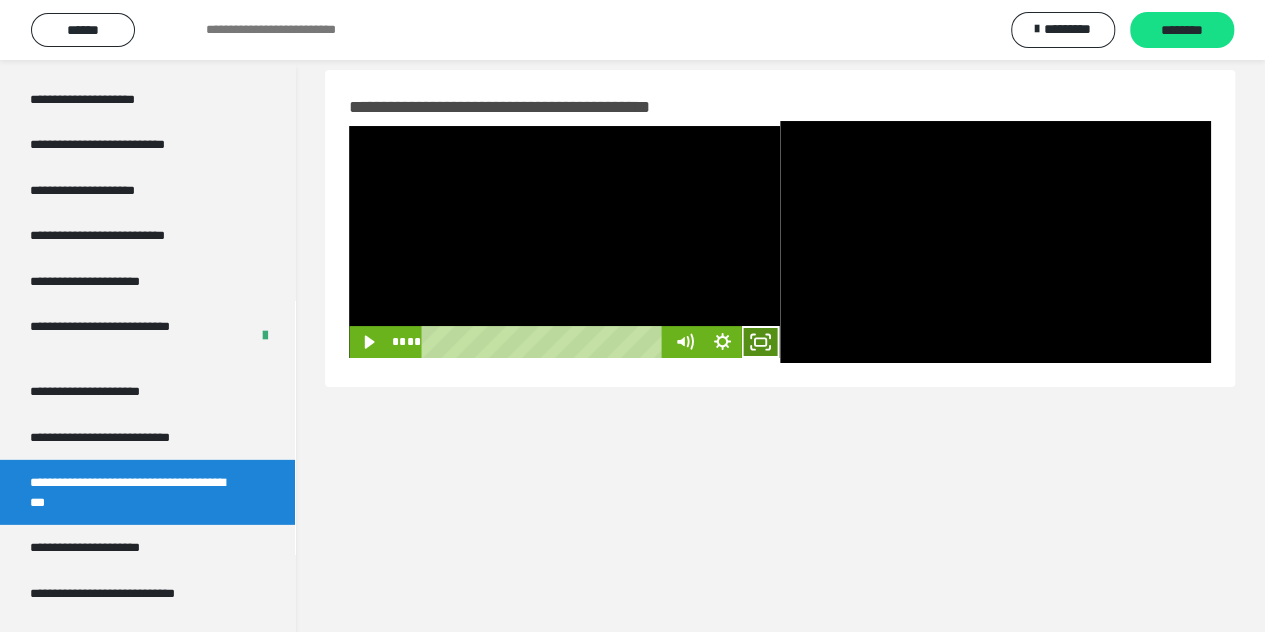 click 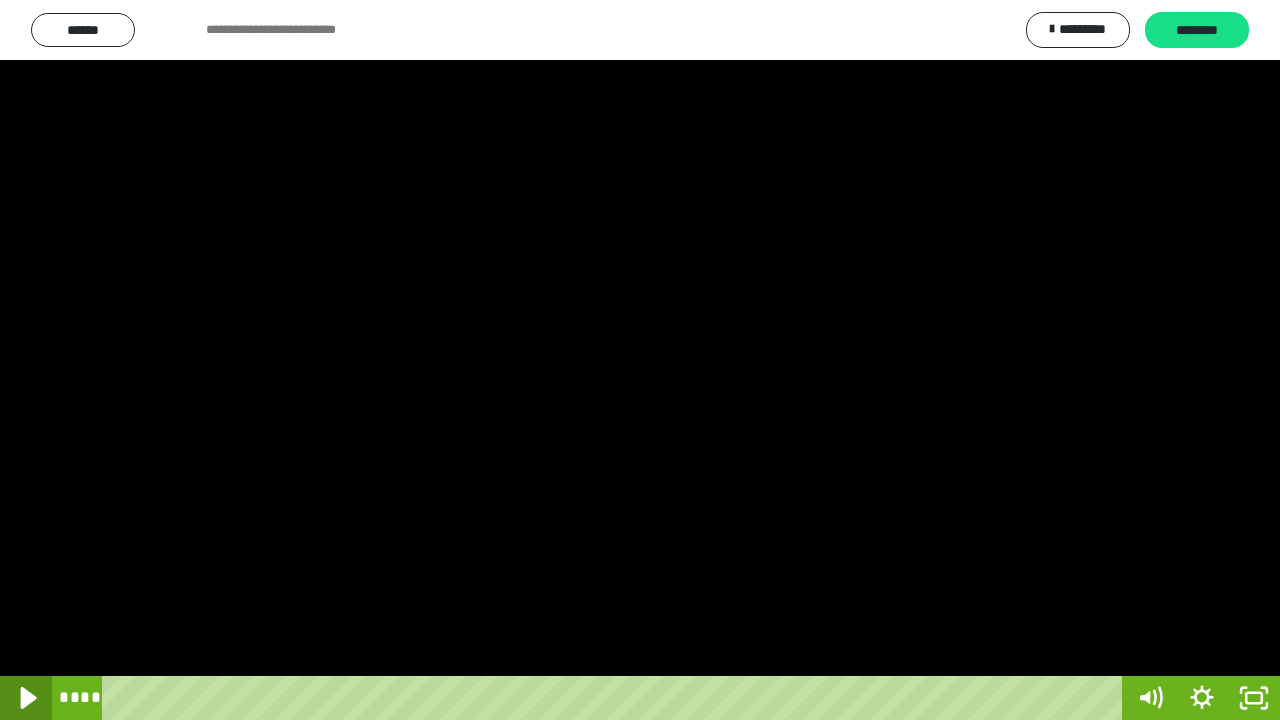 click 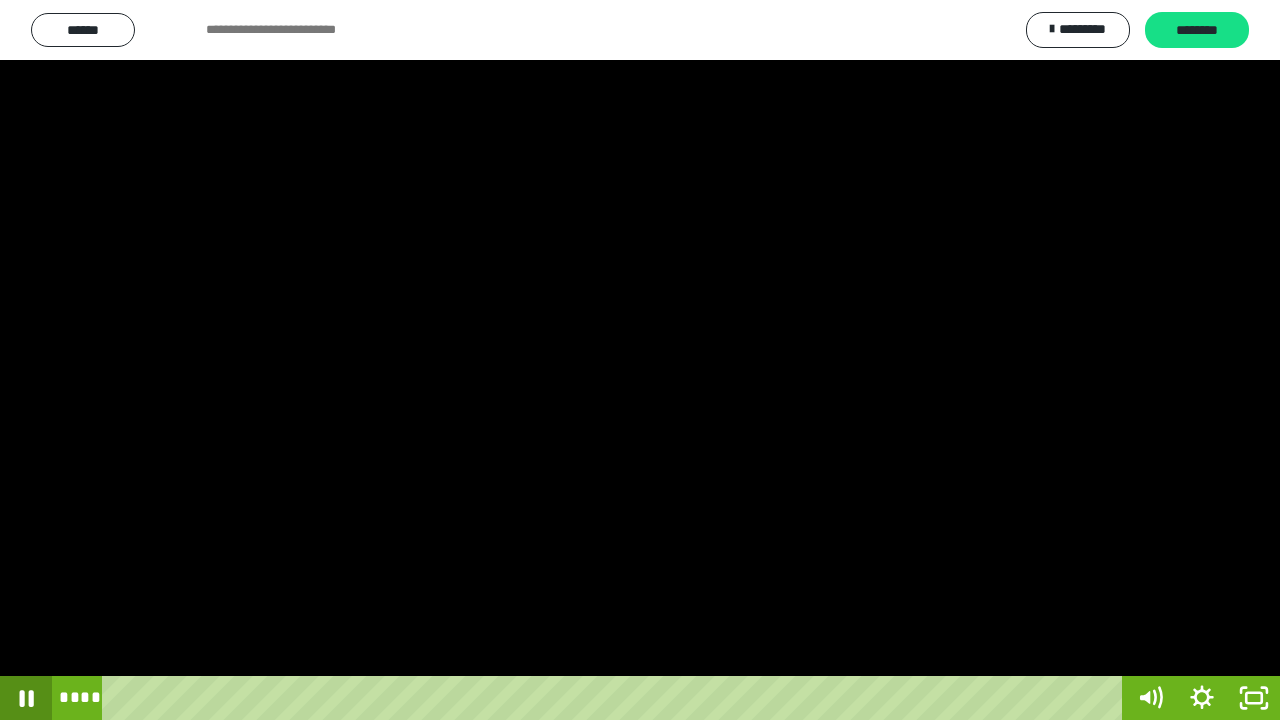 click 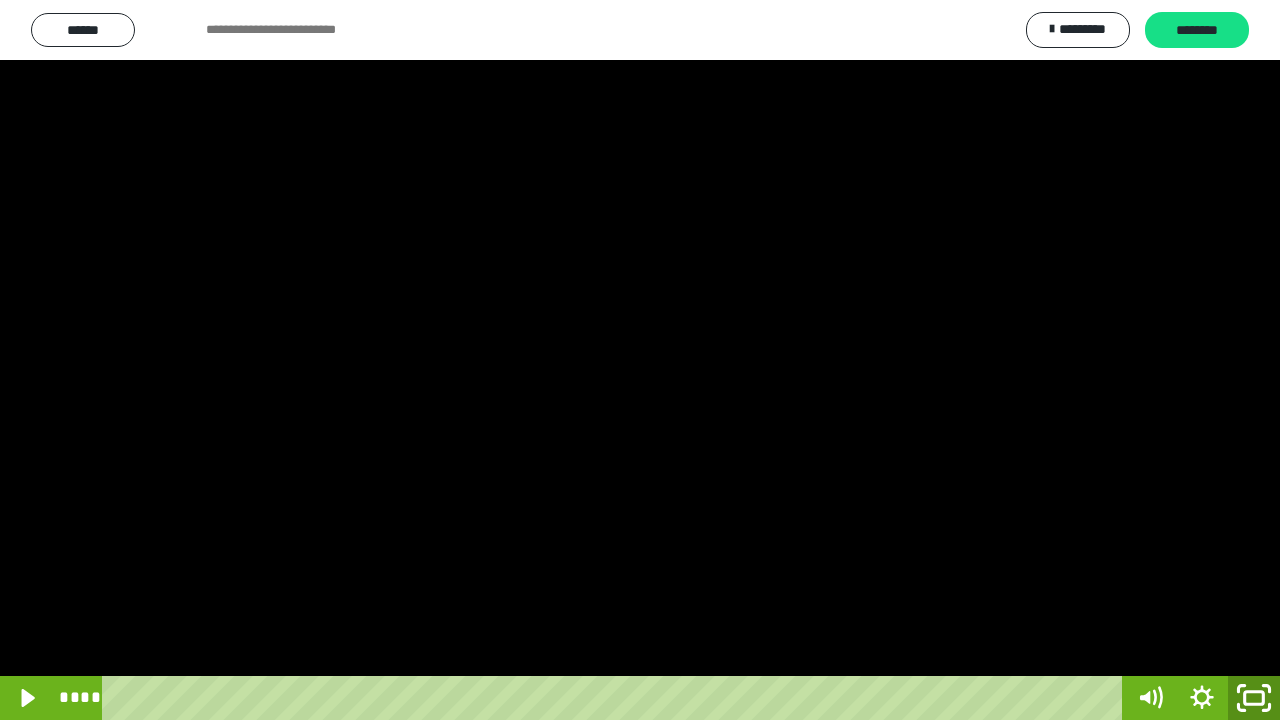 drag, startPoint x: 1256, startPoint y: 698, endPoint x: 1256, endPoint y: 611, distance: 87 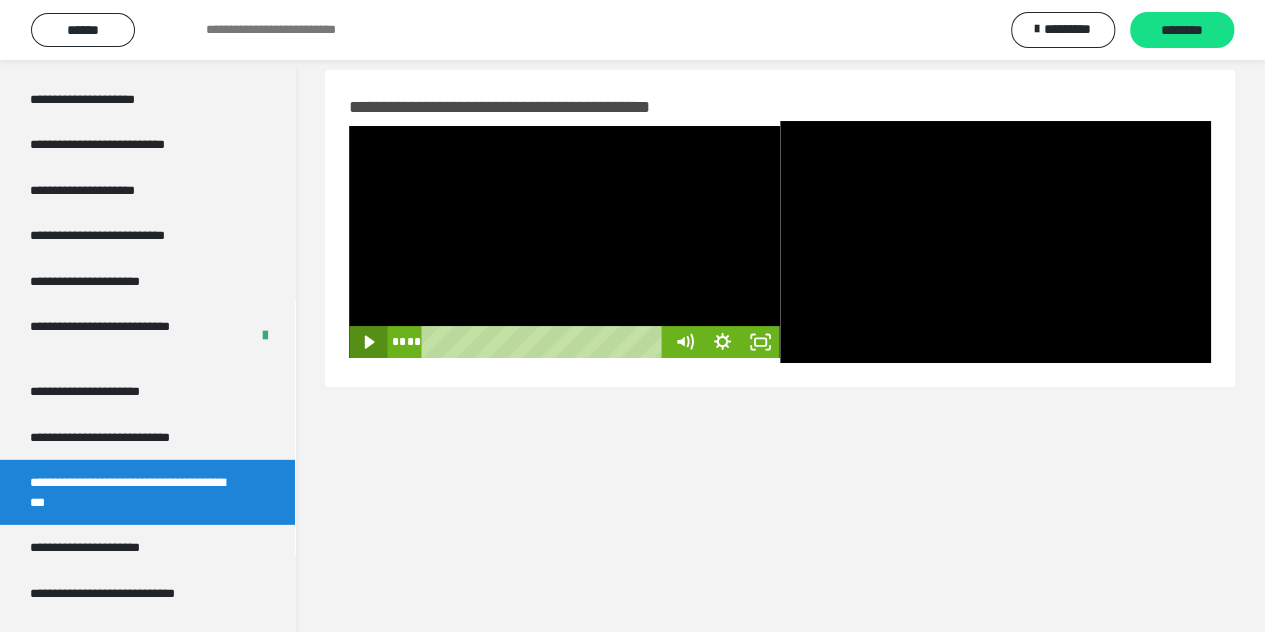 click 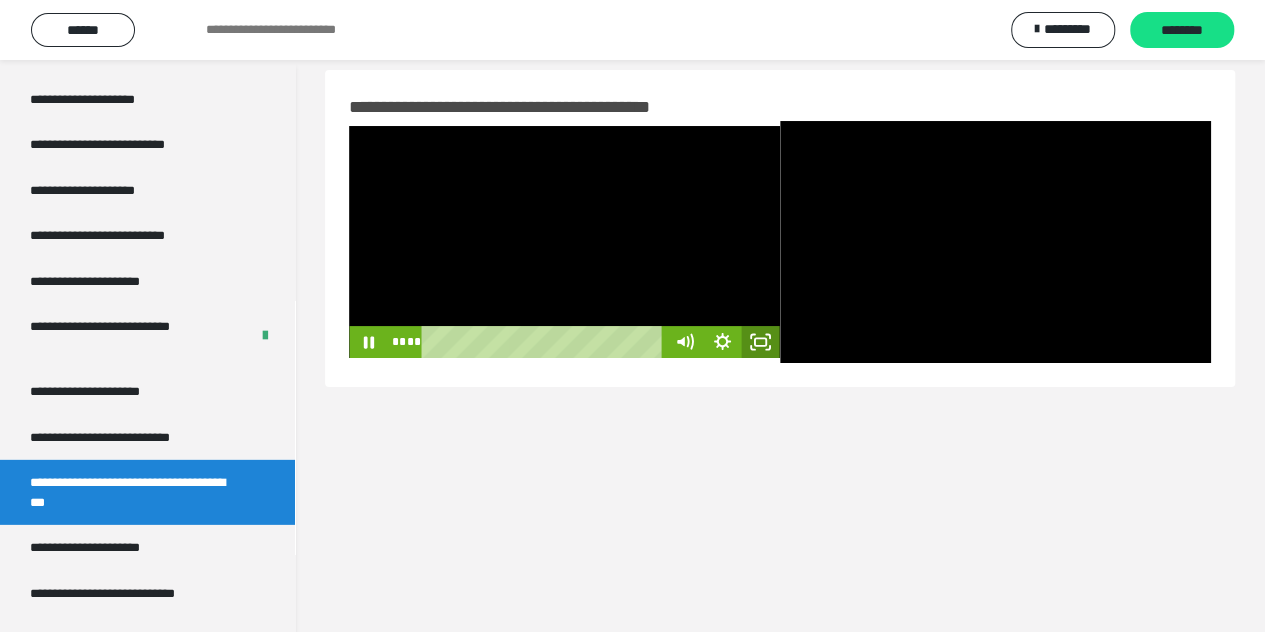 click 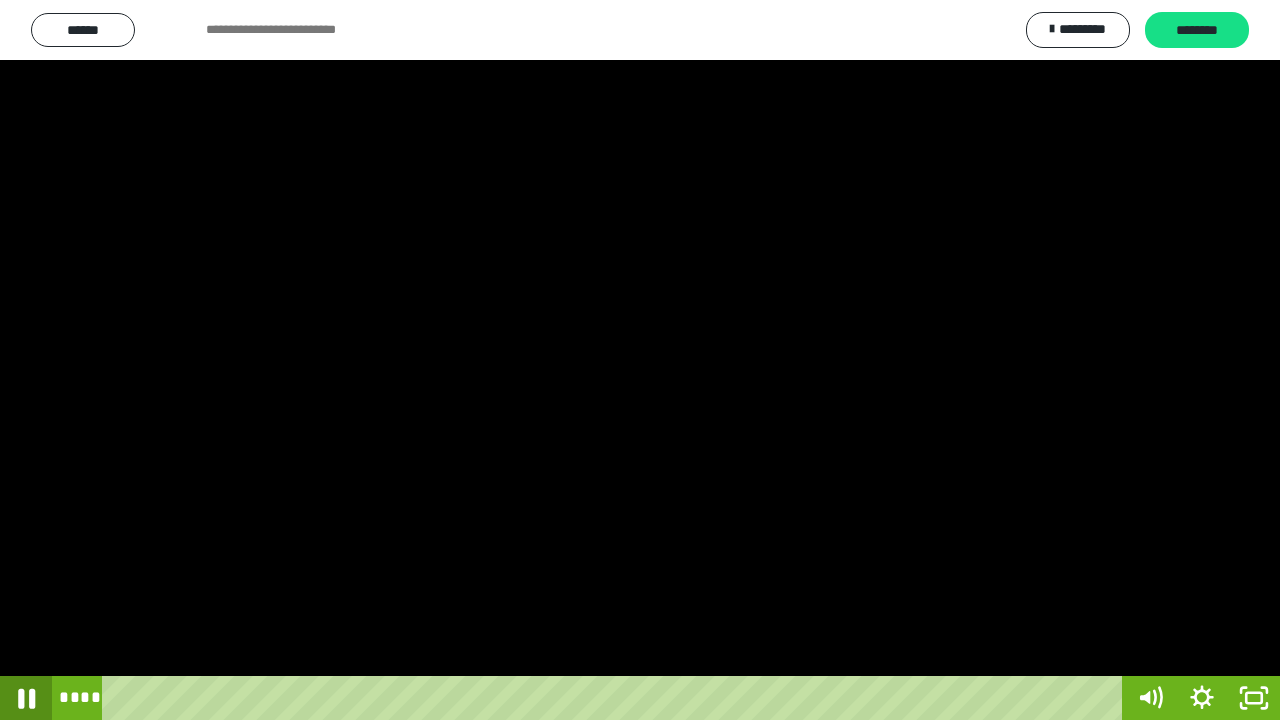 click 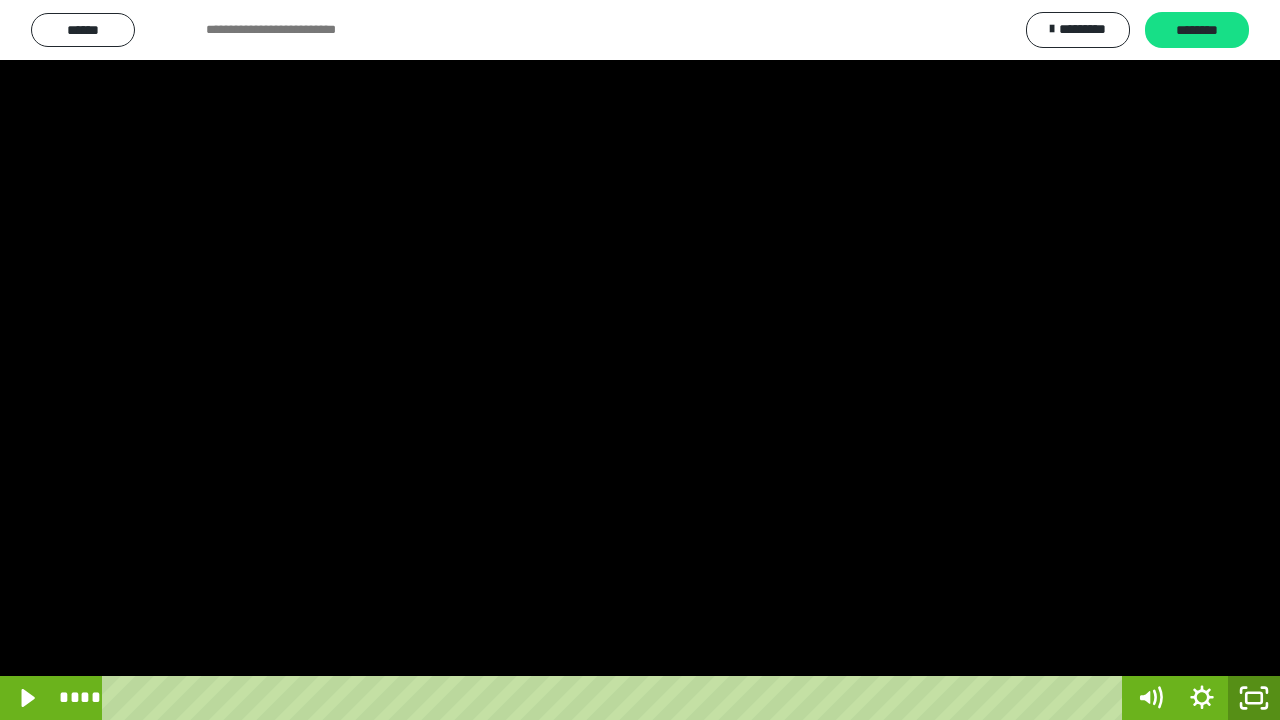 click 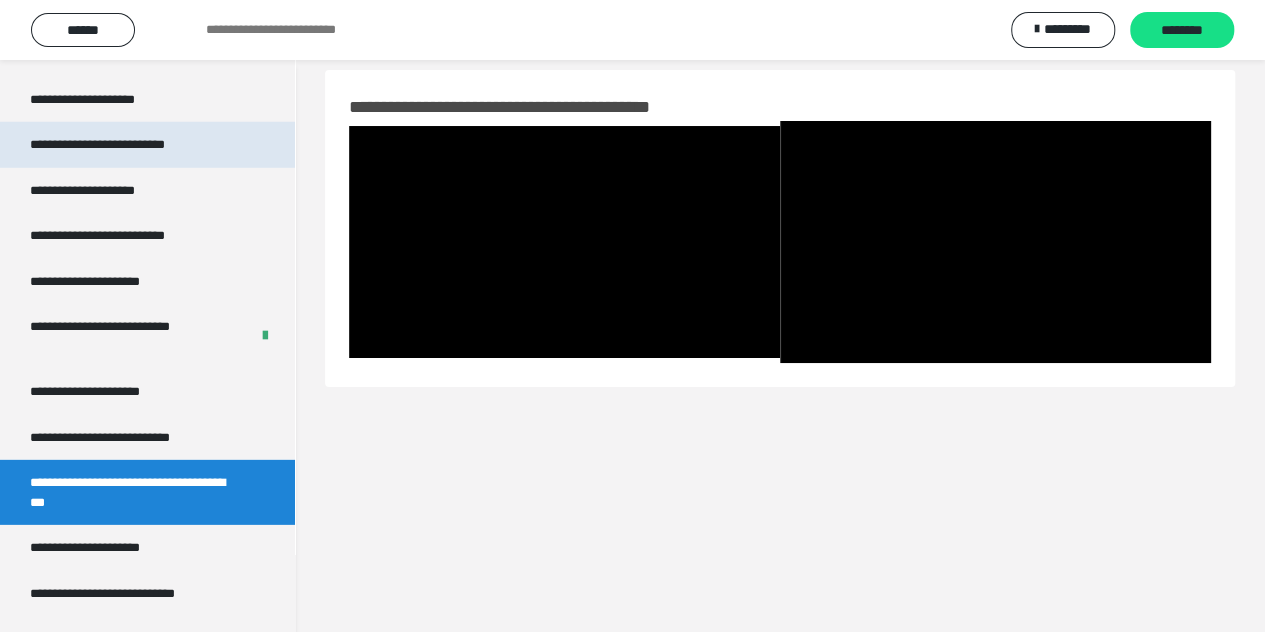 click on "**********" at bounding box center [126, 145] 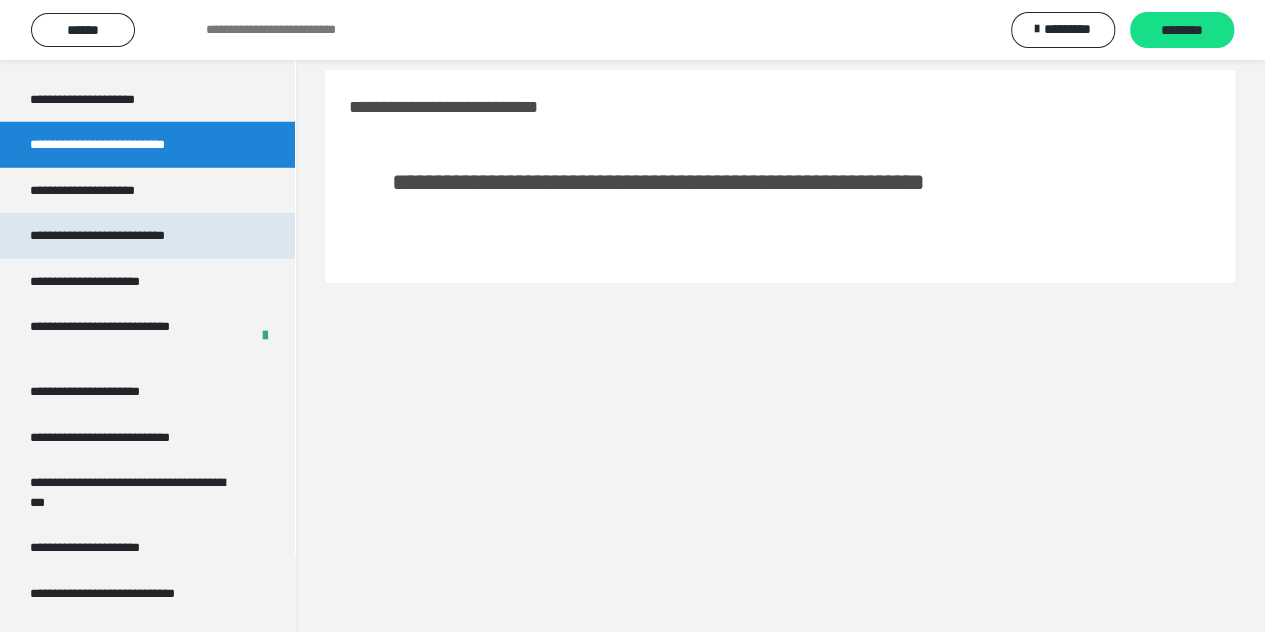 click on "**********" at bounding box center [127, 236] 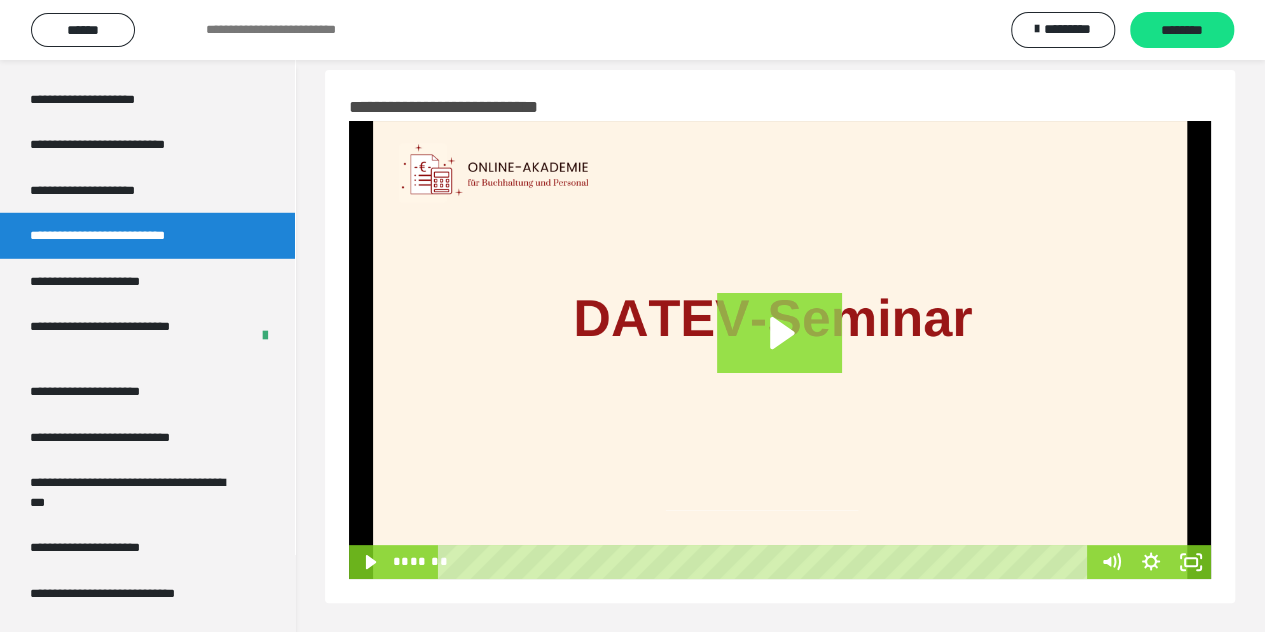 click 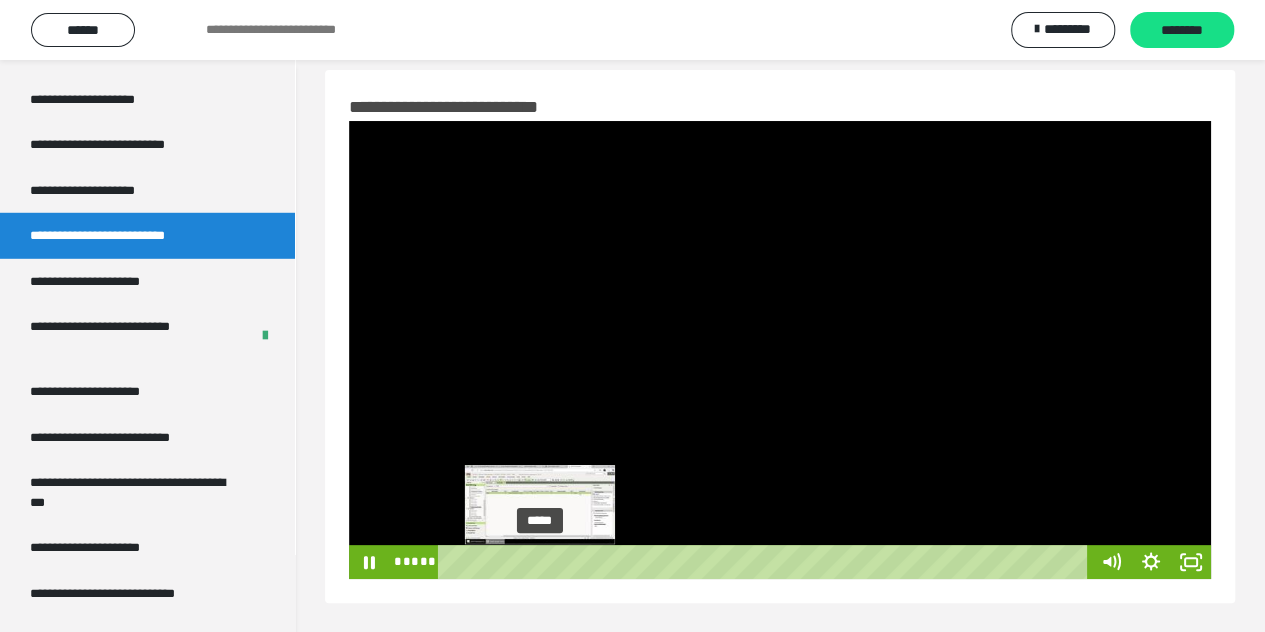 click on "*****" at bounding box center (766, 562) 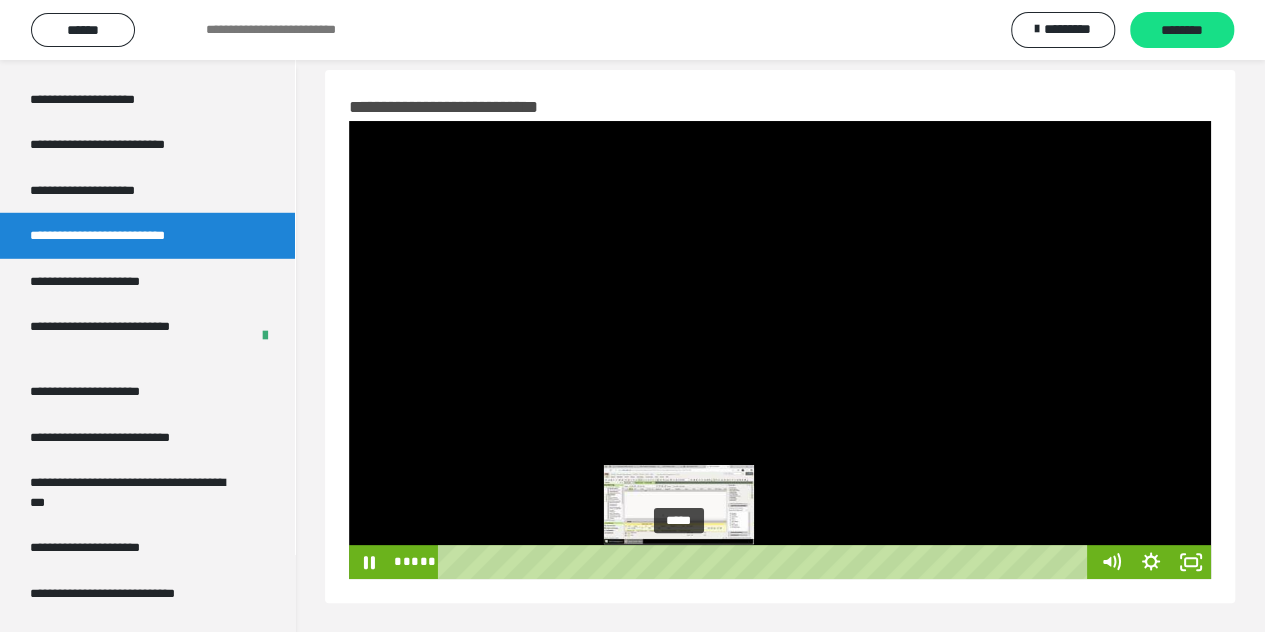 click on "*****" at bounding box center (766, 562) 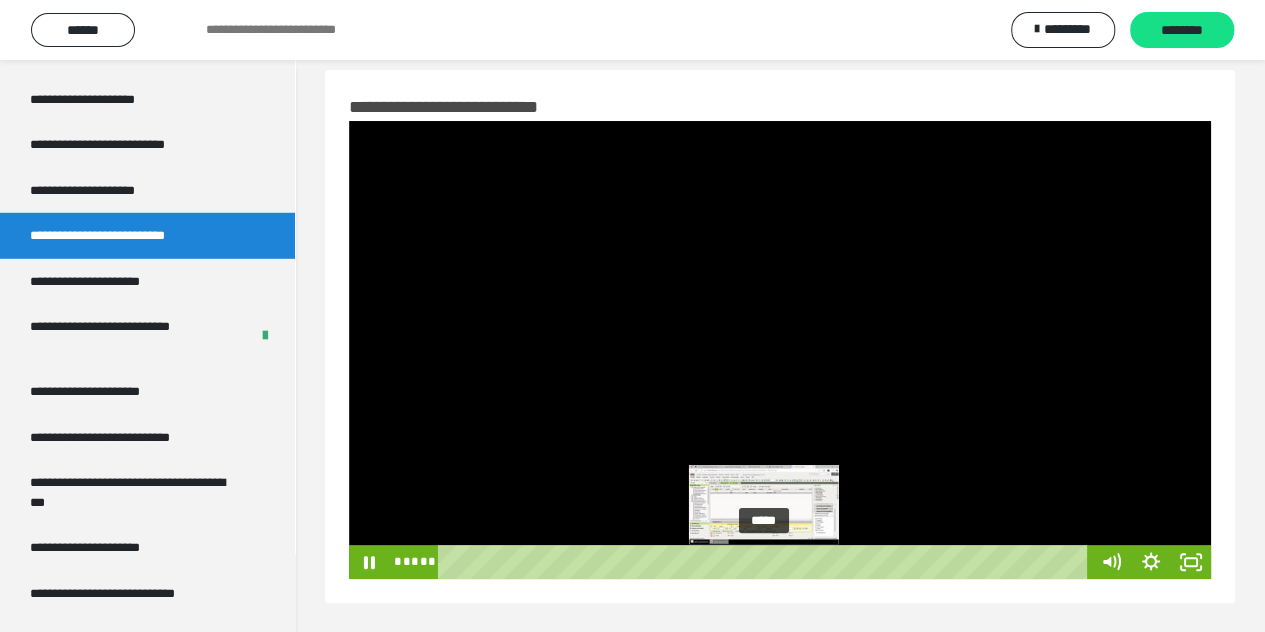 drag, startPoint x: 681, startPoint y: 557, endPoint x: 765, endPoint y: 562, distance: 84.14868 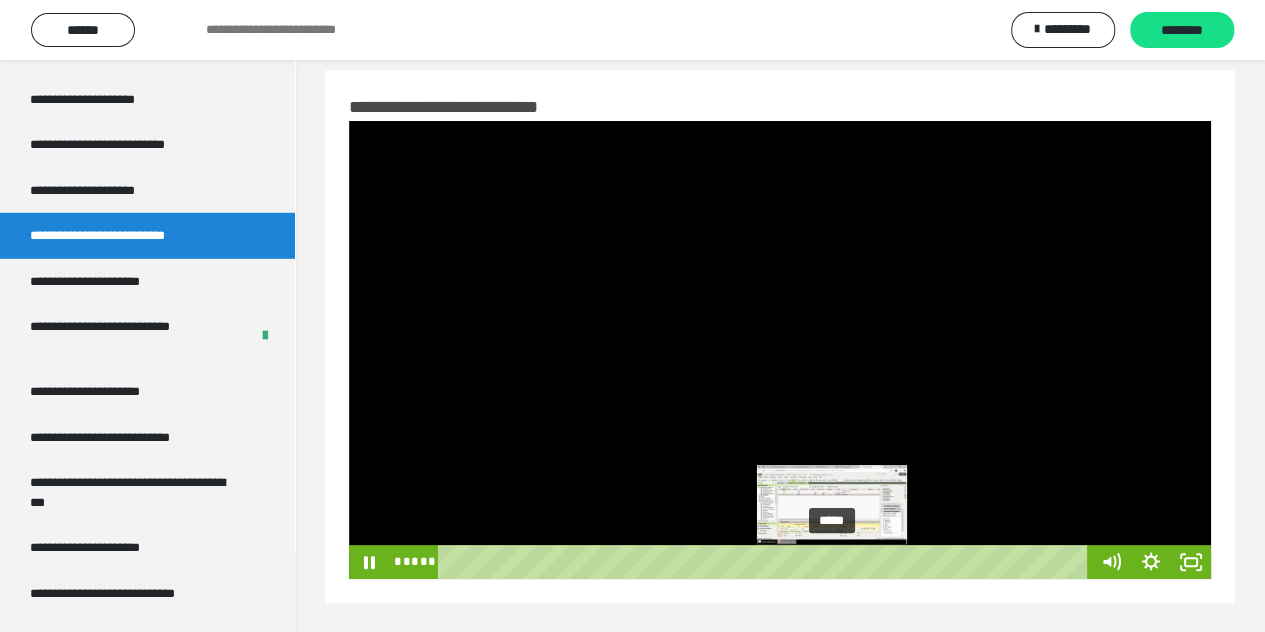 drag, startPoint x: 764, startPoint y: 561, endPoint x: 834, endPoint y: 563, distance: 70.028564 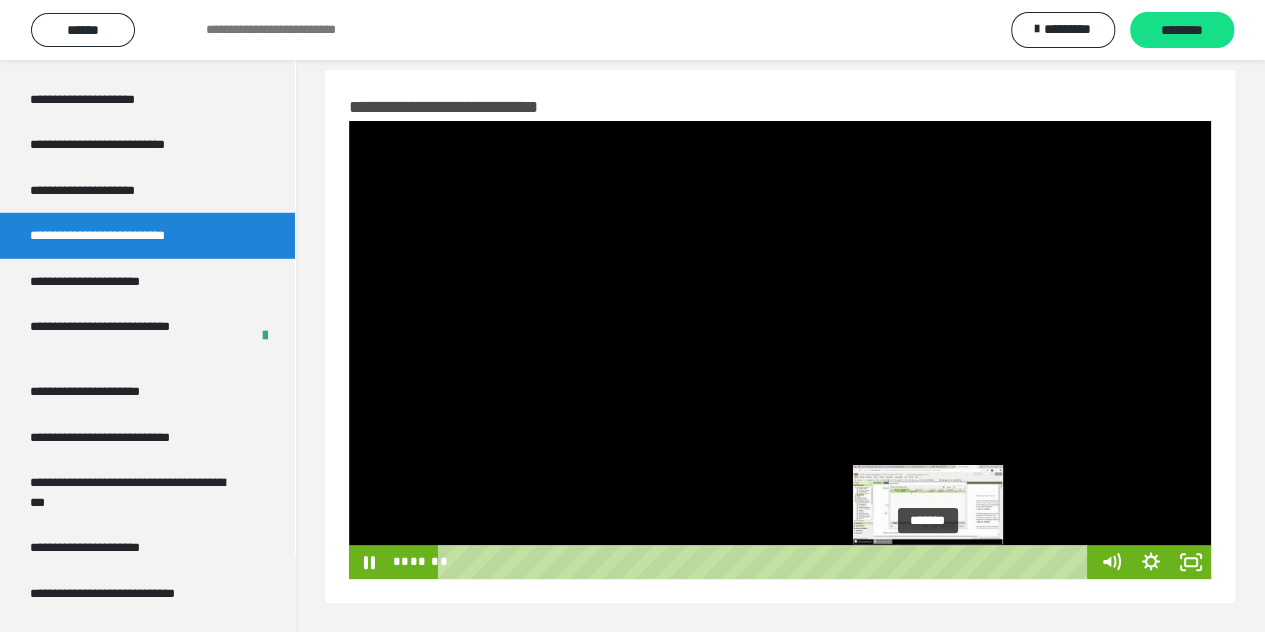drag, startPoint x: 891, startPoint y: 559, endPoint x: 930, endPoint y: 561, distance: 39.051247 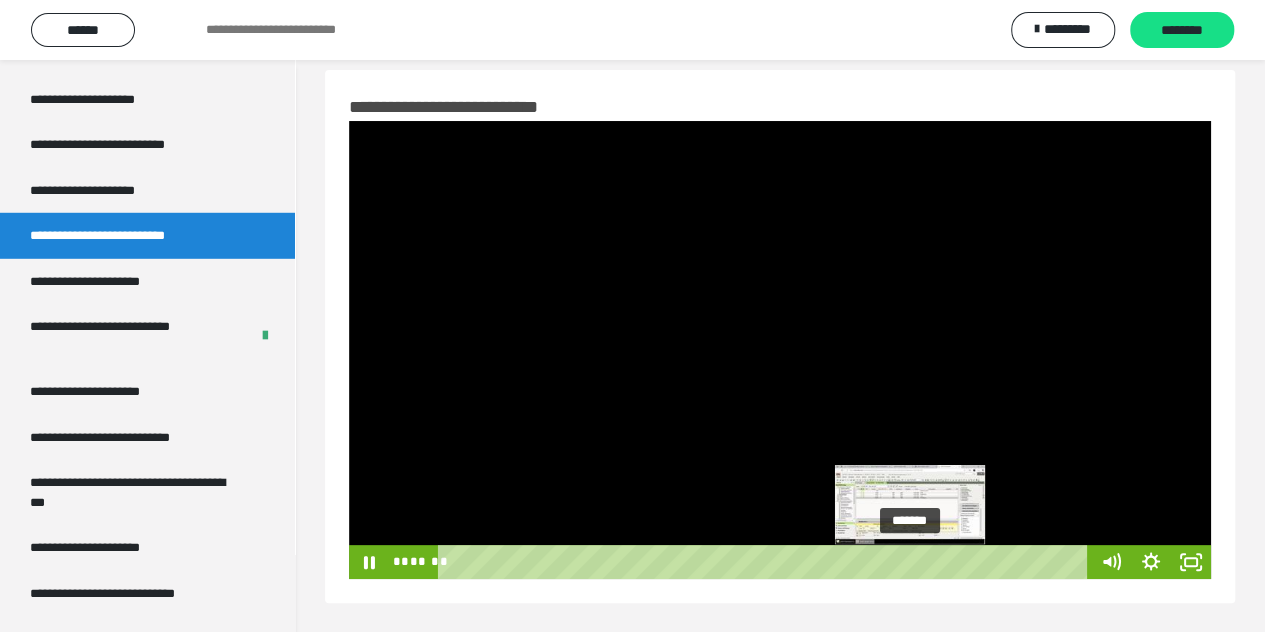 click on "*******" at bounding box center [766, 562] 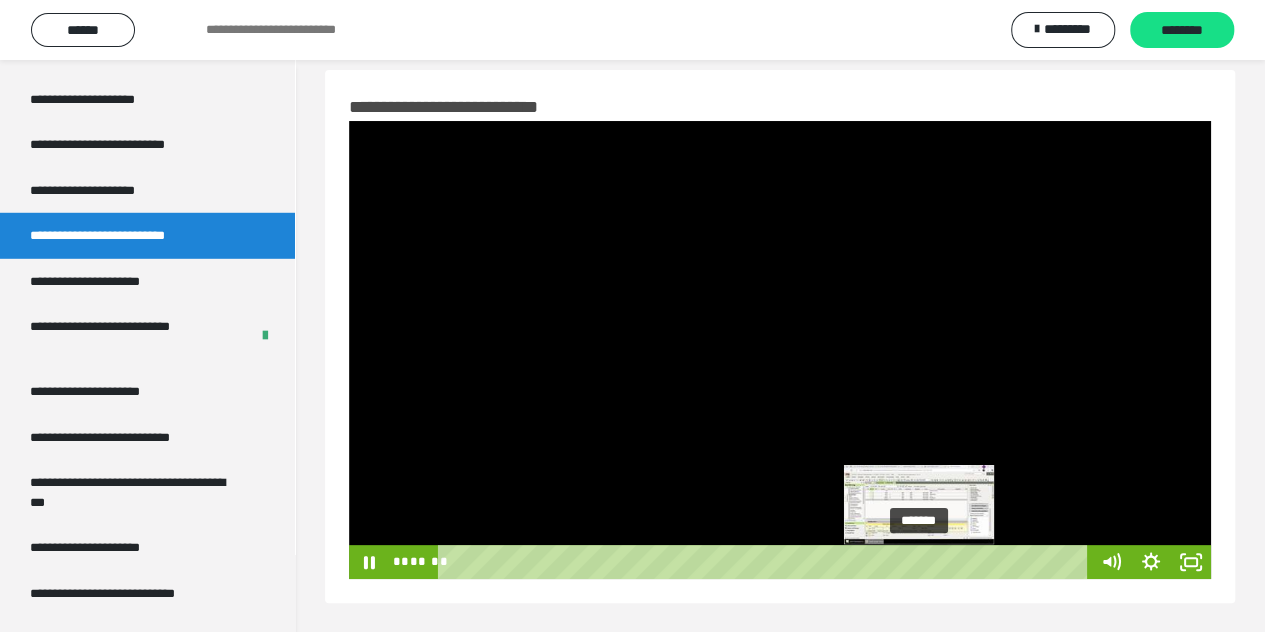 click on "*******" at bounding box center (766, 562) 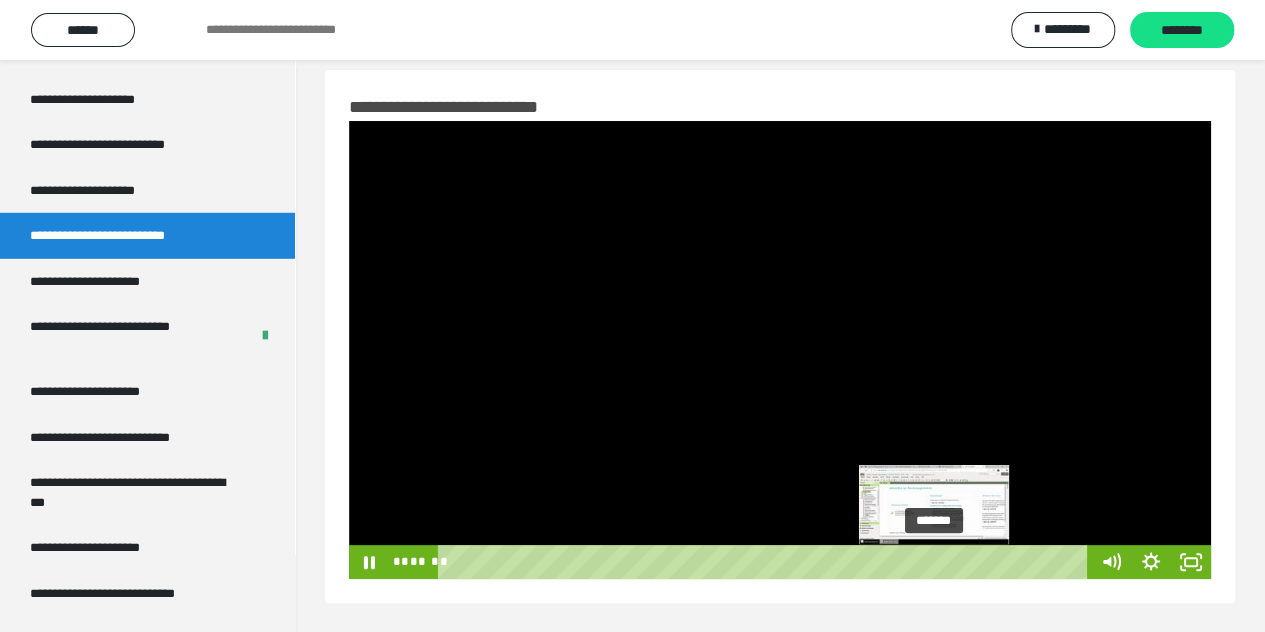 click on "*******" at bounding box center (766, 562) 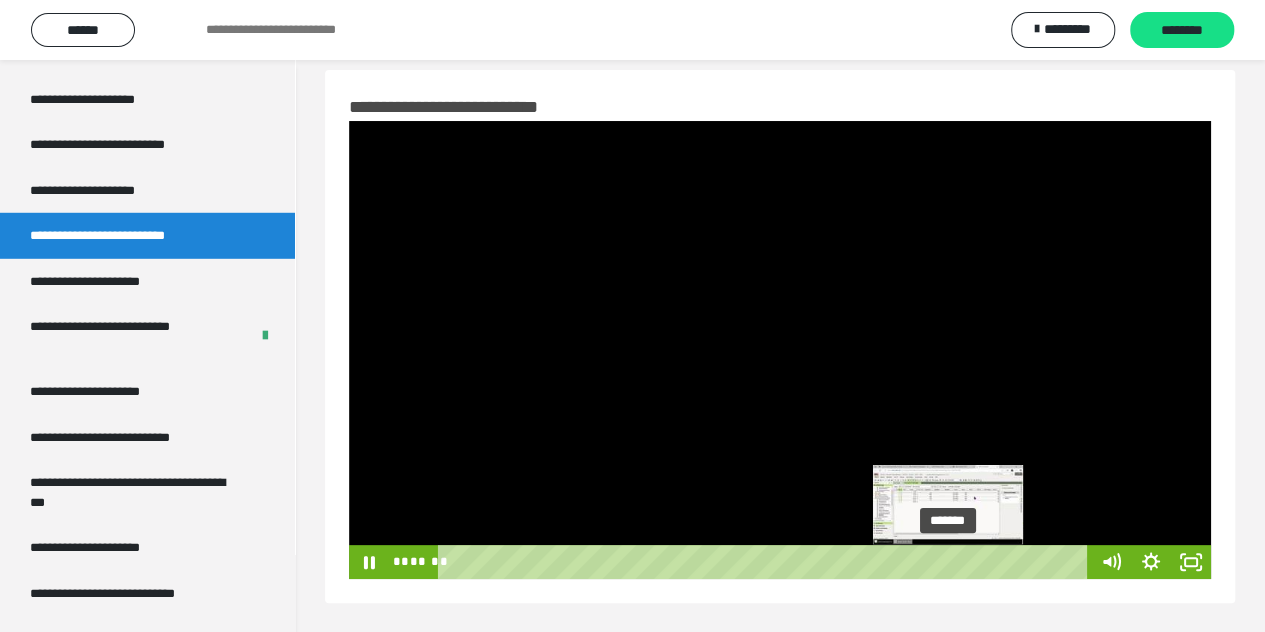 click on "*******" at bounding box center (766, 562) 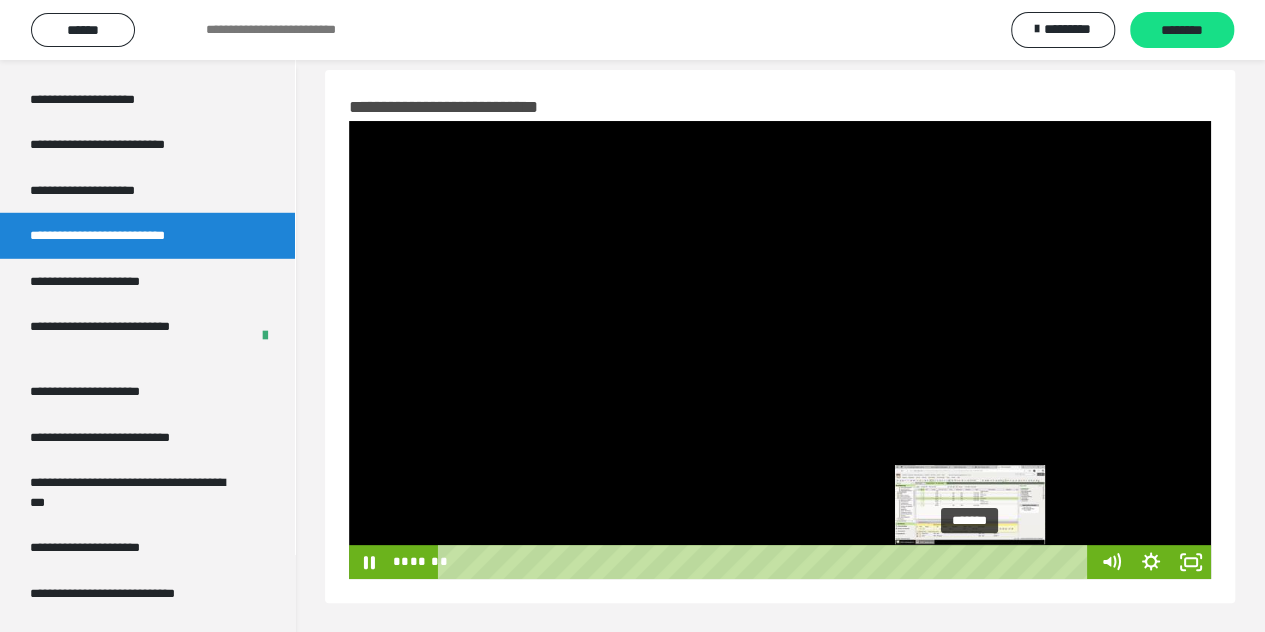 click on "*******" at bounding box center (766, 562) 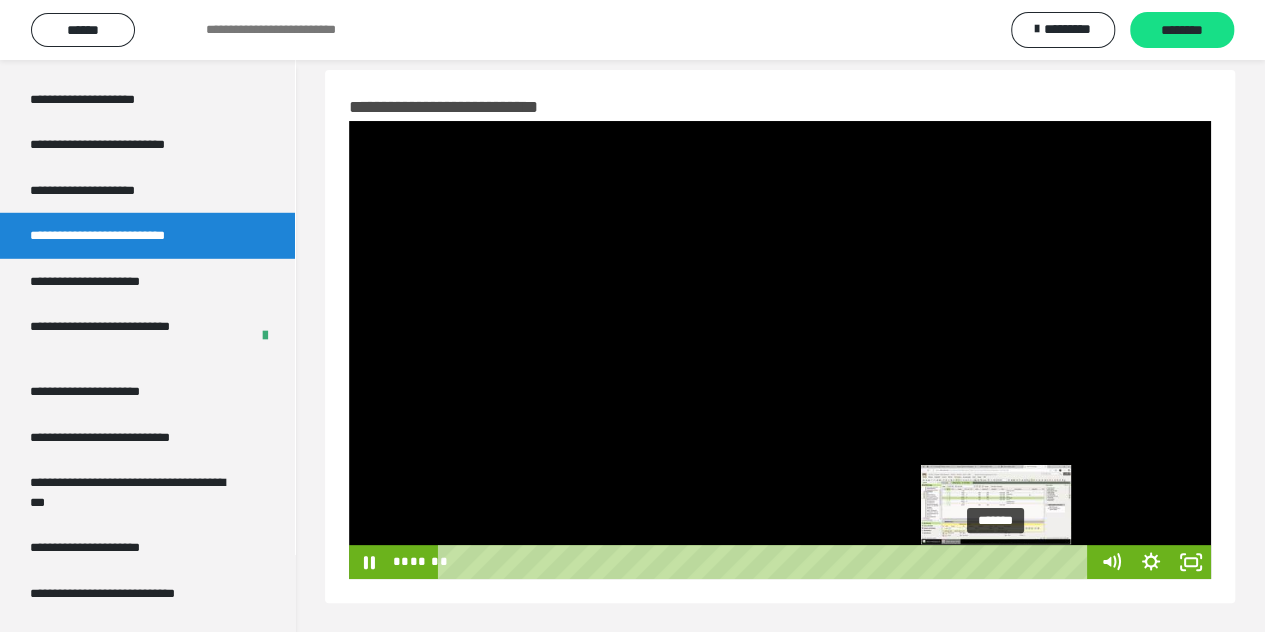 click on "*******" at bounding box center [766, 562] 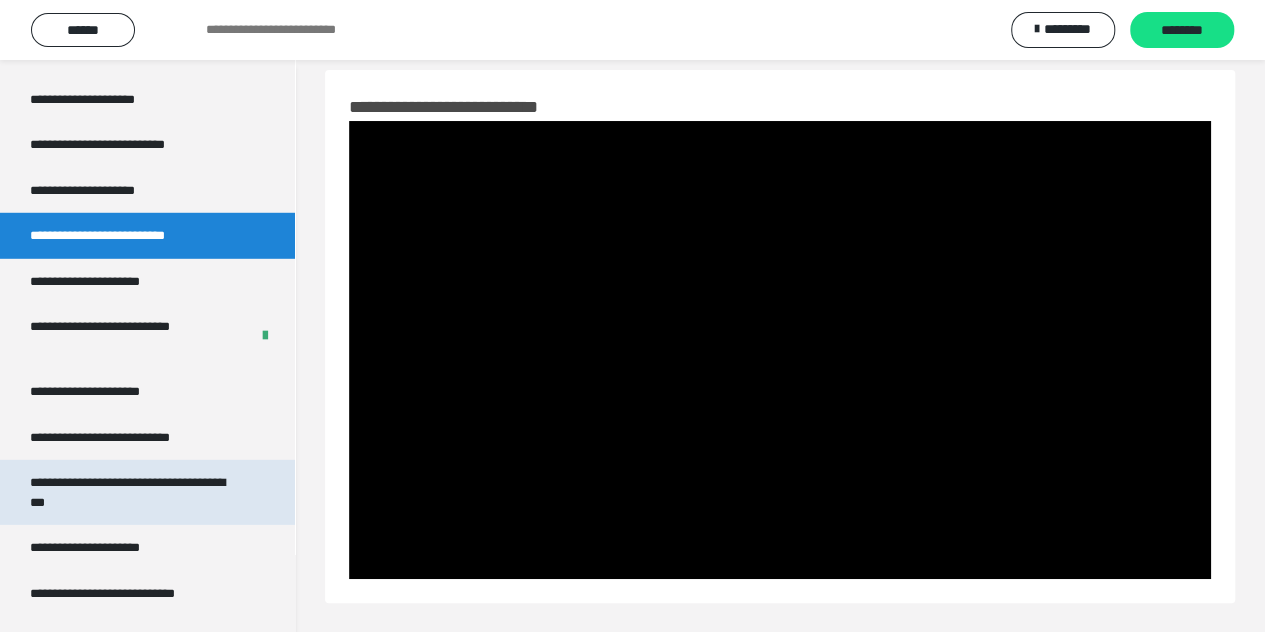 click on "**********" at bounding box center (132, 492) 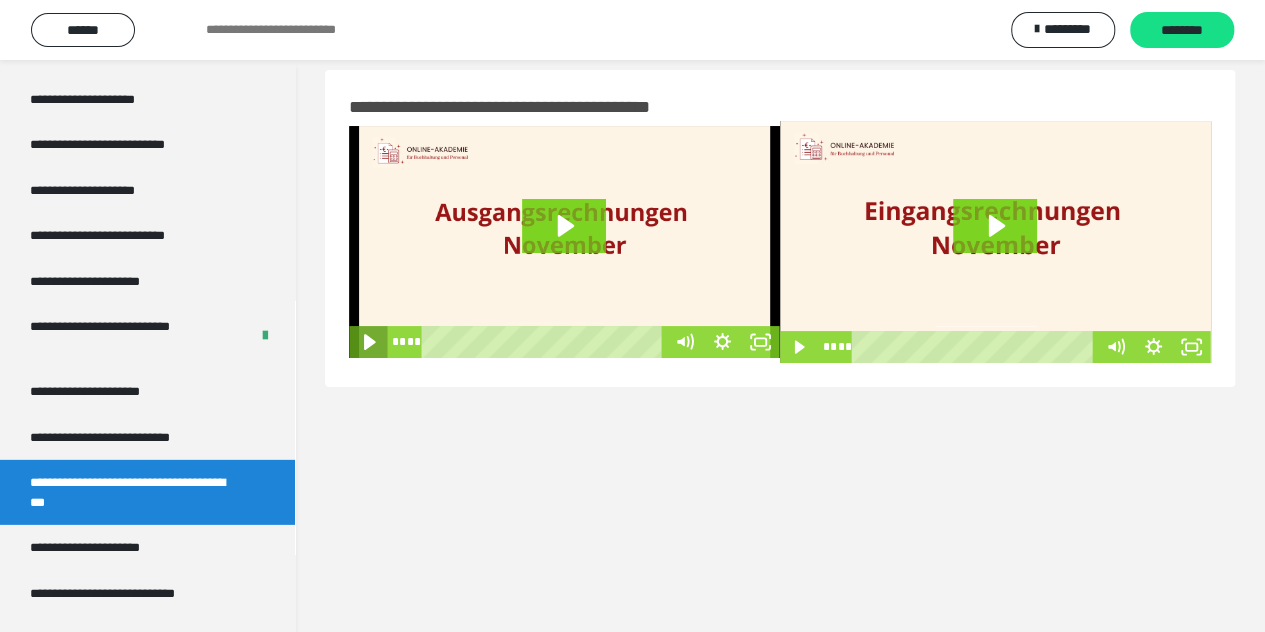 click 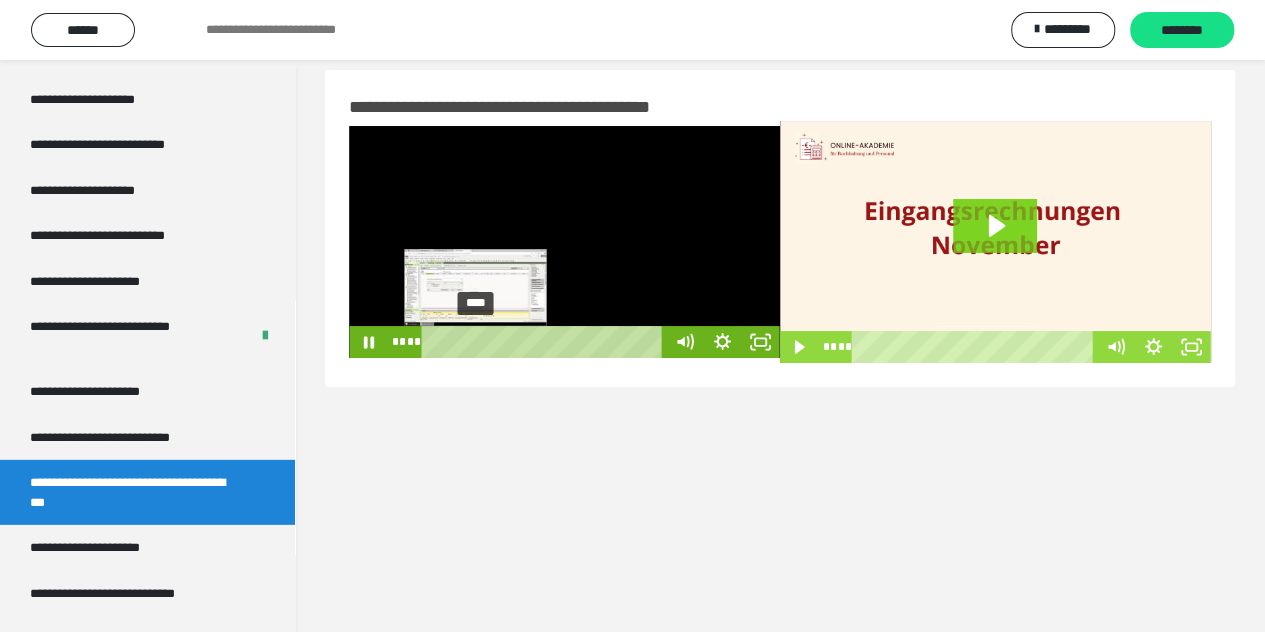 drag, startPoint x: 476, startPoint y: 339, endPoint x: 446, endPoint y: 343, distance: 30.265491 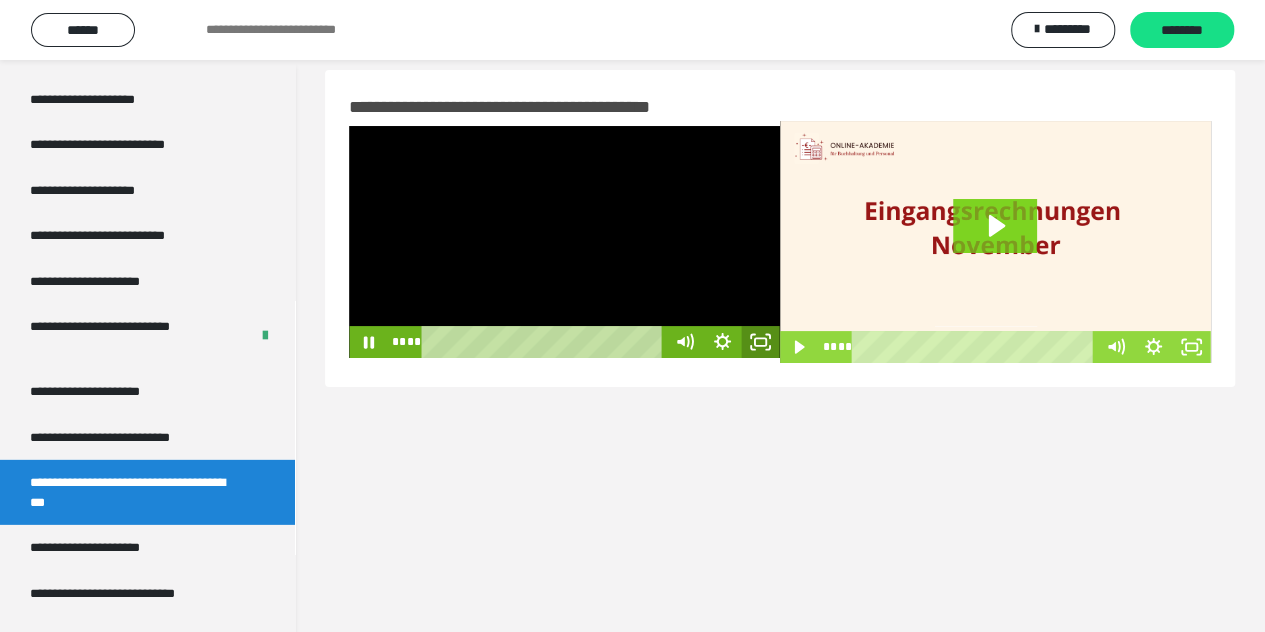 drag, startPoint x: 764, startPoint y: 339, endPoint x: 764, endPoint y: 426, distance: 87 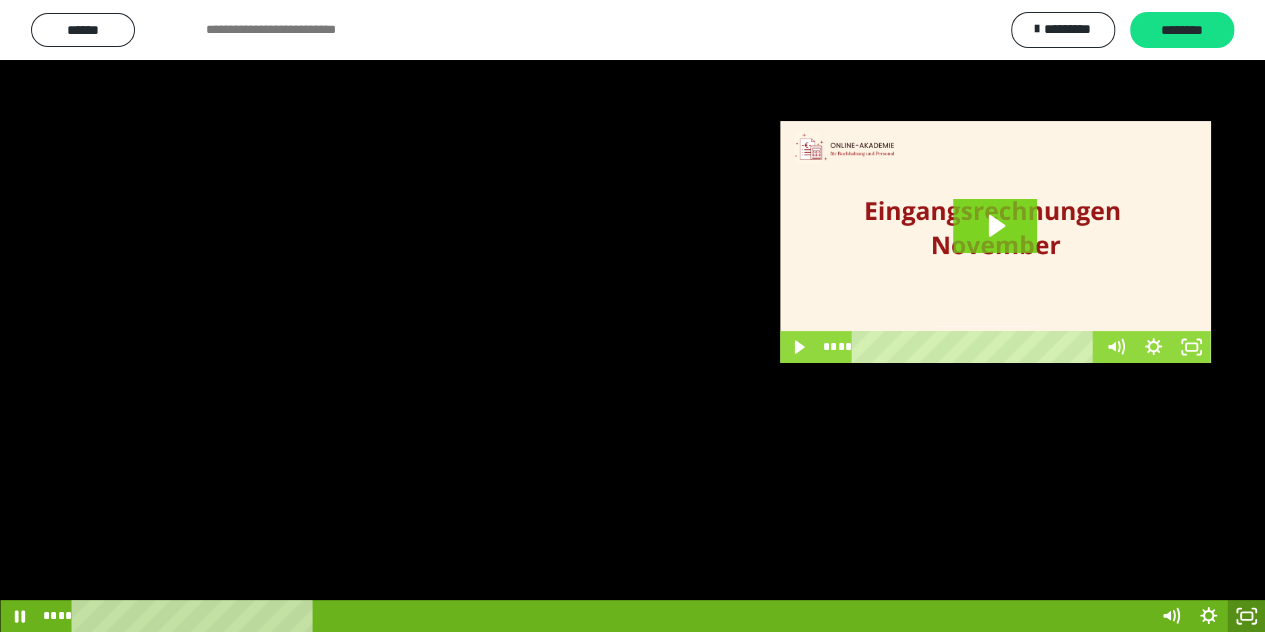 click at bounding box center [632, 316] 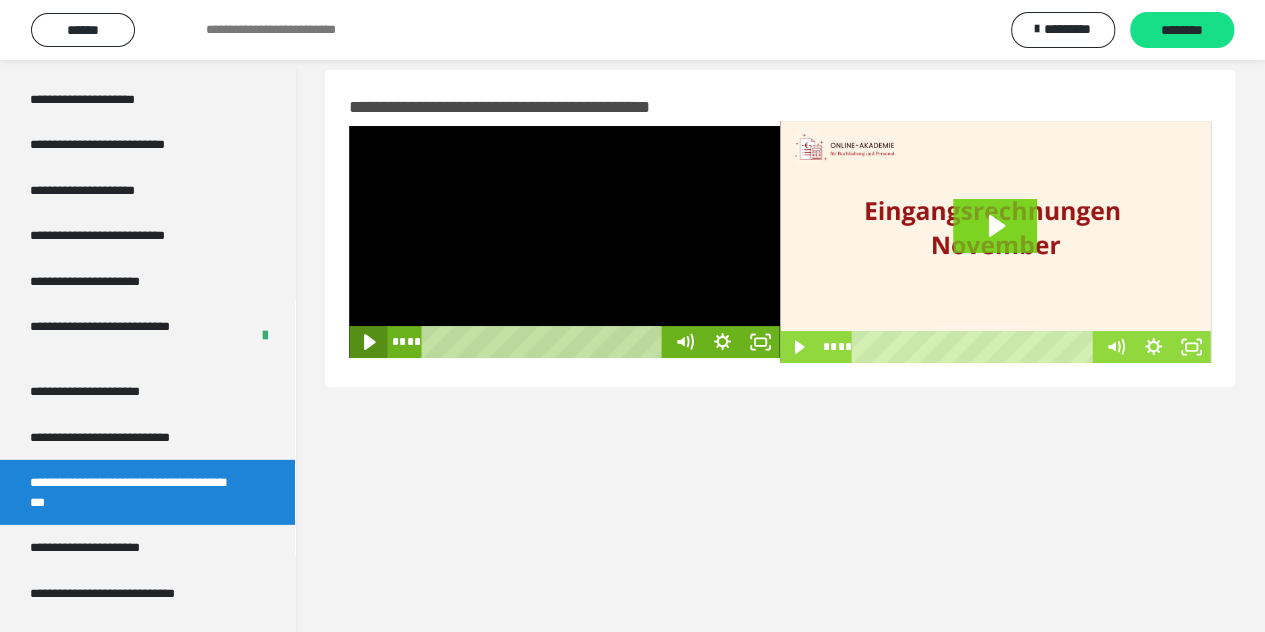 click 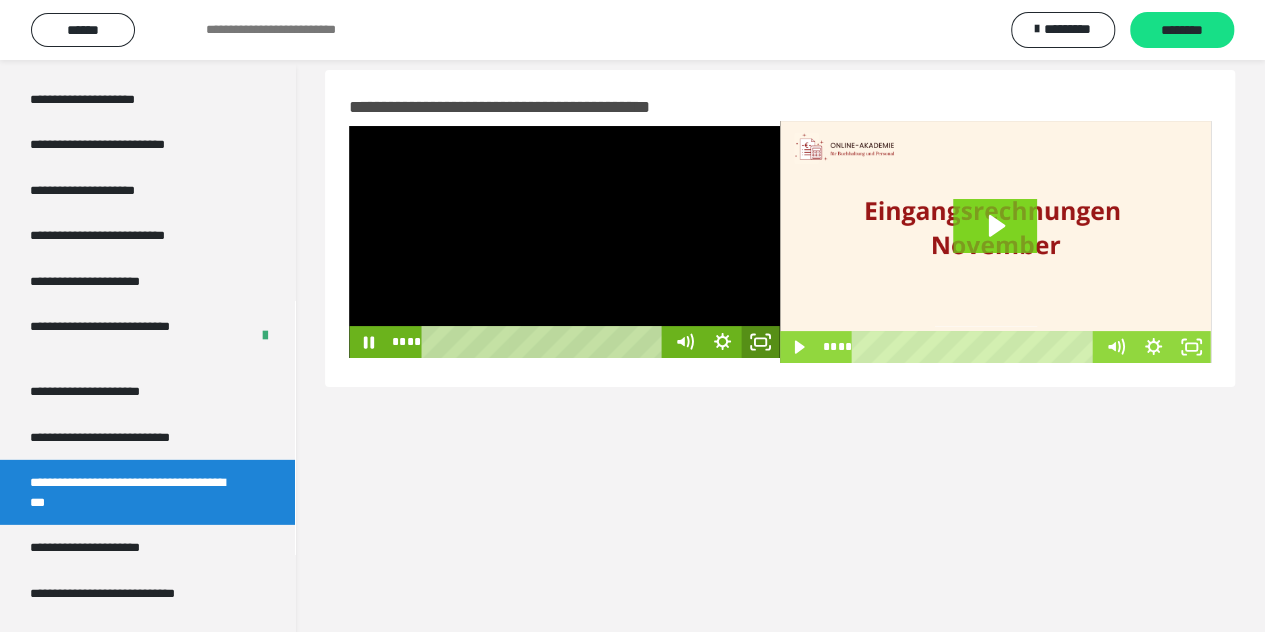 click 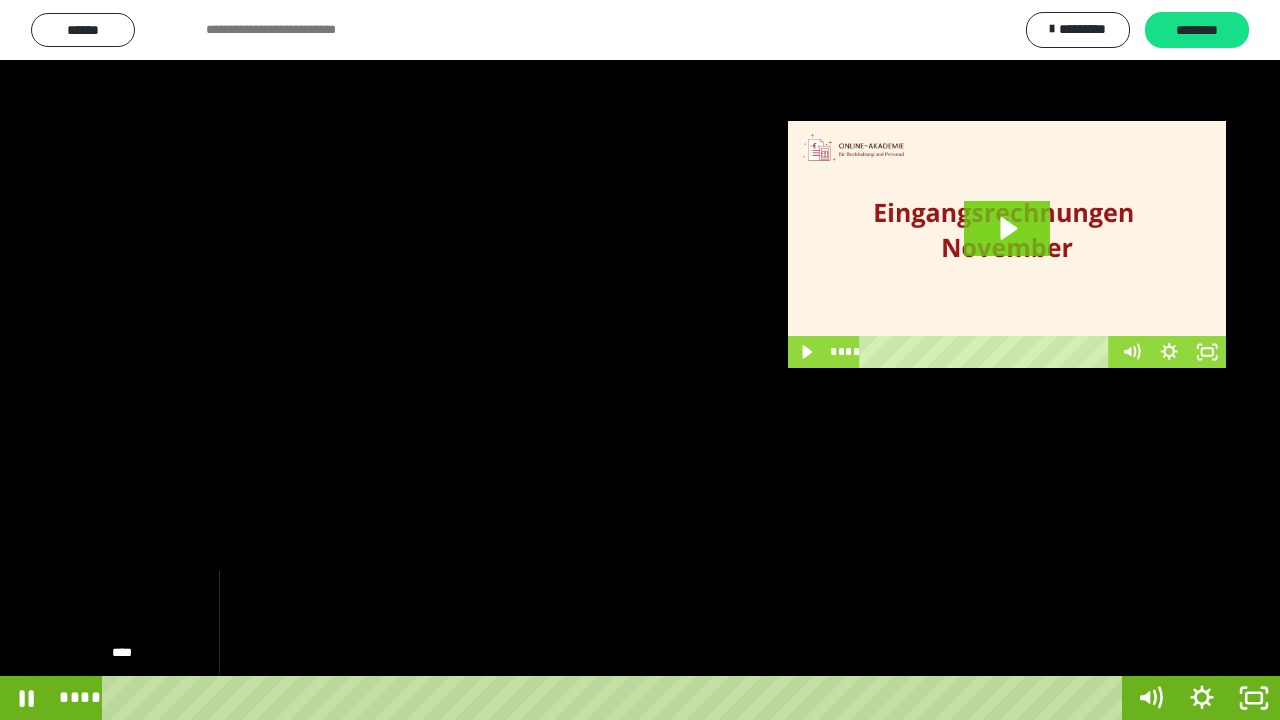 click on "****" at bounding box center [616, 698] 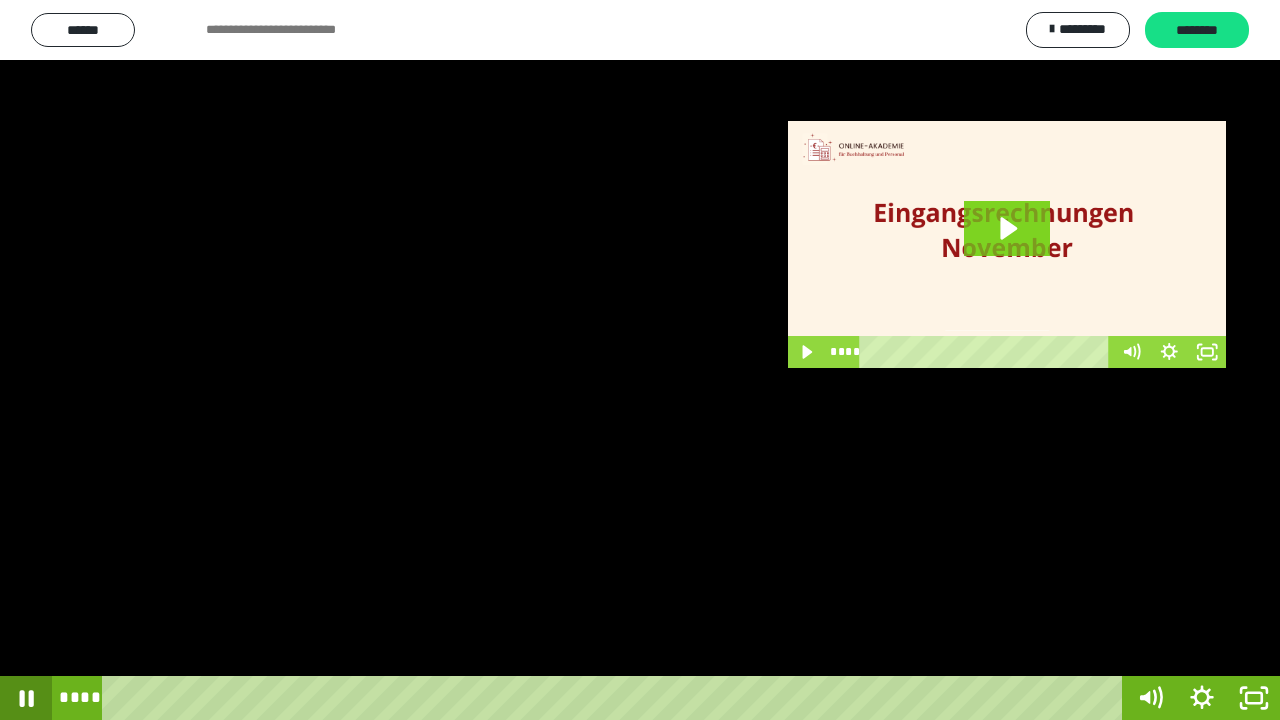 click 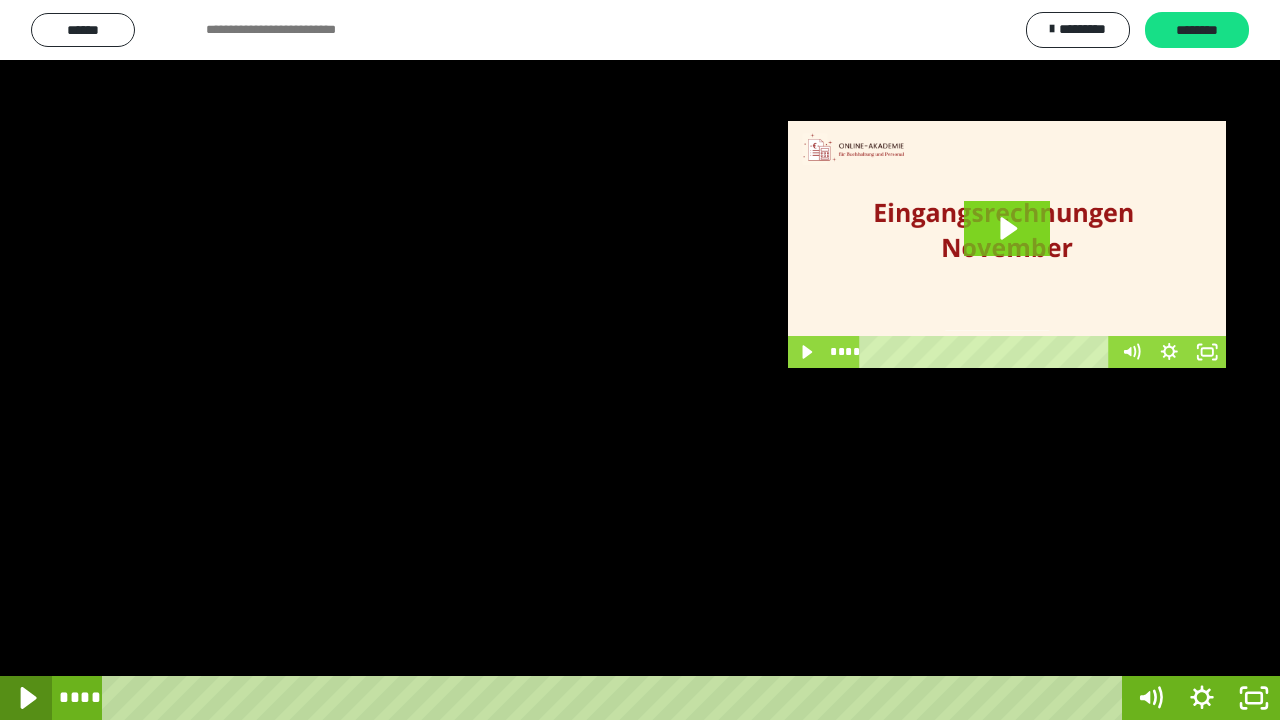 click 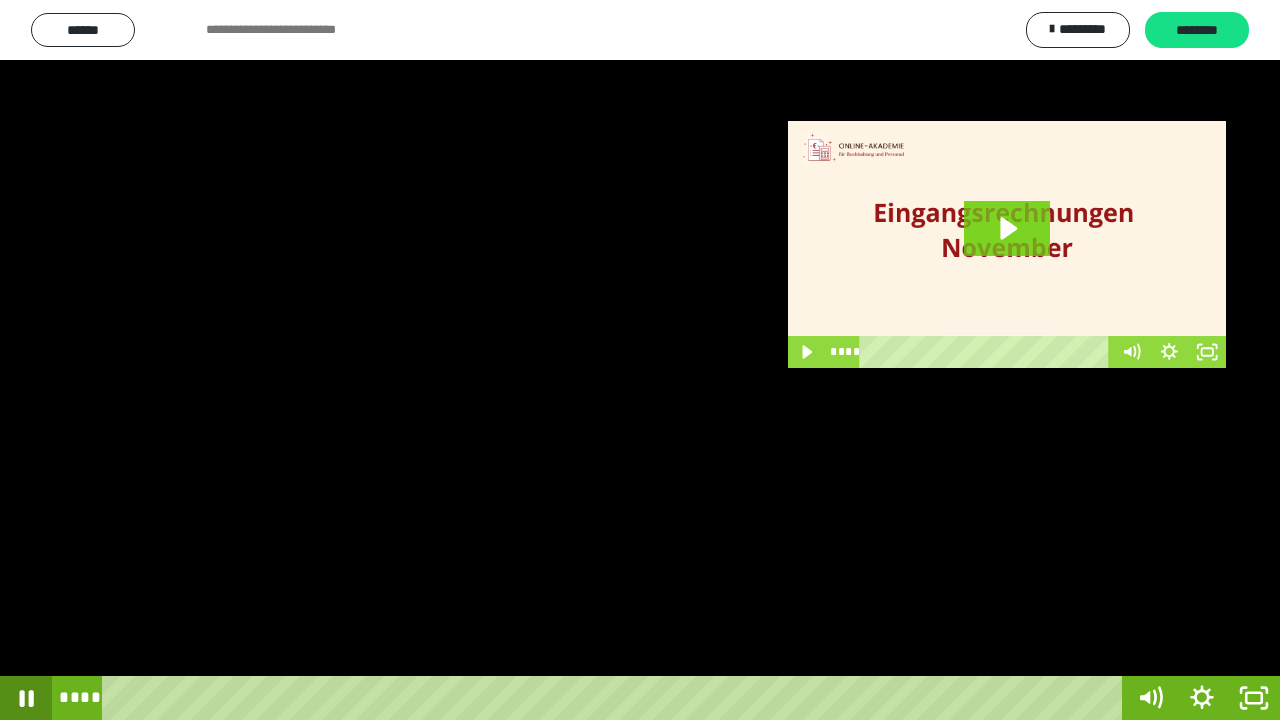 click 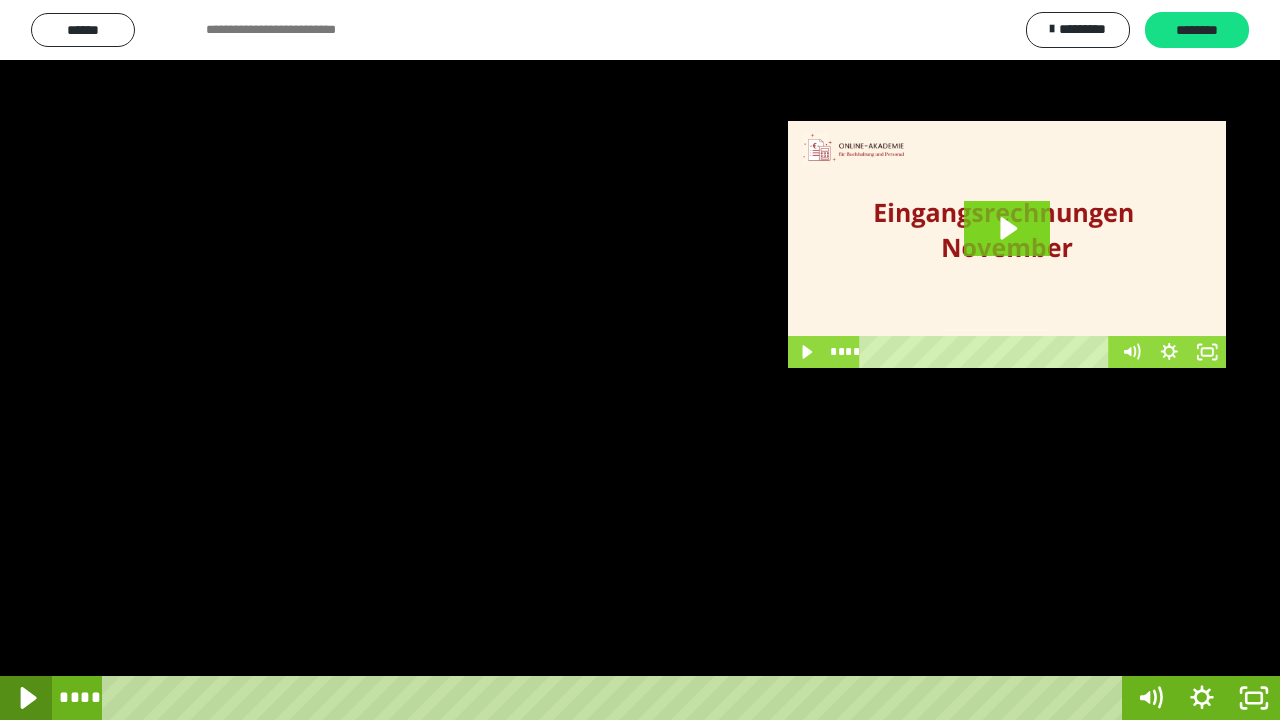 click 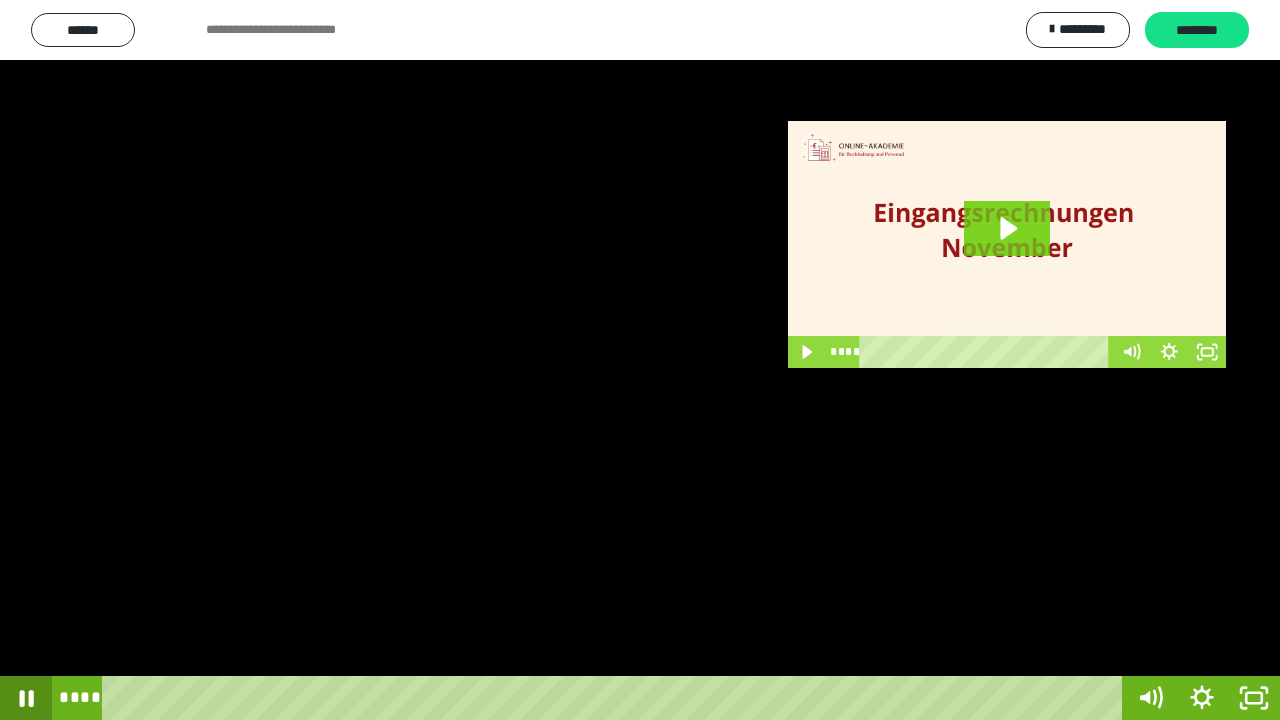 click 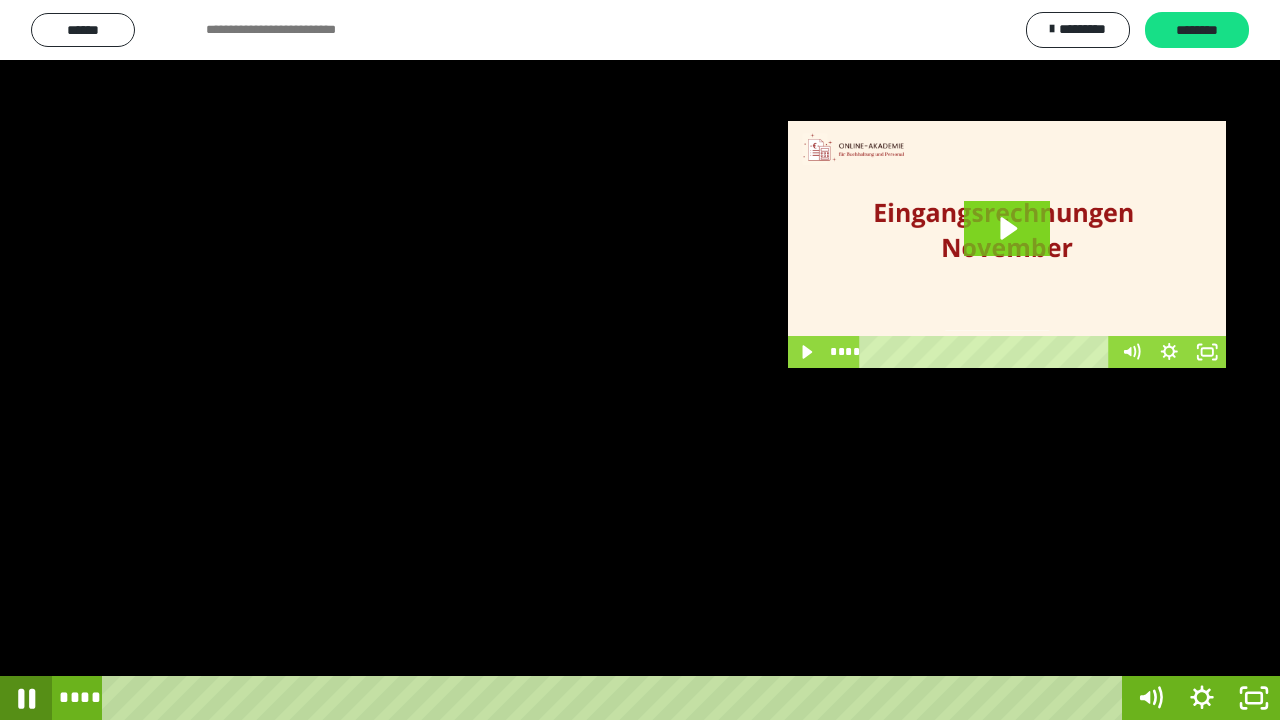 click 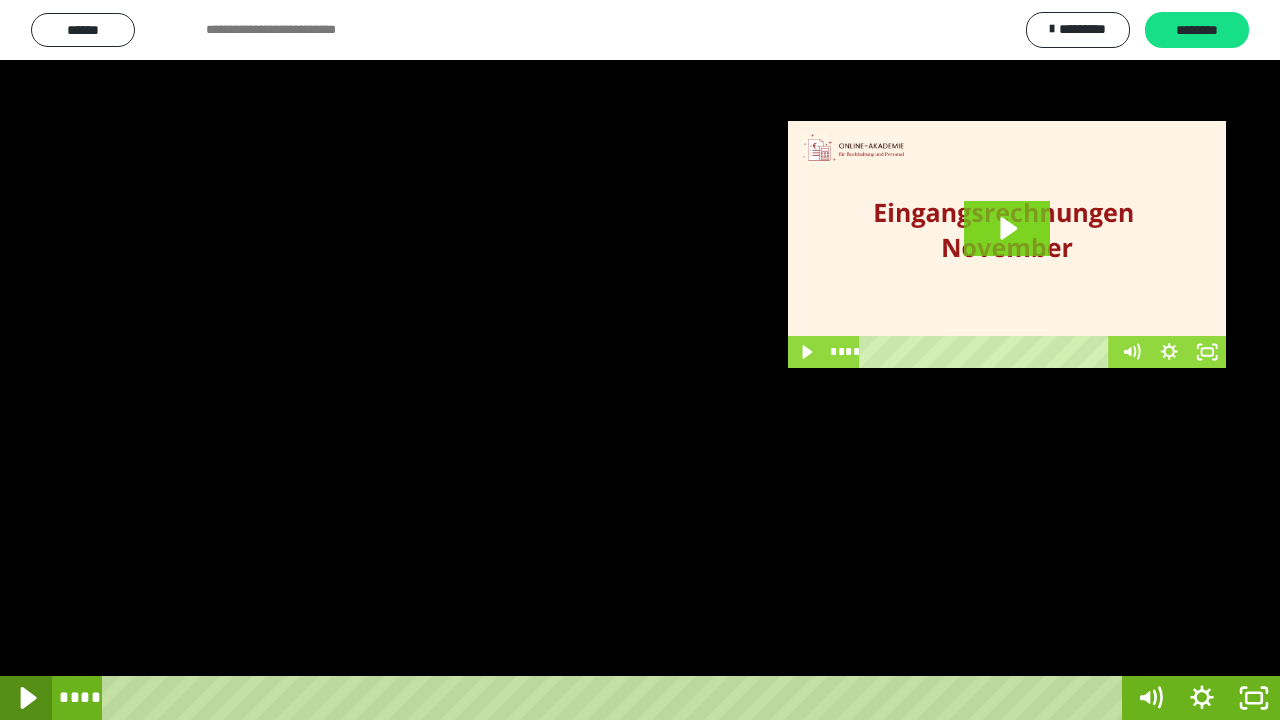 click 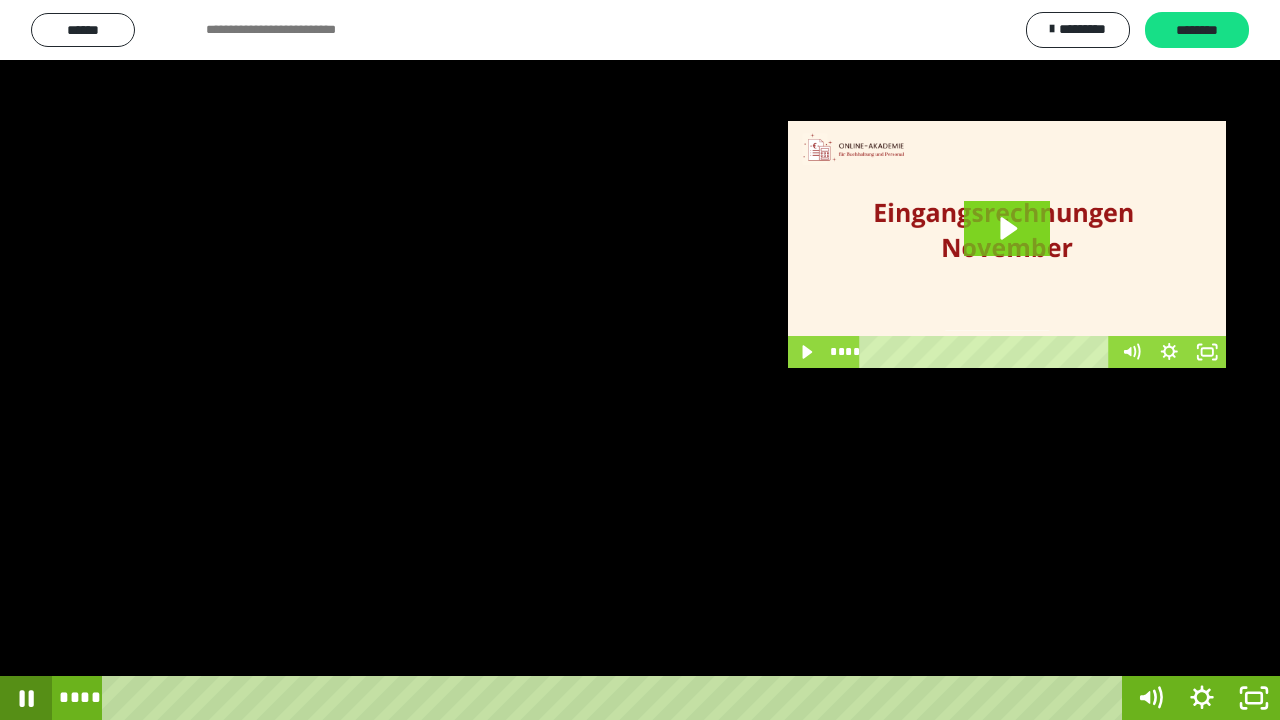 click 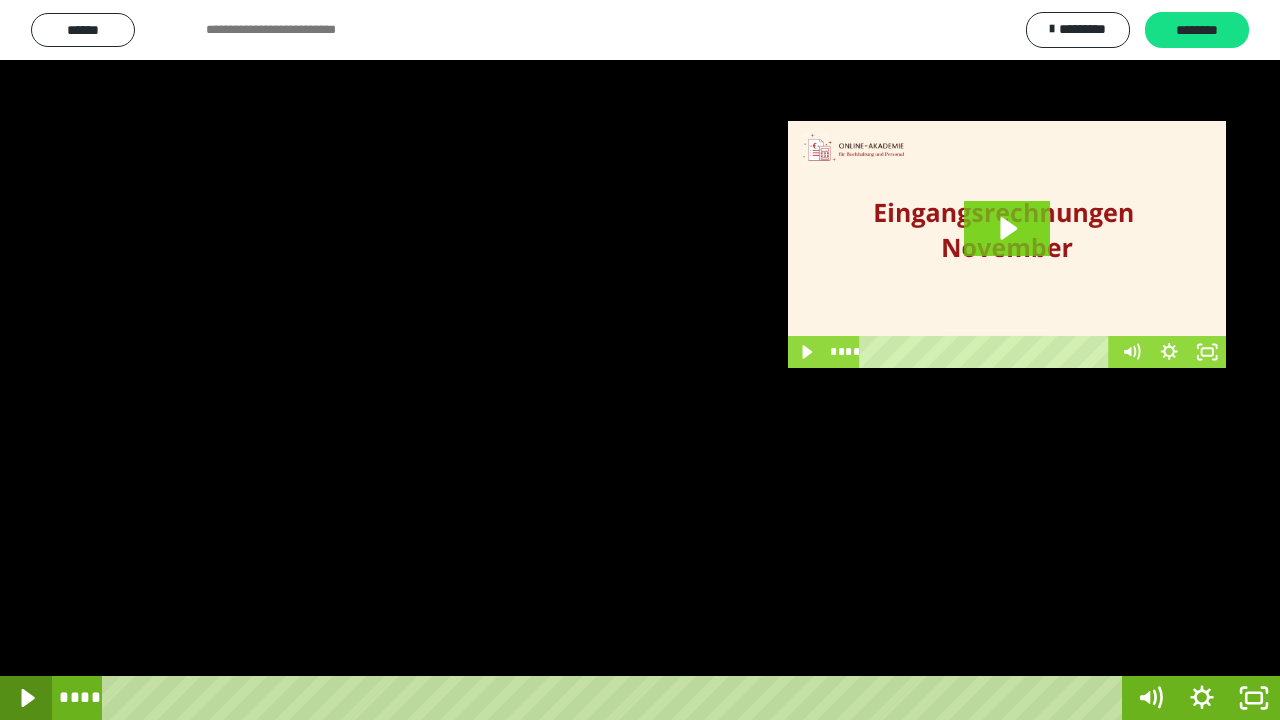 click 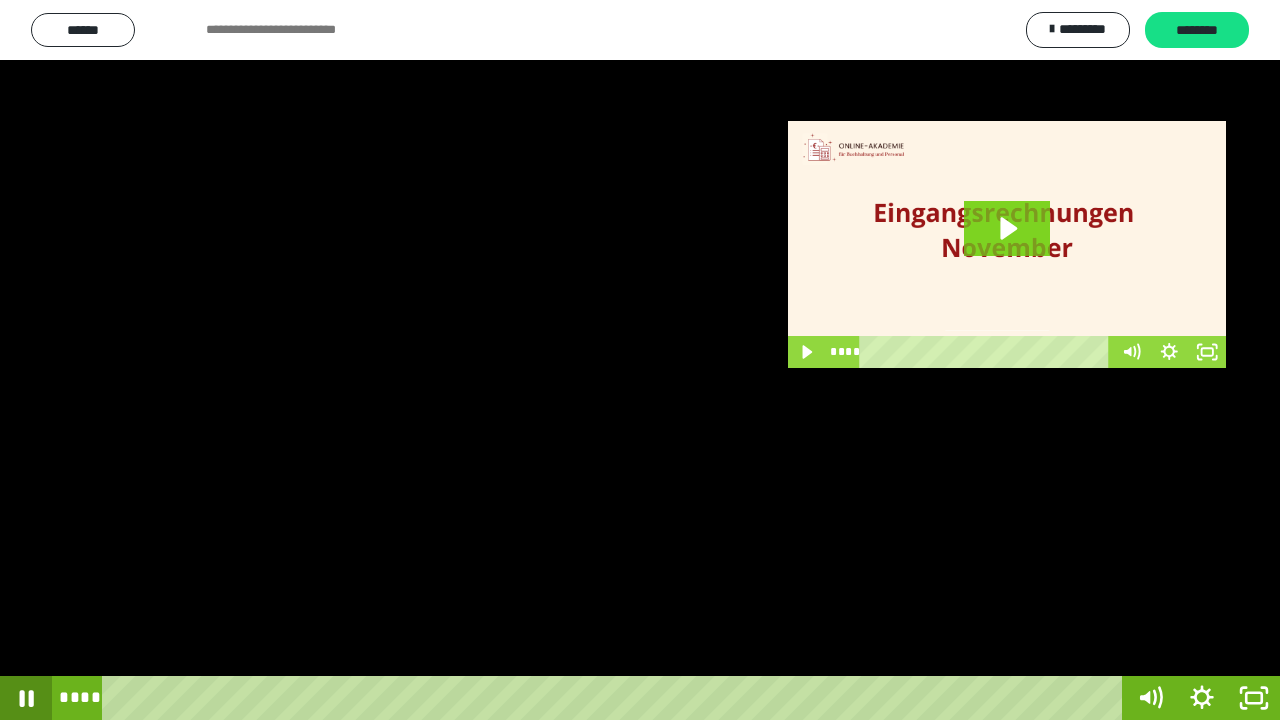 click 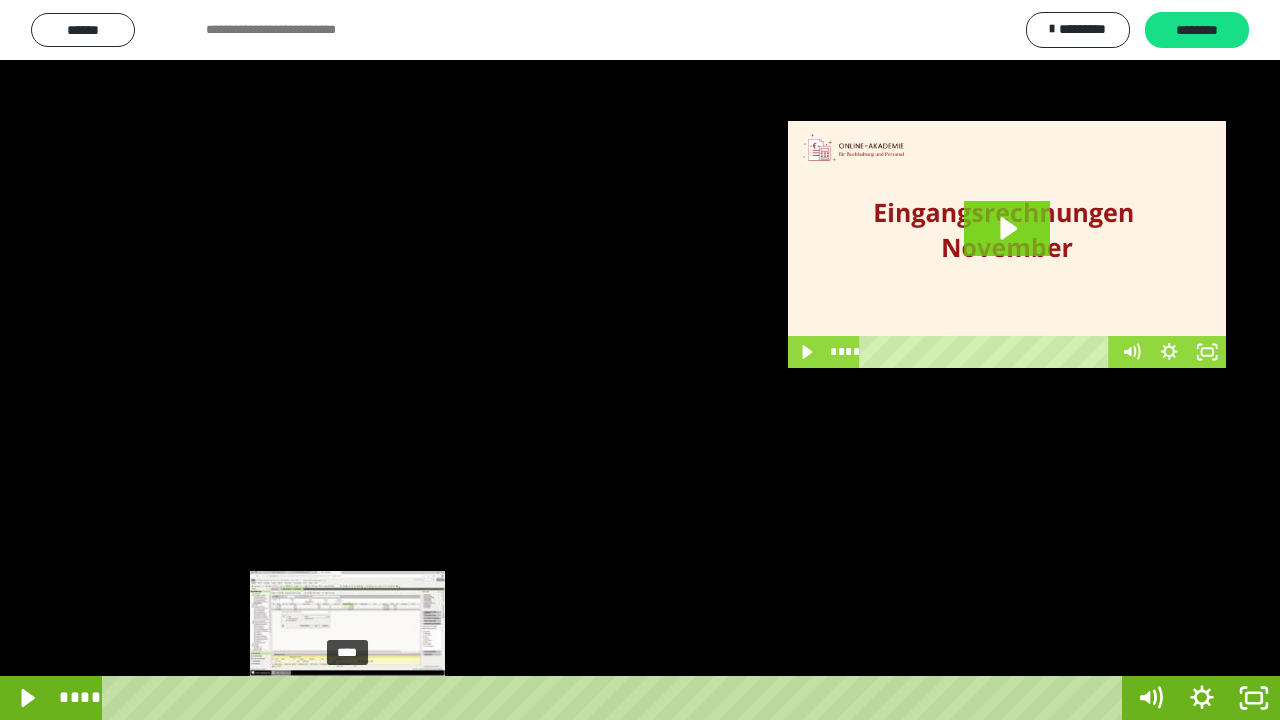 click on "****" at bounding box center [616, 698] 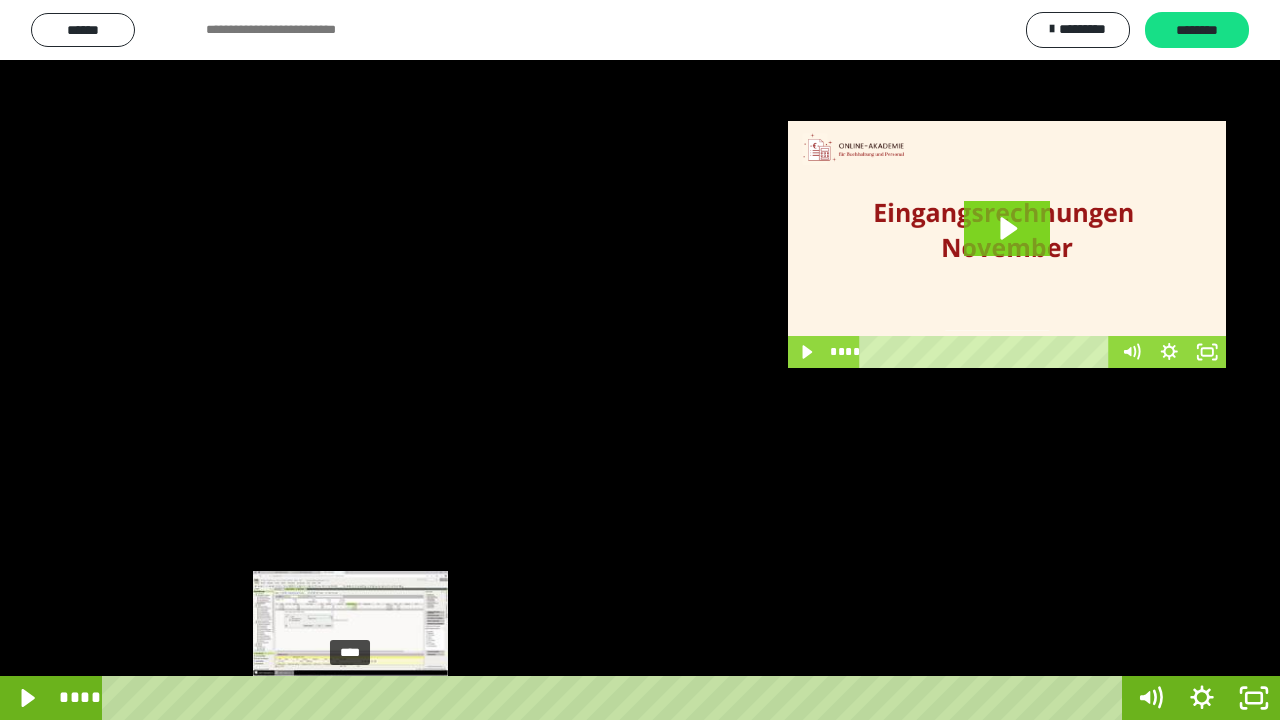 click at bounding box center [350, 698] 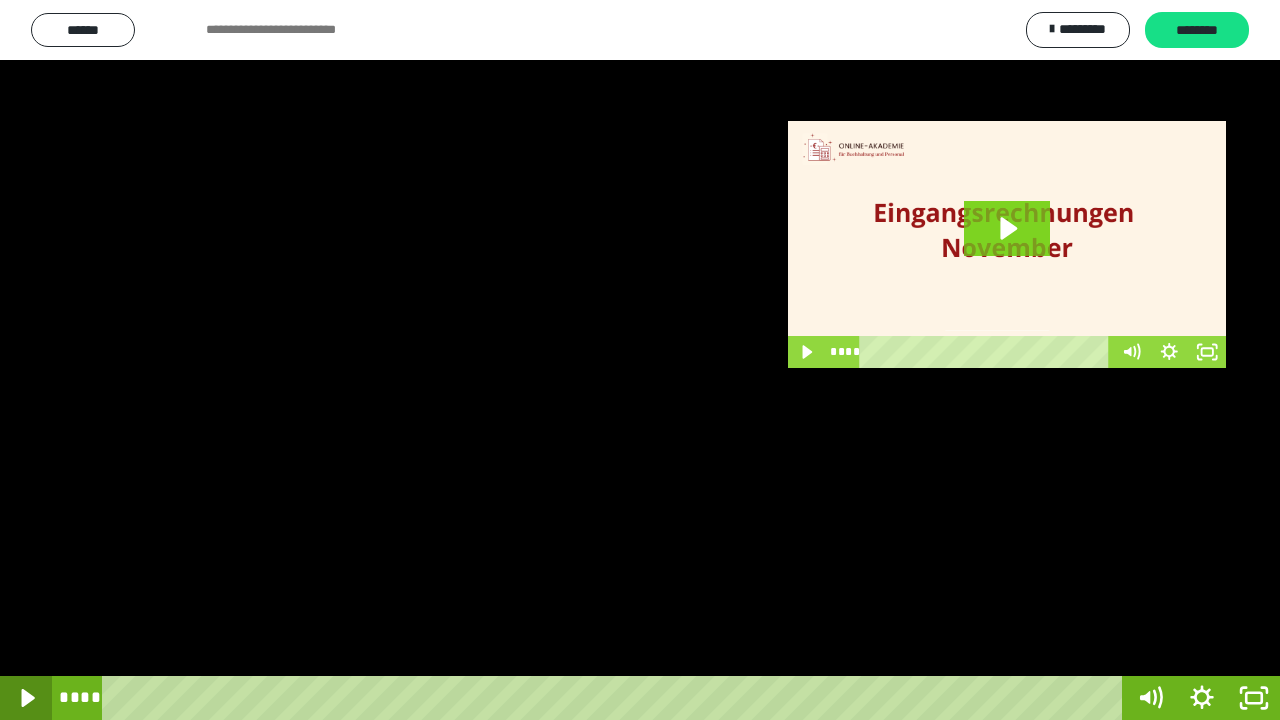 click 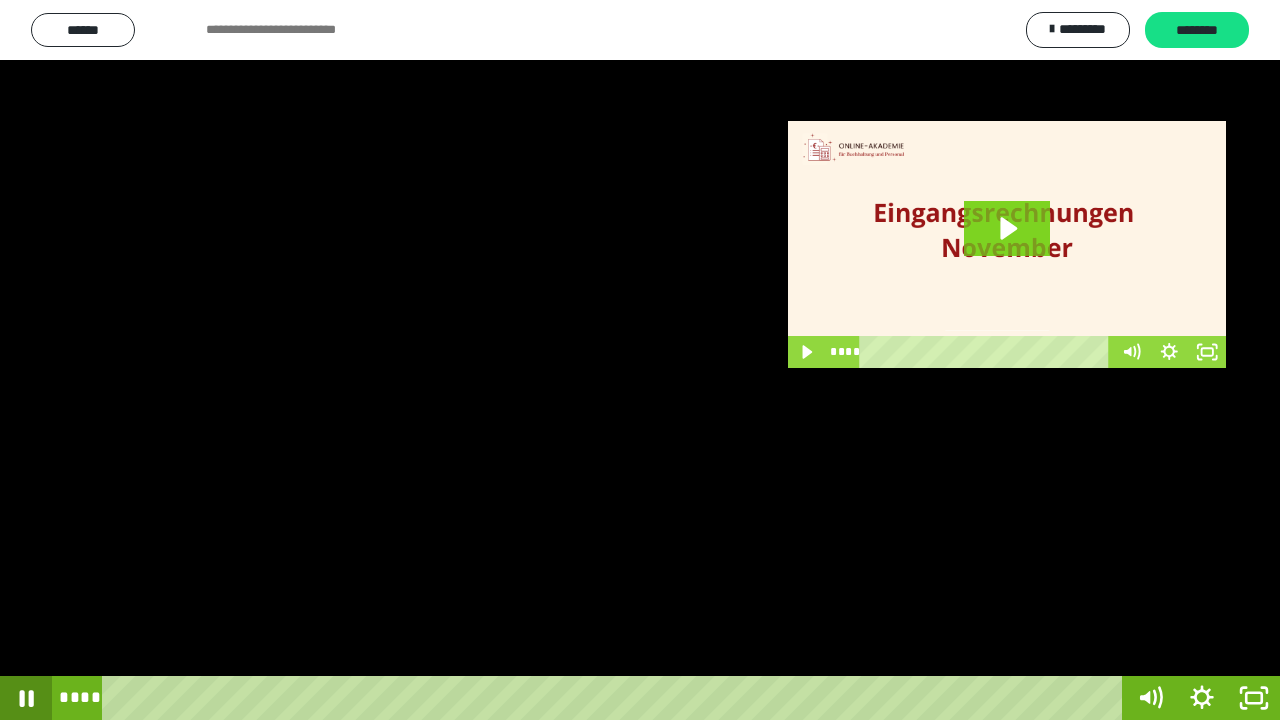 click 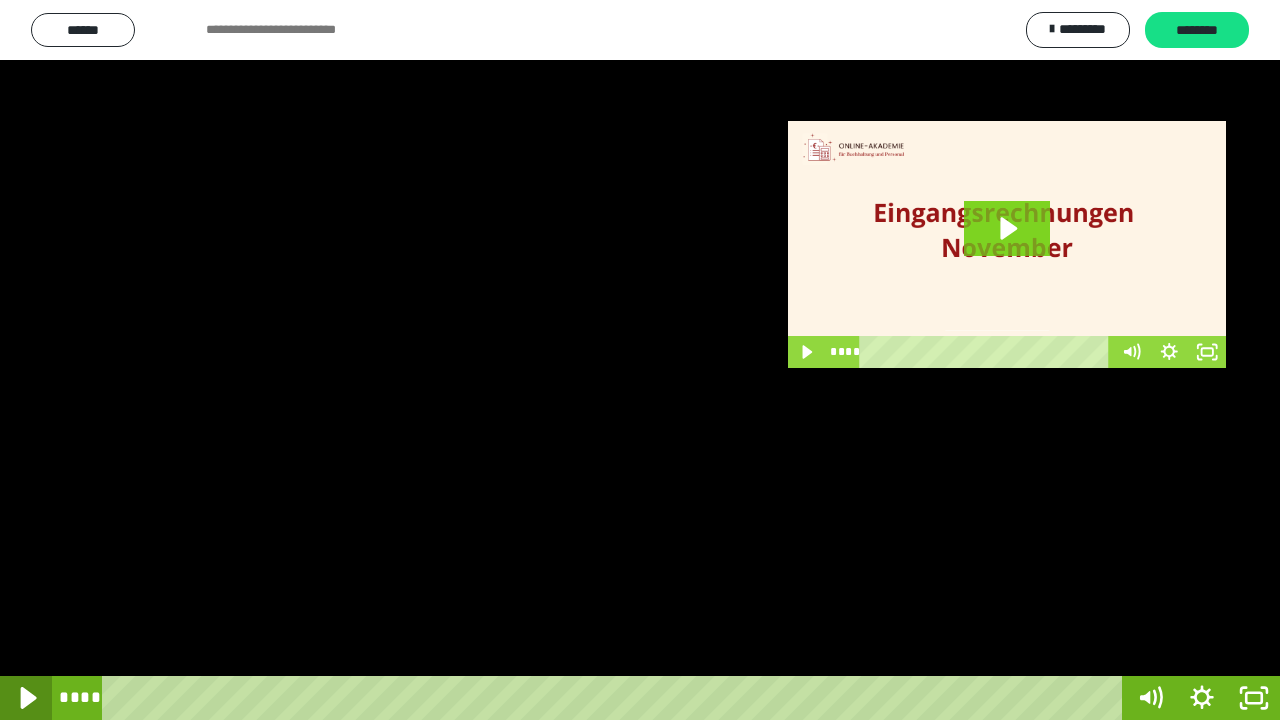click 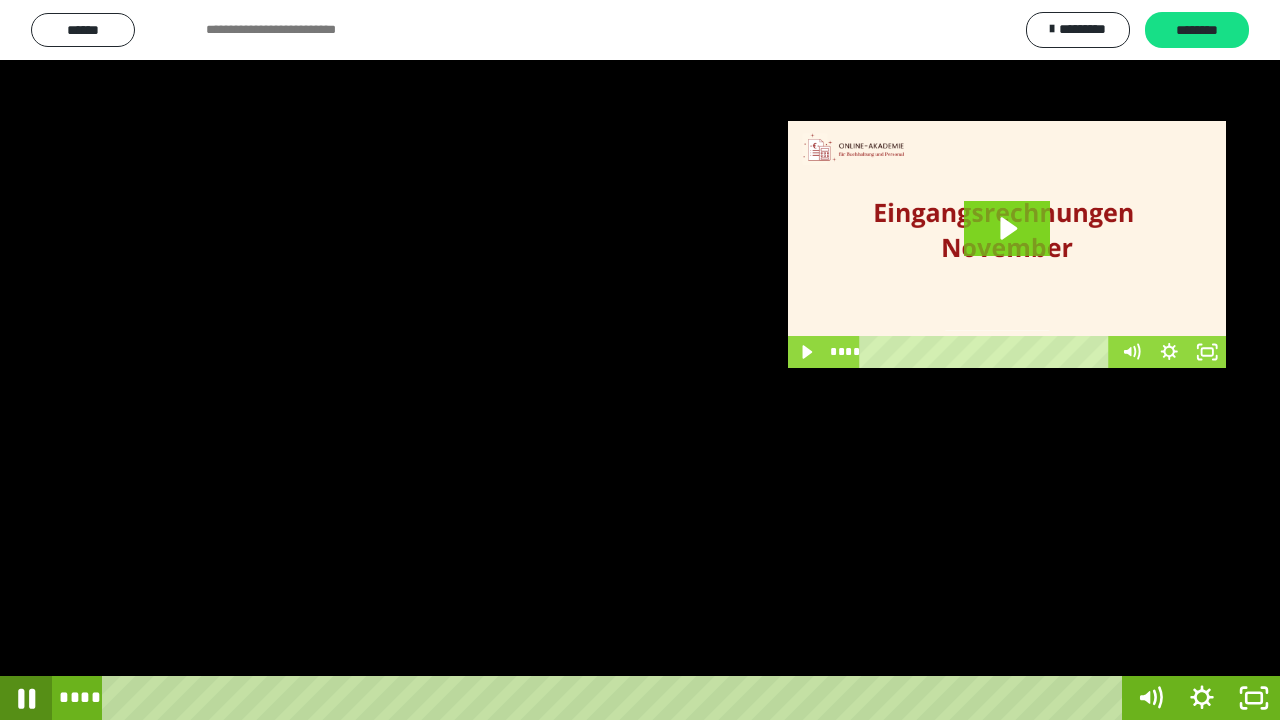 click 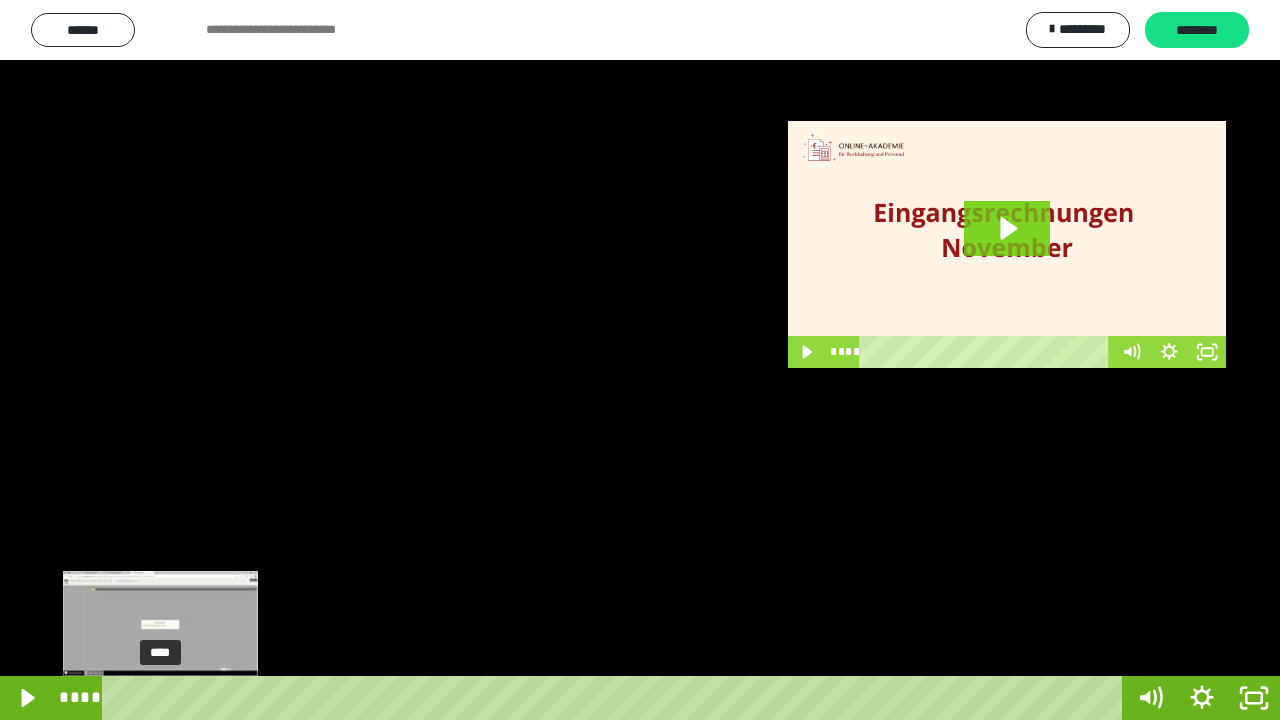 click on "****" at bounding box center (616, 698) 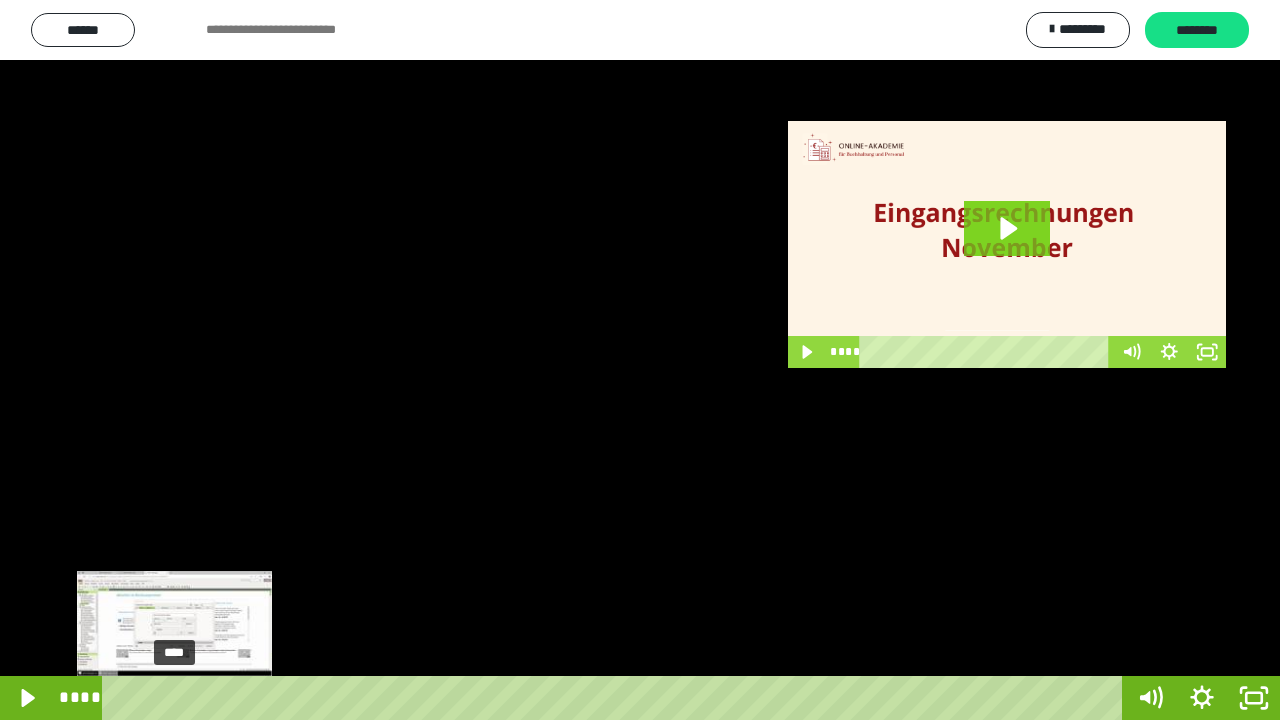 click on "****" at bounding box center (616, 698) 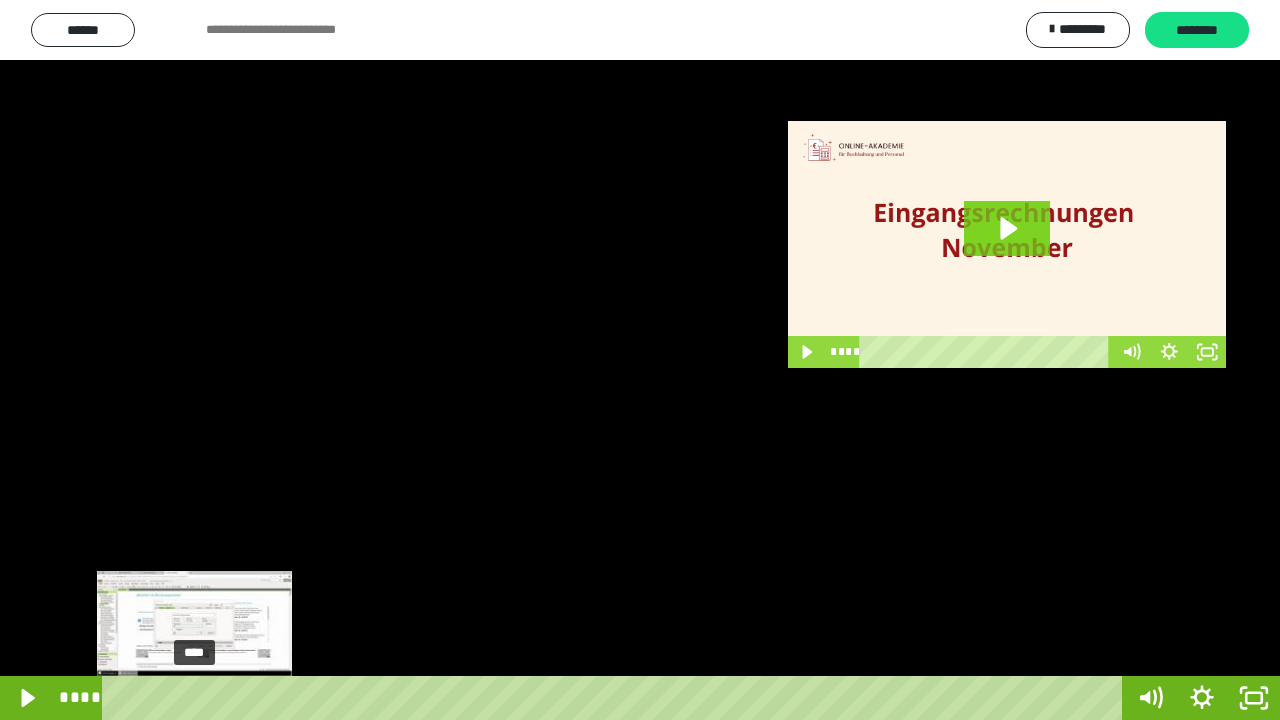click on "****" at bounding box center [616, 698] 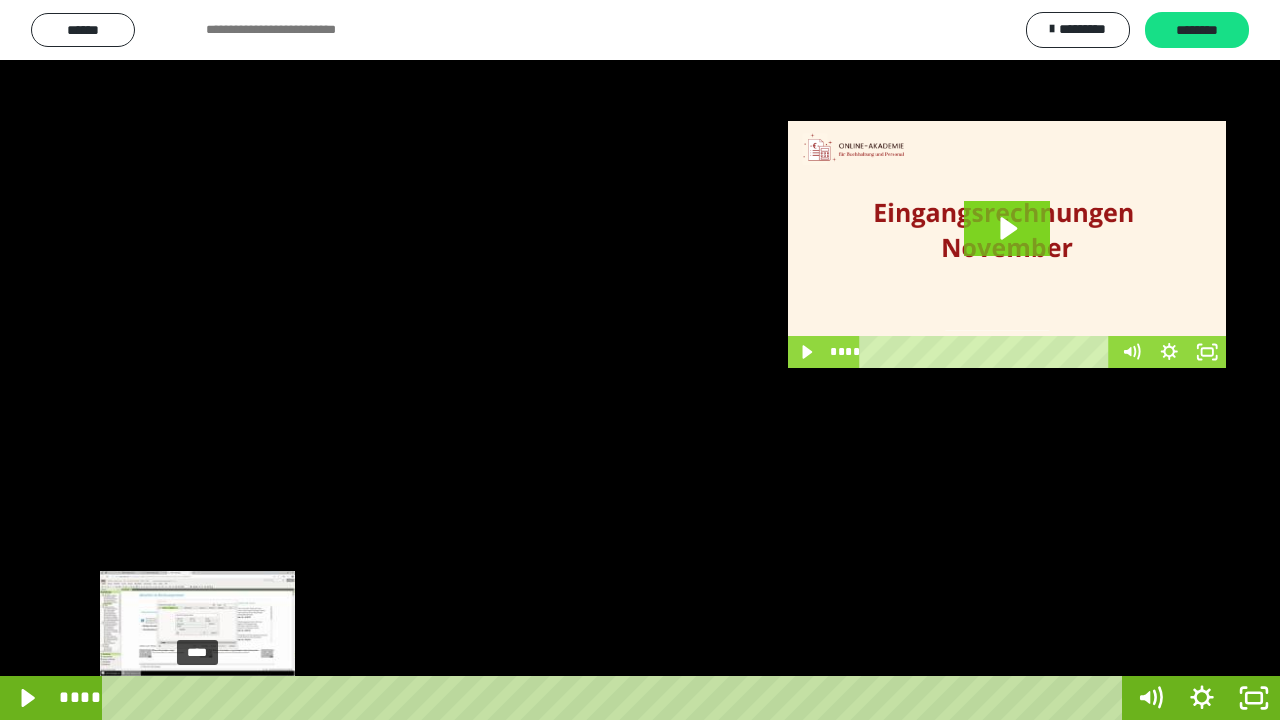 click at bounding box center [198, 698] 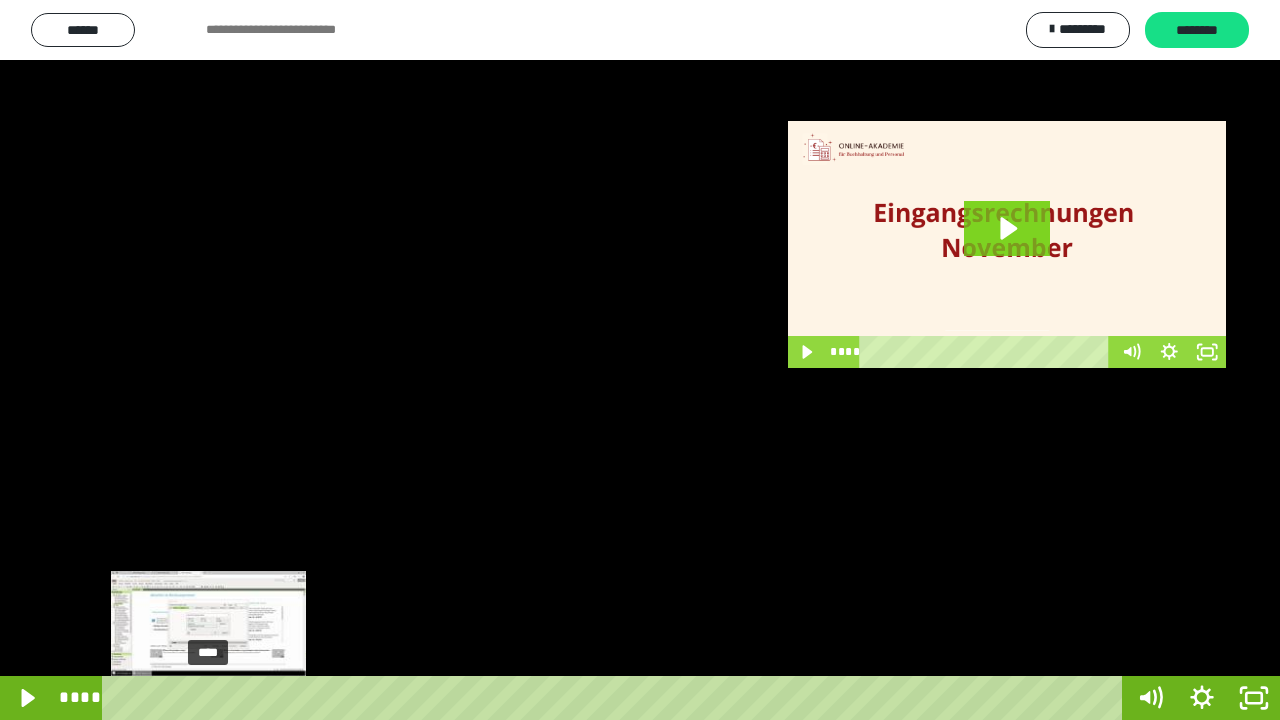click on "****" at bounding box center [616, 698] 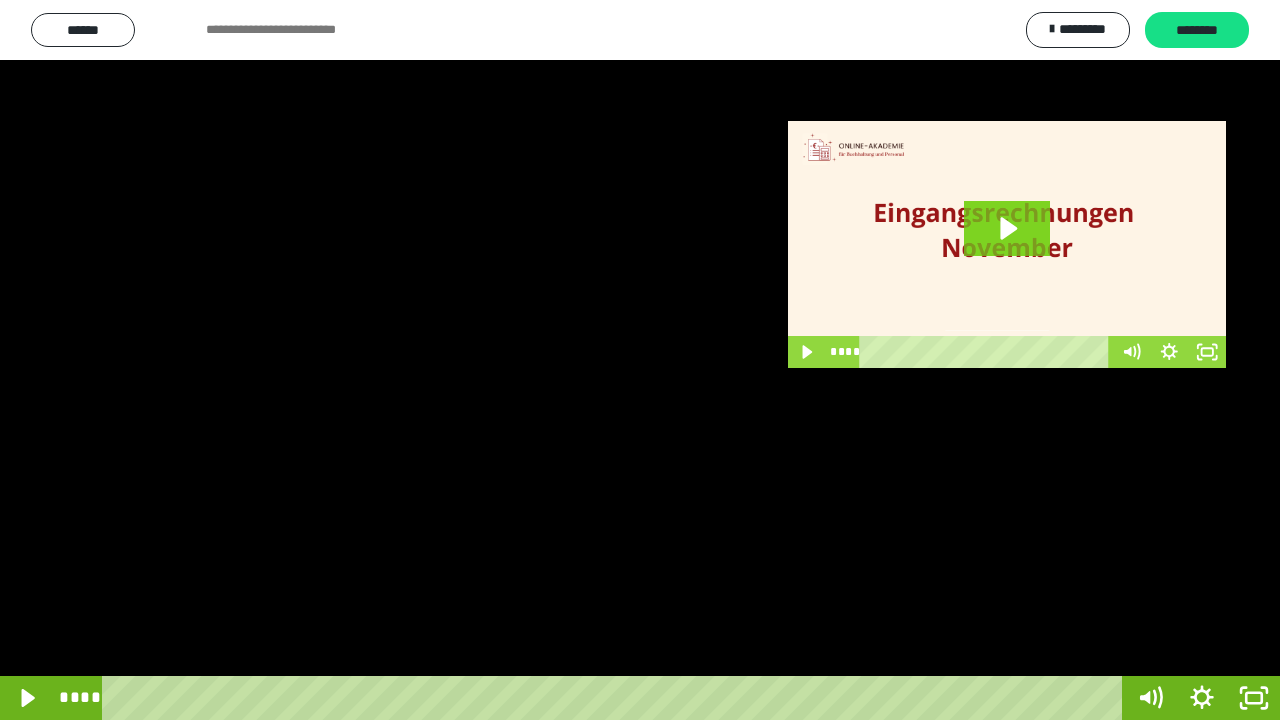 click at bounding box center (640, 360) 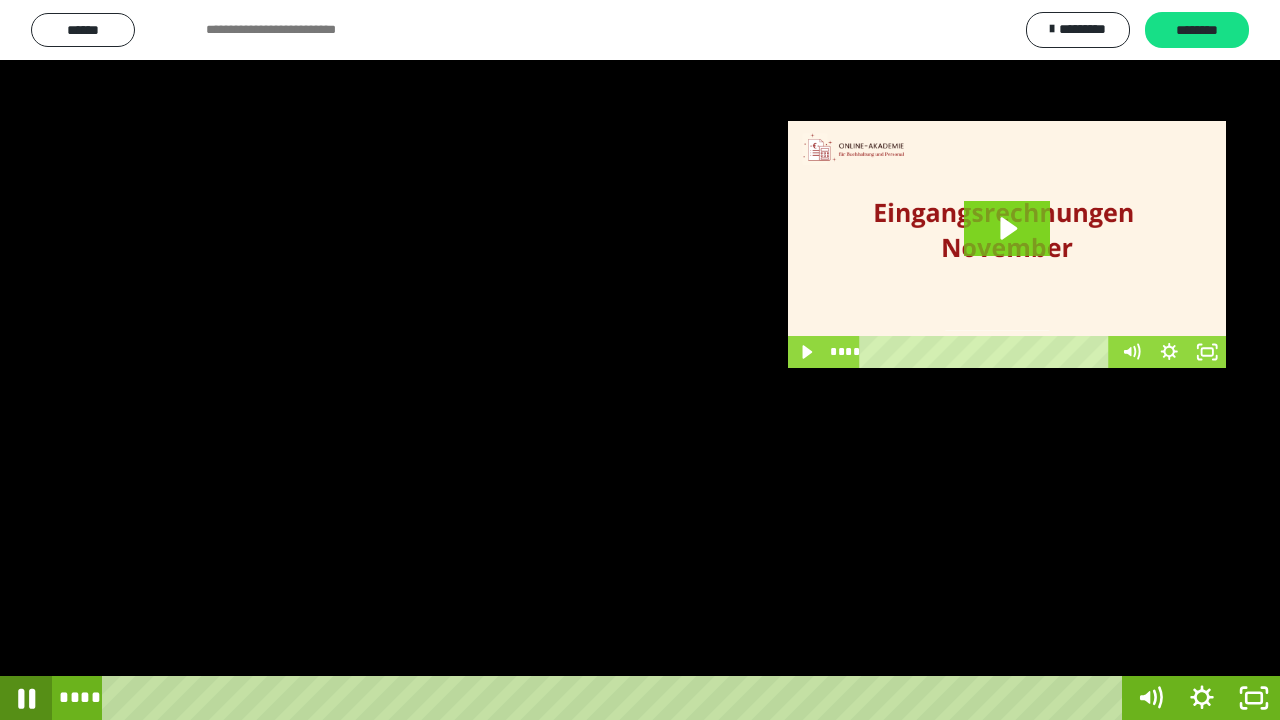 click 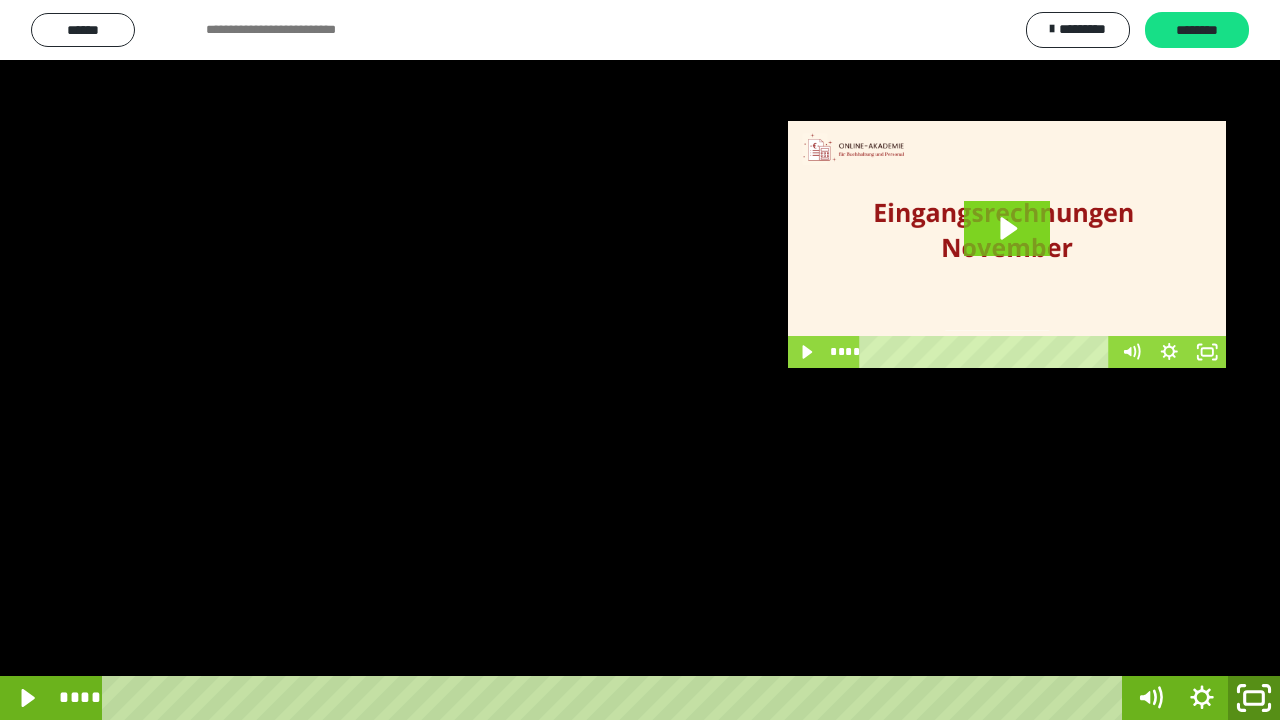 drag, startPoint x: 1252, startPoint y: 706, endPoint x: 1238, endPoint y: 621, distance: 86.145226 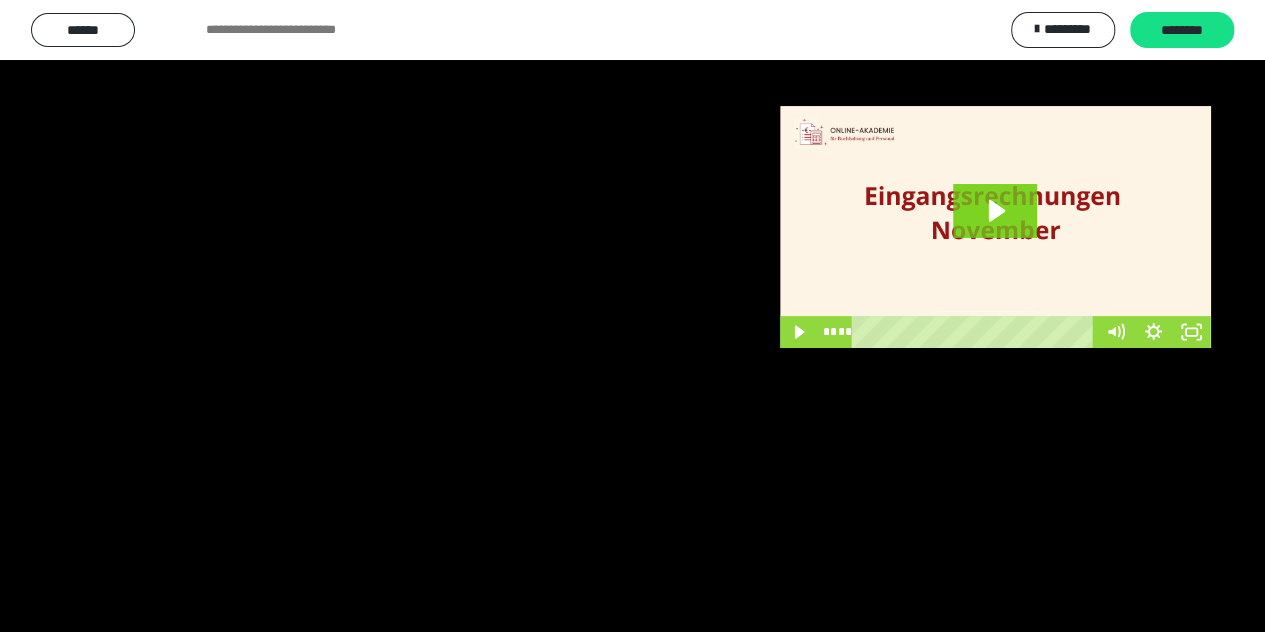 scroll, scrollTop: 60, scrollLeft: 0, axis: vertical 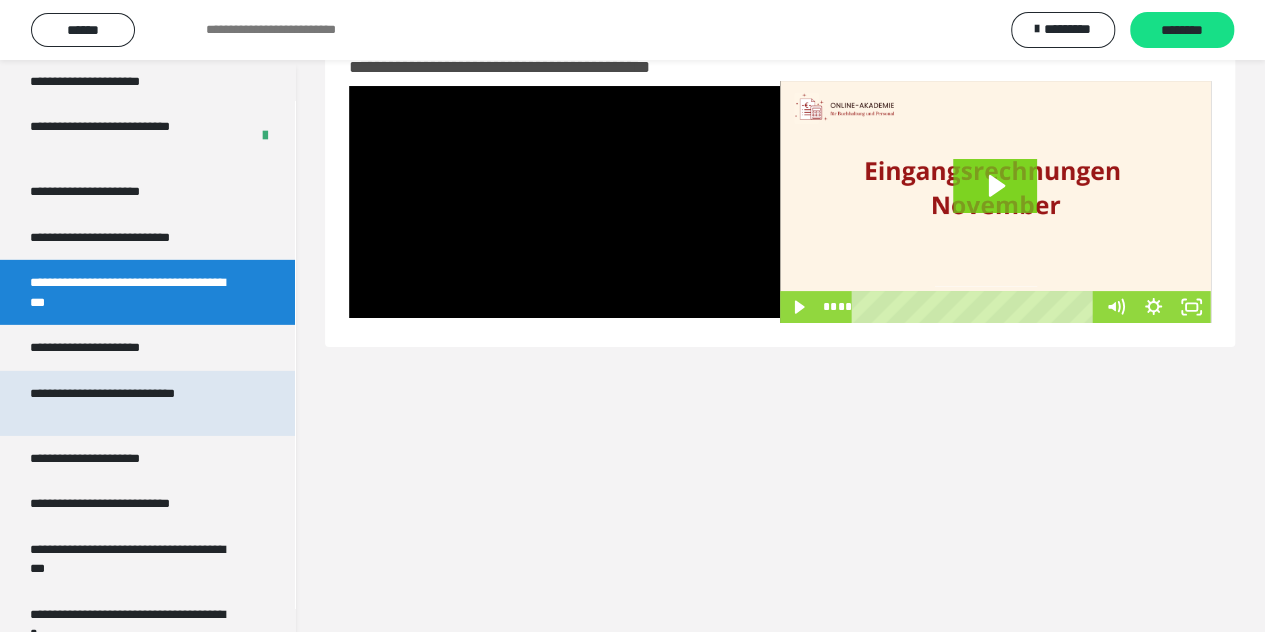 click on "**********" at bounding box center [132, 403] 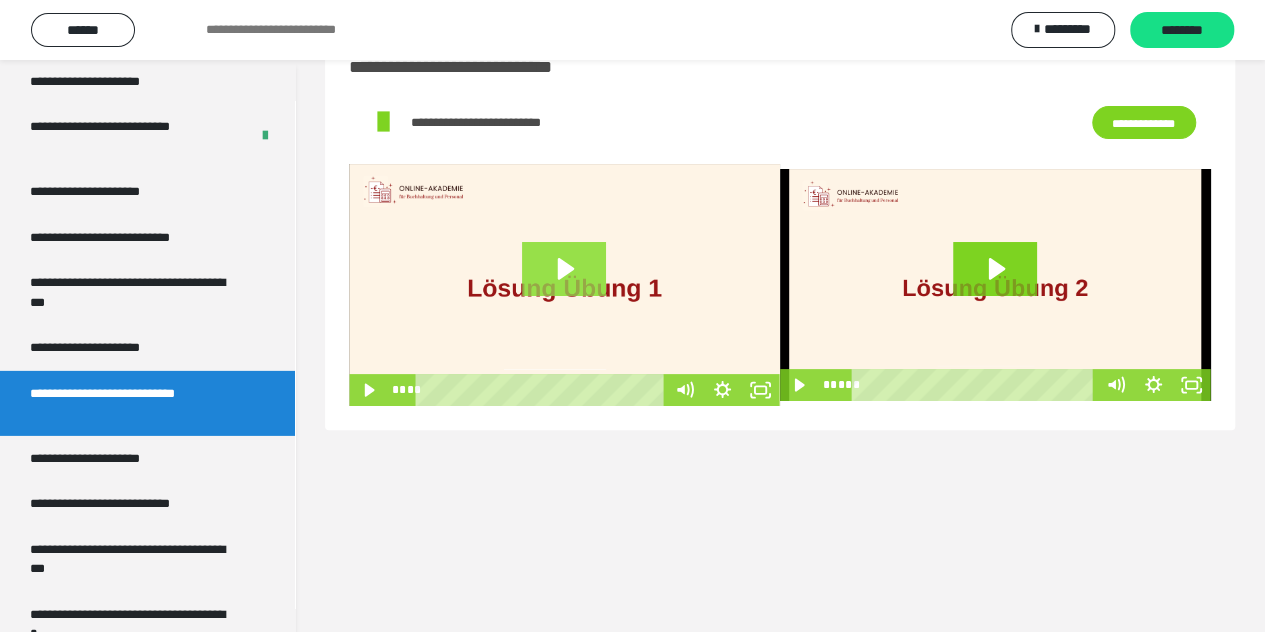 click 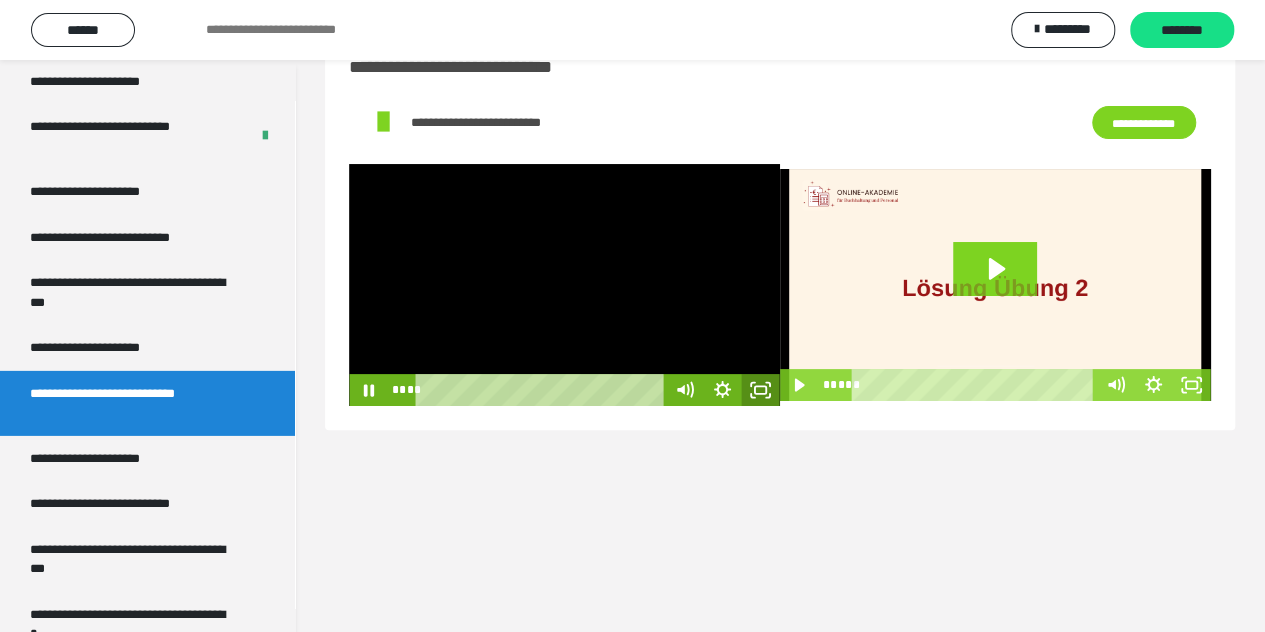 click 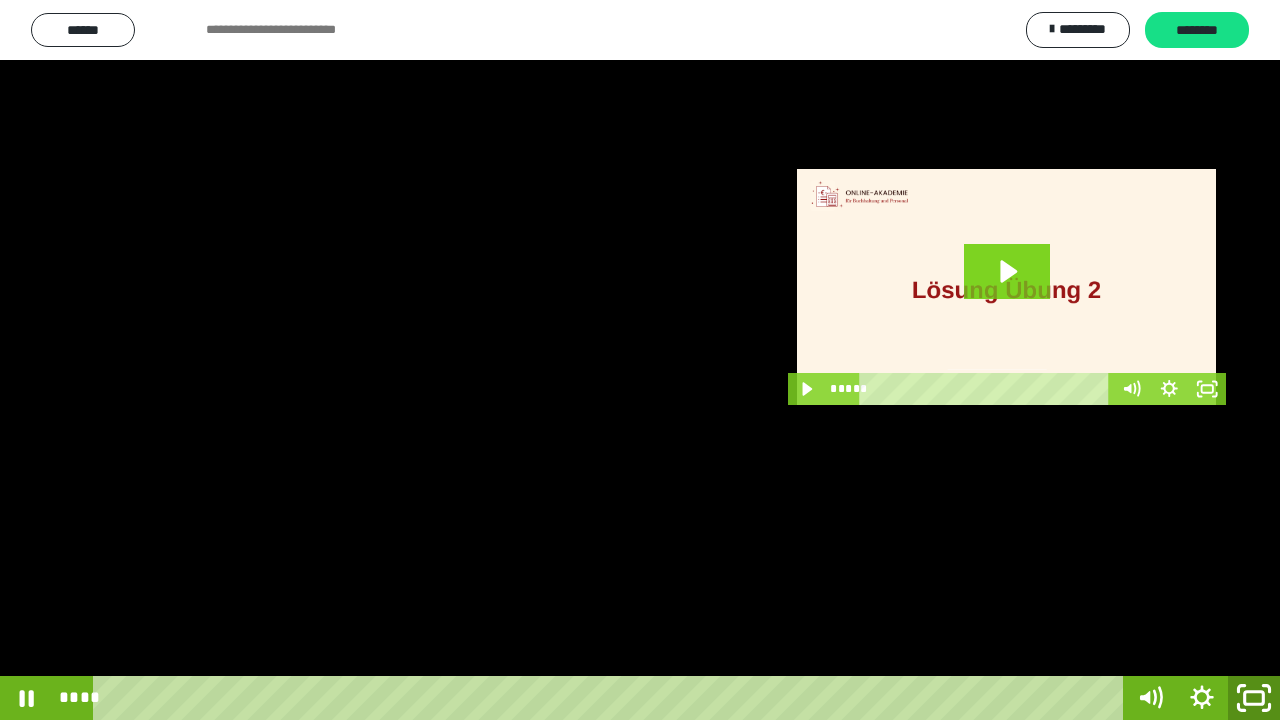 click 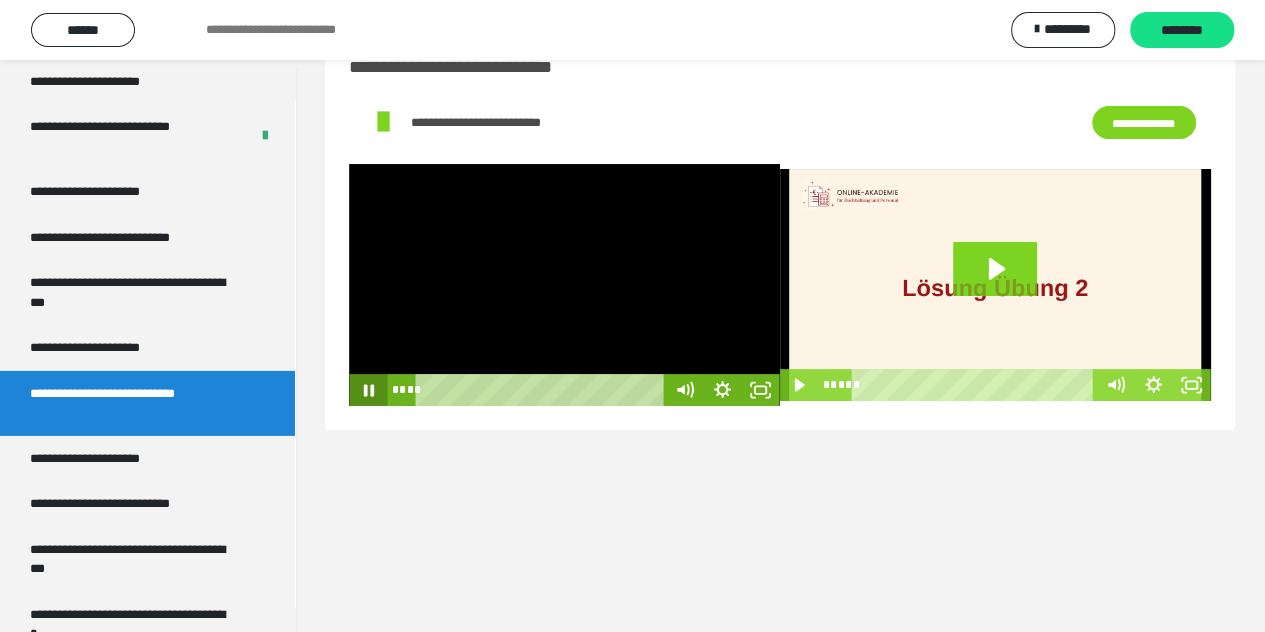 click 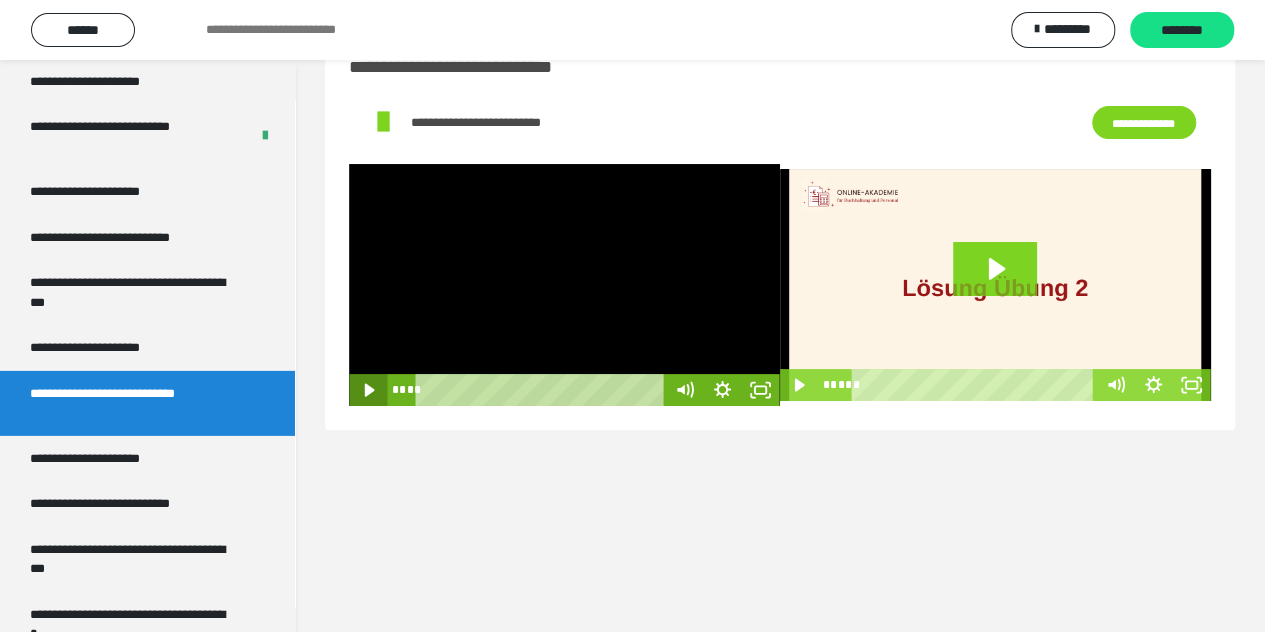 click 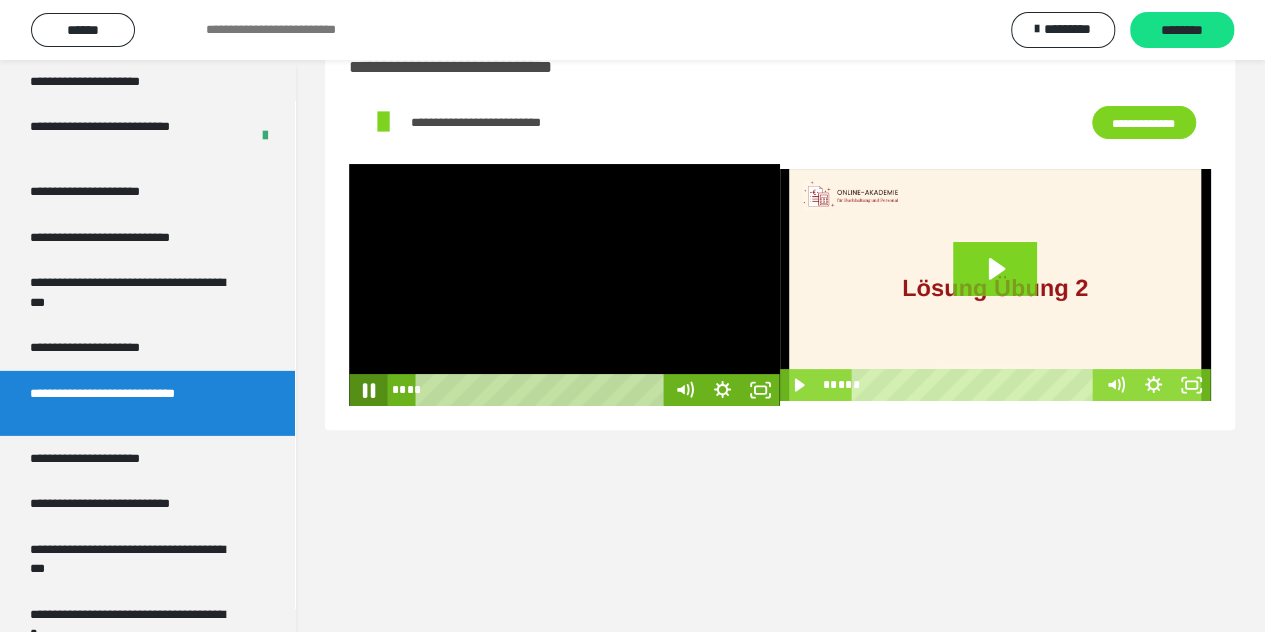 click 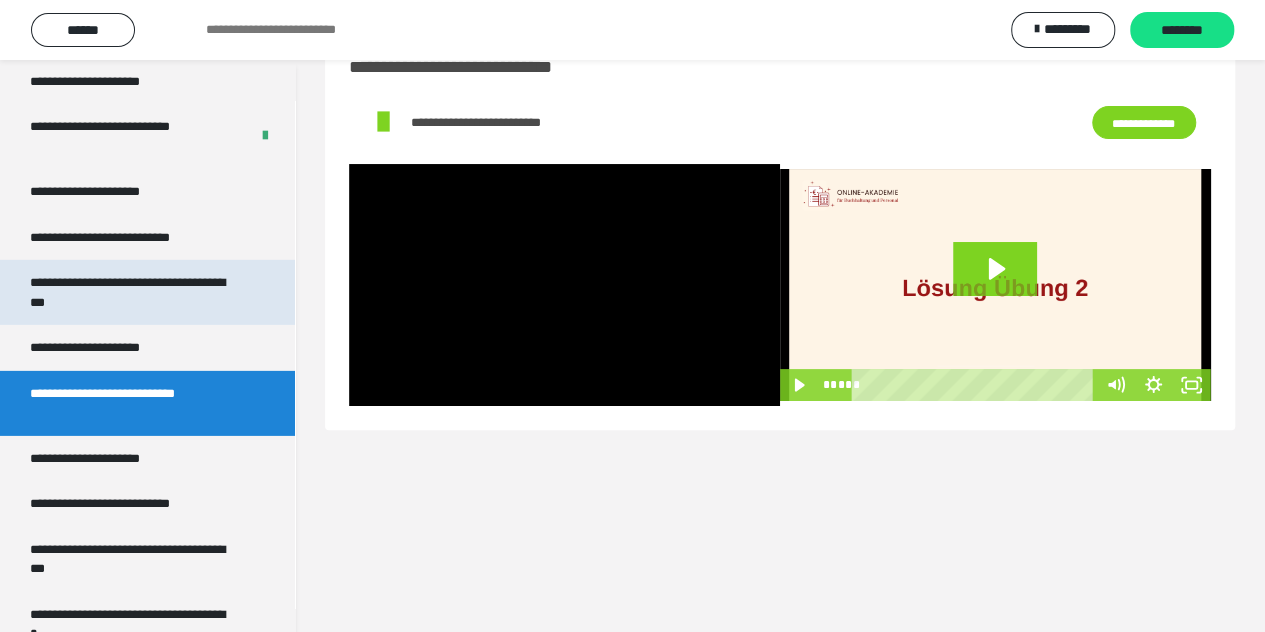click on "**********" at bounding box center (132, 292) 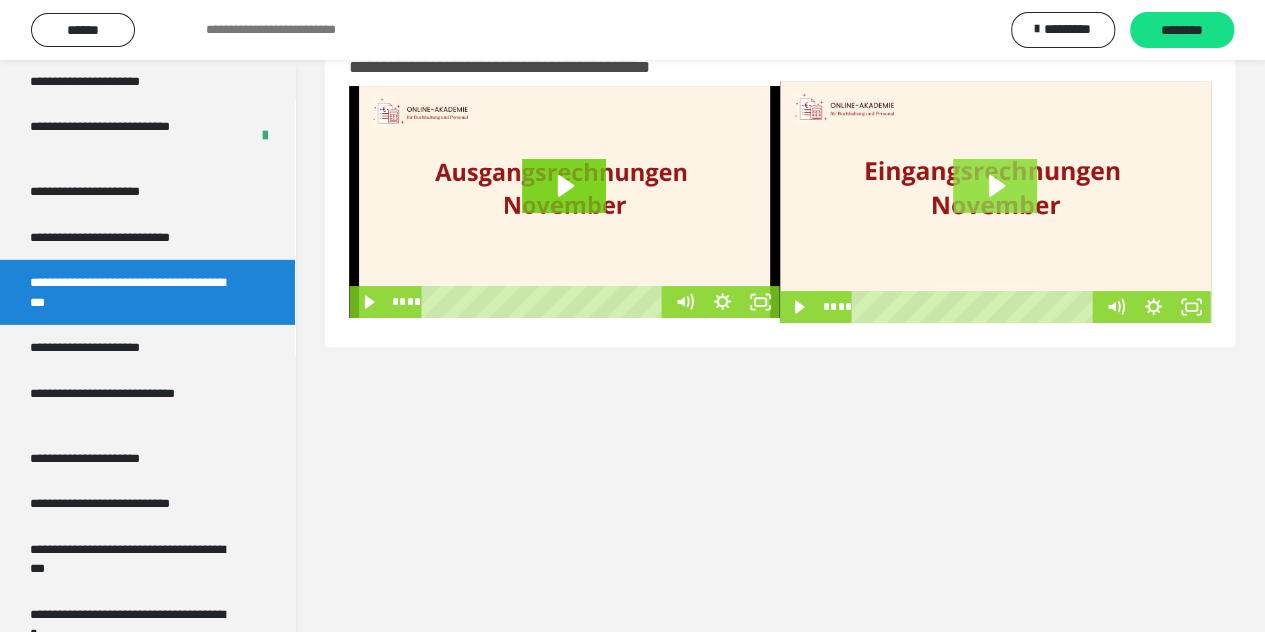 click 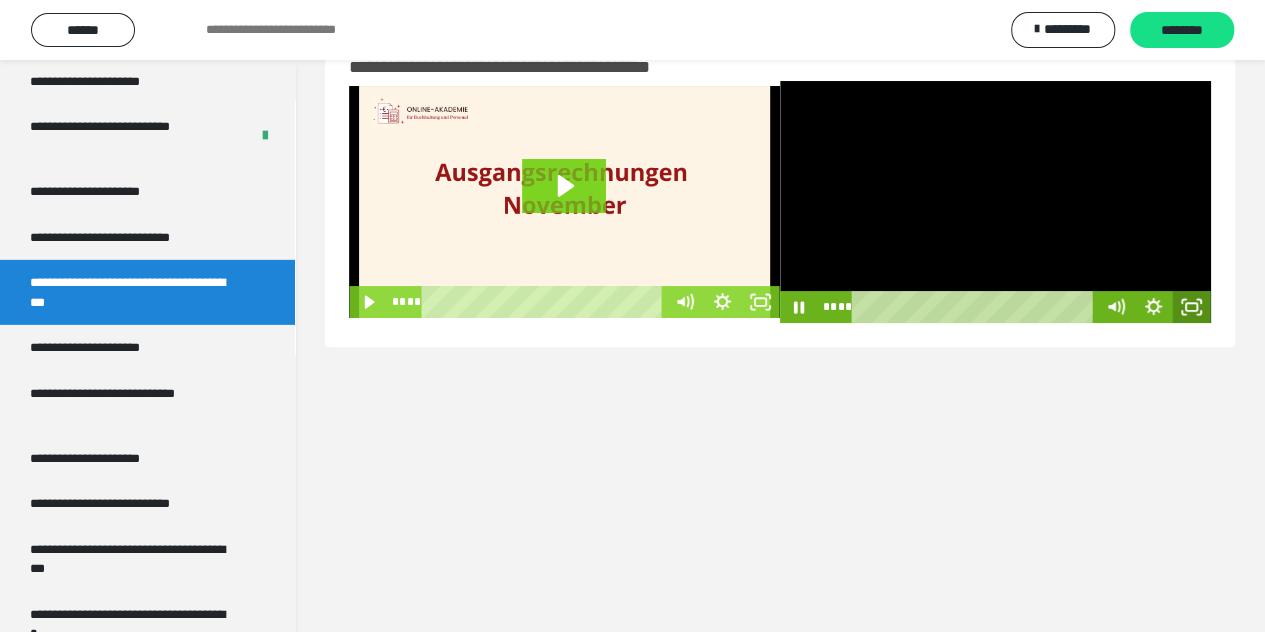 drag, startPoint x: 1201, startPoint y: 309, endPoint x: 1200, endPoint y: 396, distance: 87.005745 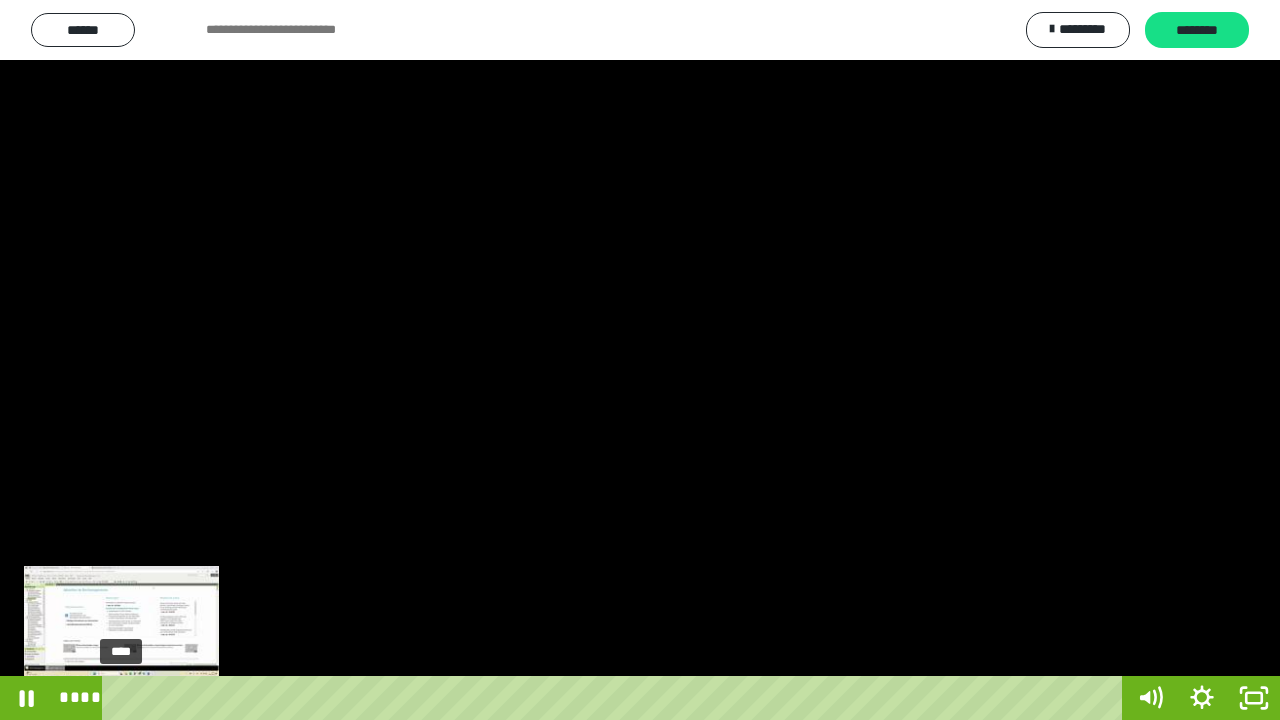 click on "****" at bounding box center (616, 698) 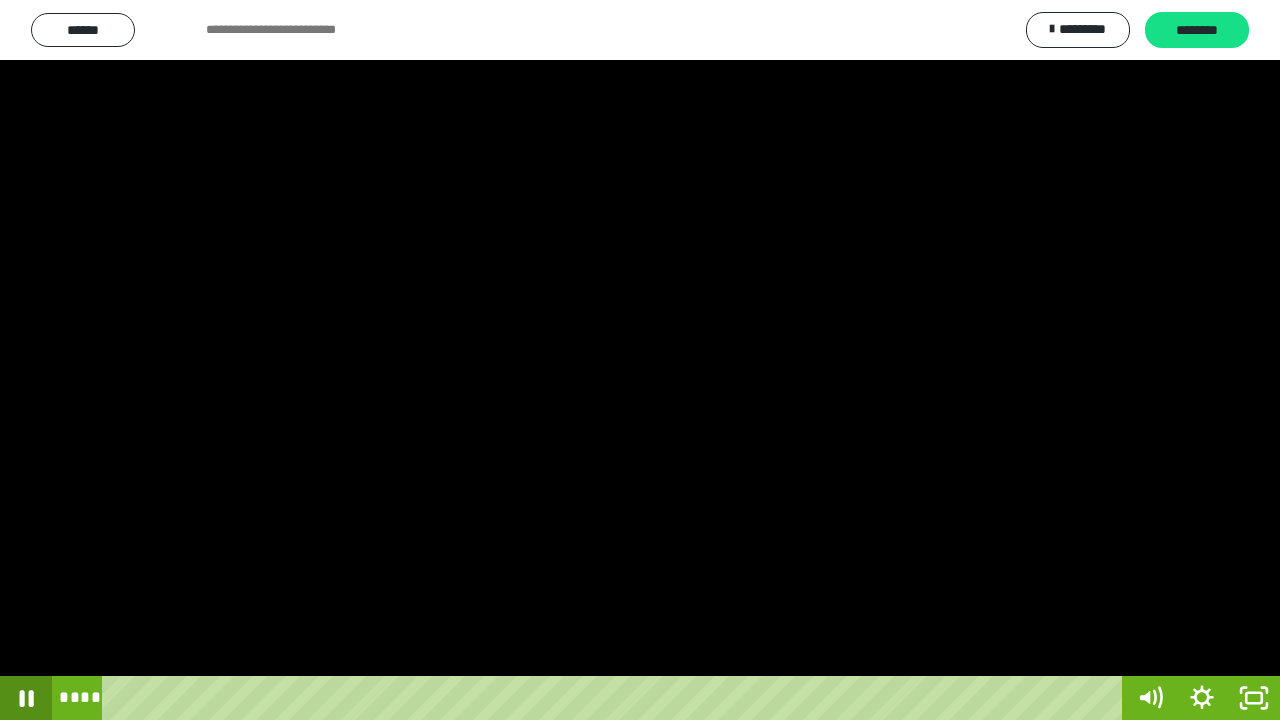 click 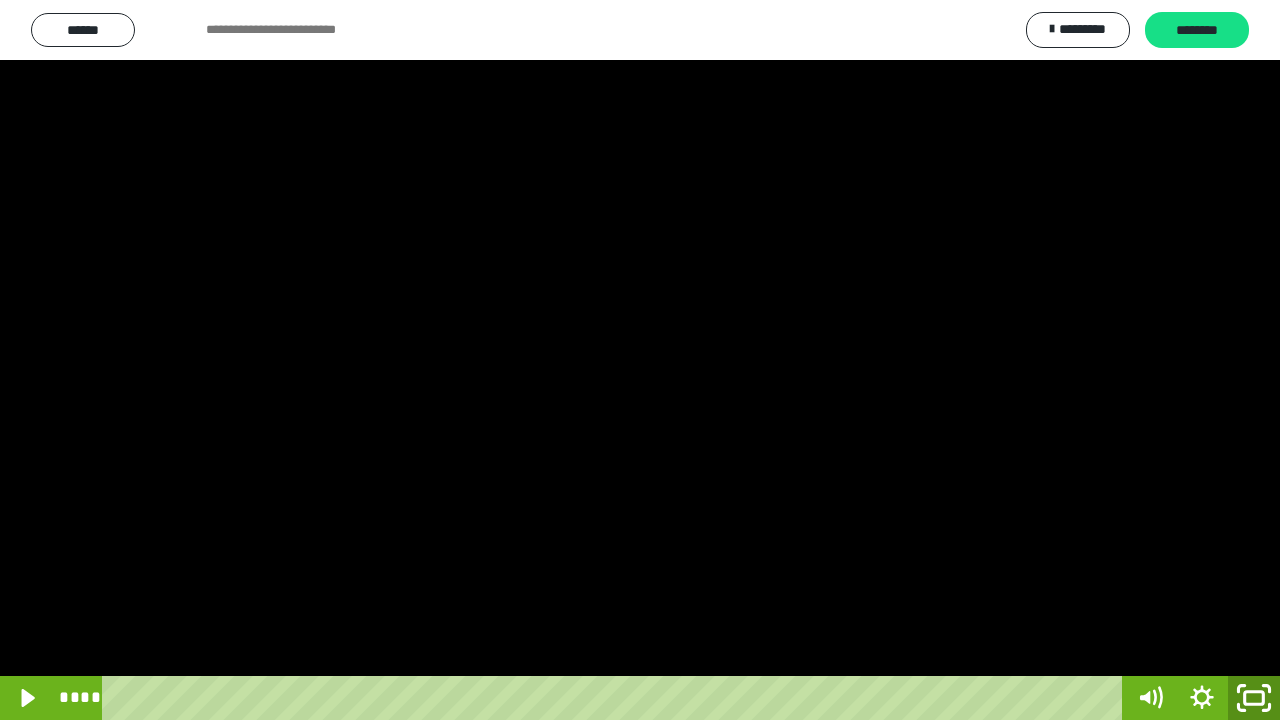 click 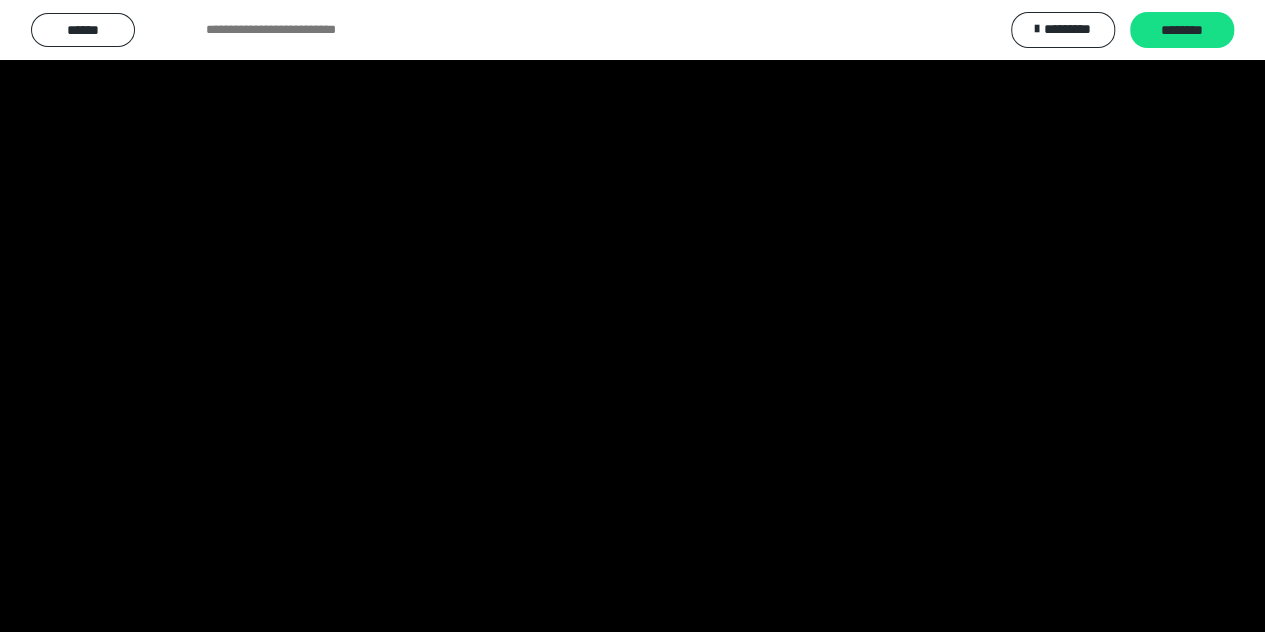 scroll, scrollTop: 2607, scrollLeft: 0, axis: vertical 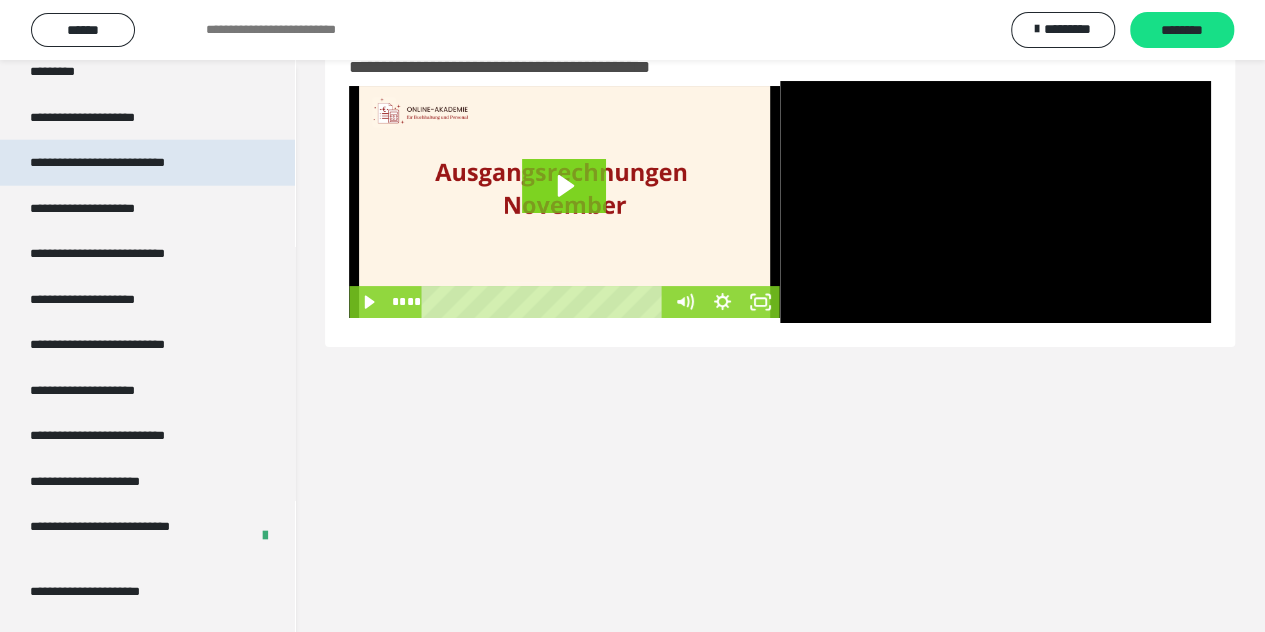 click on "**********" at bounding box center [125, 163] 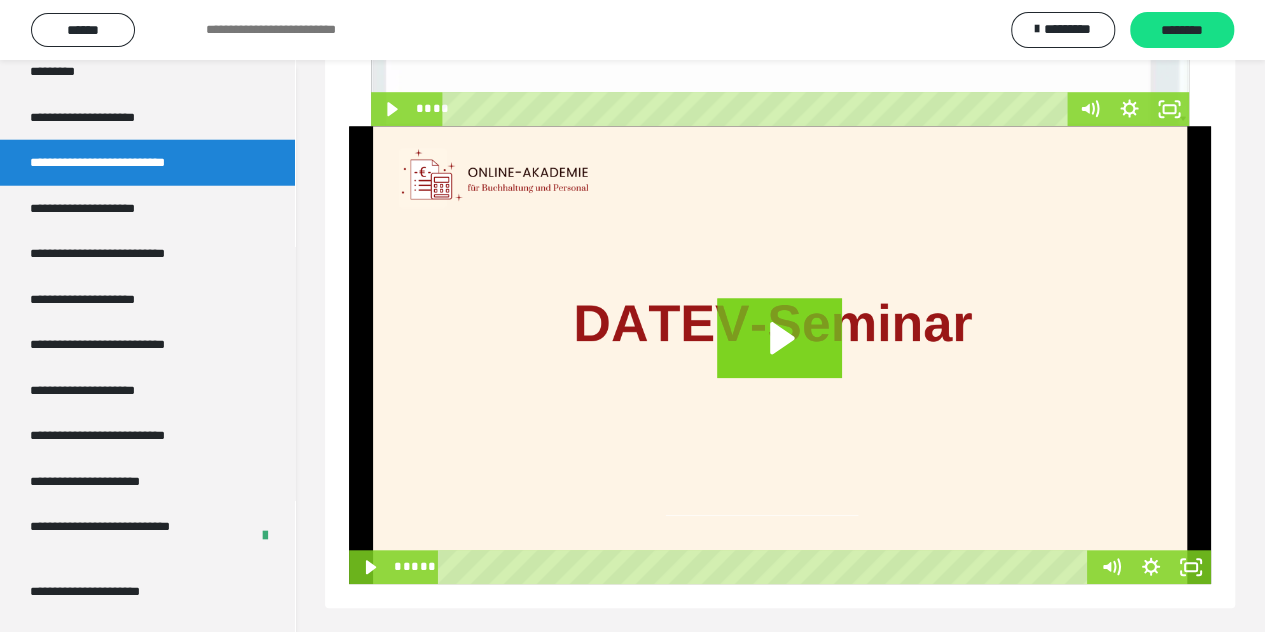 scroll, scrollTop: 632, scrollLeft: 0, axis: vertical 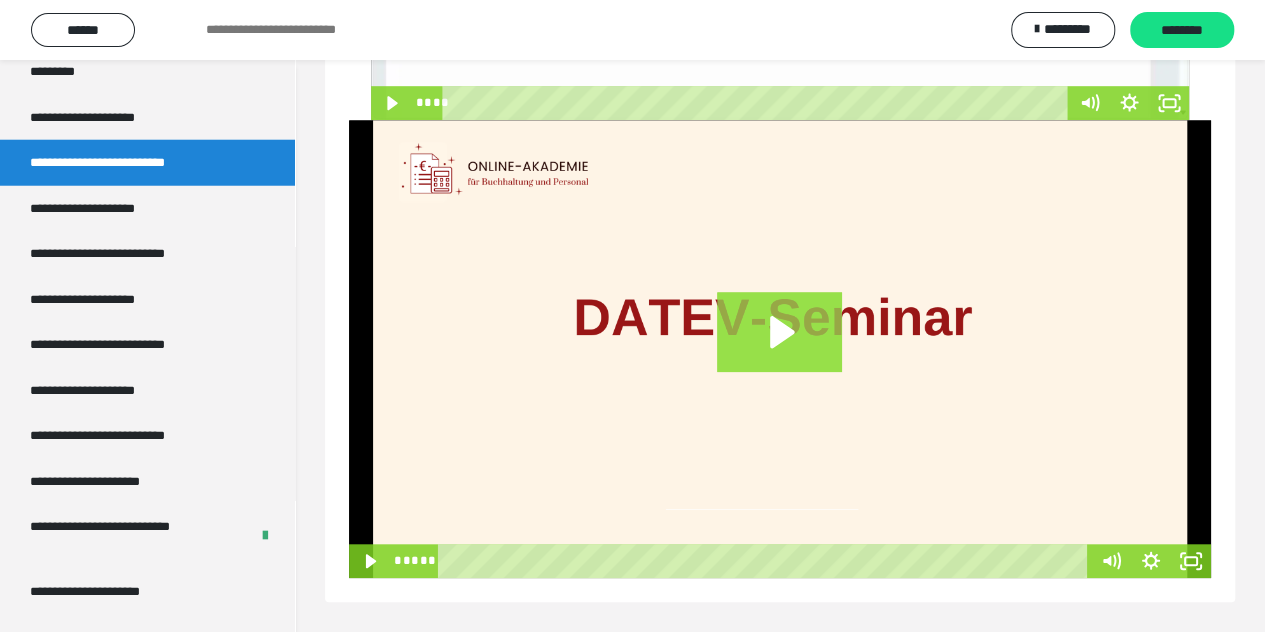 click 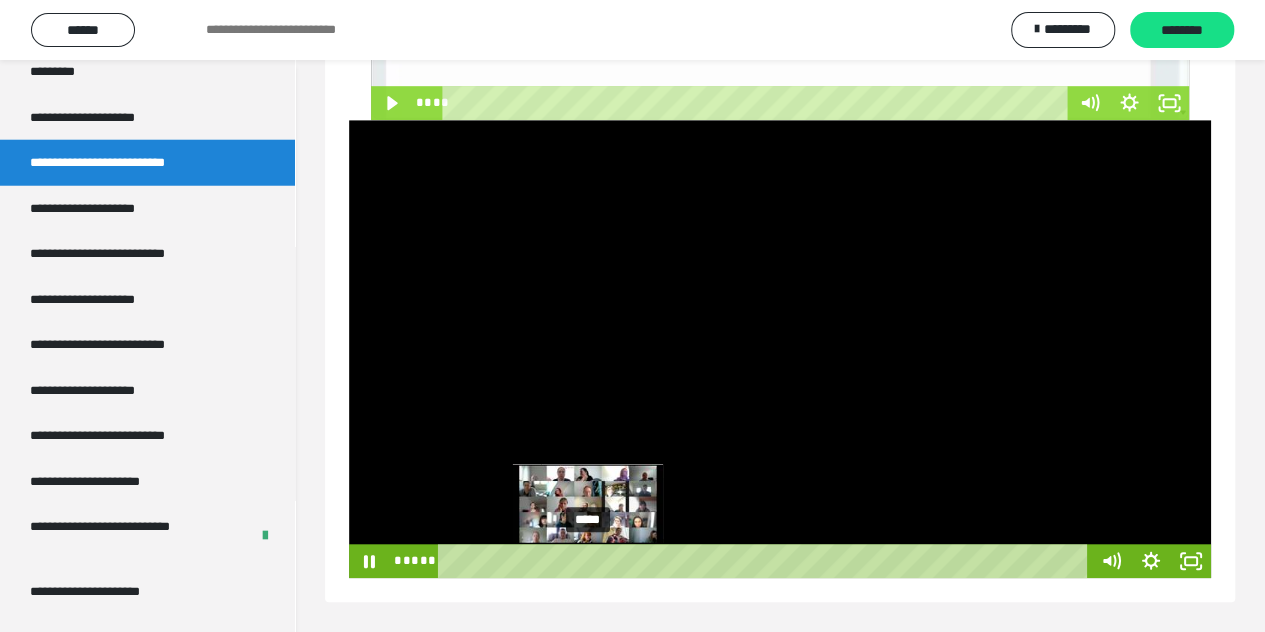 click on "*****" at bounding box center [766, 561] 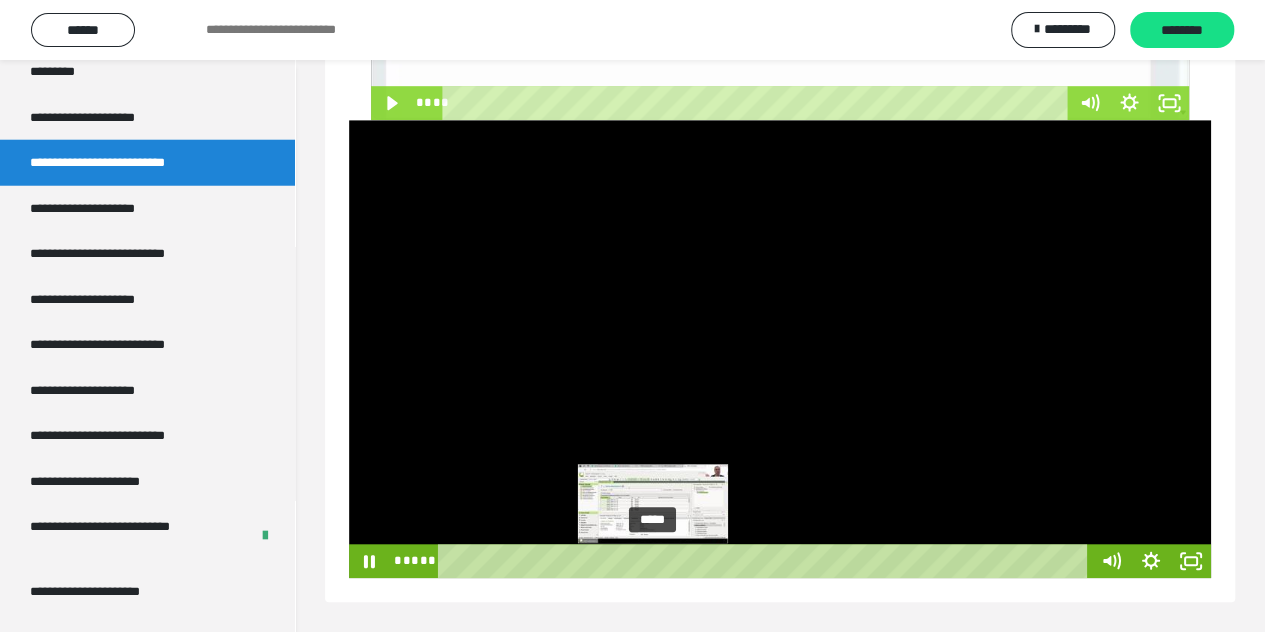click on "*****" at bounding box center [766, 561] 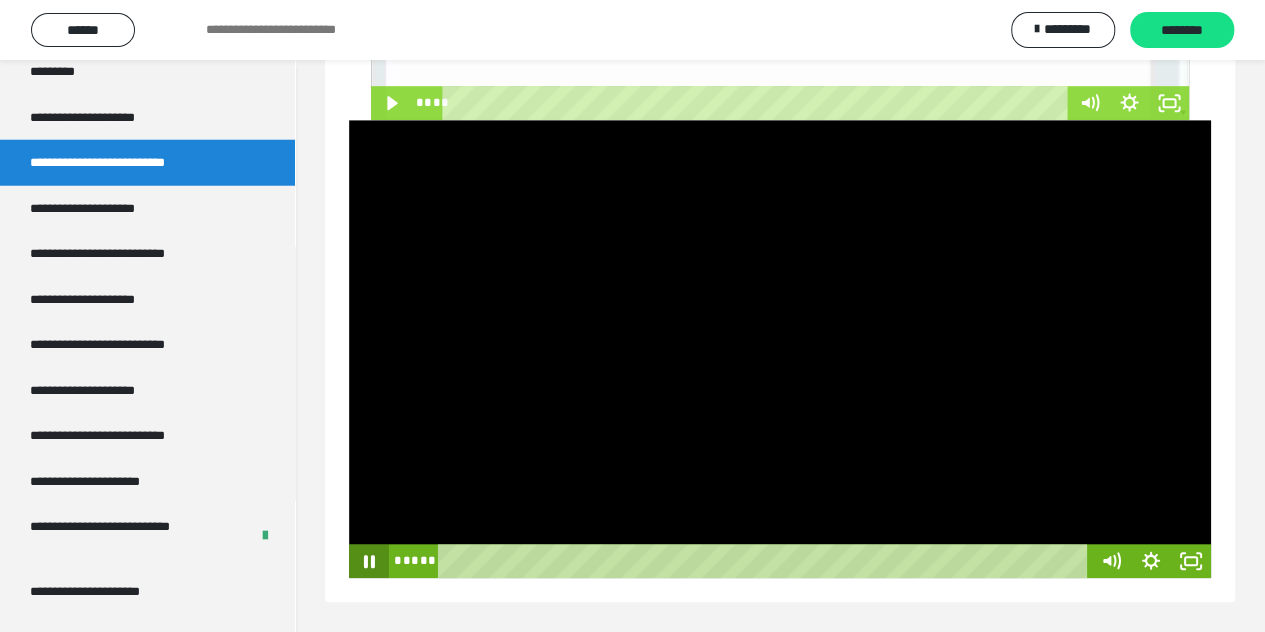click 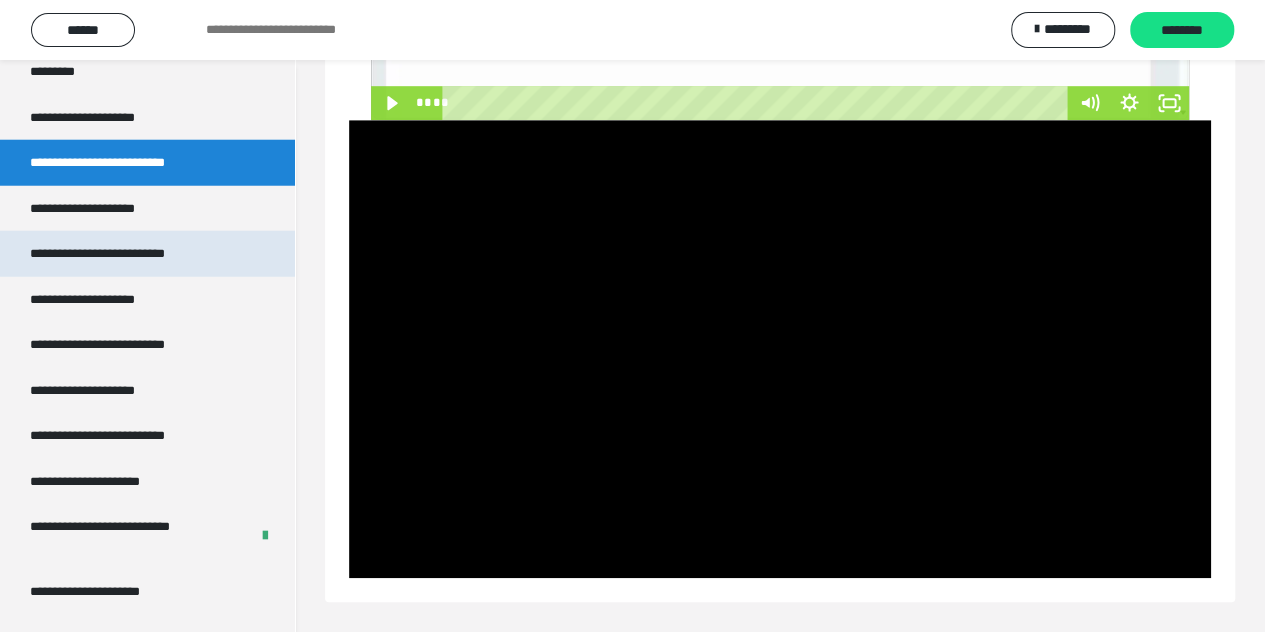 click on "**********" at bounding box center [126, 254] 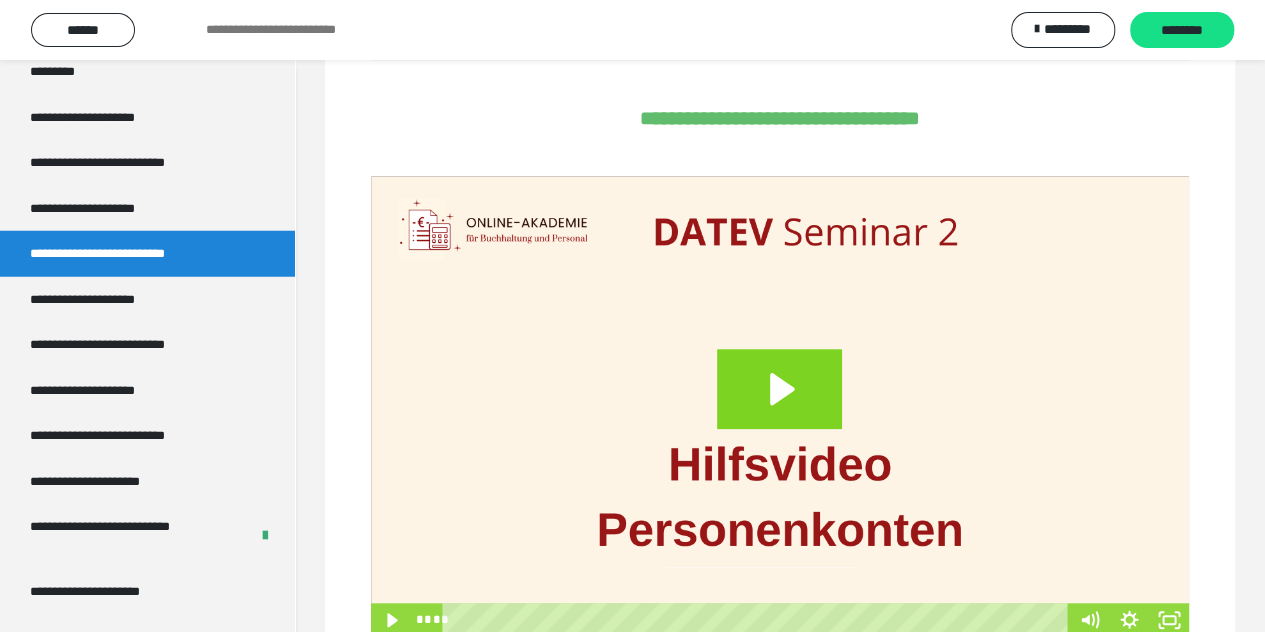scroll, scrollTop: 60, scrollLeft: 0, axis: vertical 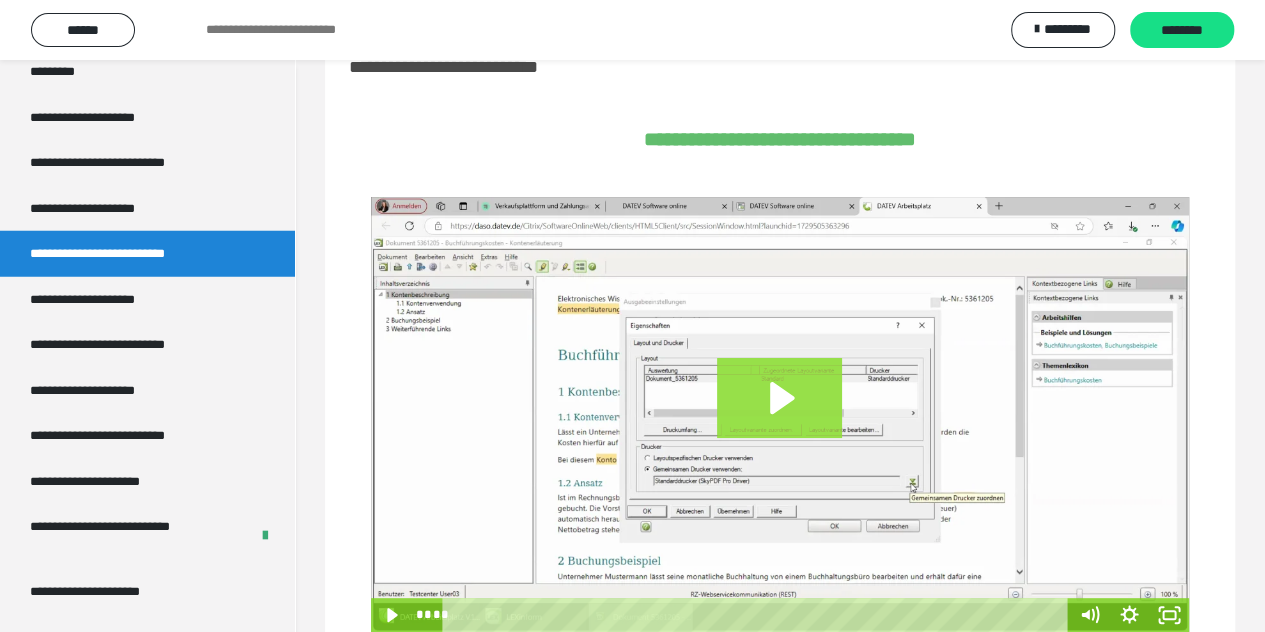 click 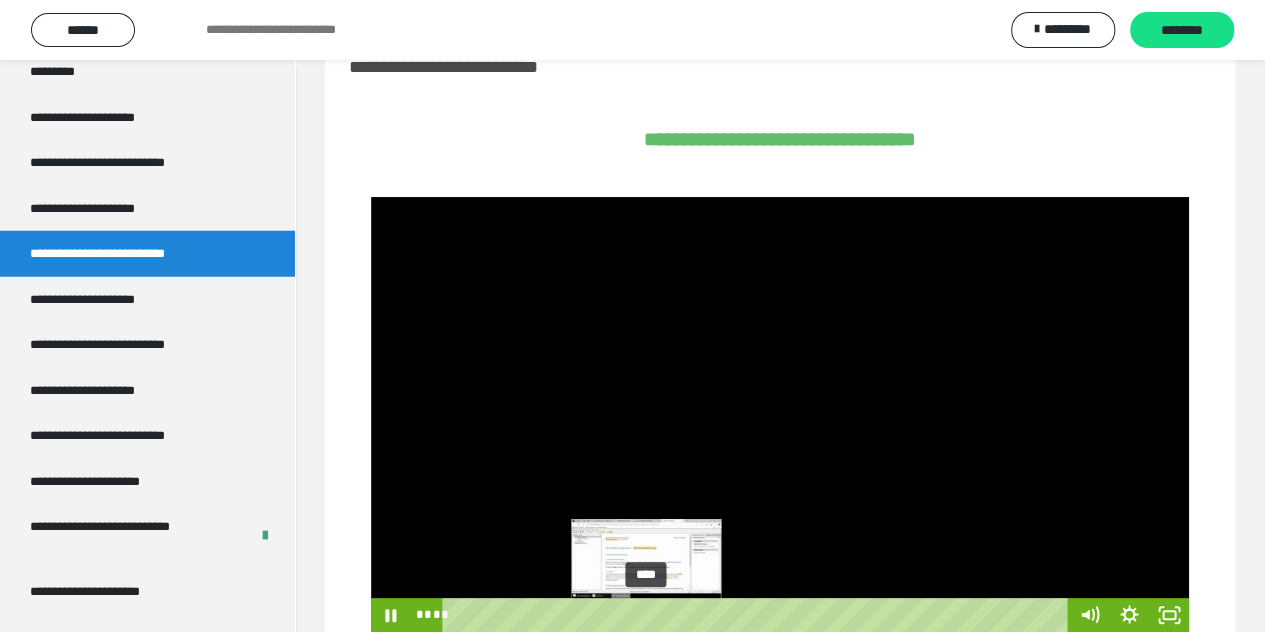 click on "****" at bounding box center (758, 615) 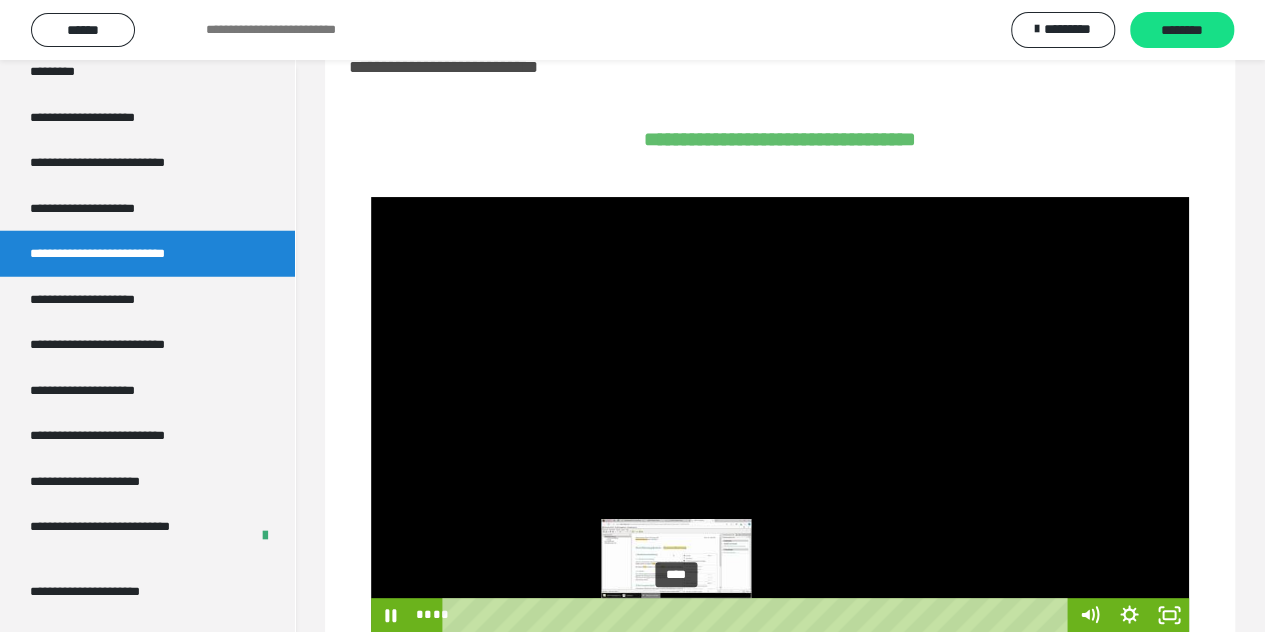 click on "****" at bounding box center [758, 615] 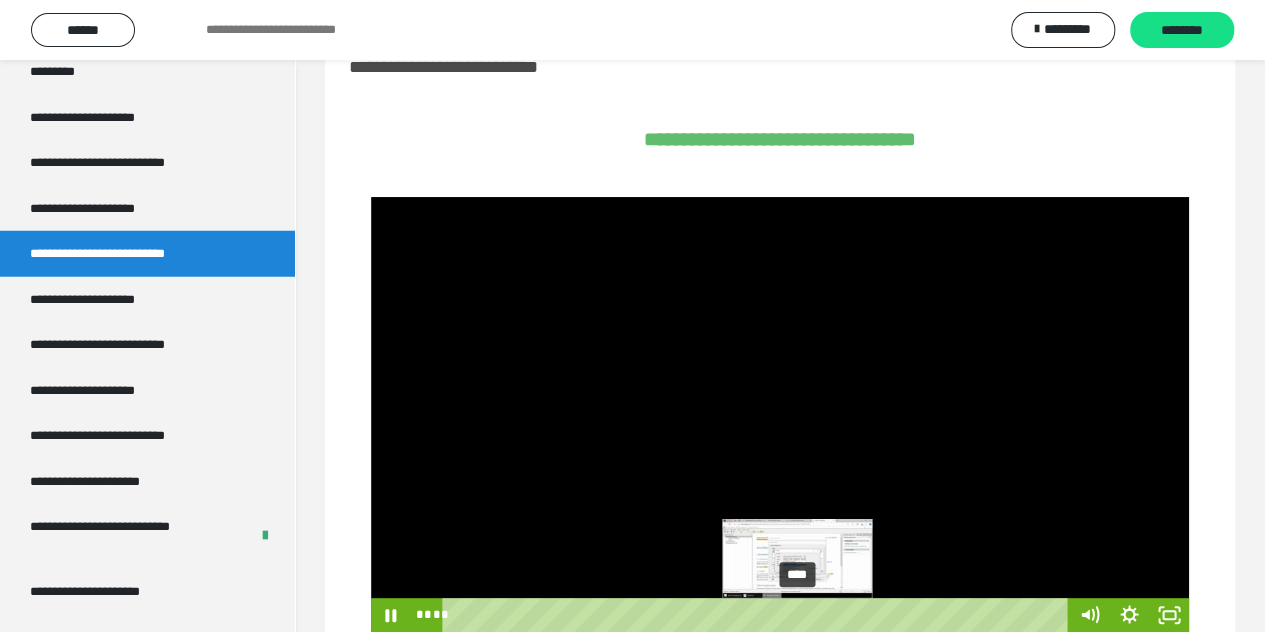 click on "****" at bounding box center [758, 615] 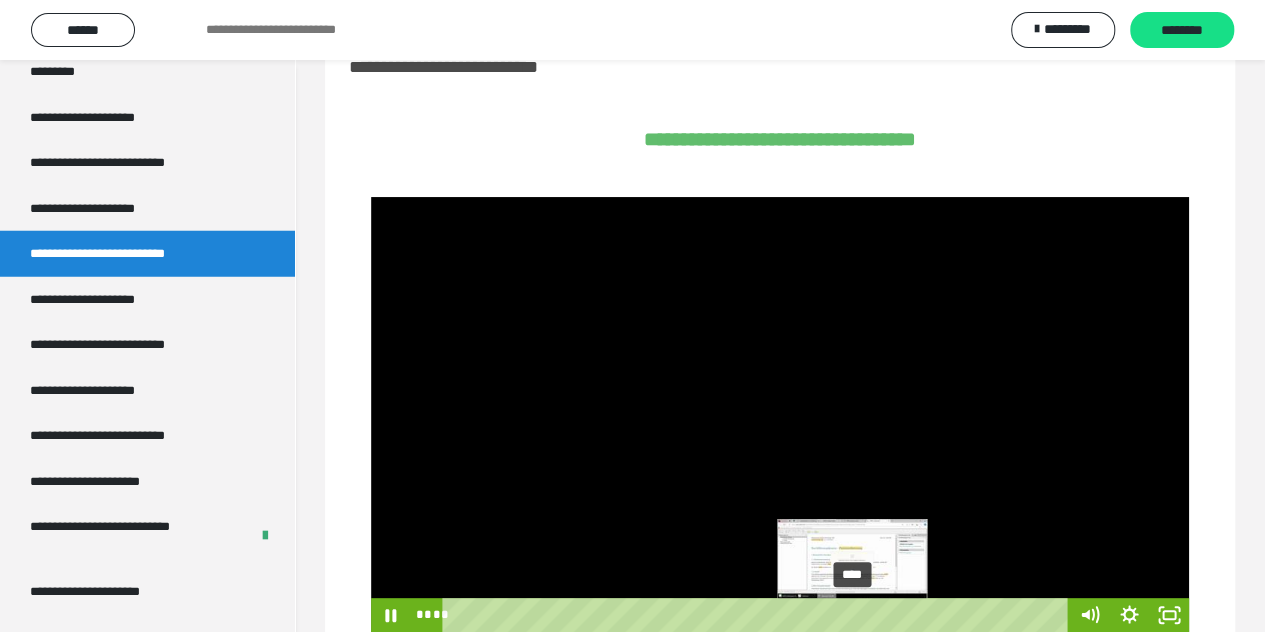 click on "****" at bounding box center [758, 615] 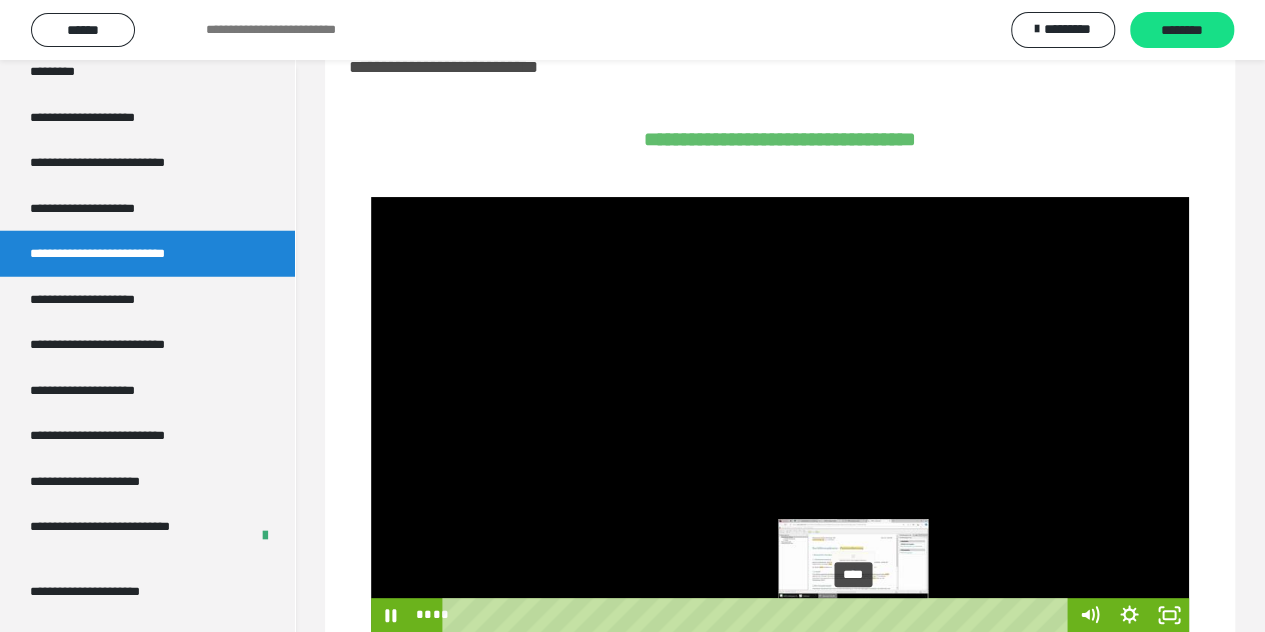 click at bounding box center [853, 614] 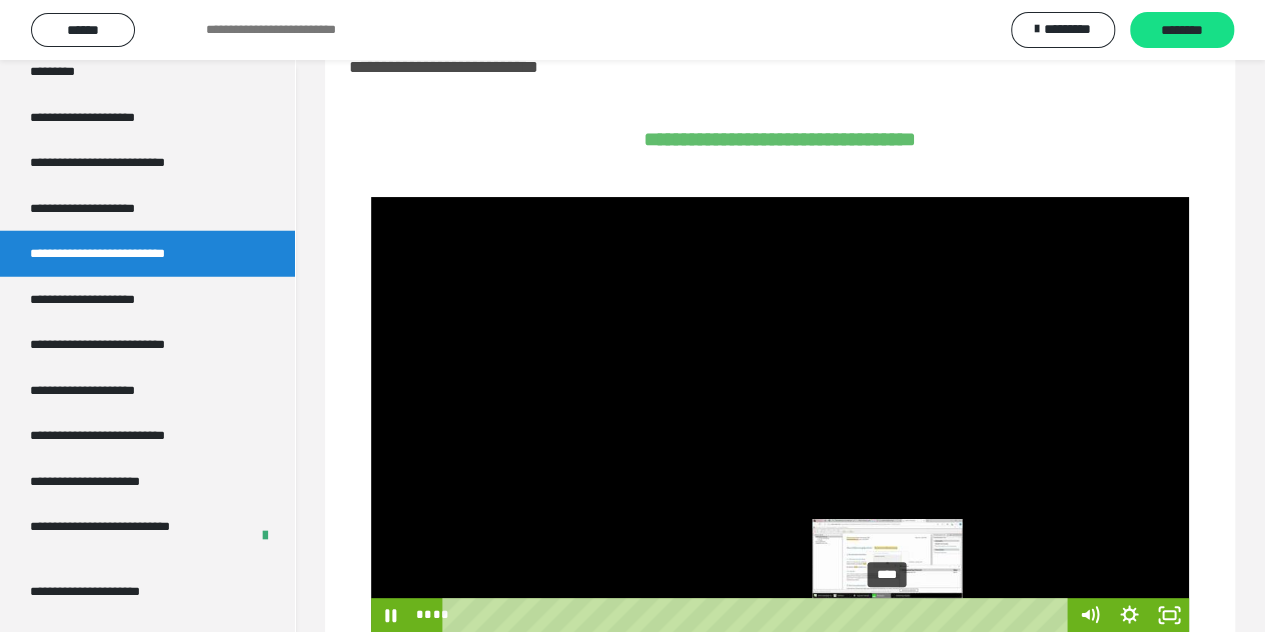 click on "****" at bounding box center [758, 615] 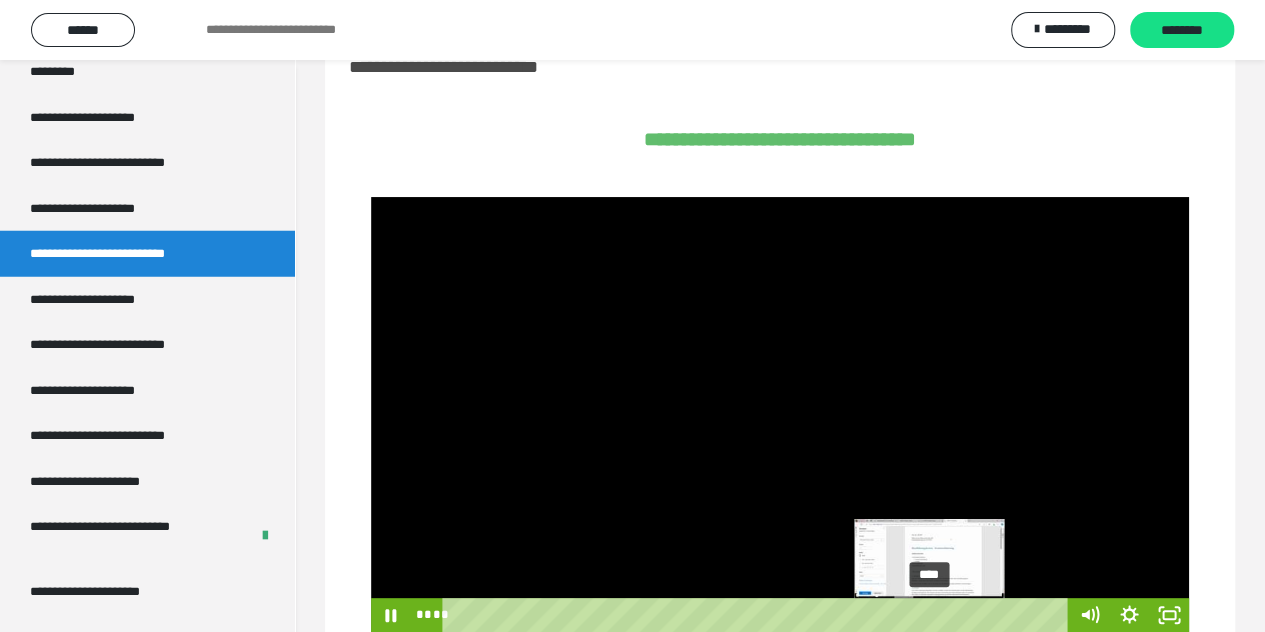 click on "****" at bounding box center [758, 615] 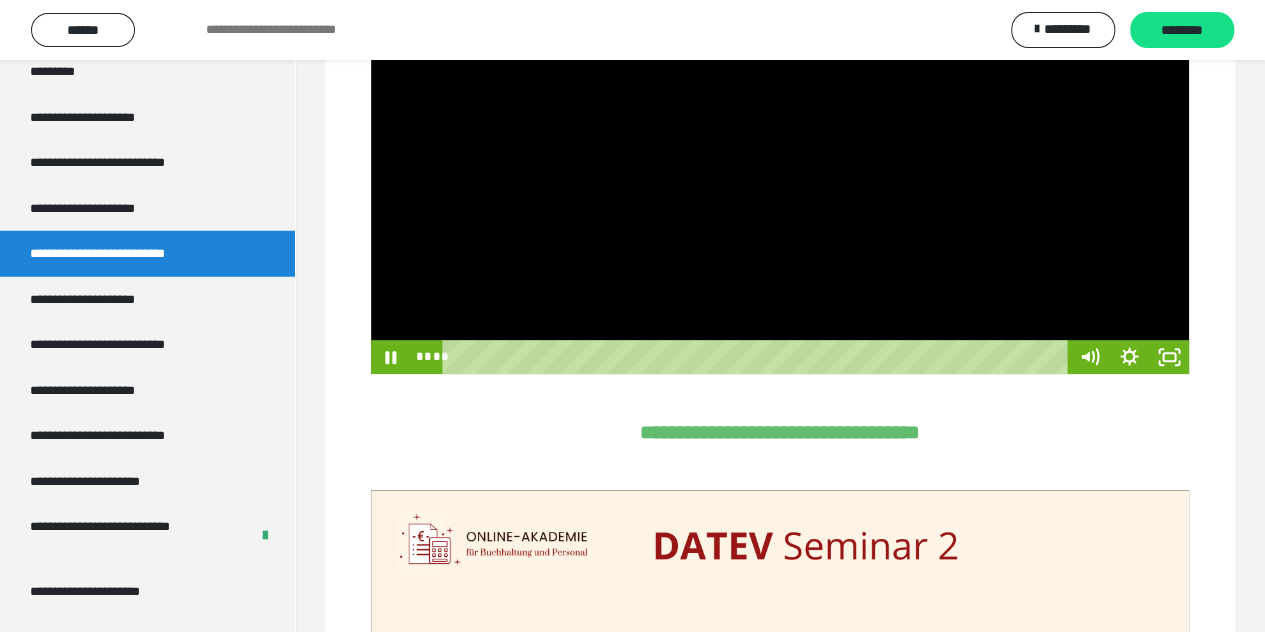 scroll, scrollTop: 360, scrollLeft: 0, axis: vertical 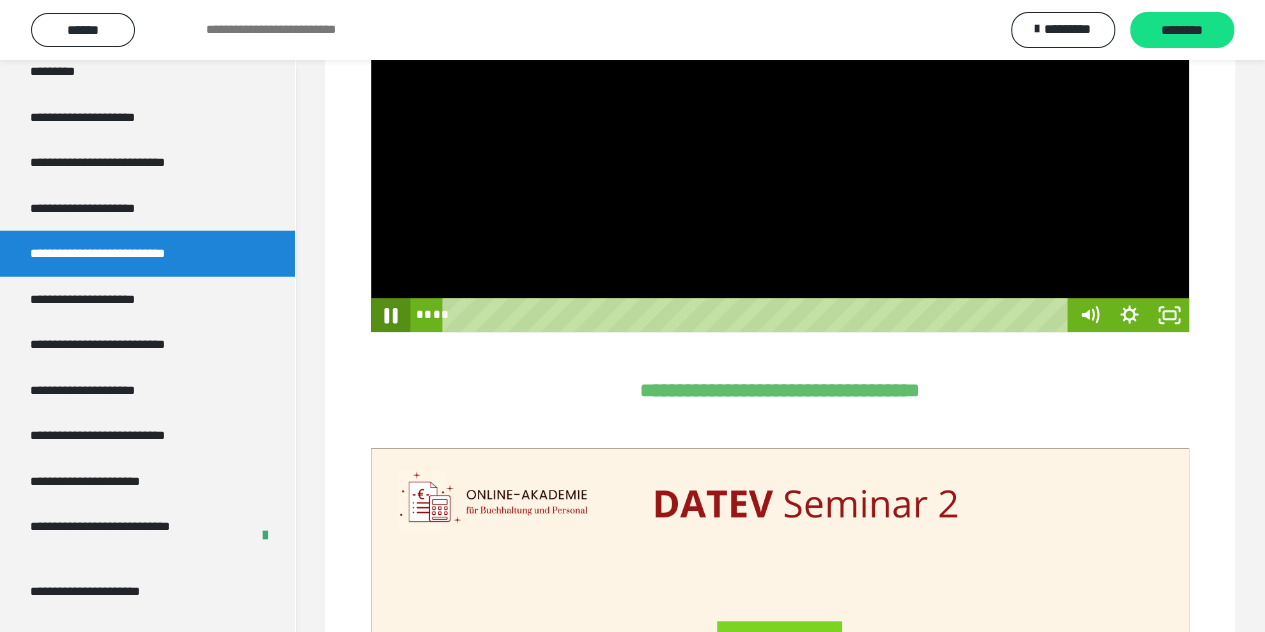 click 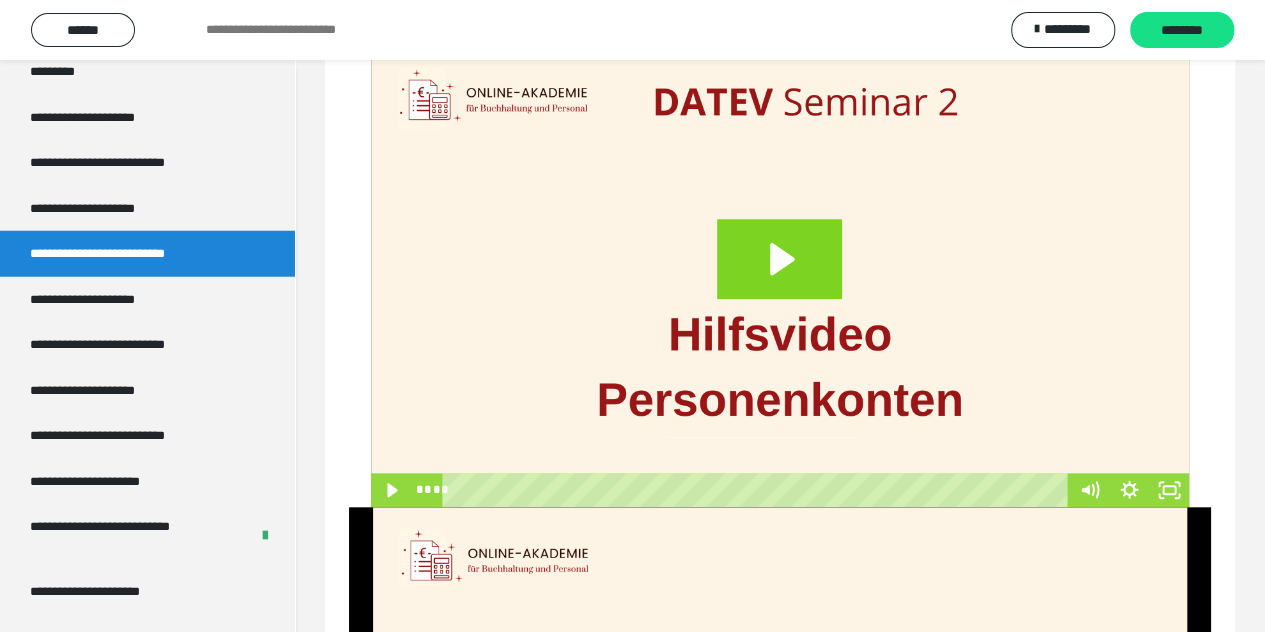 scroll, scrollTop: 748, scrollLeft: 0, axis: vertical 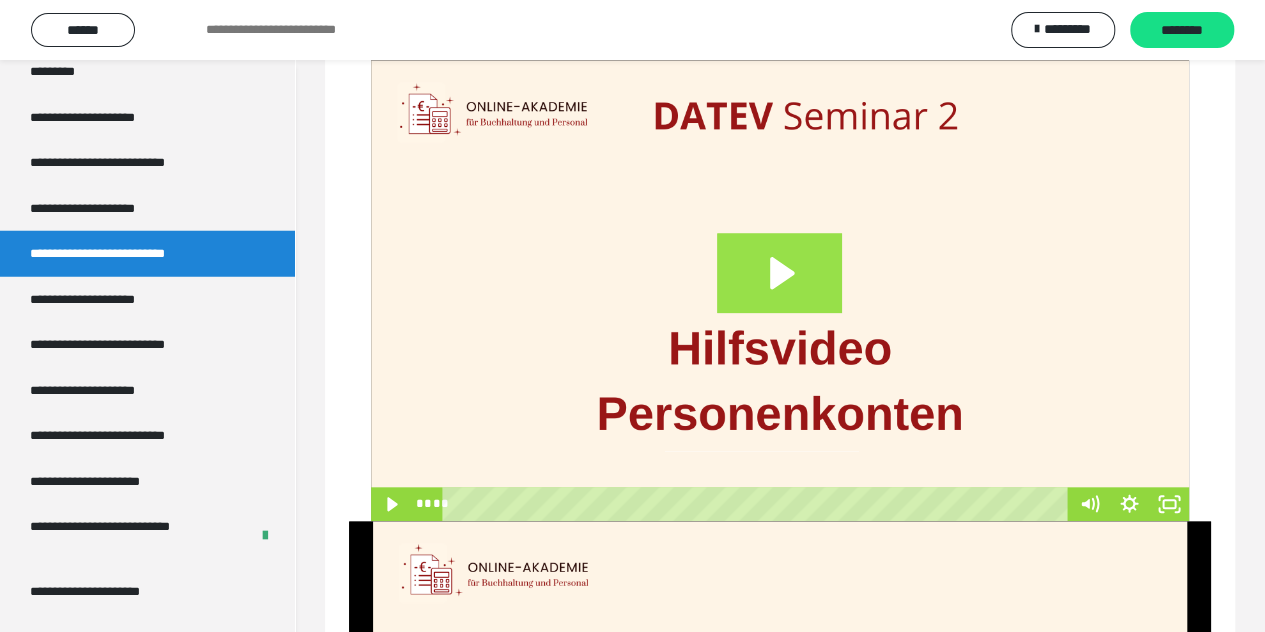 click 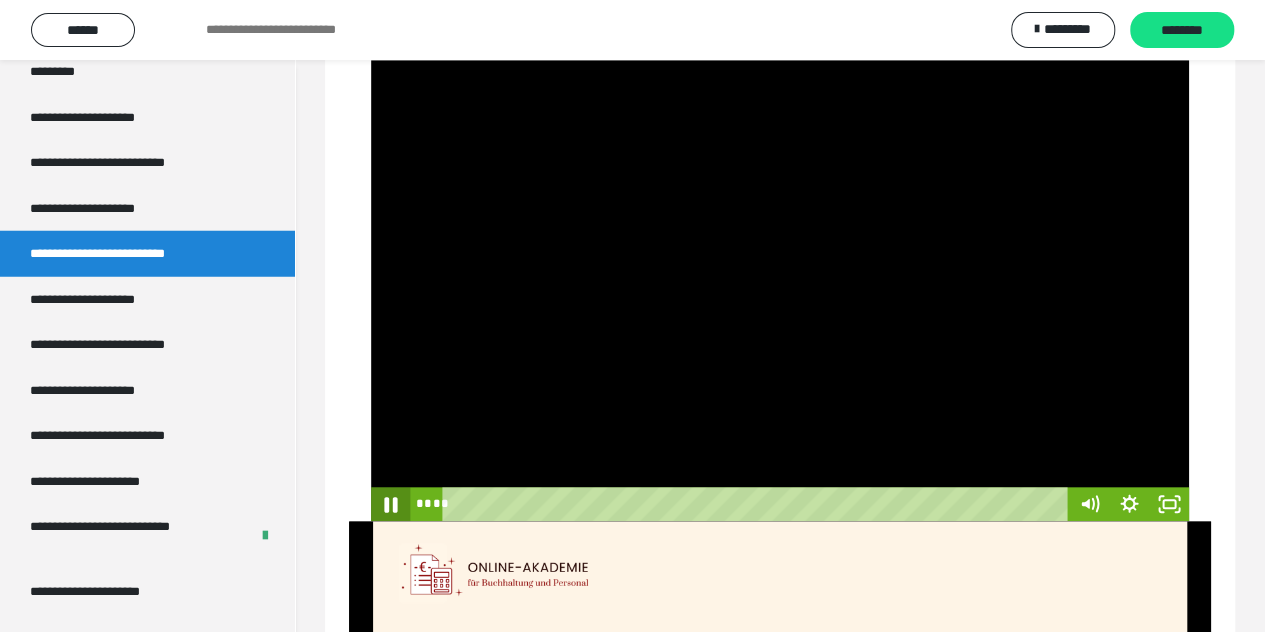 click 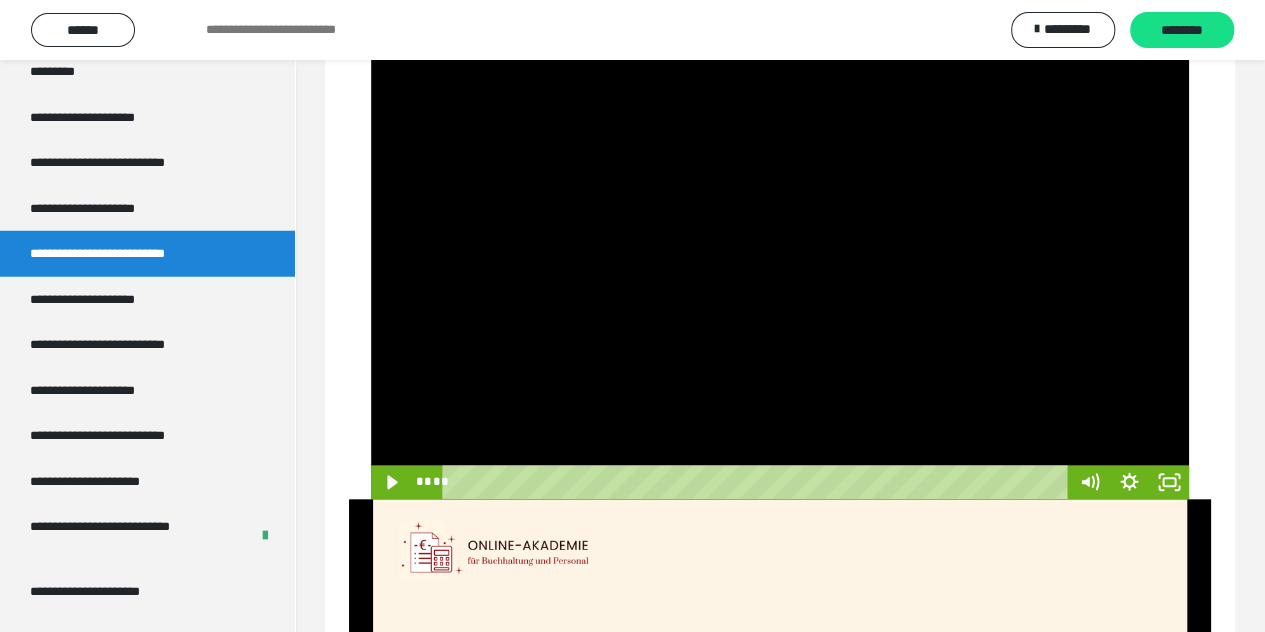 scroll, scrollTop: 1148, scrollLeft: 0, axis: vertical 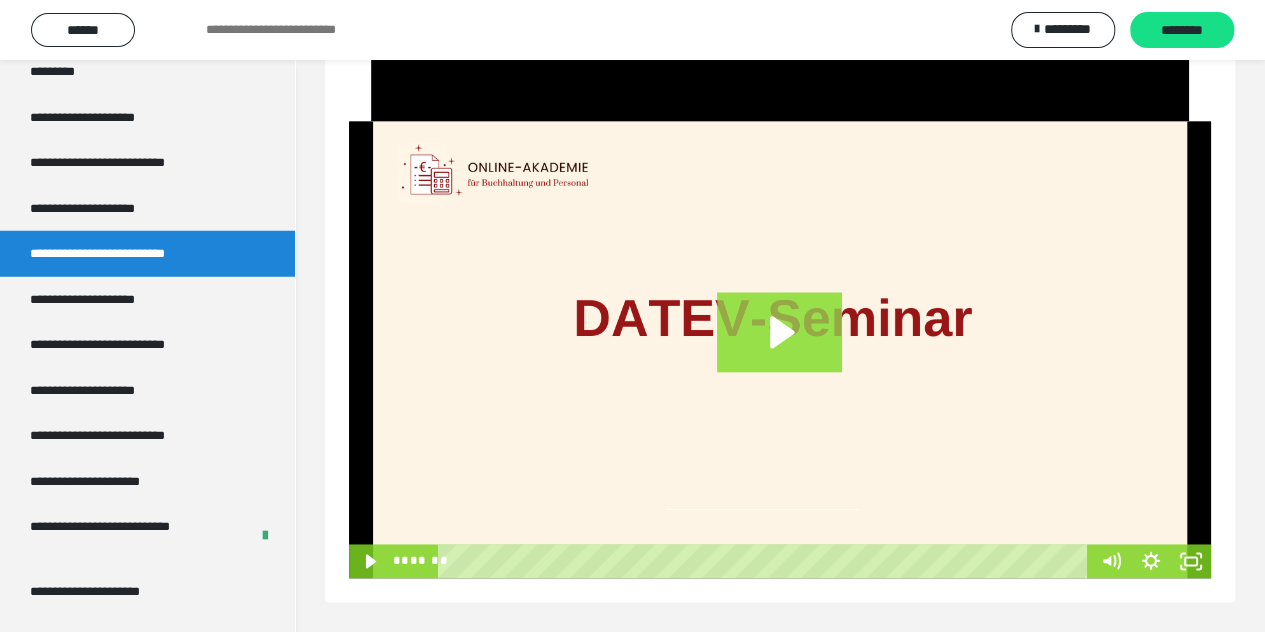 click 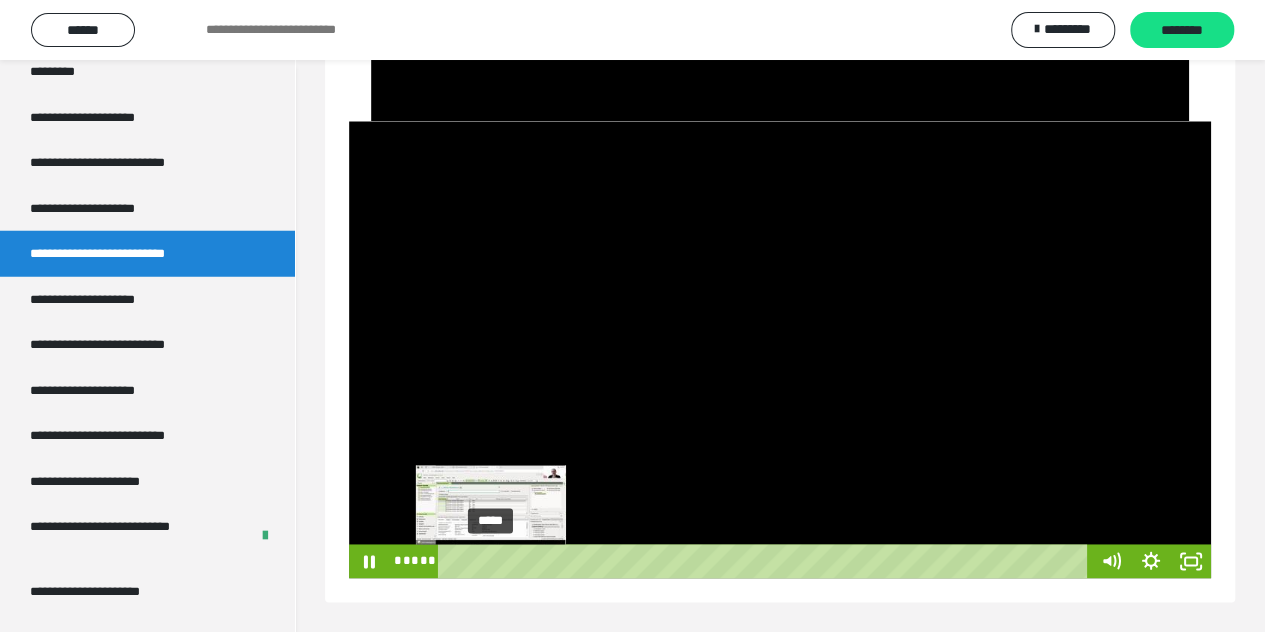 click on "*****" at bounding box center [766, 561] 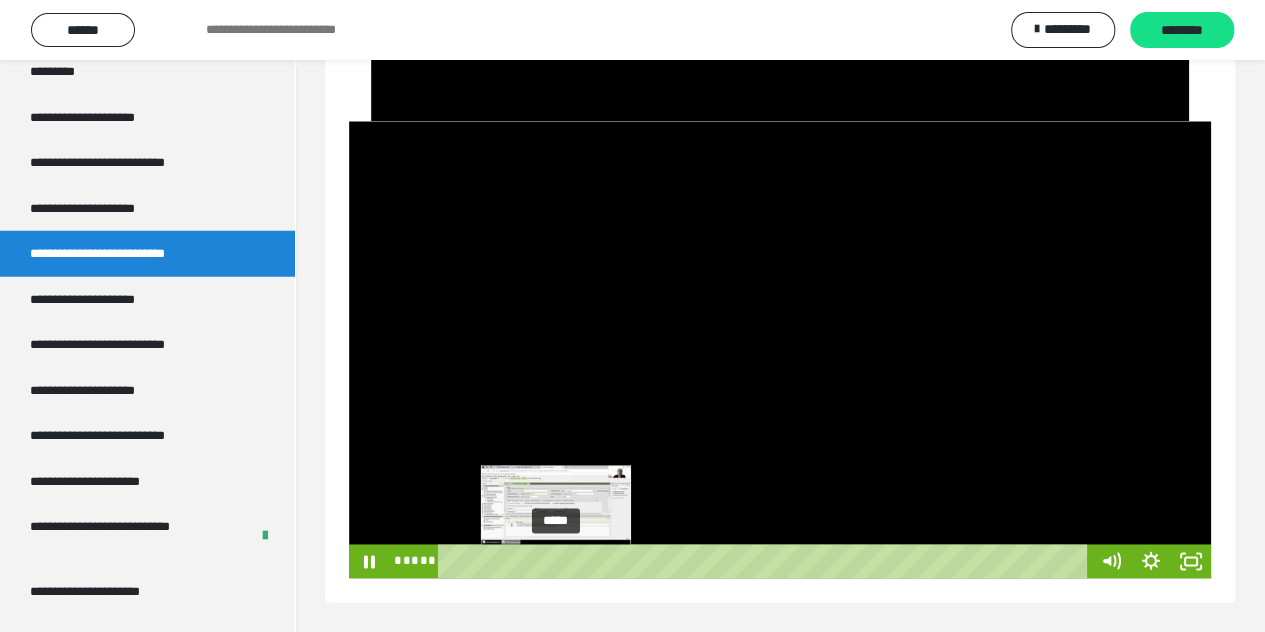 click on "*****" at bounding box center (766, 561) 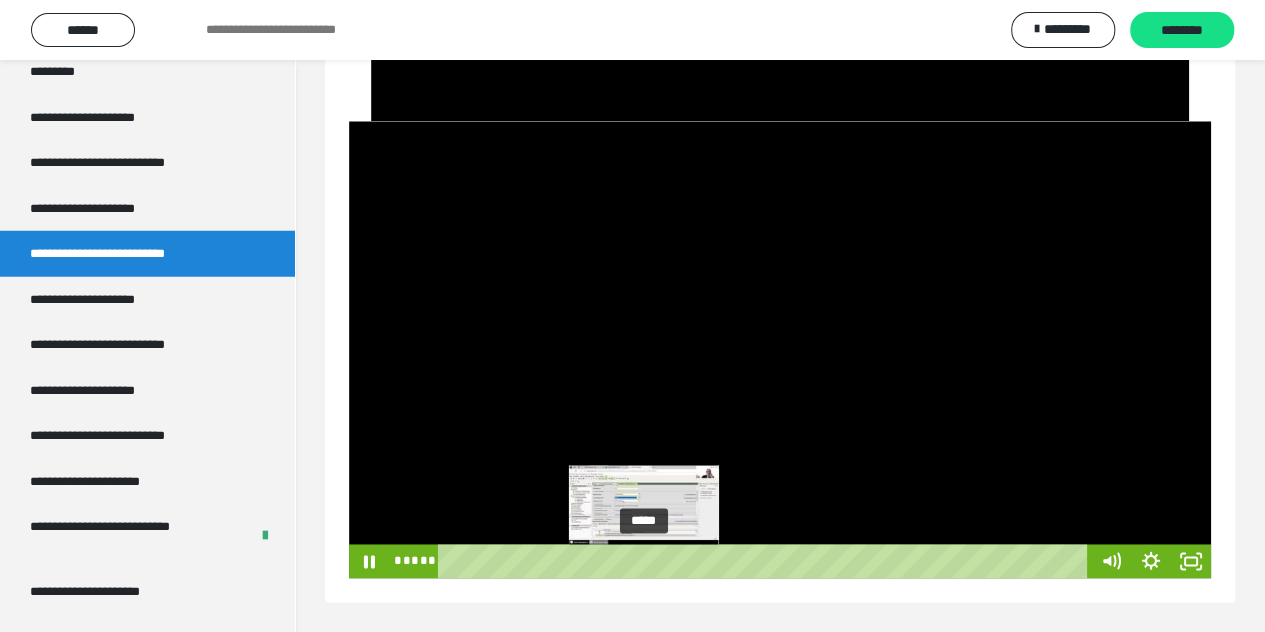 click on "*****" at bounding box center (766, 561) 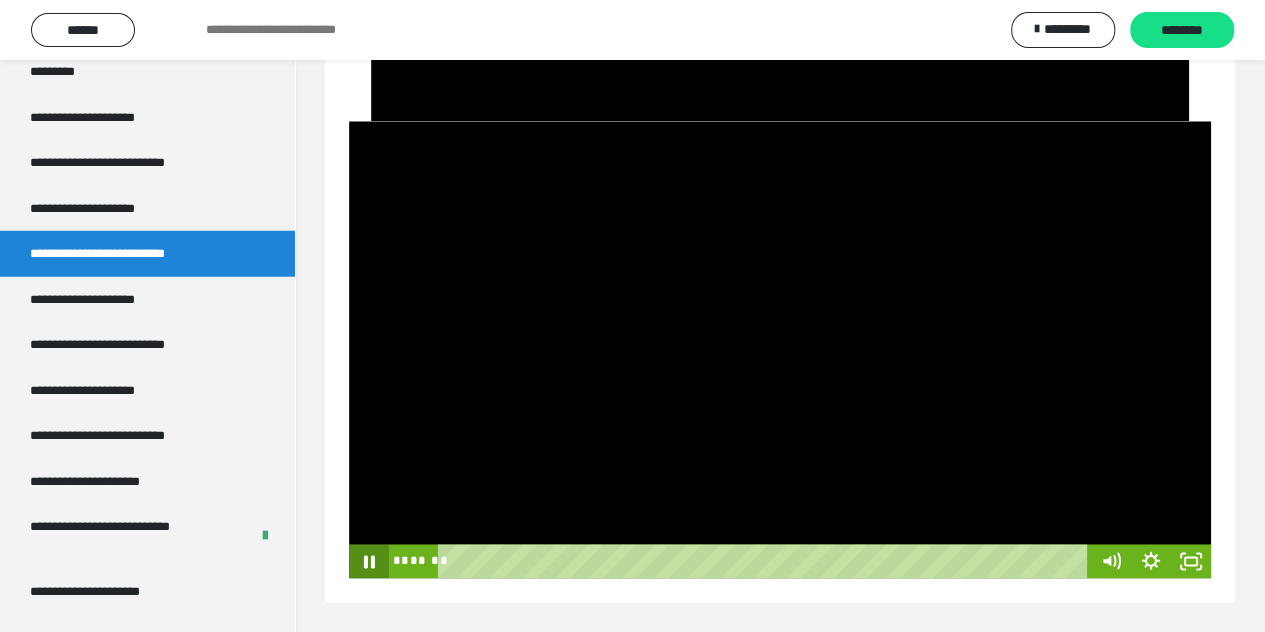 click 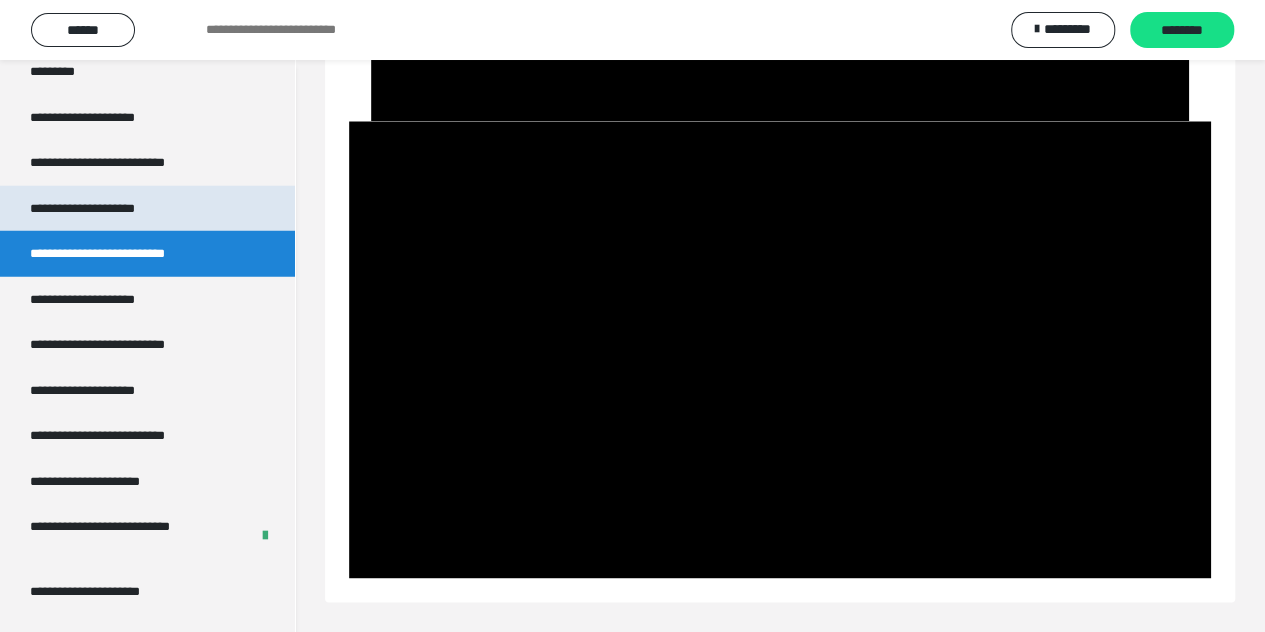 click on "**********" at bounding box center [106, 209] 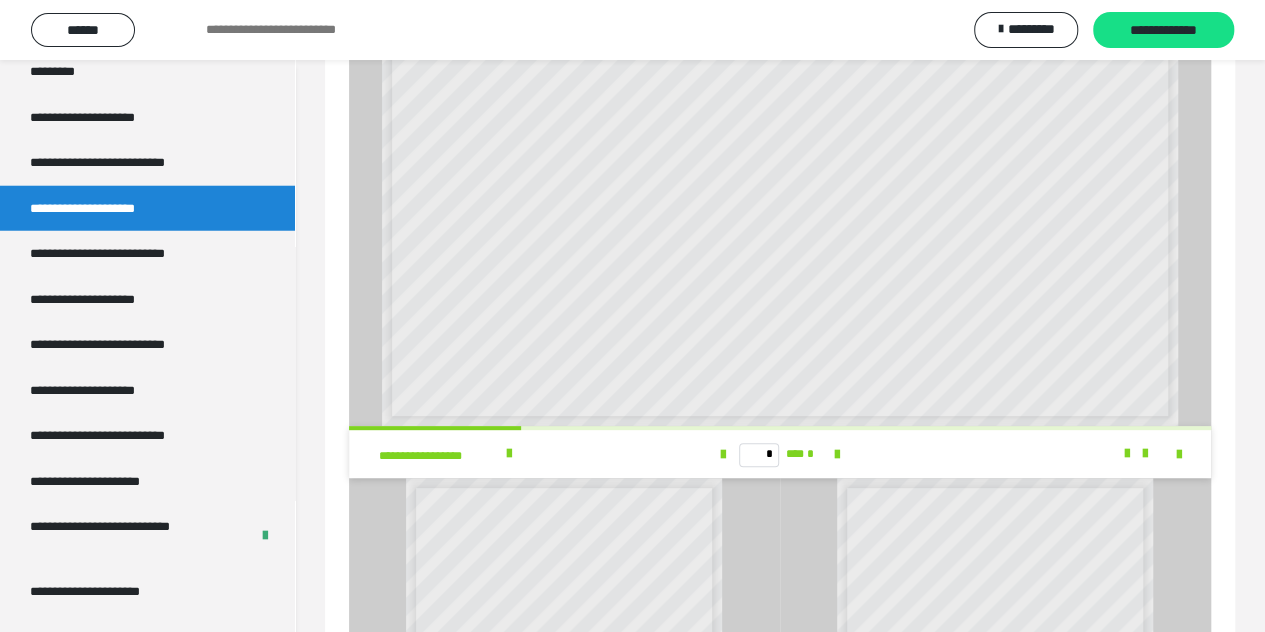 scroll, scrollTop: 0, scrollLeft: 0, axis: both 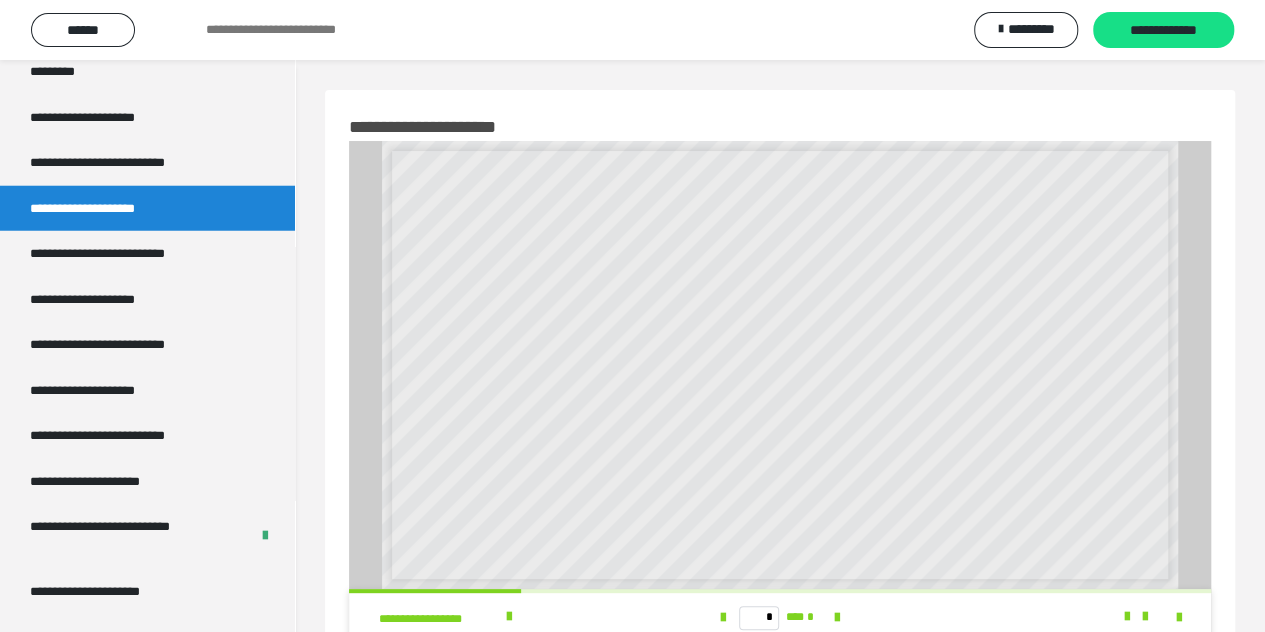 click on "*********" at bounding box center (780, 395) 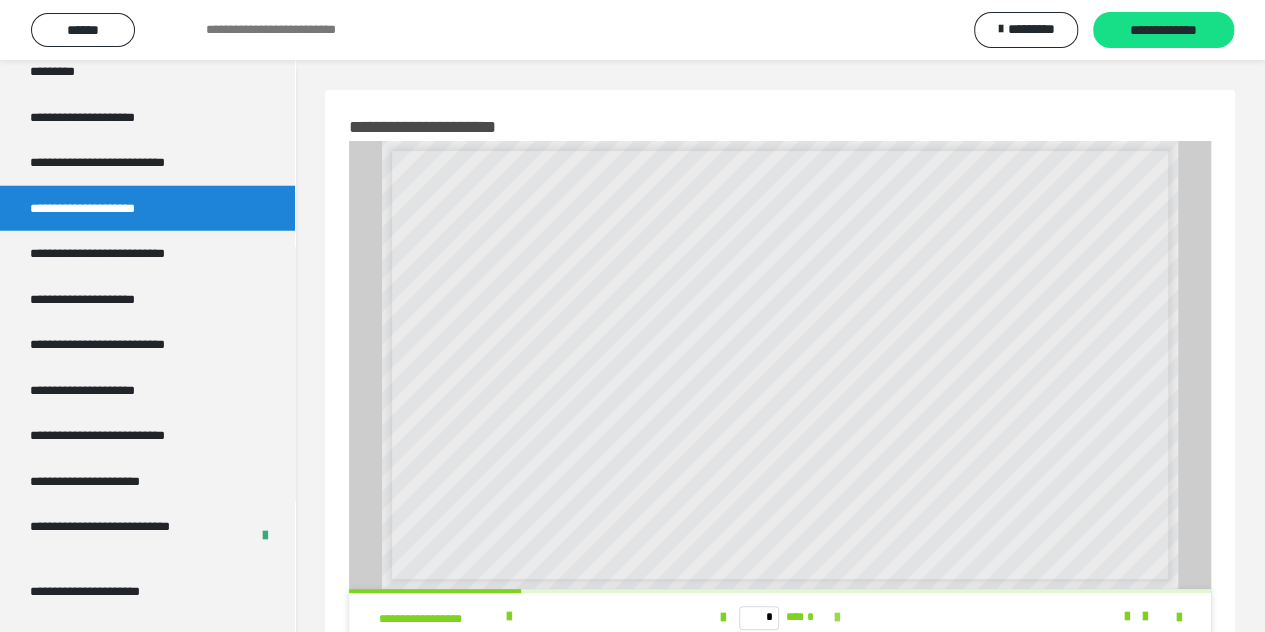 click at bounding box center [837, 618] 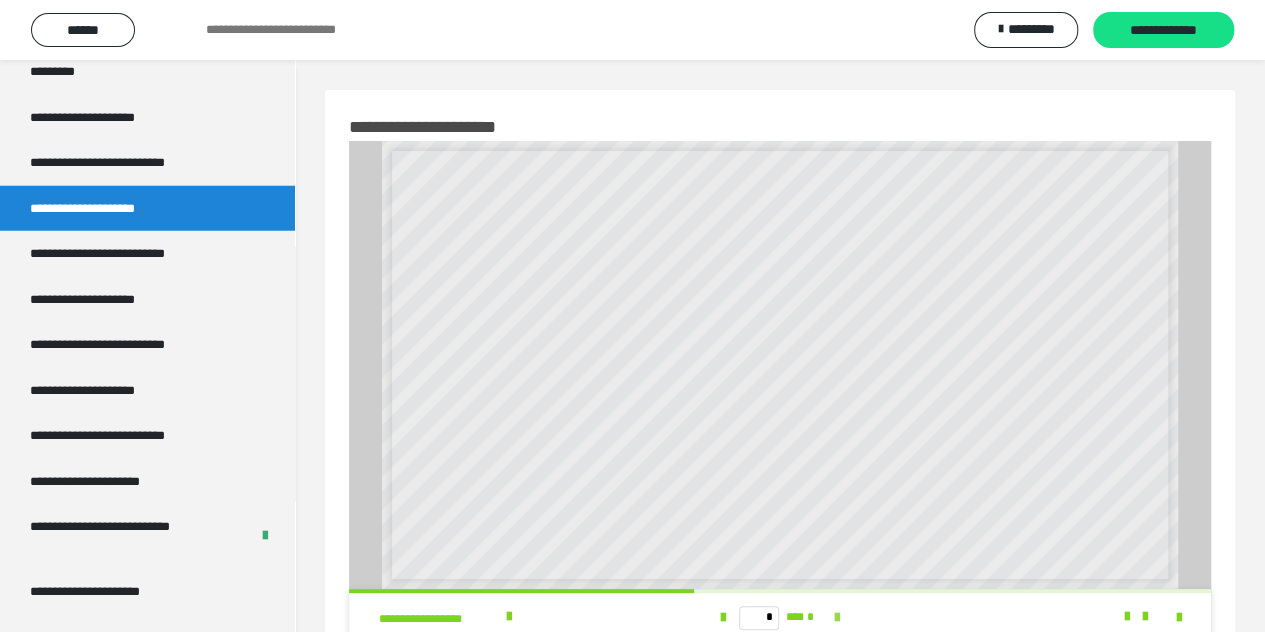 click at bounding box center [837, 618] 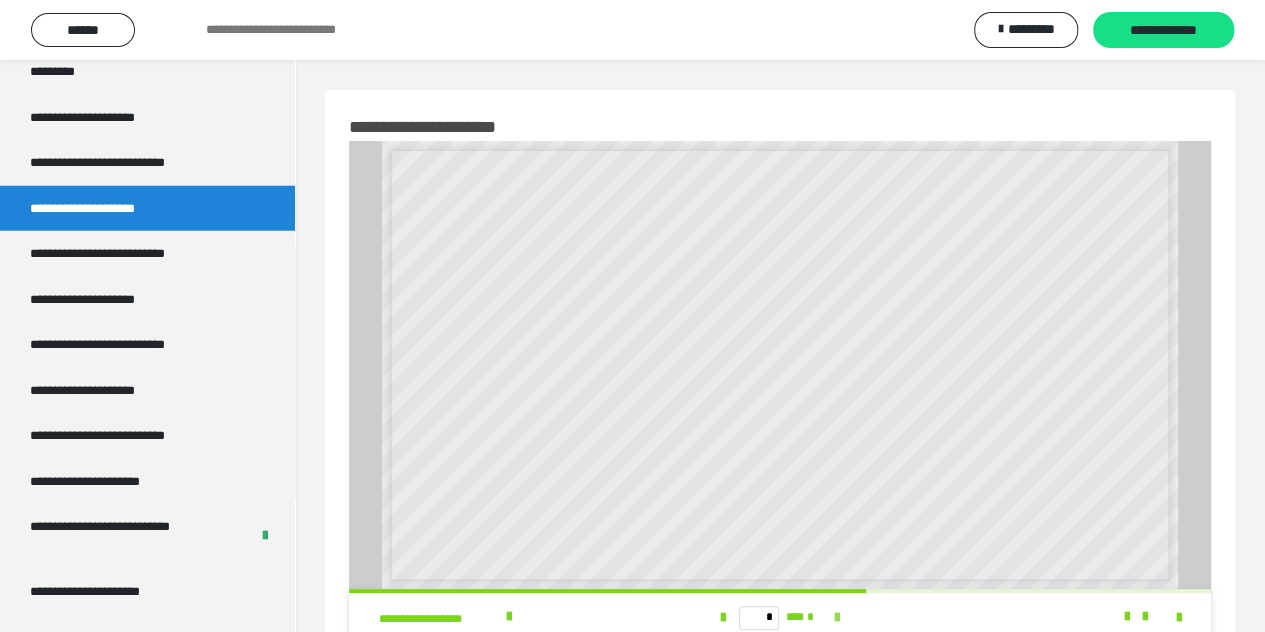 click at bounding box center (837, 618) 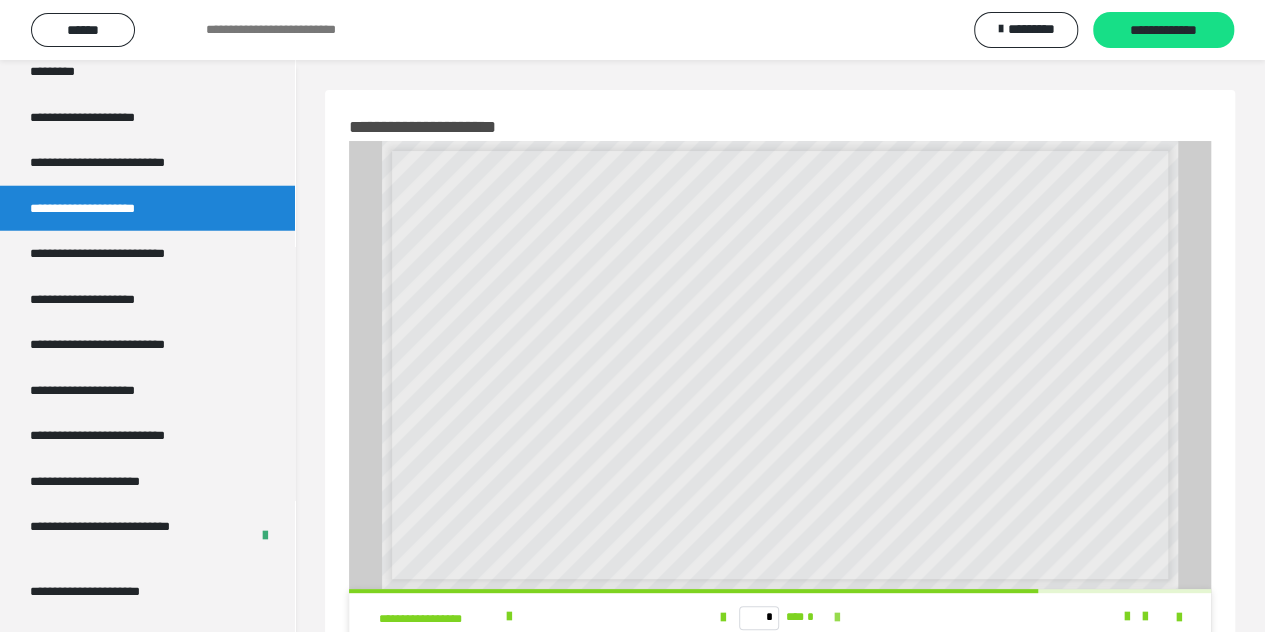 click at bounding box center [837, 618] 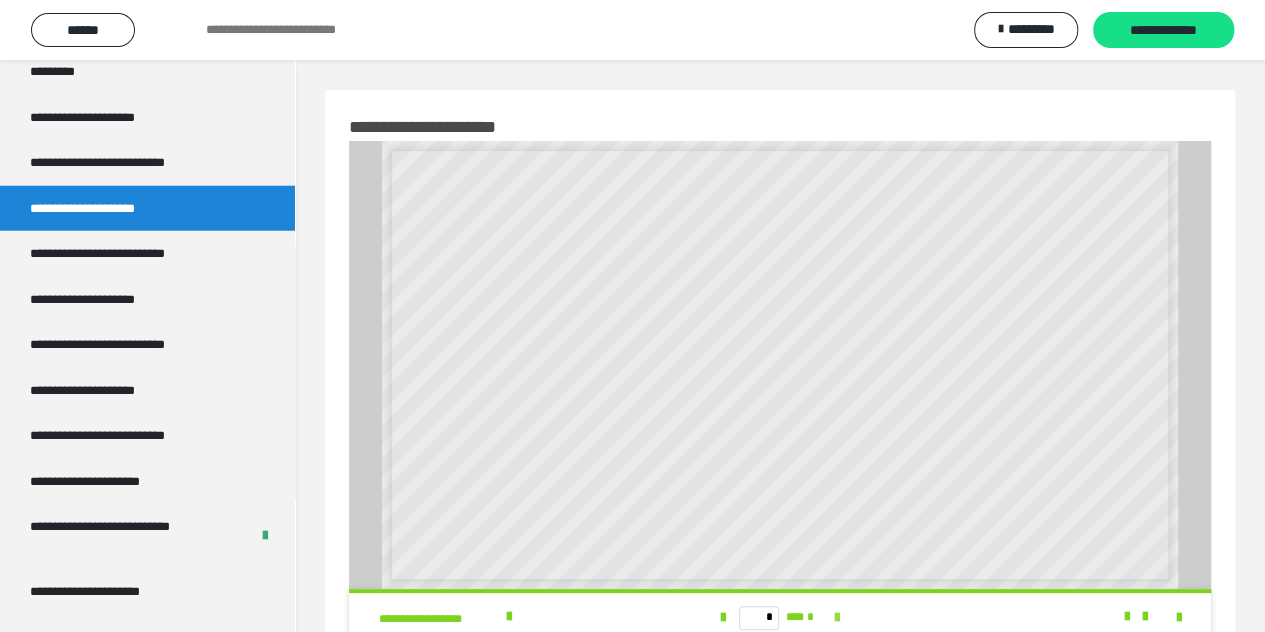 click on "* *** *" at bounding box center [780, 617] 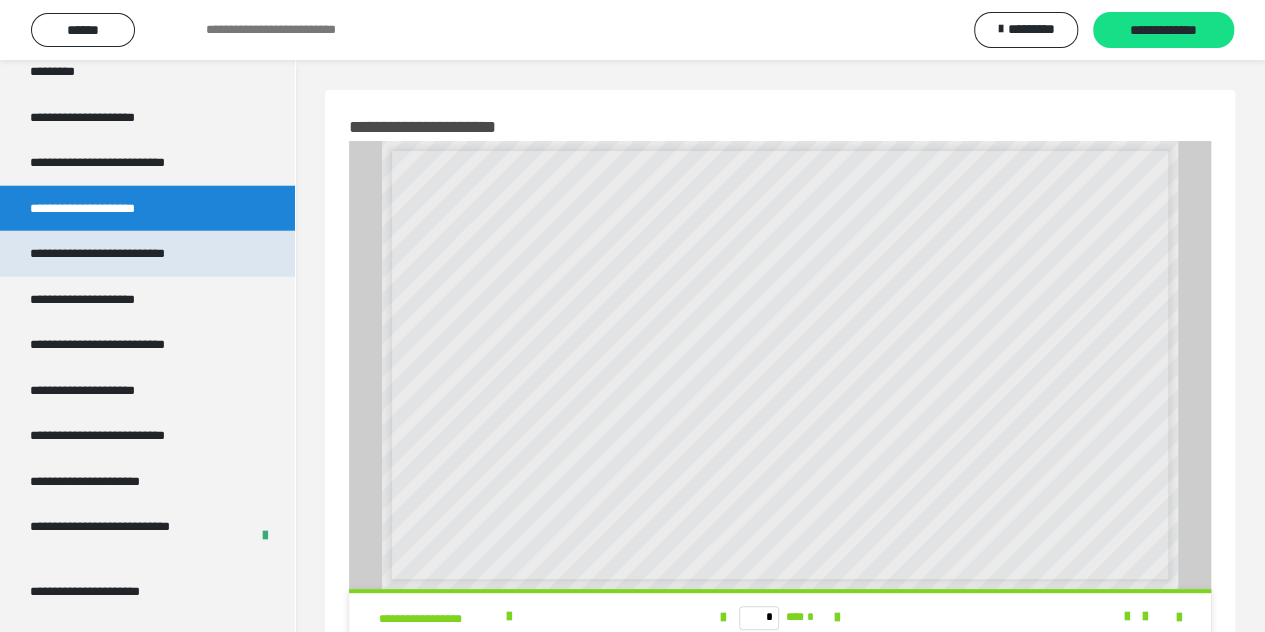 click on "**********" at bounding box center [126, 254] 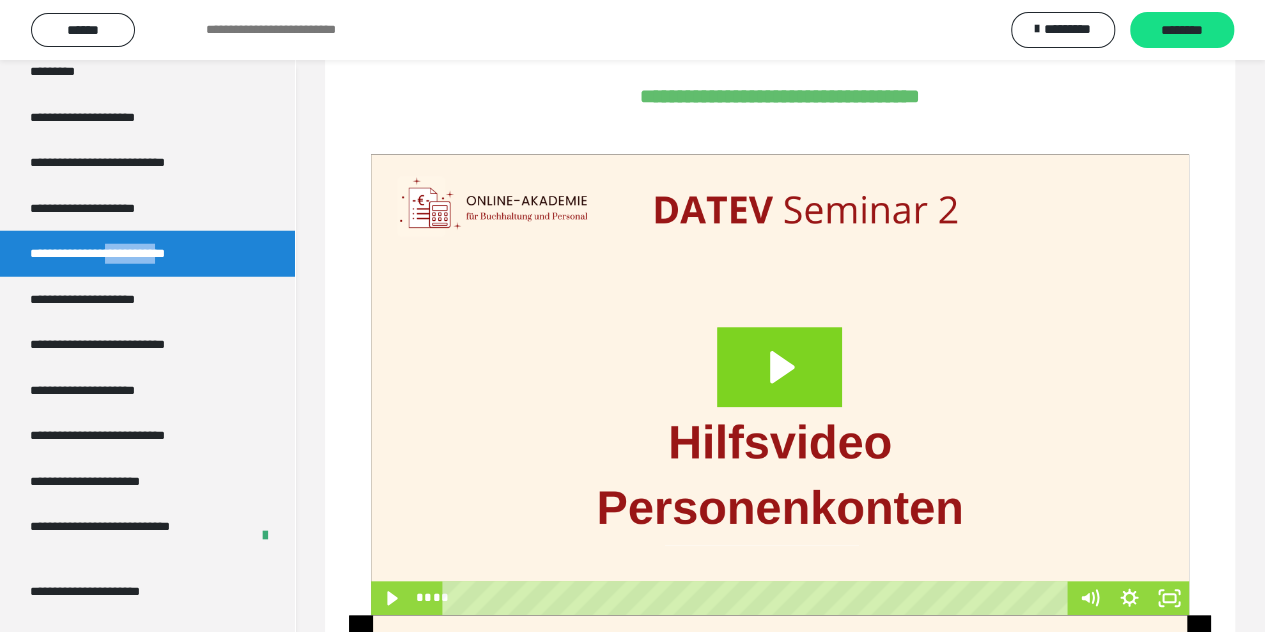 scroll, scrollTop: 700, scrollLeft: 0, axis: vertical 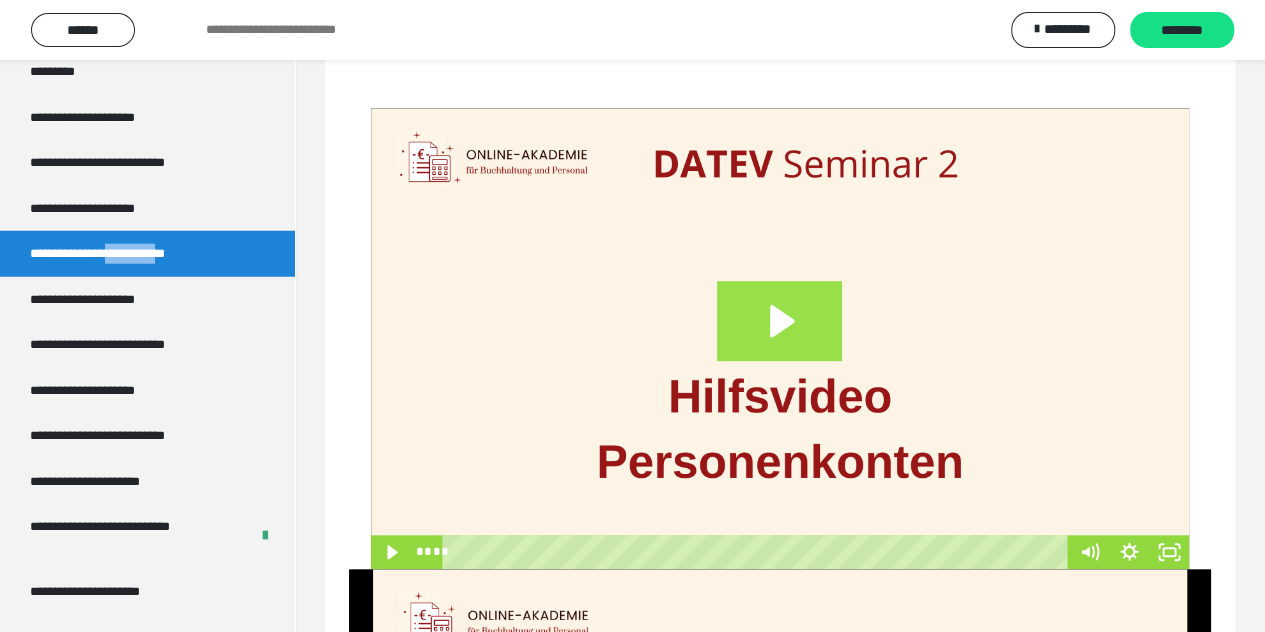 click 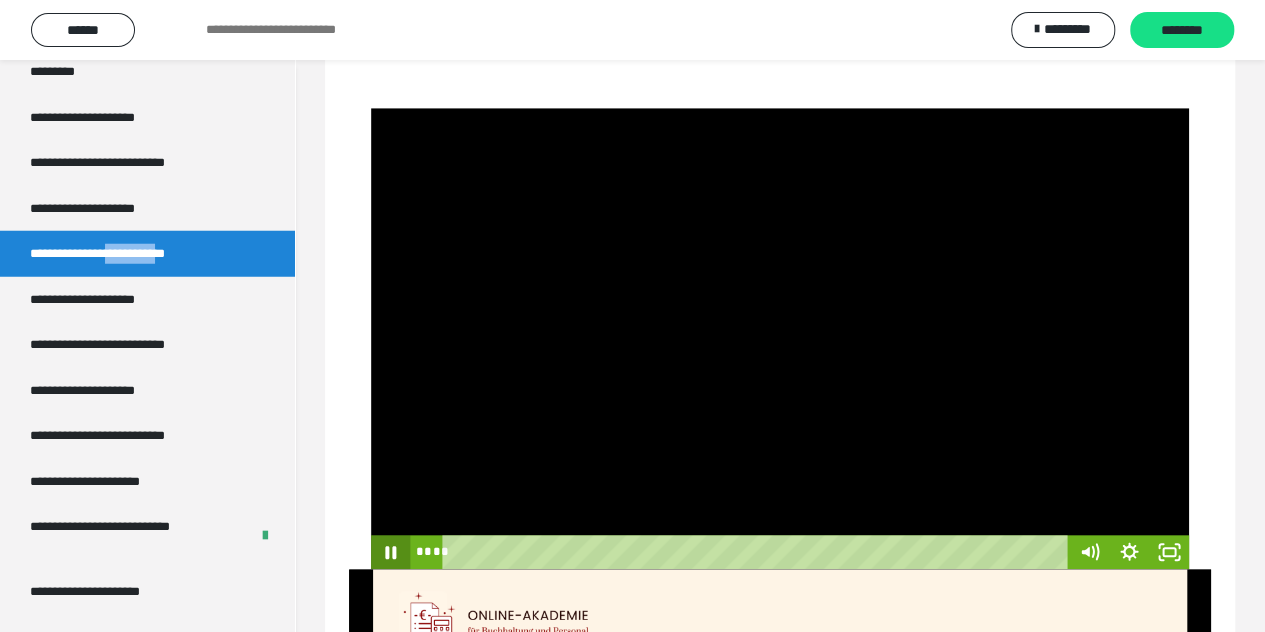 click 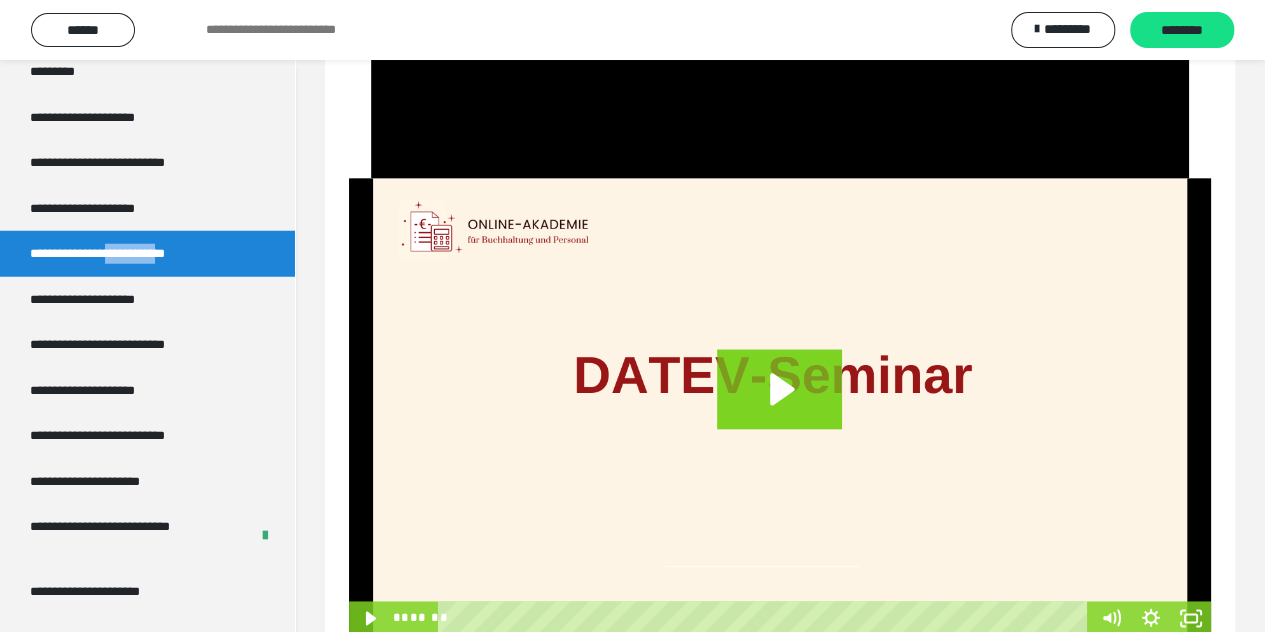 scroll, scrollTop: 1100, scrollLeft: 0, axis: vertical 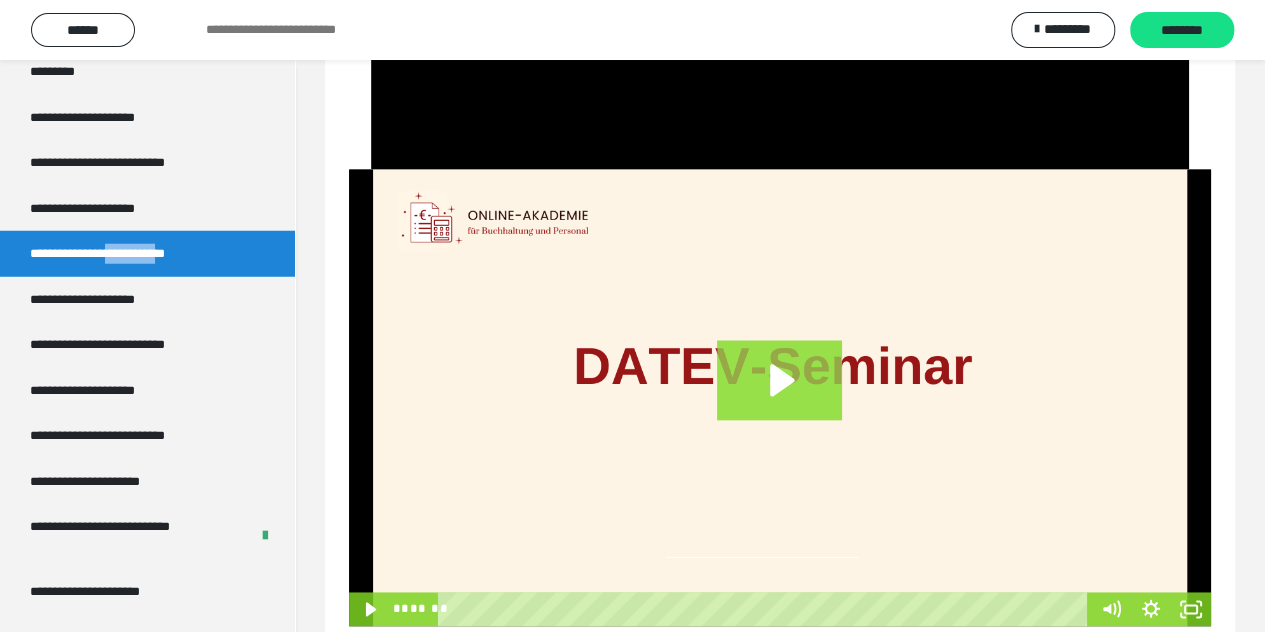 click 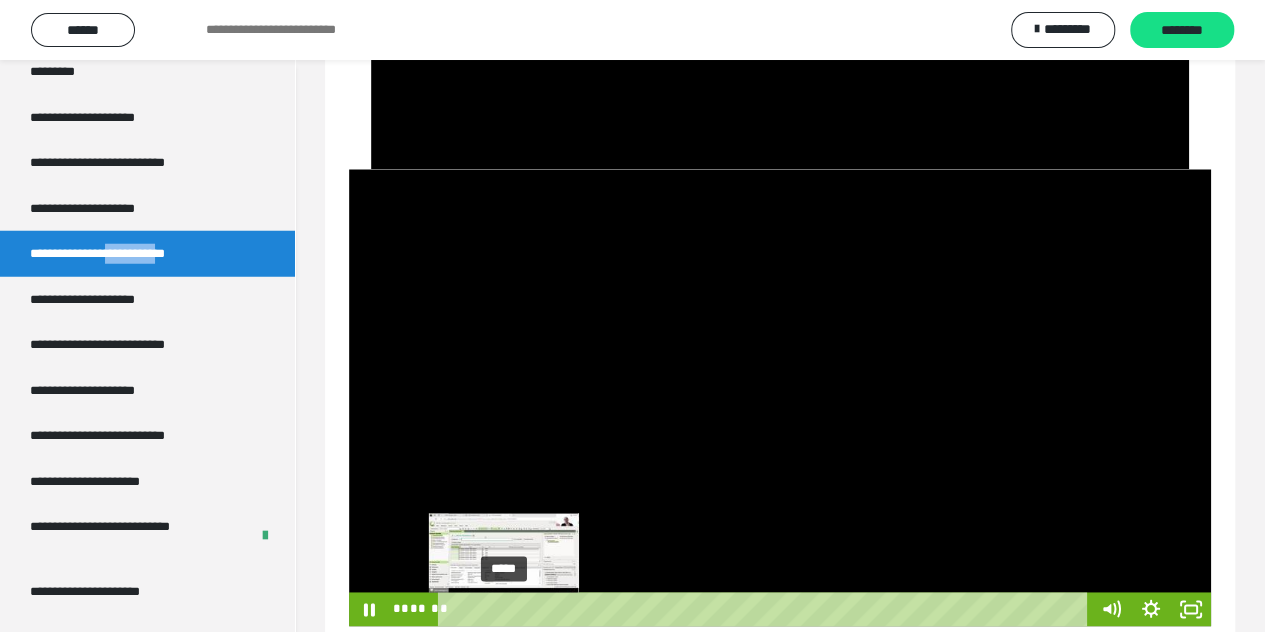 click on "*****" at bounding box center [766, 609] 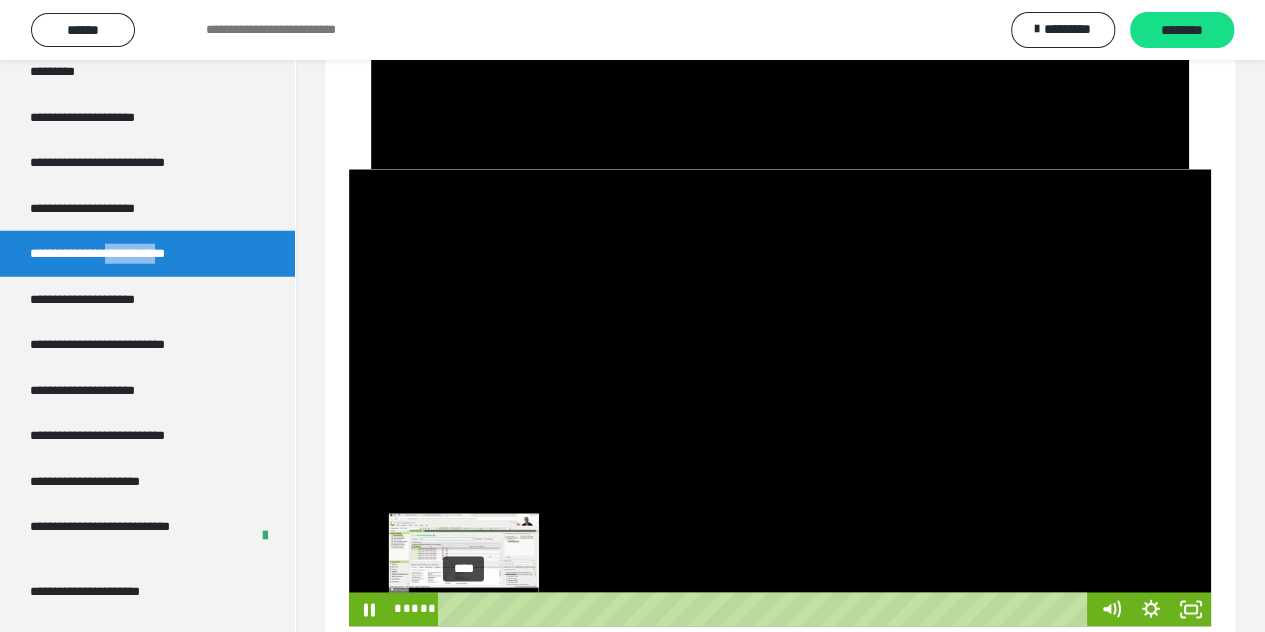 click on "****" at bounding box center (766, 609) 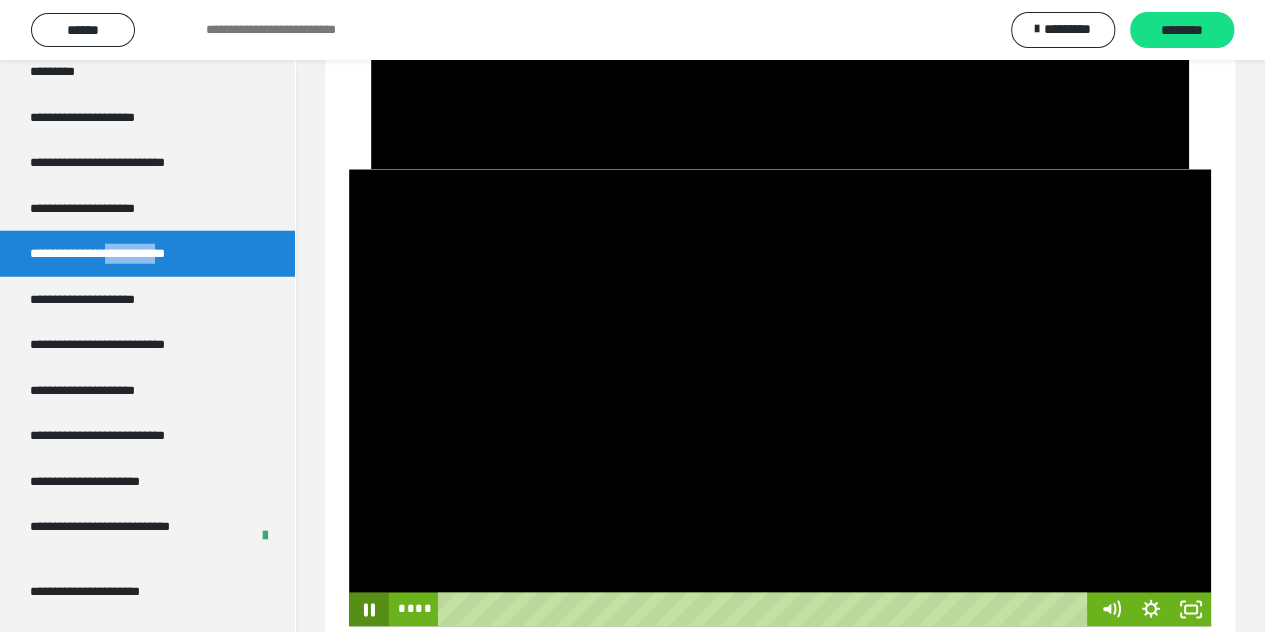 click 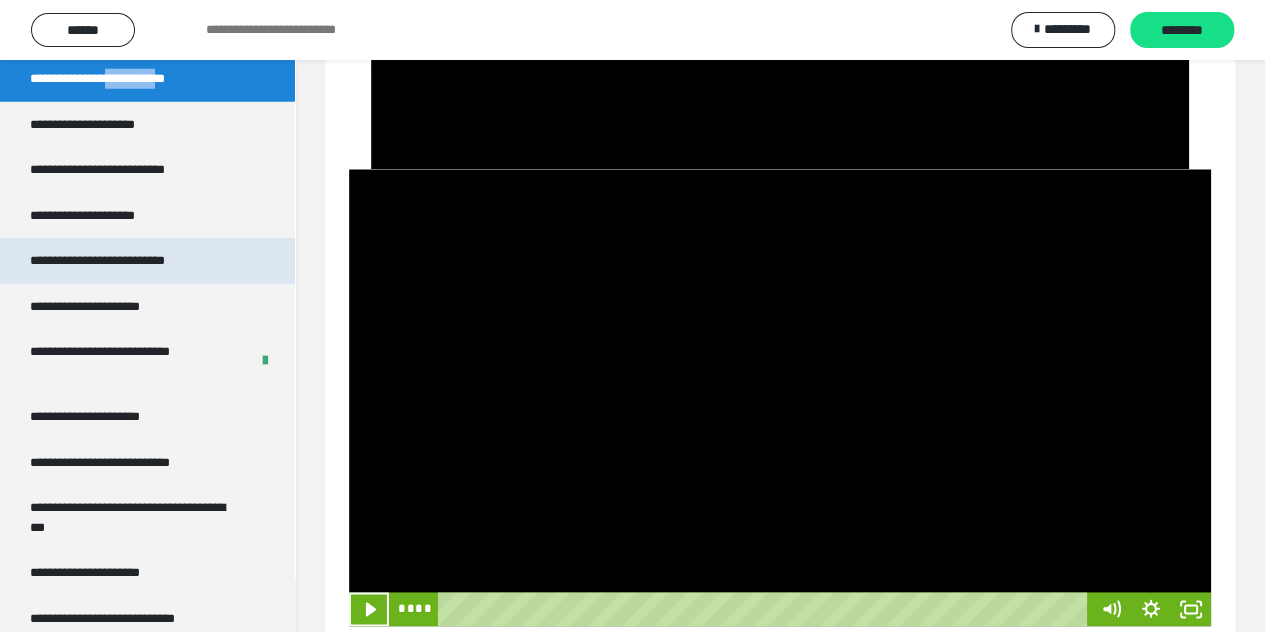 scroll, scrollTop: 2807, scrollLeft: 0, axis: vertical 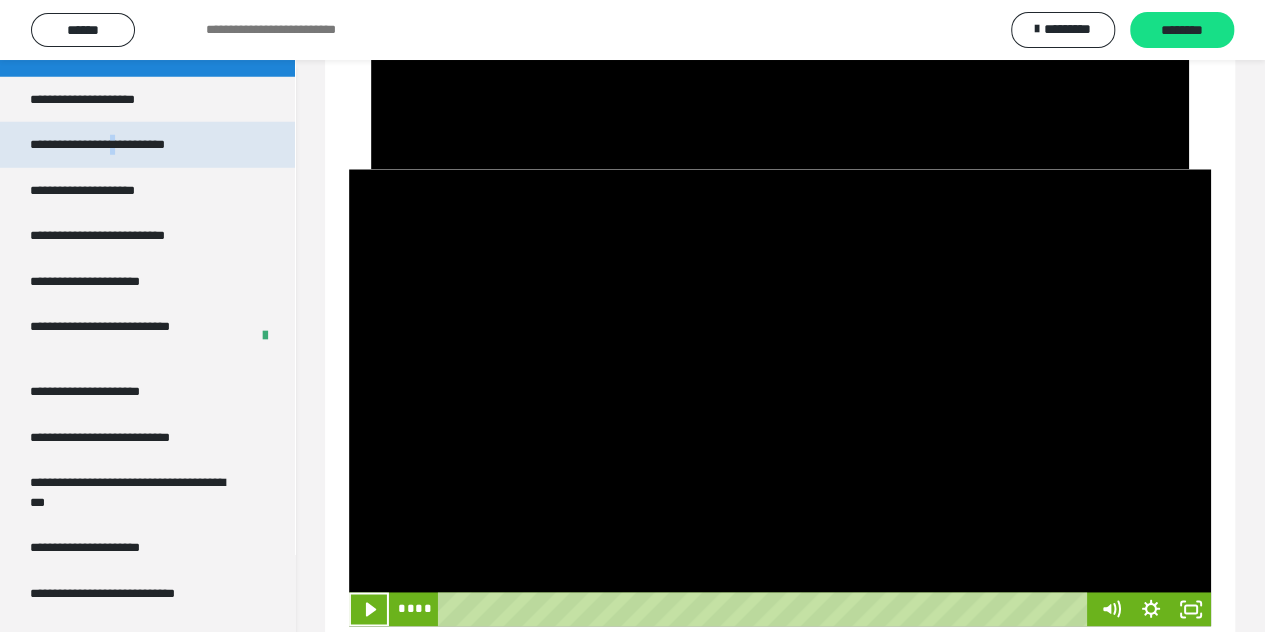 click on "**********" at bounding box center [126, 145] 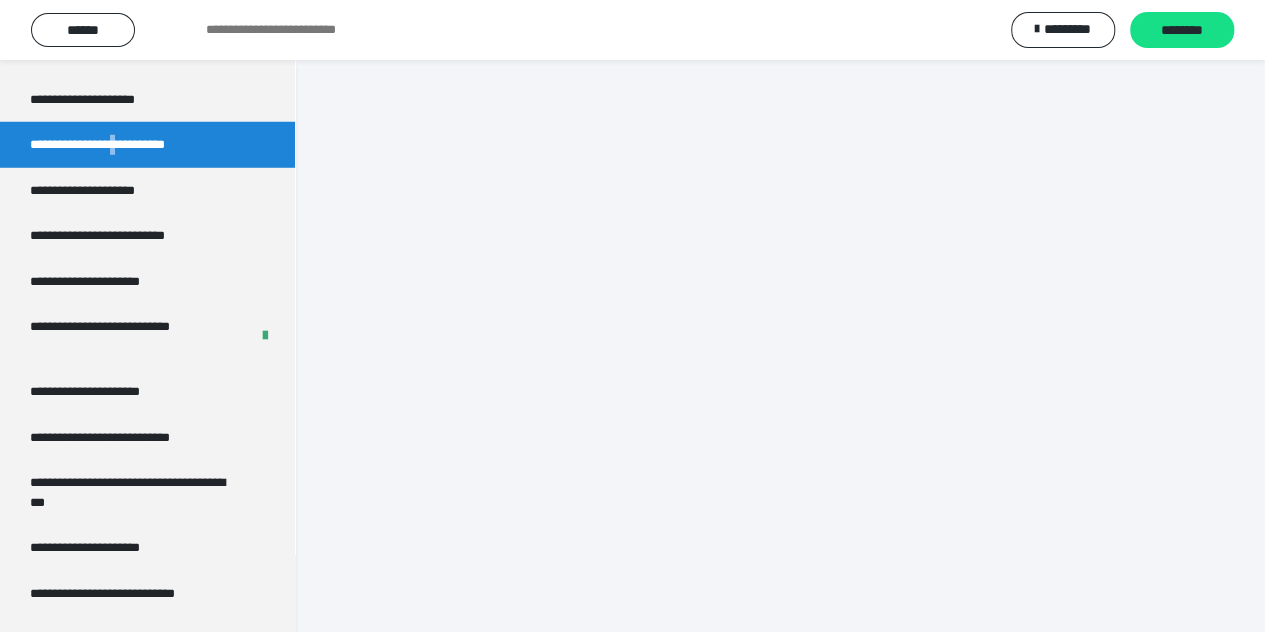 scroll, scrollTop: 60, scrollLeft: 0, axis: vertical 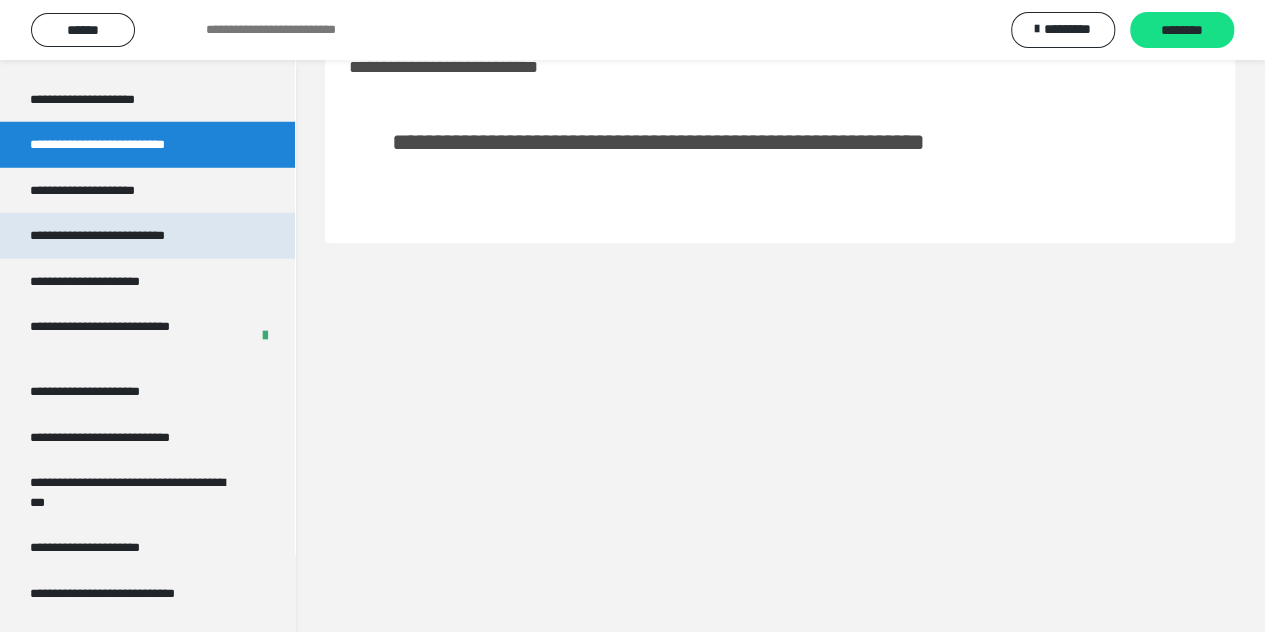 click on "**********" at bounding box center (127, 236) 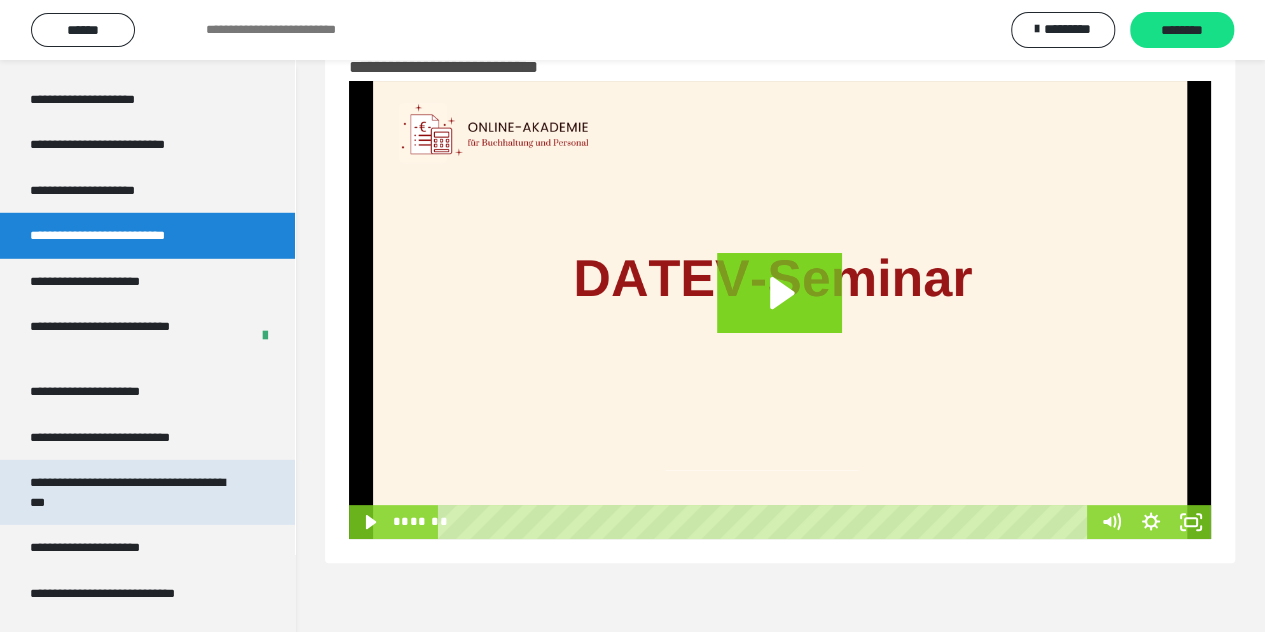 click on "**********" at bounding box center (132, 492) 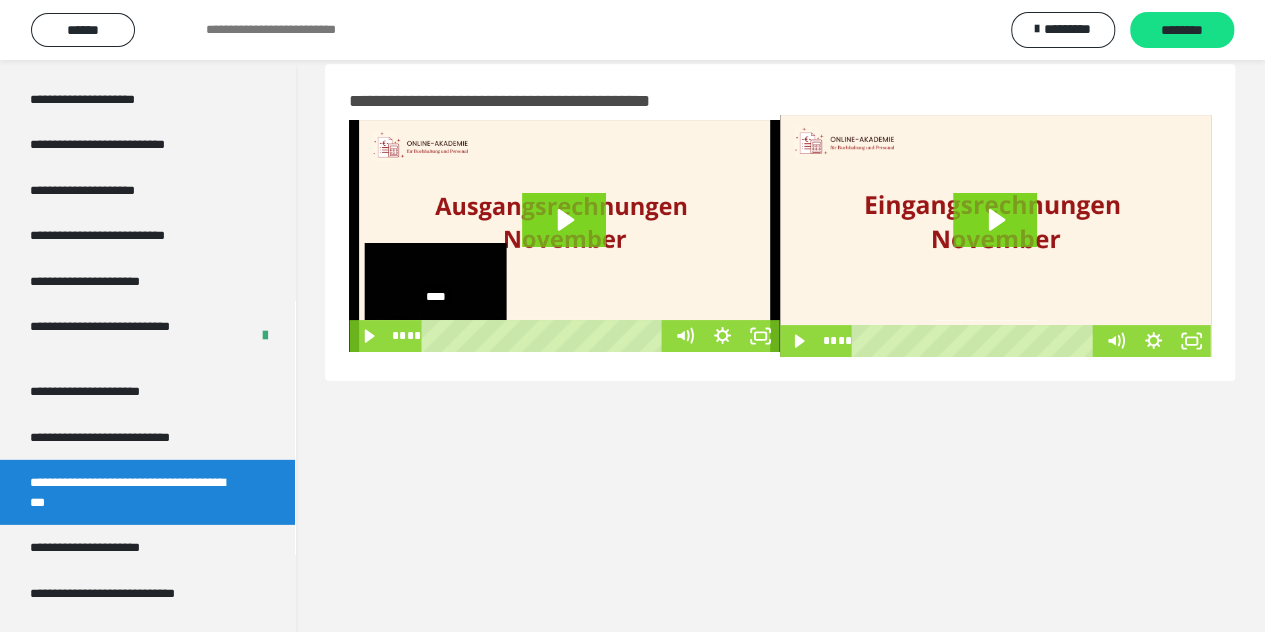 scroll, scrollTop: 0, scrollLeft: 0, axis: both 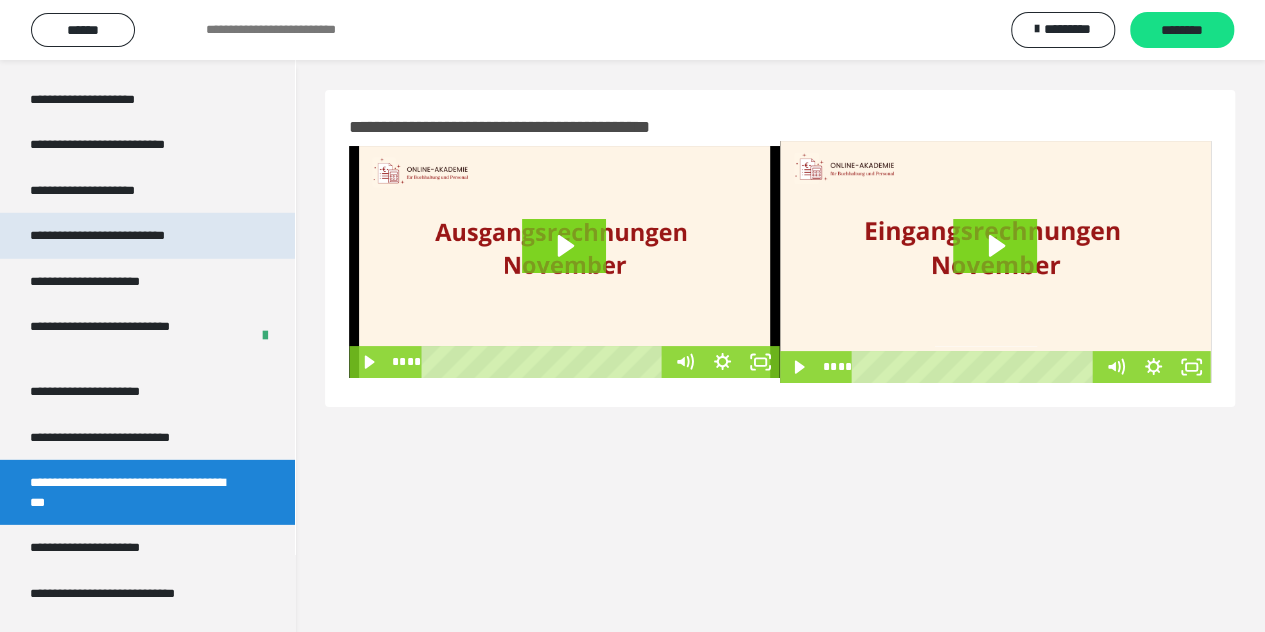 click on "**********" at bounding box center [127, 236] 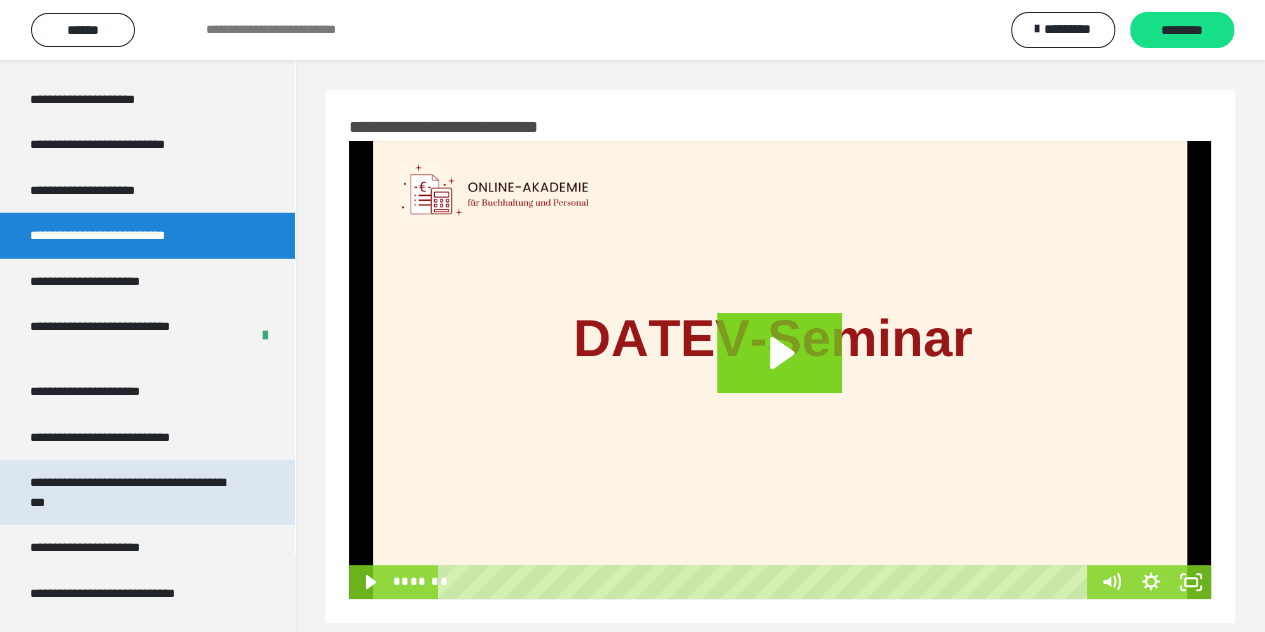 click on "**********" at bounding box center (132, 492) 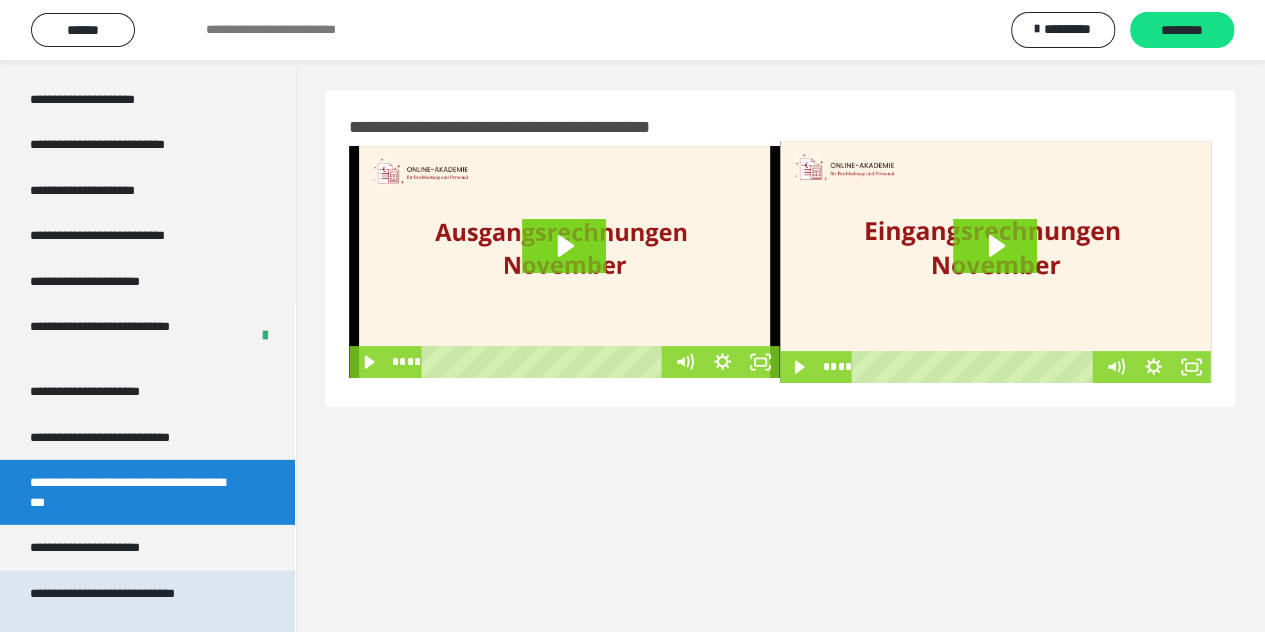 click on "**********" at bounding box center [132, 603] 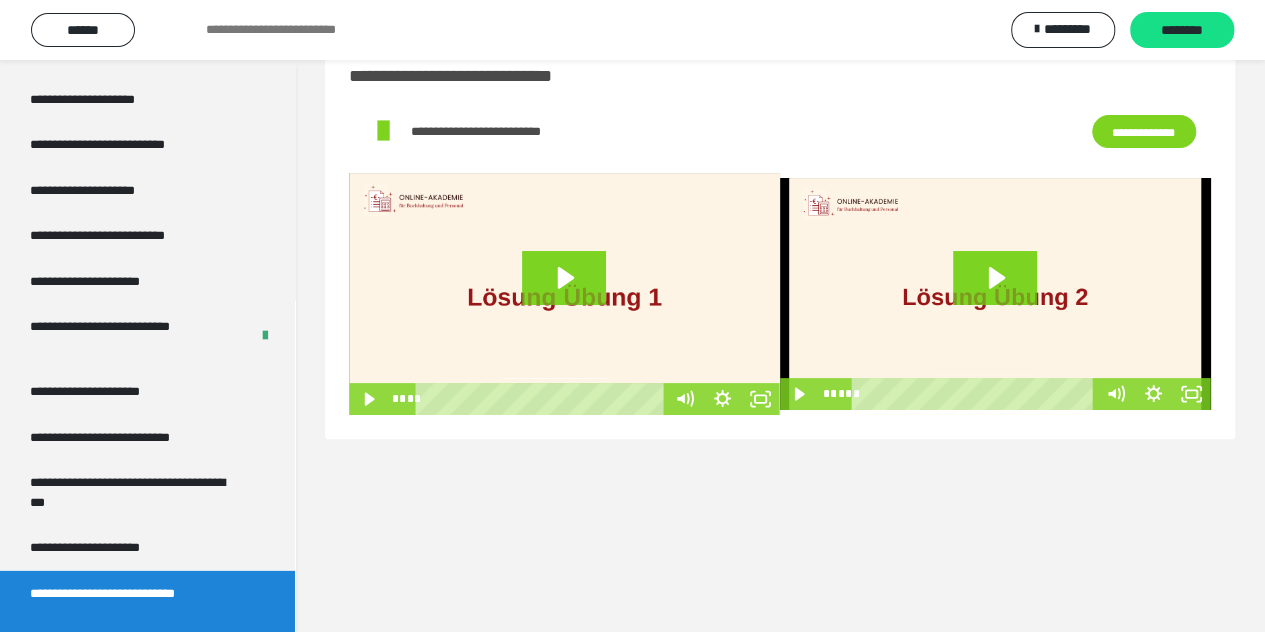 scroll, scrollTop: 60, scrollLeft: 0, axis: vertical 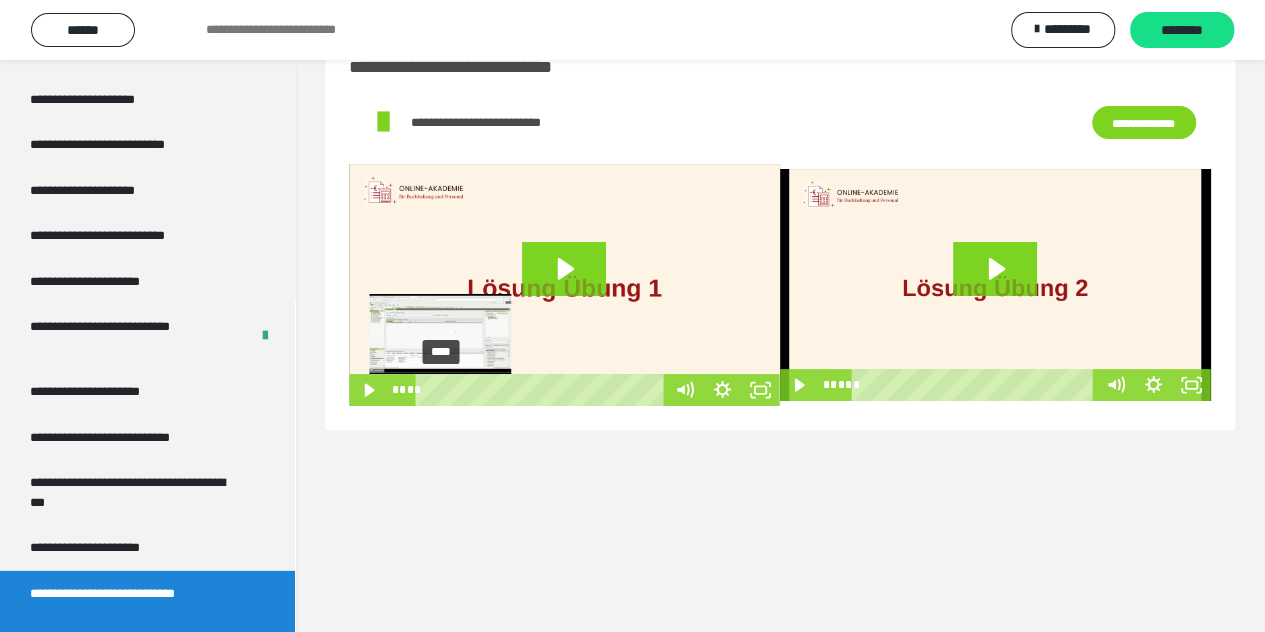click on "****" at bounding box center (543, 390) 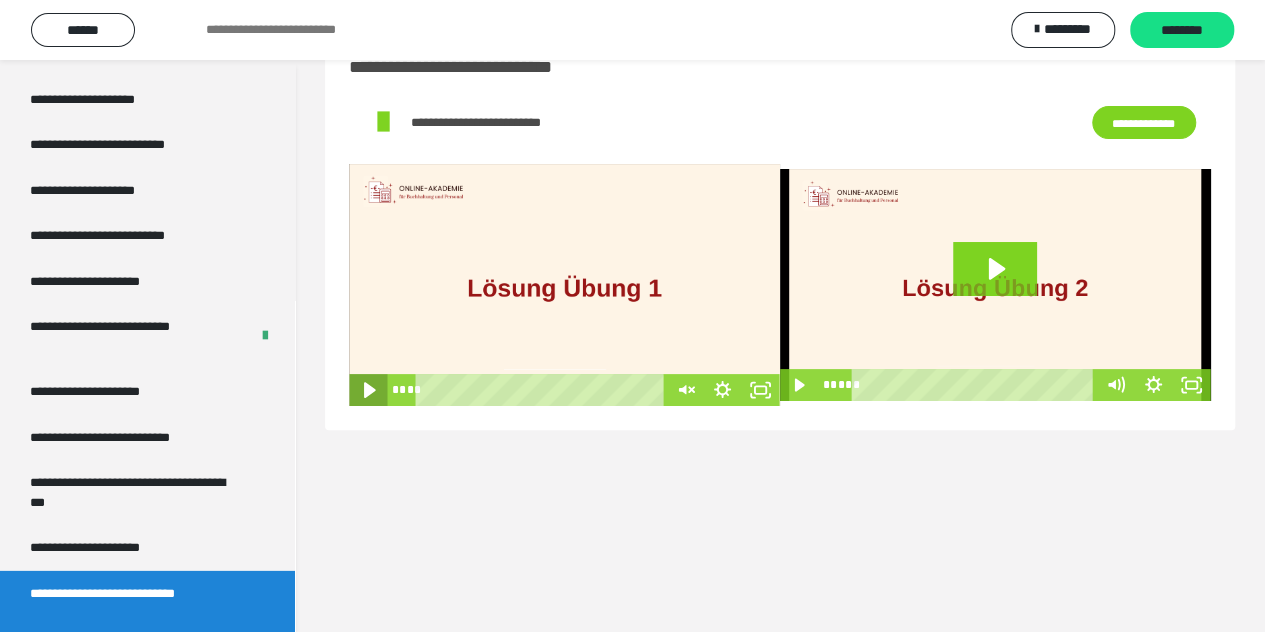 click 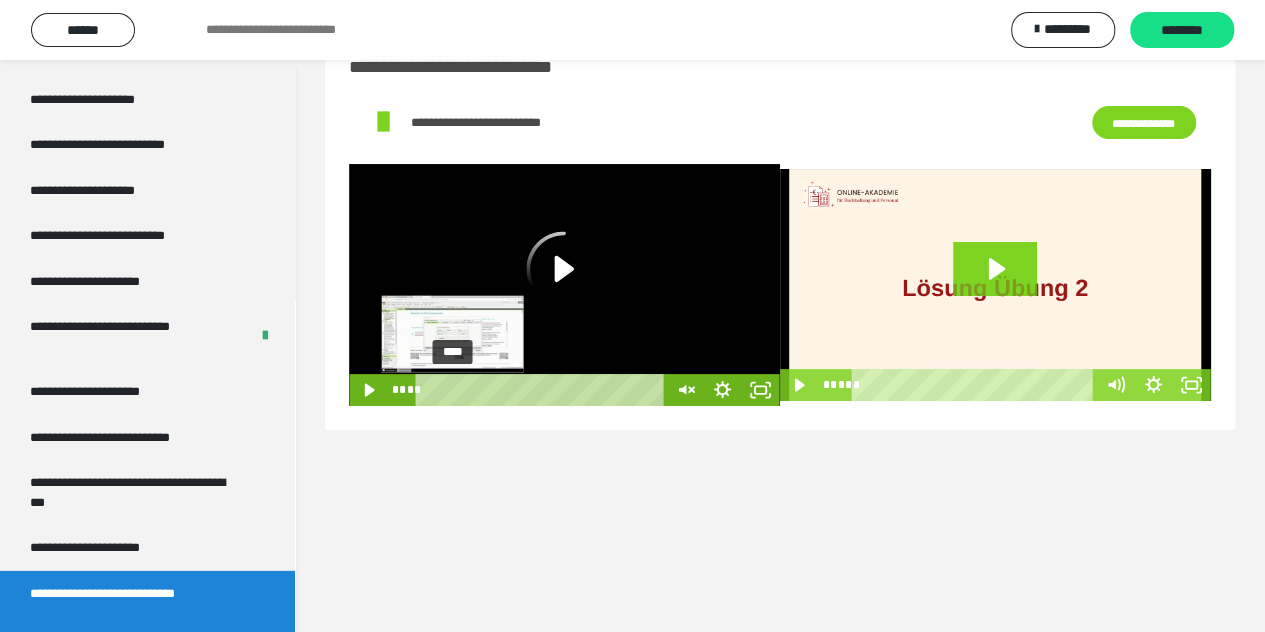 click on "****" at bounding box center (543, 390) 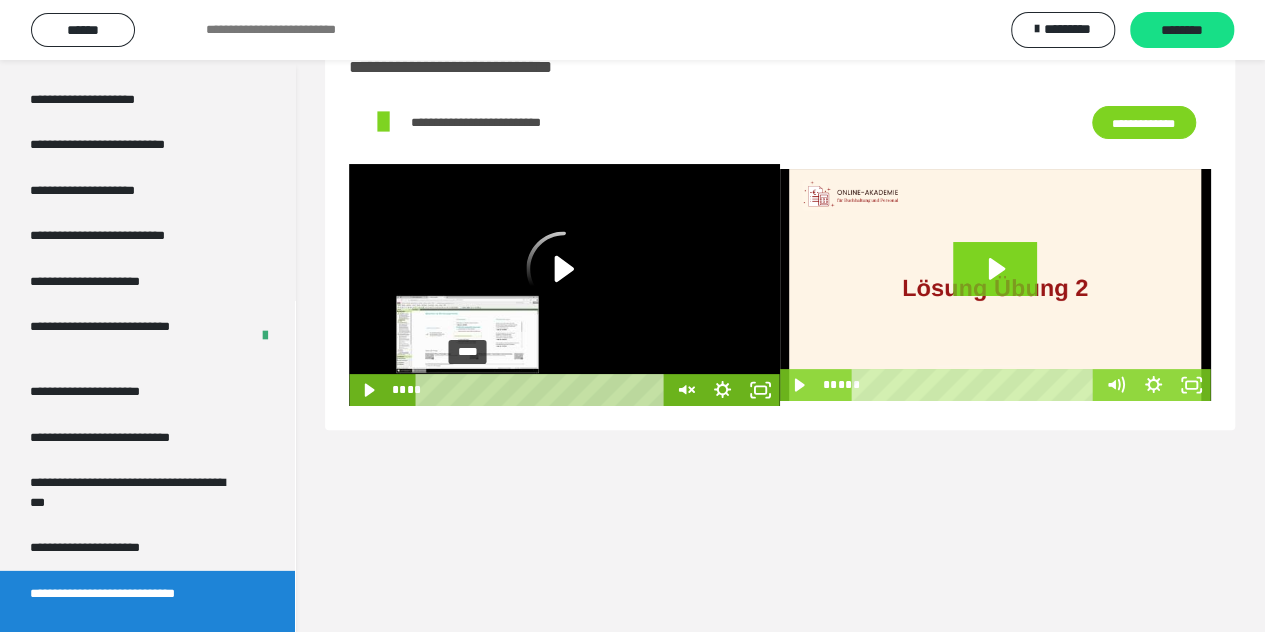 click on "****" at bounding box center (543, 390) 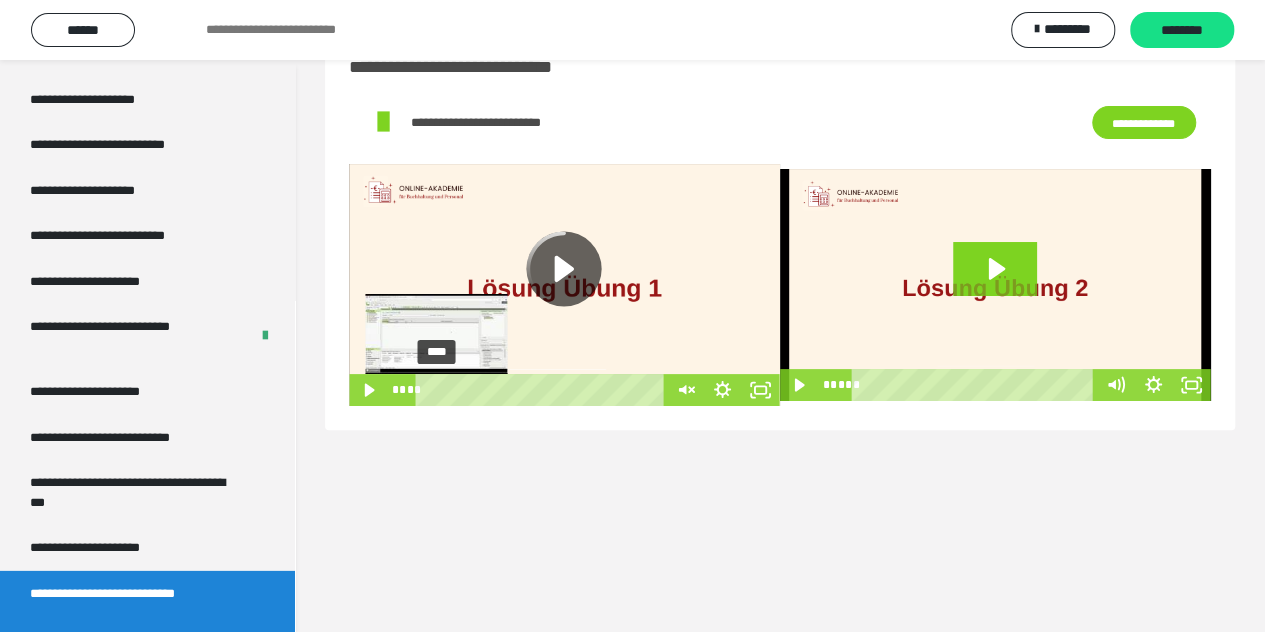 click on "****" at bounding box center [543, 390] 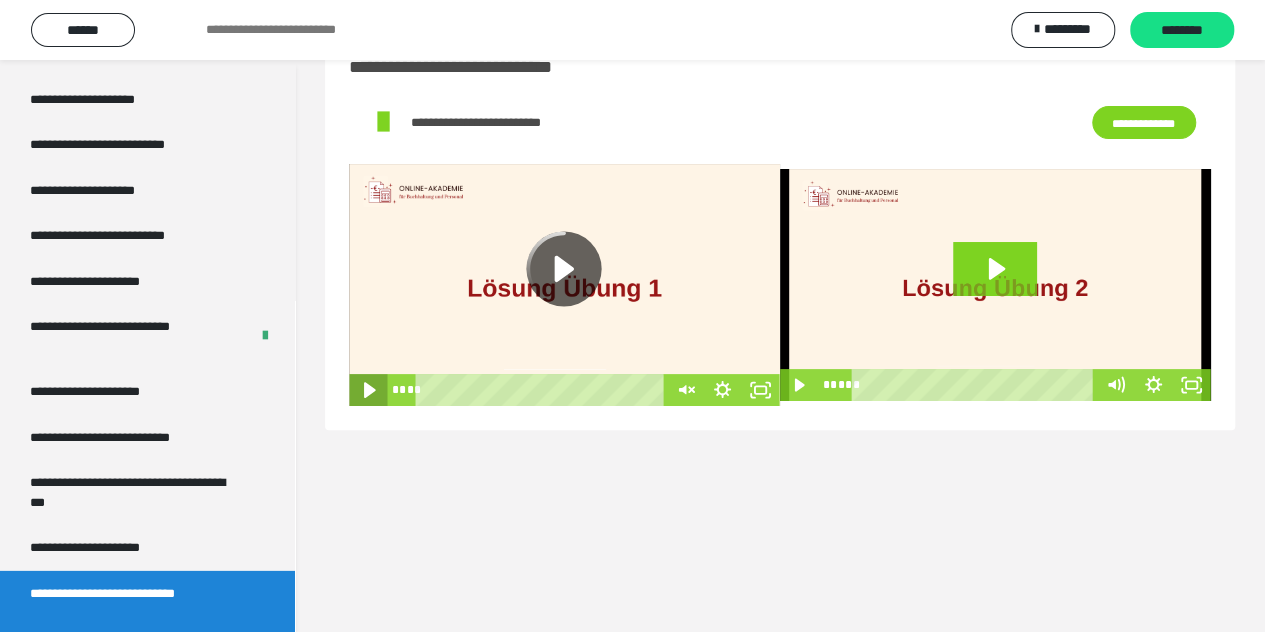 click 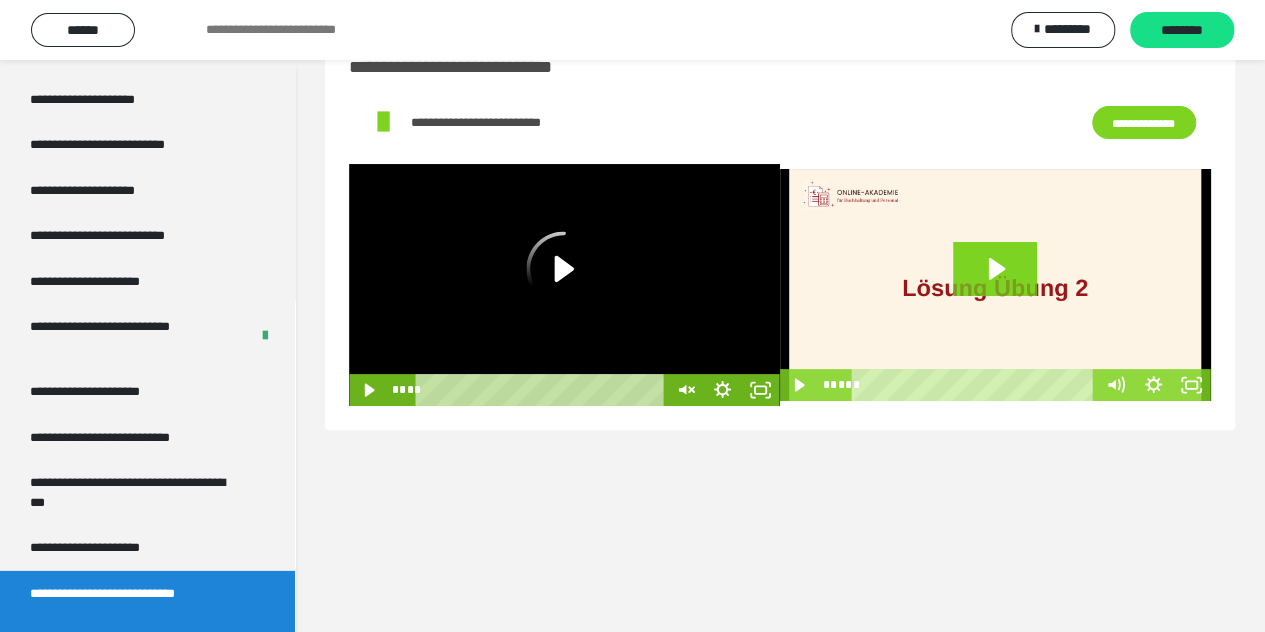 scroll, scrollTop: 3007, scrollLeft: 0, axis: vertical 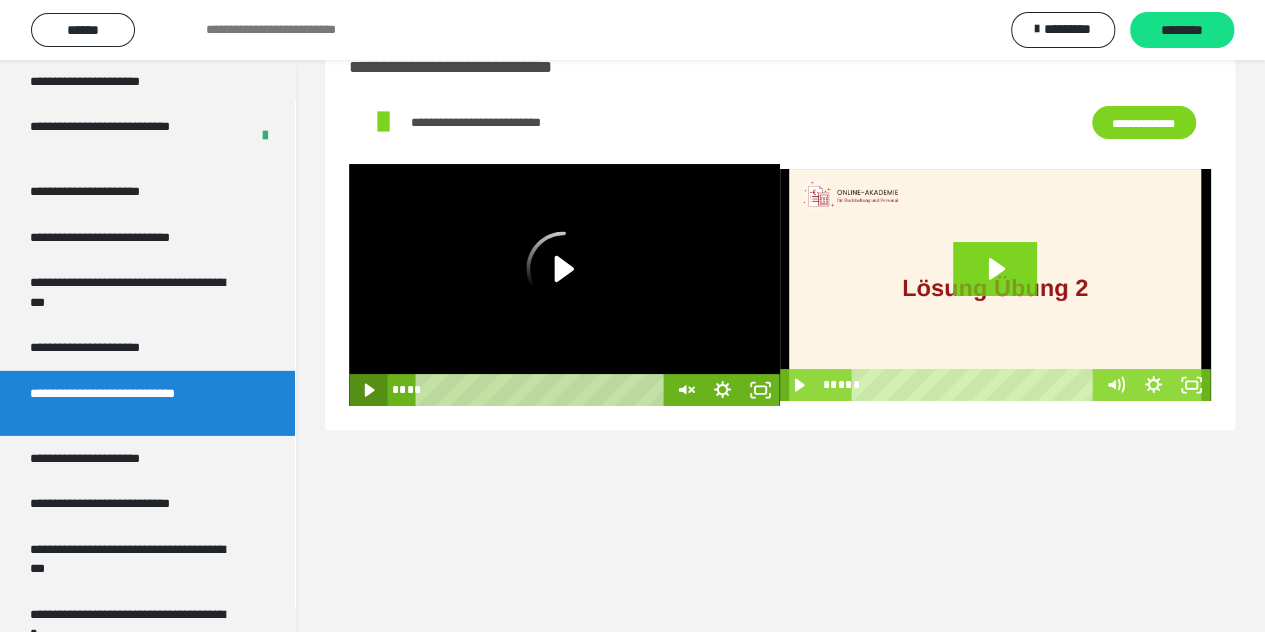 click 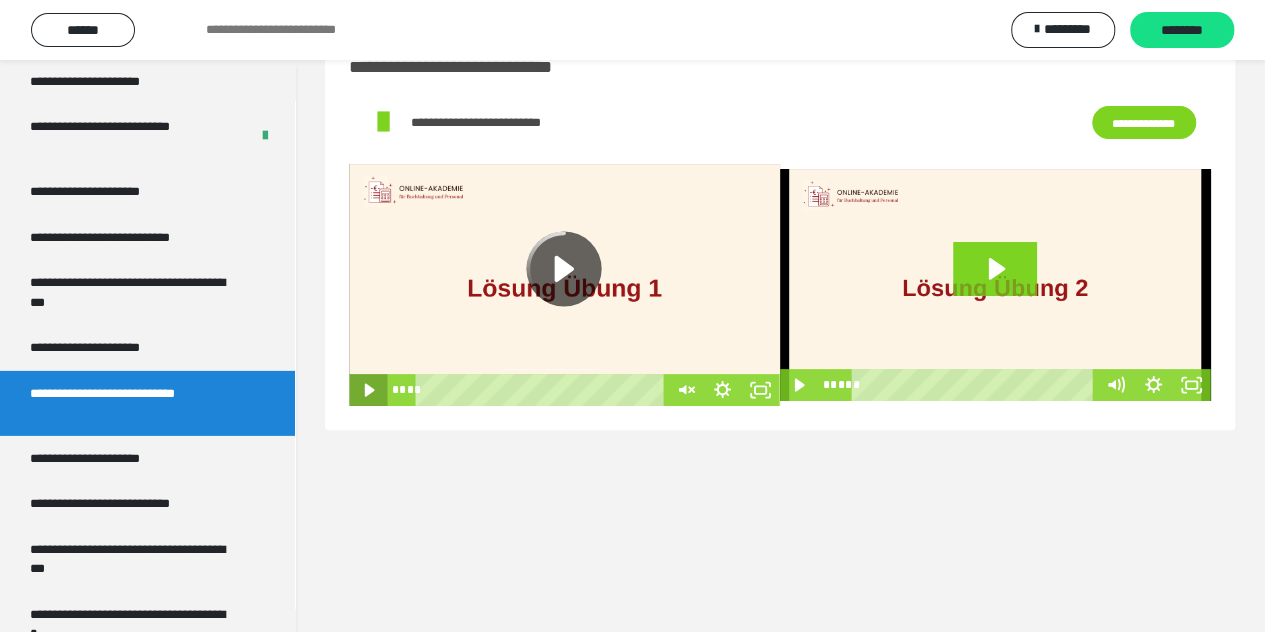 click 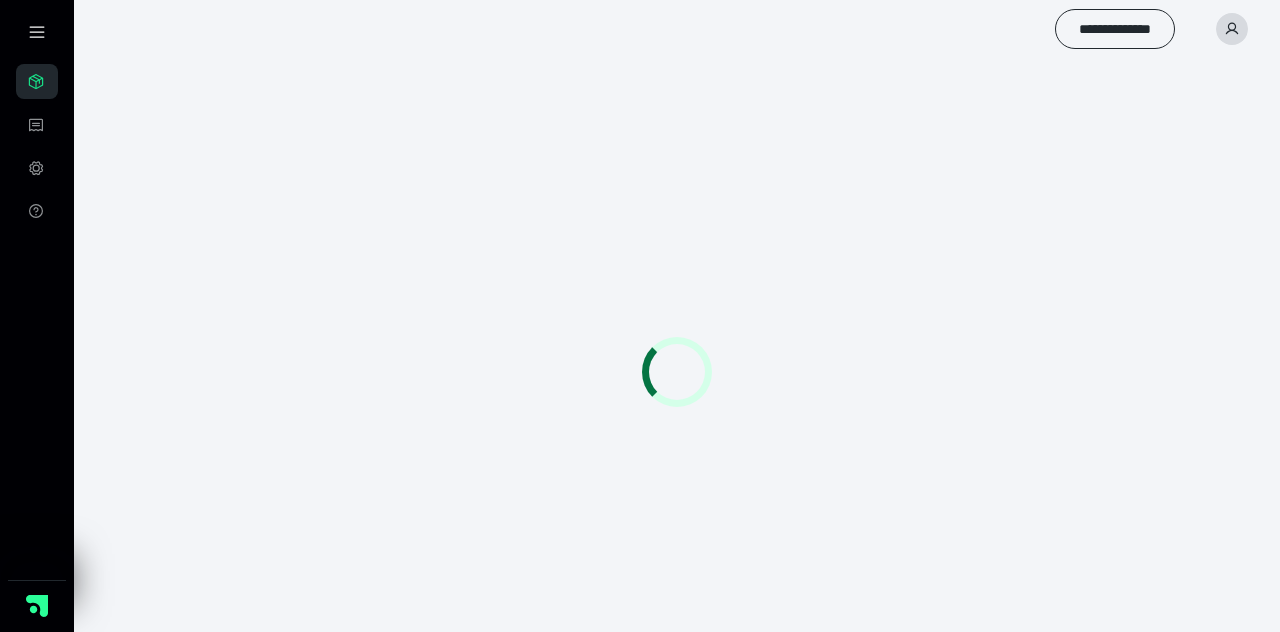 scroll, scrollTop: 0, scrollLeft: 0, axis: both 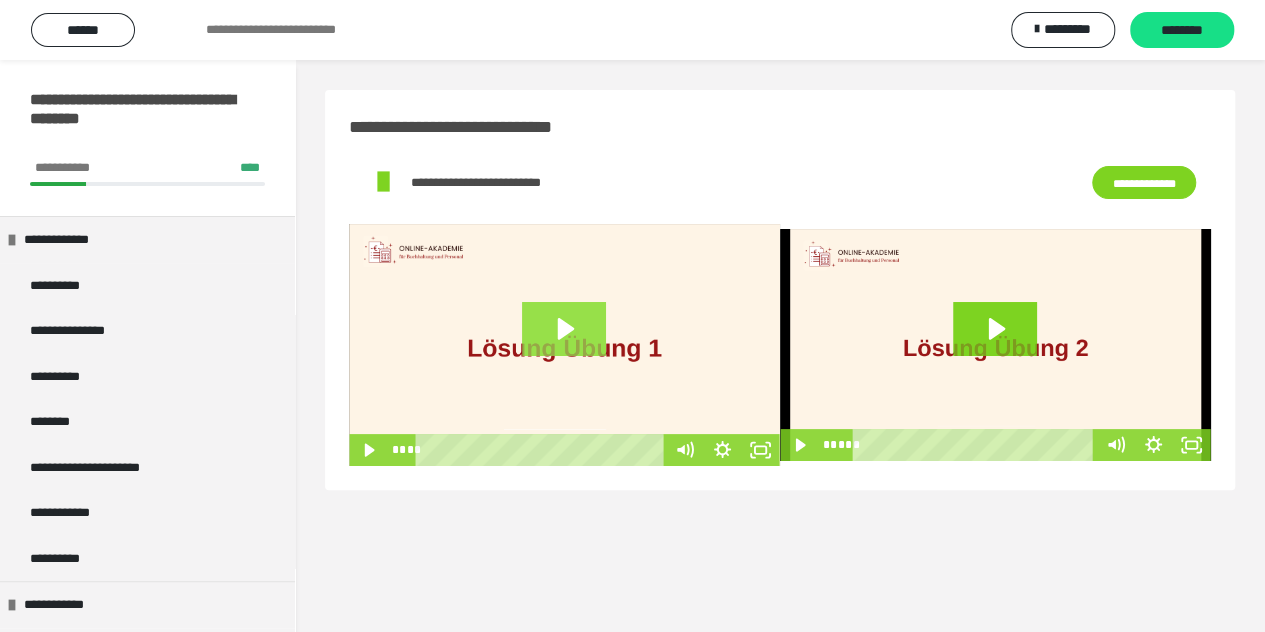 click 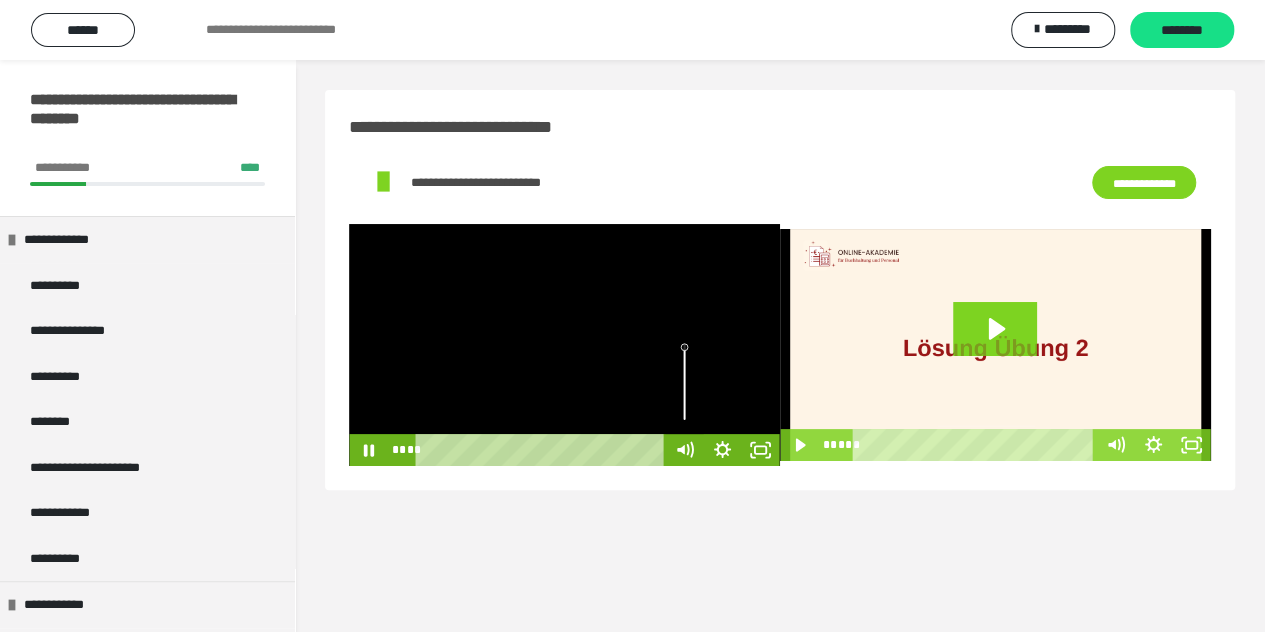 click at bounding box center [543, 450] 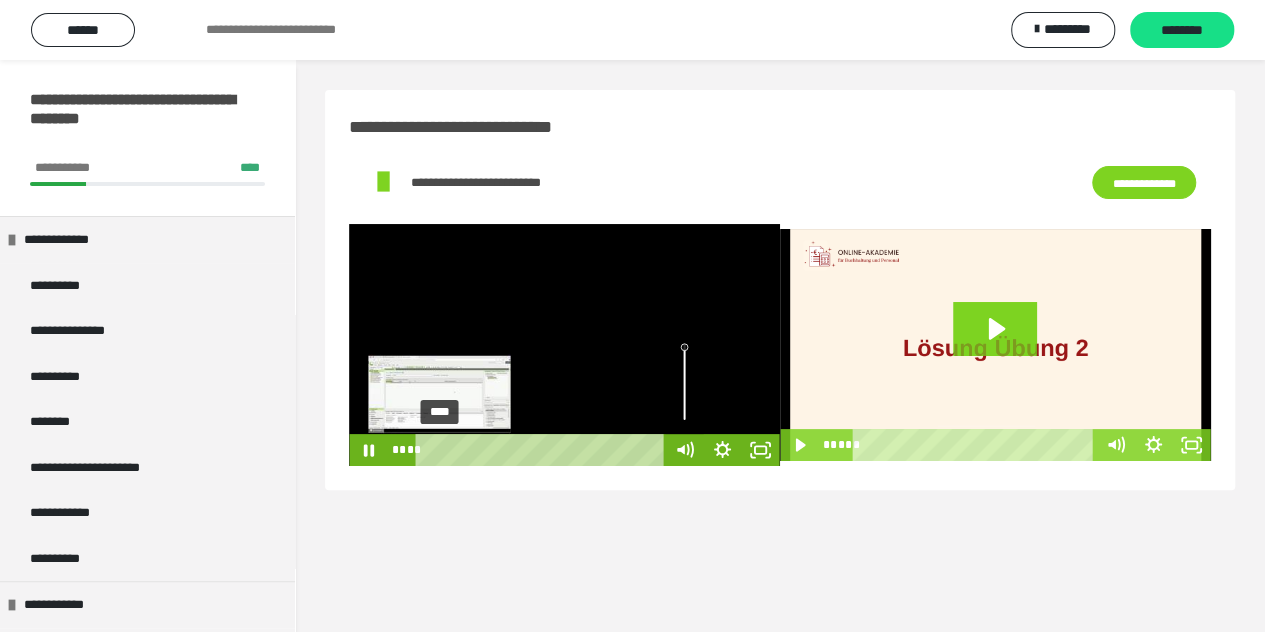 click on "****" at bounding box center (543, 450) 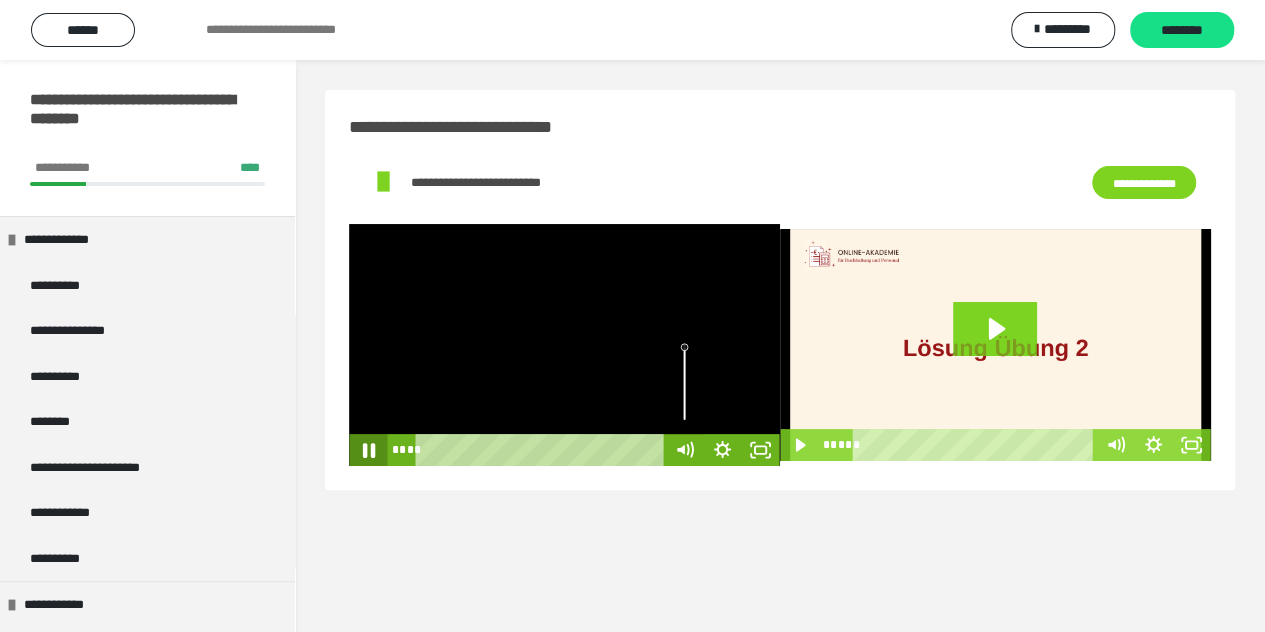 click 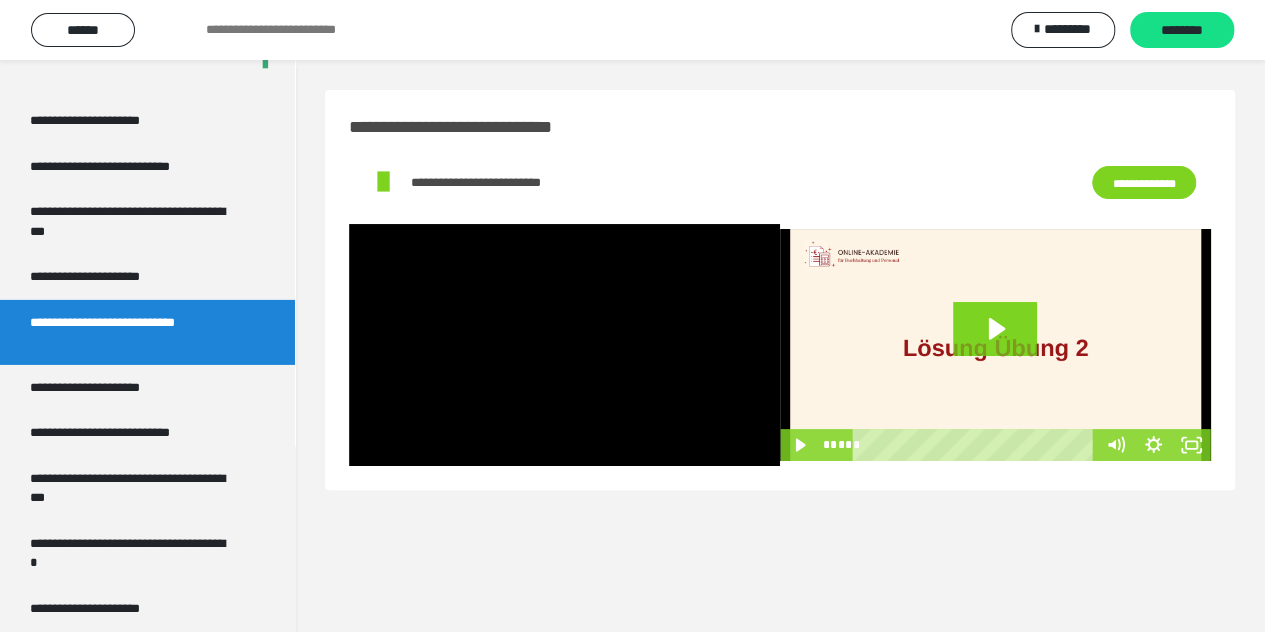 scroll, scrollTop: 3200, scrollLeft: 0, axis: vertical 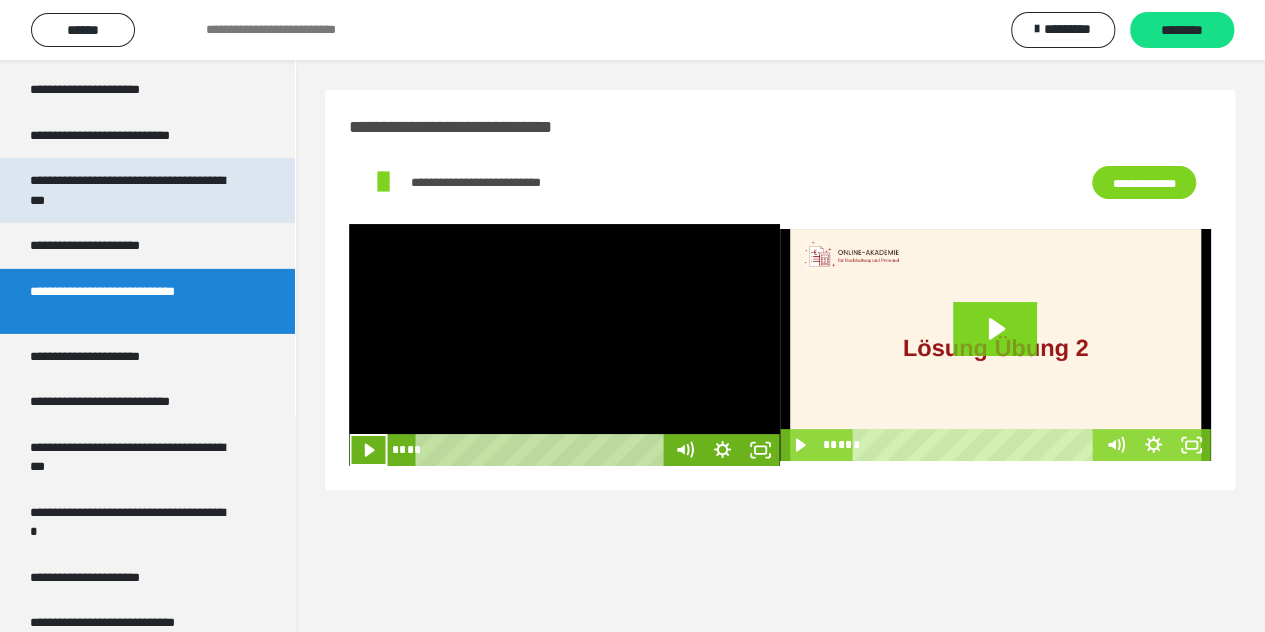 click on "**********" at bounding box center [132, 190] 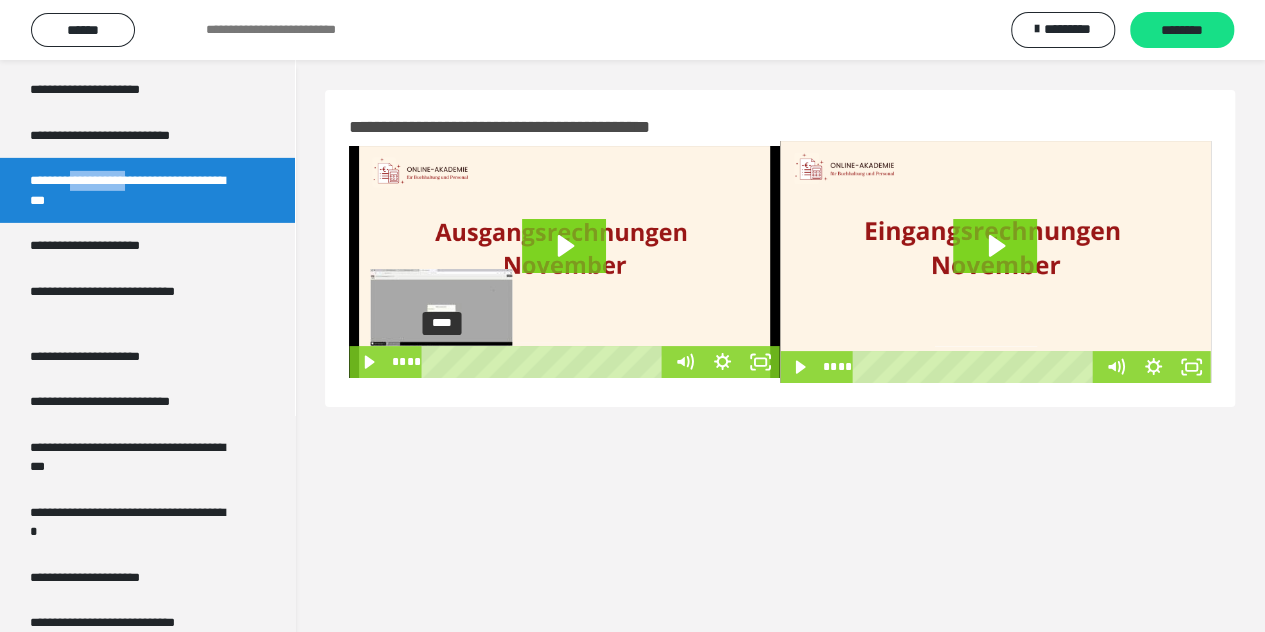 click on "**** ****" at bounding box center [526, 362] 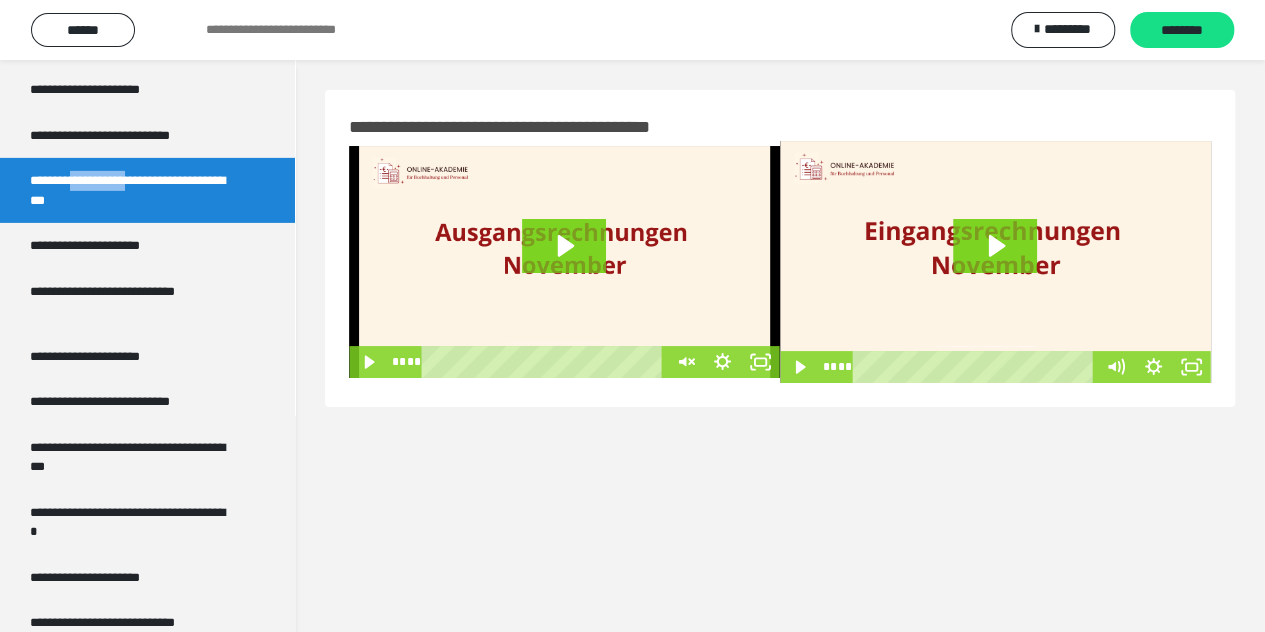click on "**** ****" at bounding box center [526, 362] 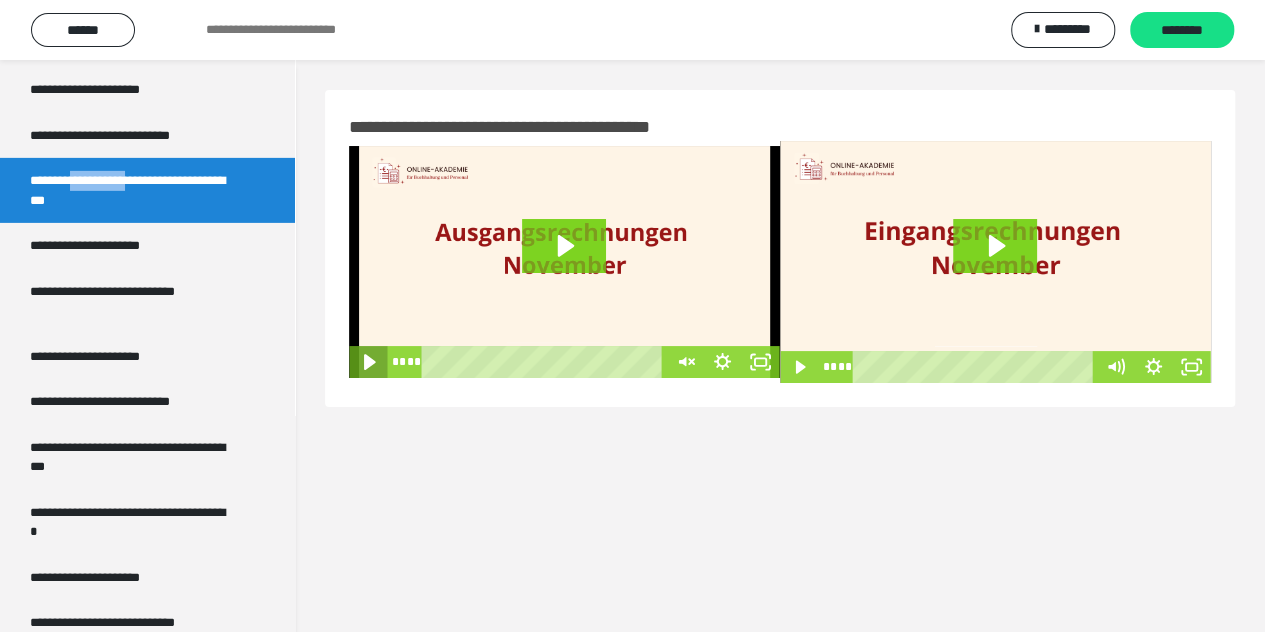 click 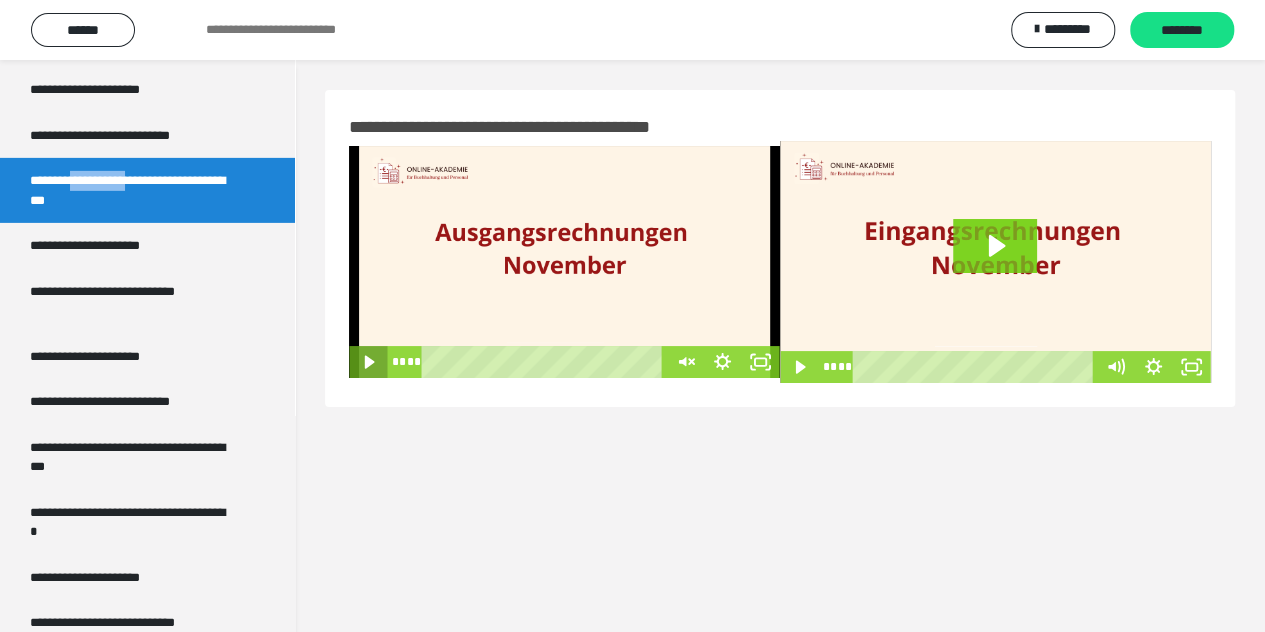 click 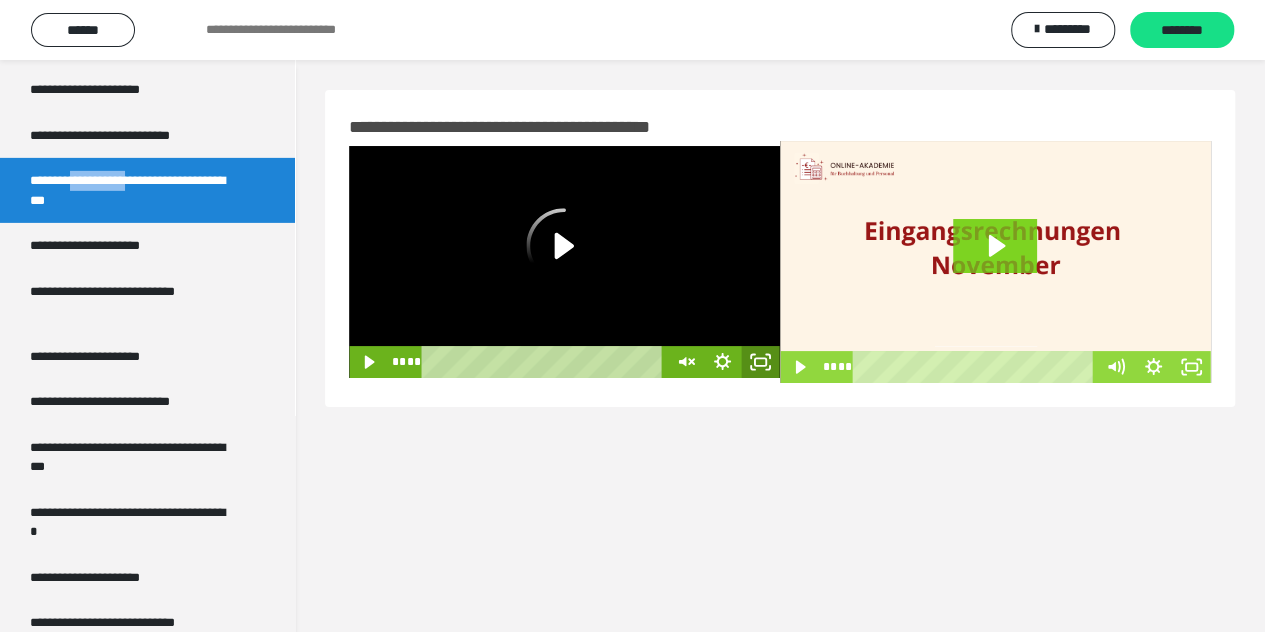 click 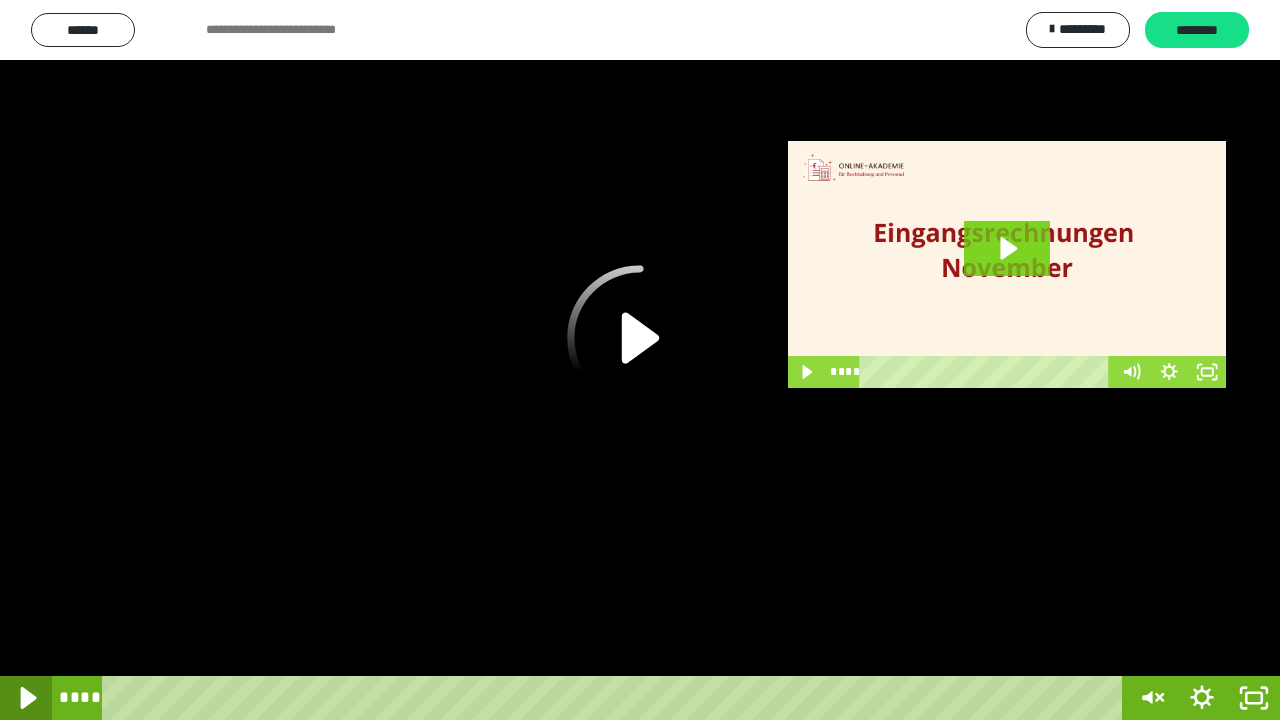 click 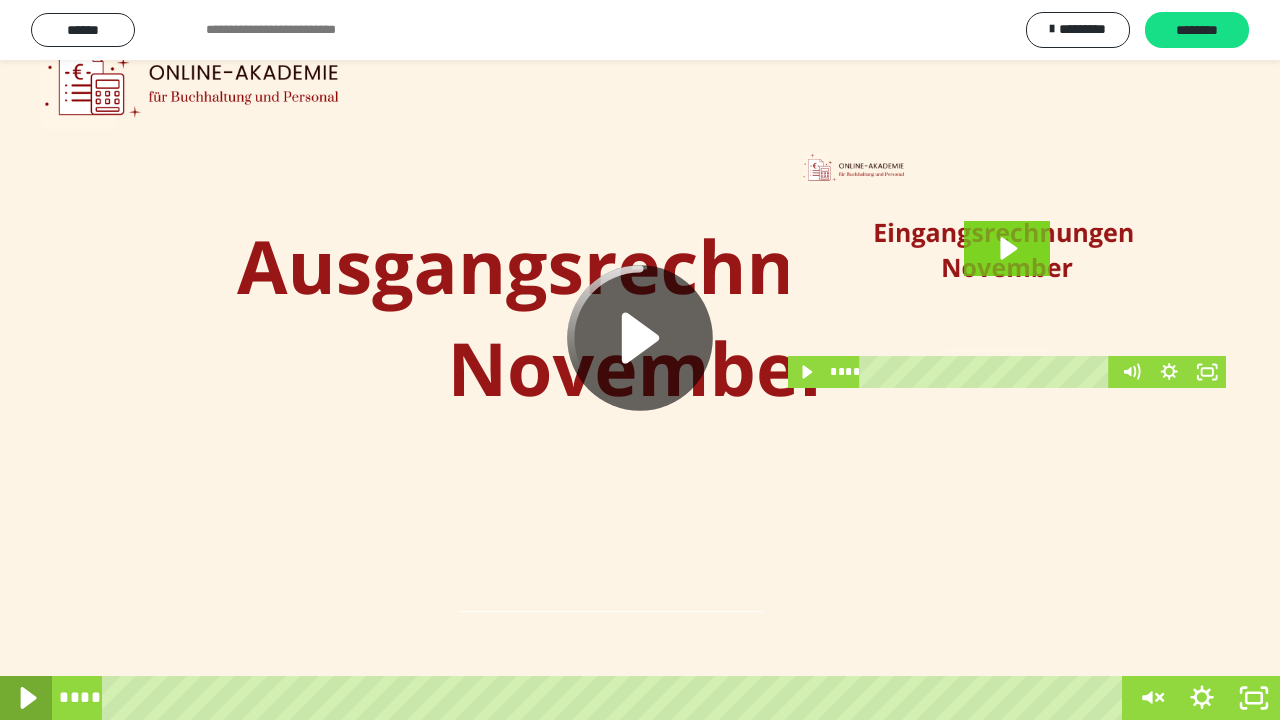 click 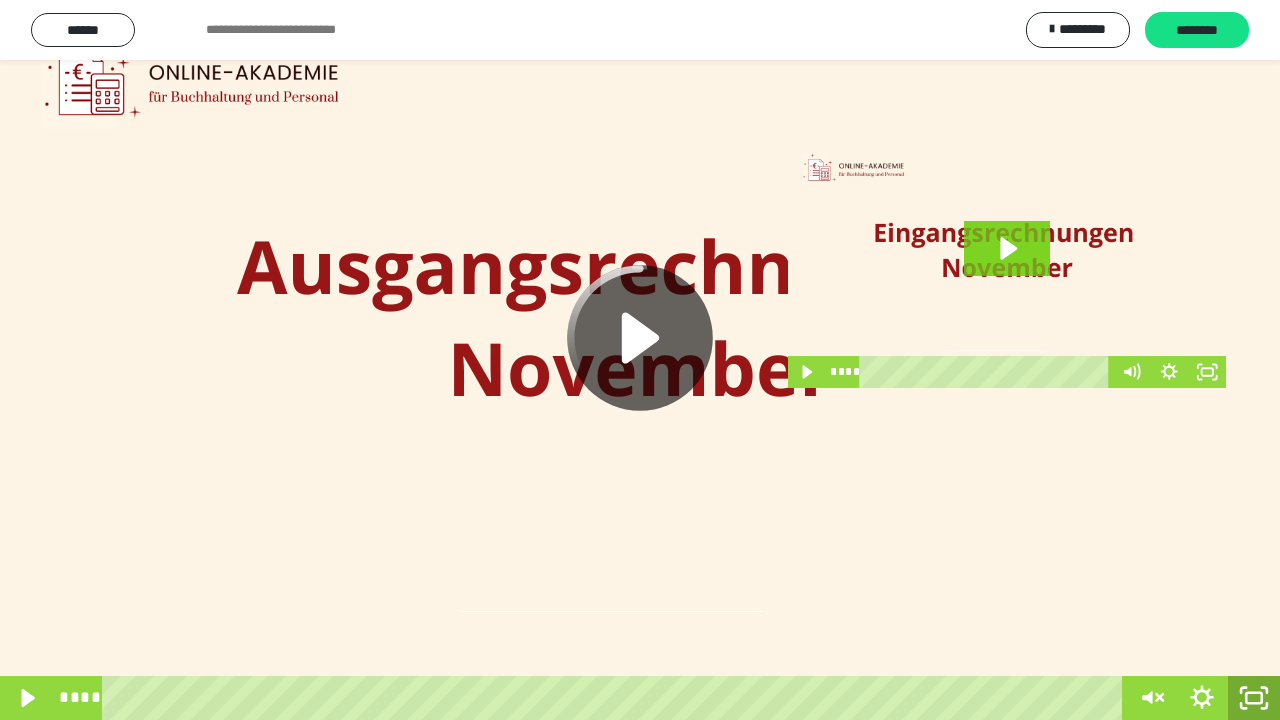 drag, startPoint x: 1258, startPoint y: 692, endPoint x: 1258, endPoint y: 605, distance: 87 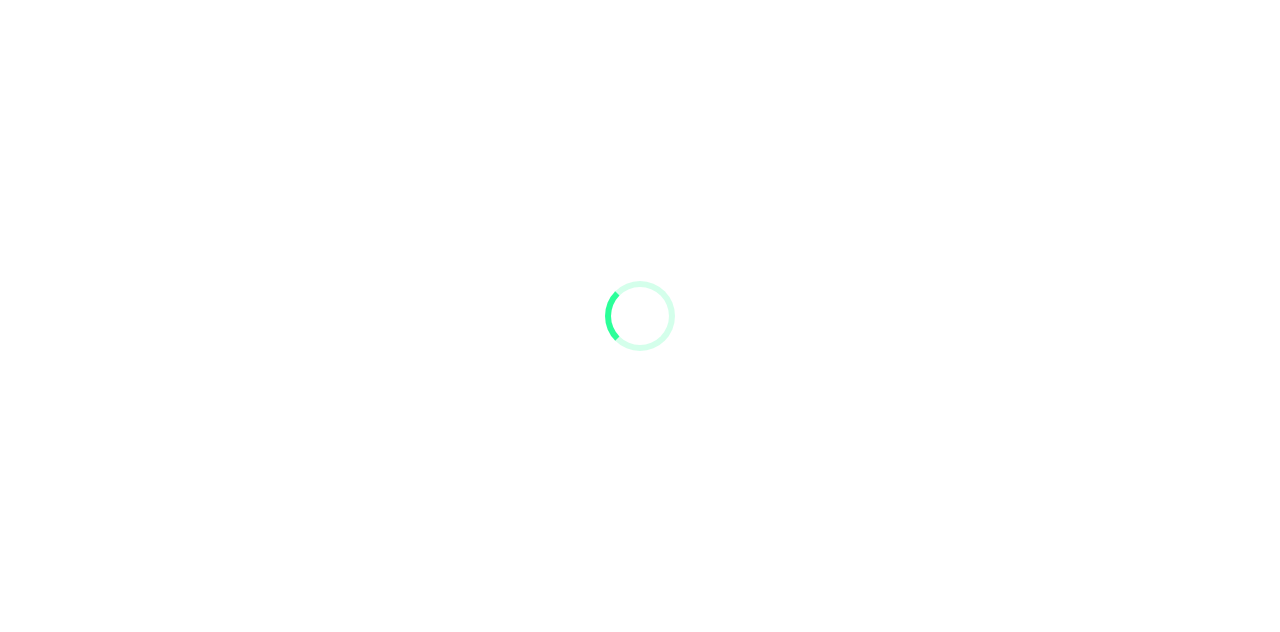 scroll, scrollTop: 0, scrollLeft: 0, axis: both 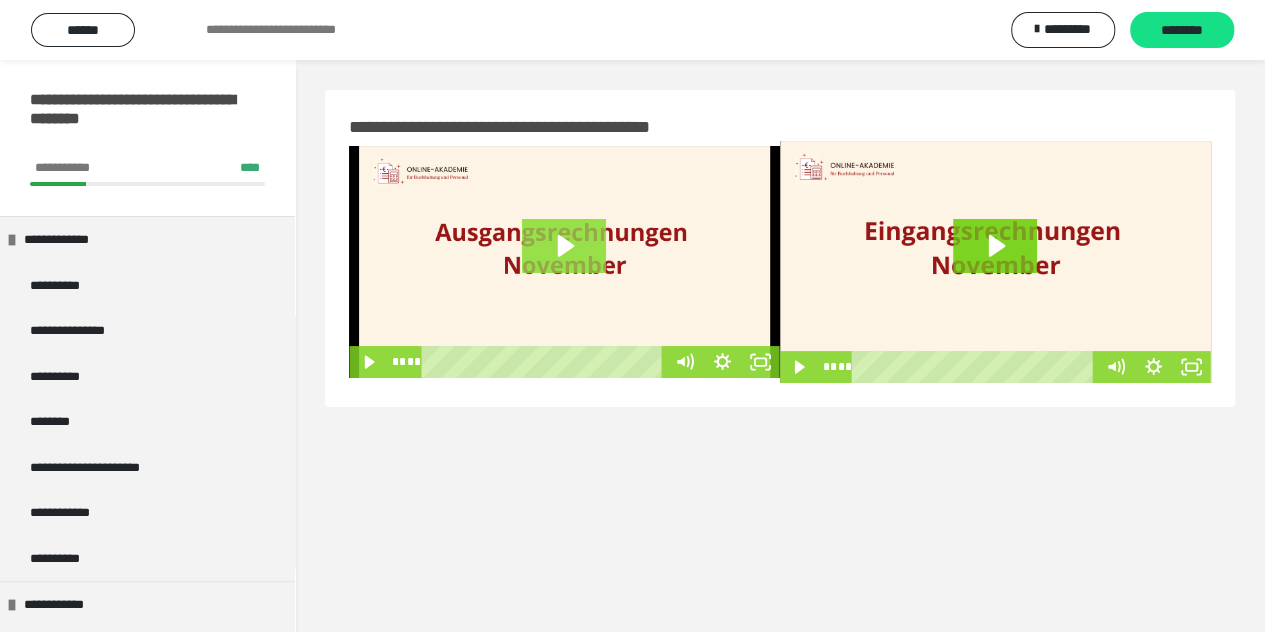 click 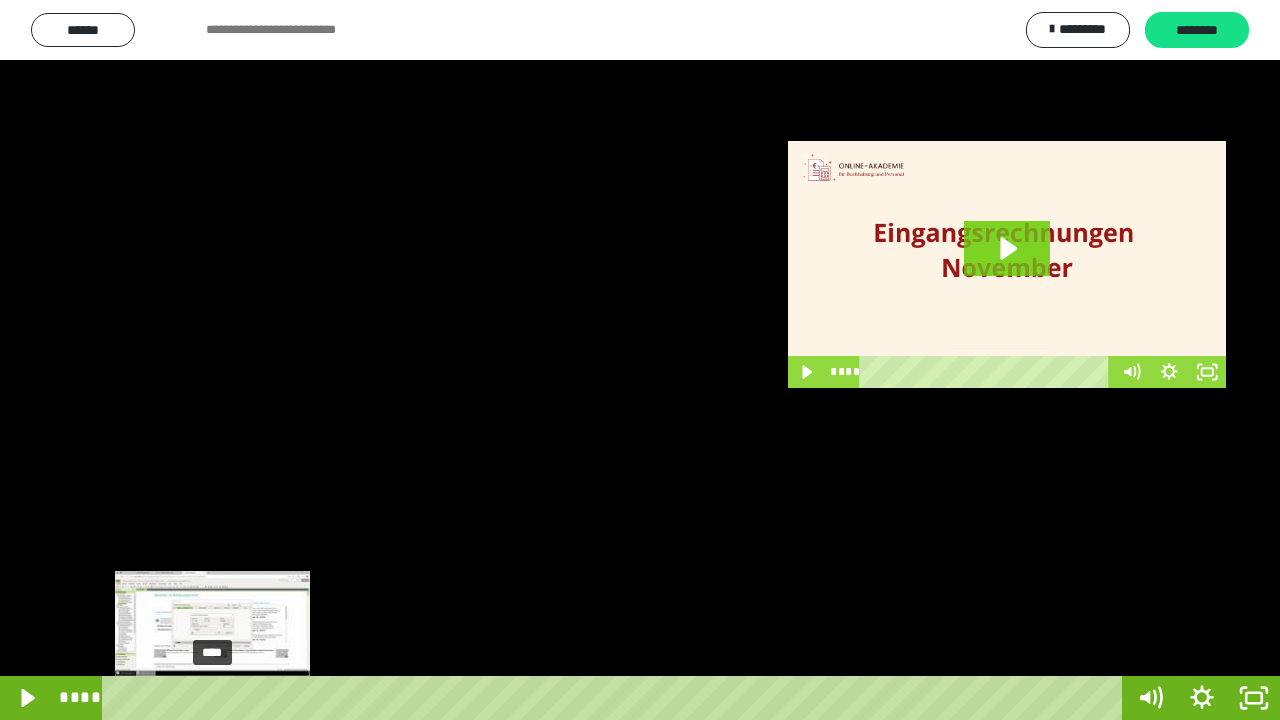 drag, startPoint x: 213, startPoint y: 693, endPoint x: 166, endPoint y: 692, distance: 47.010635 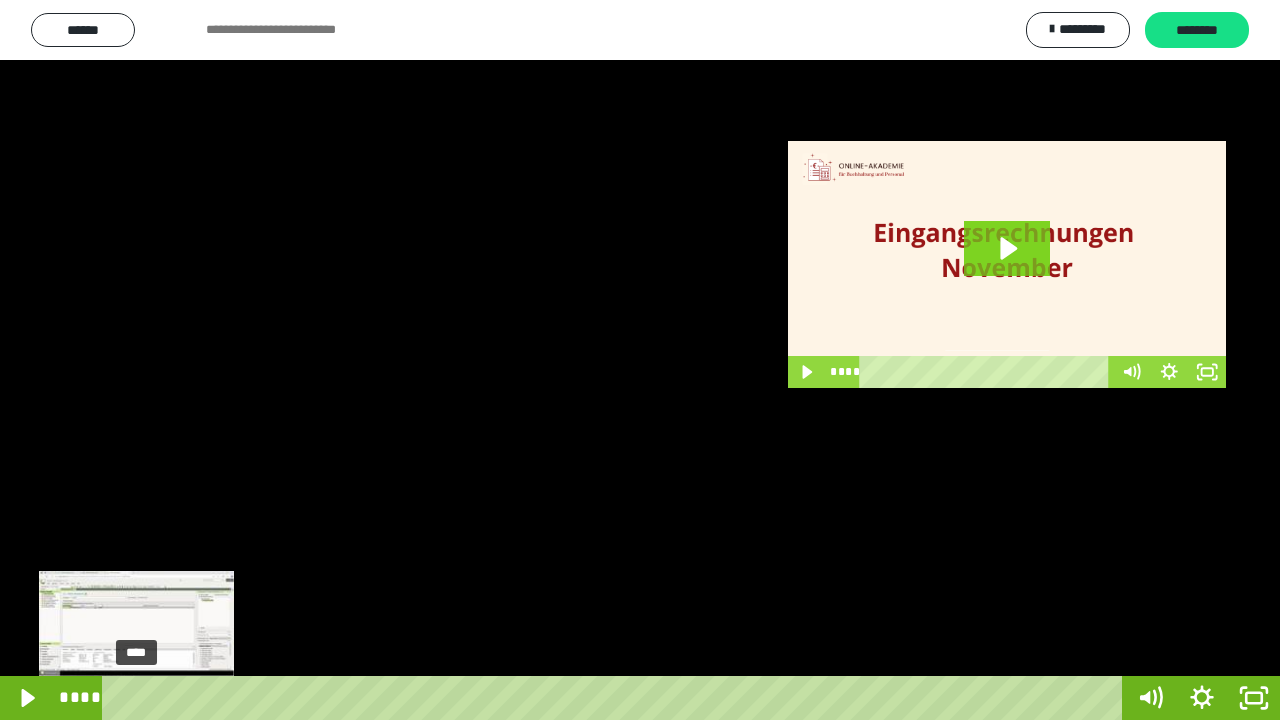 drag, startPoint x: 166, startPoint y: 692, endPoint x: 136, endPoint y: 692, distance: 30 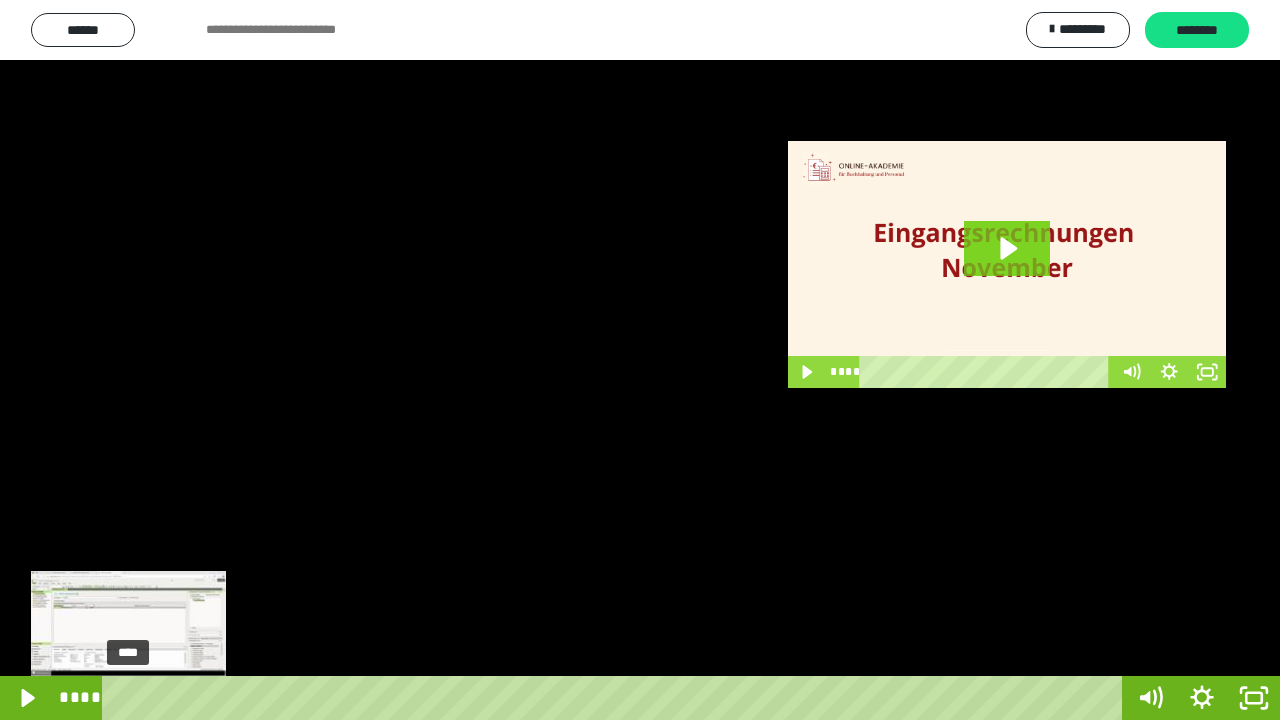 click at bounding box center (128, 698) 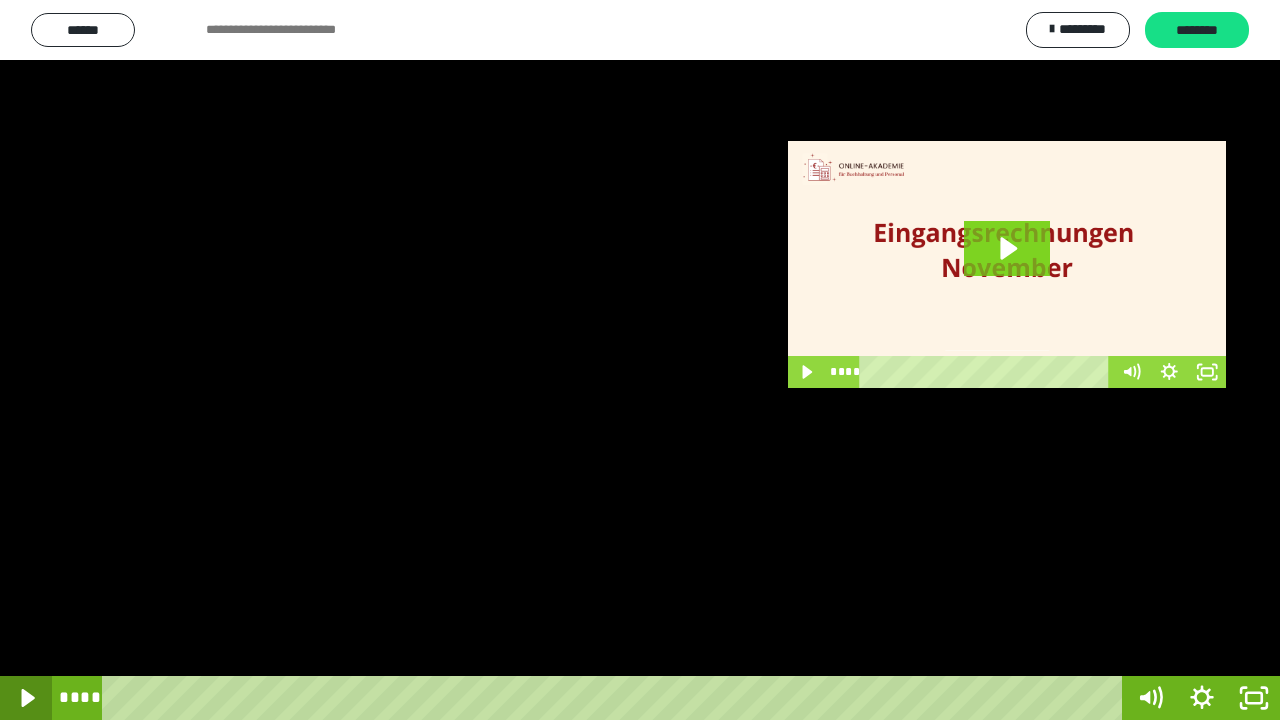 click 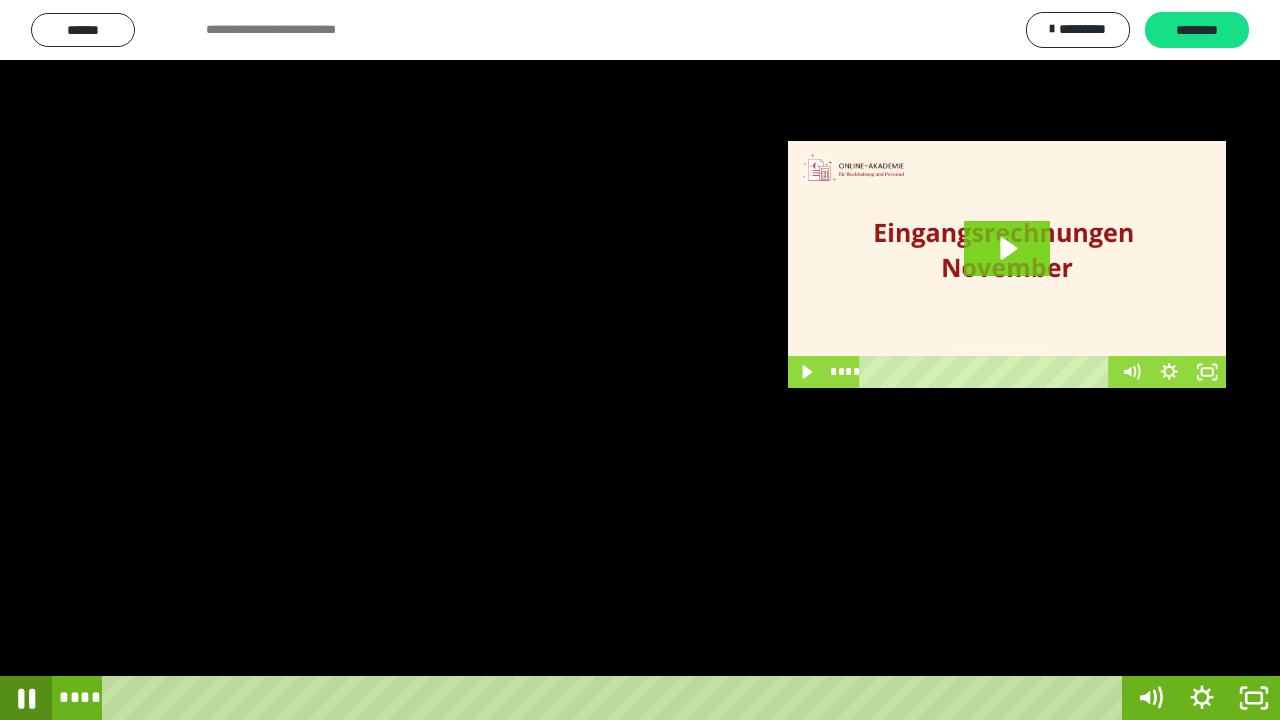 click 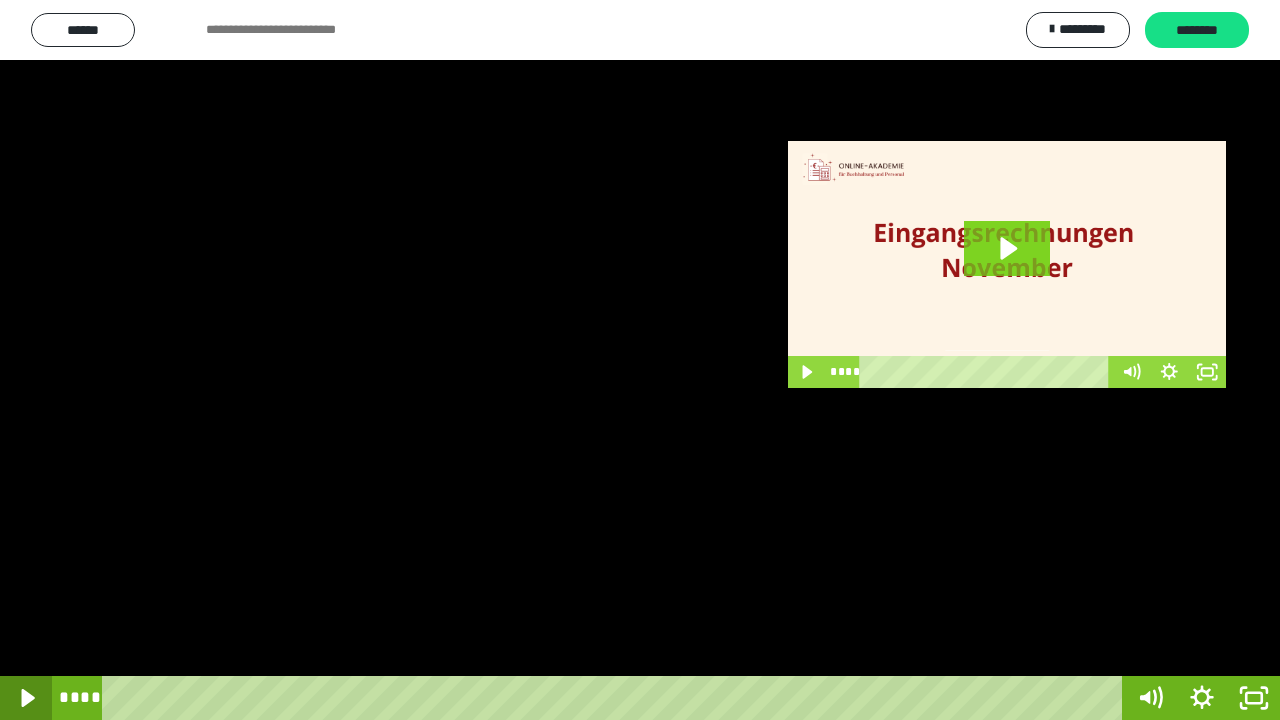 click 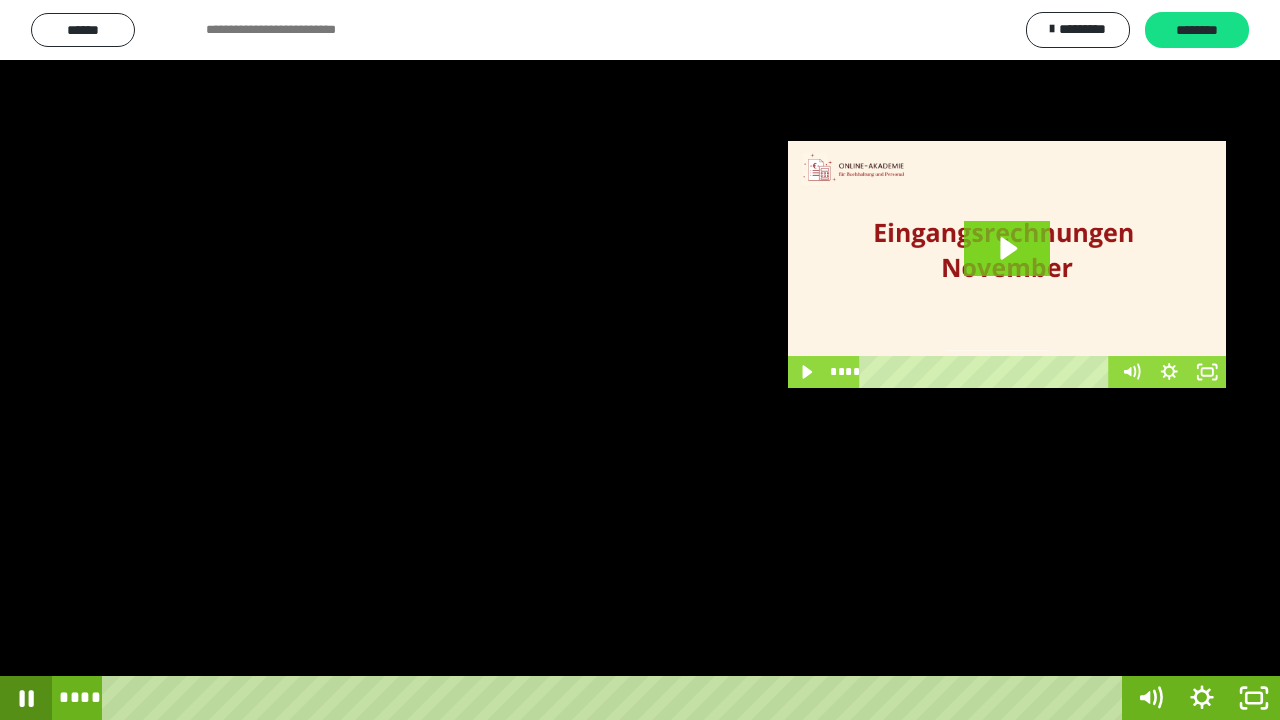 click 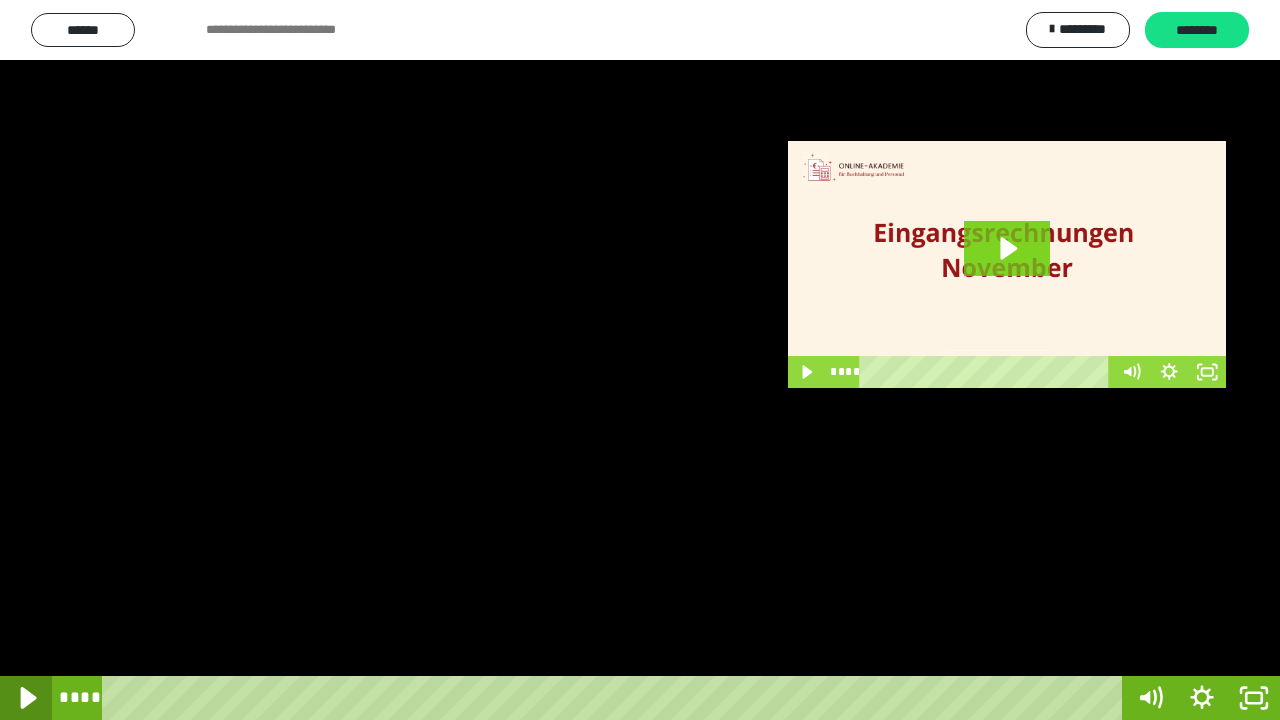 click 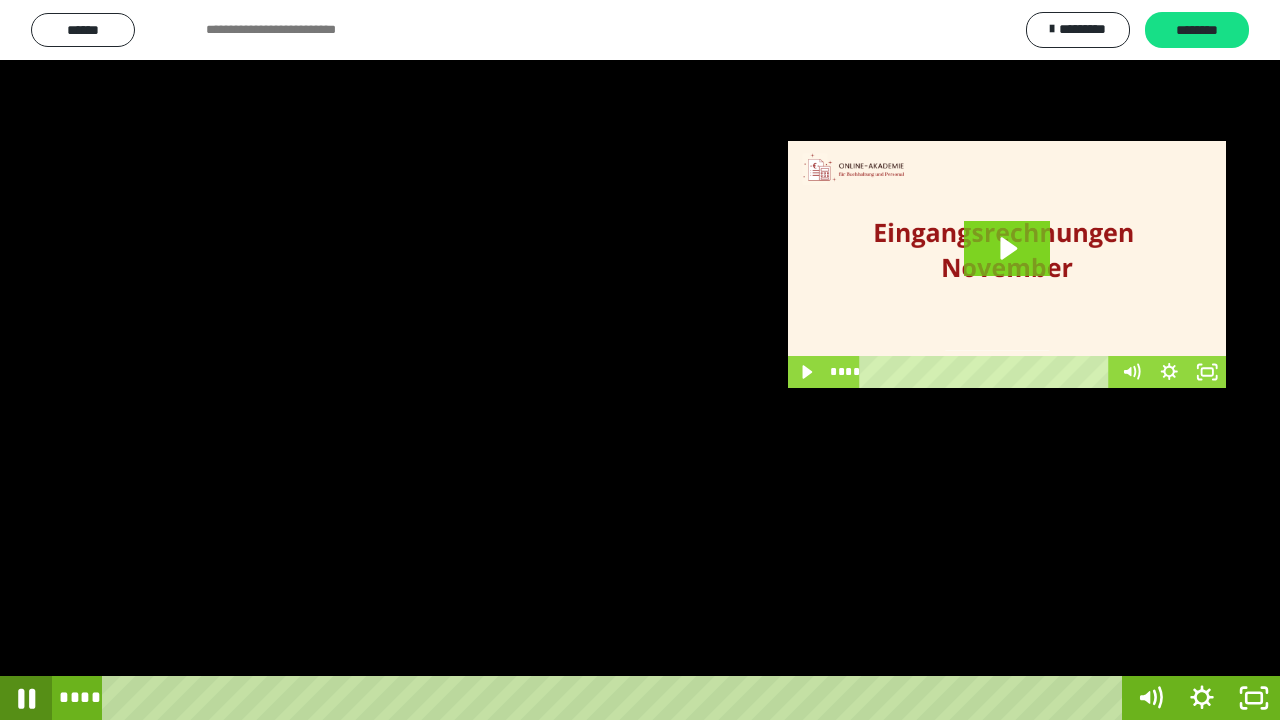 click 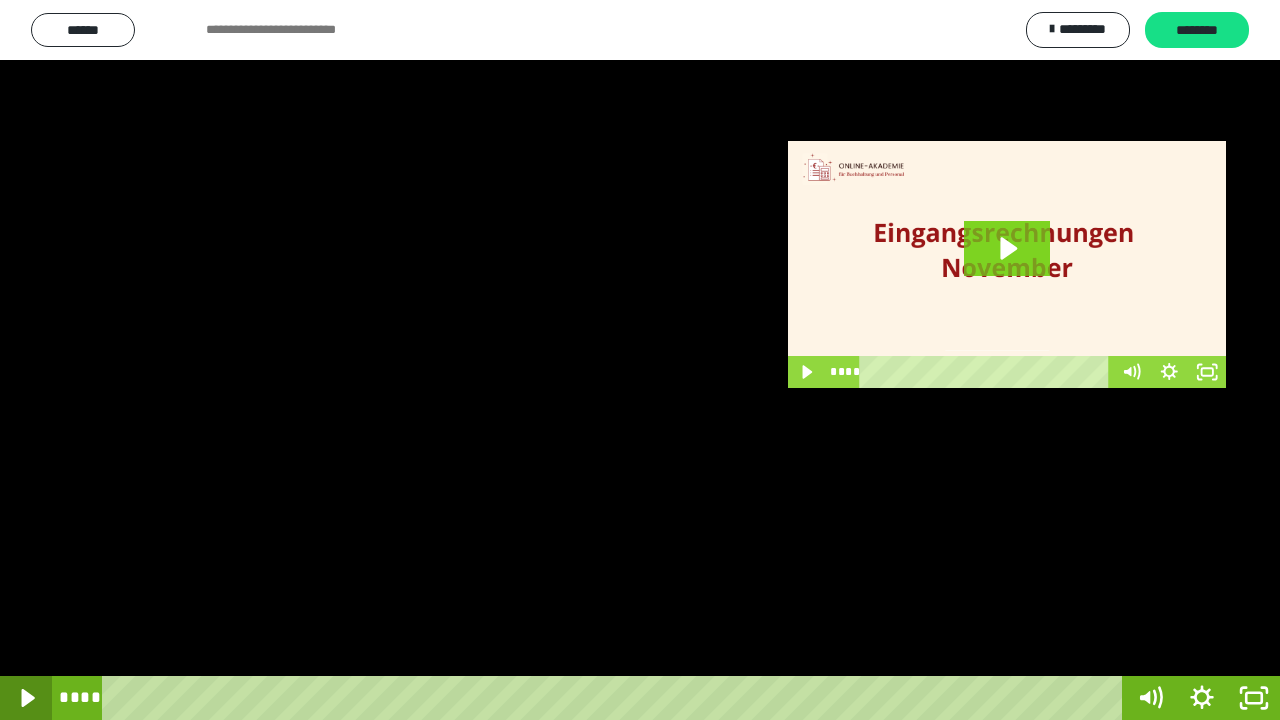 click 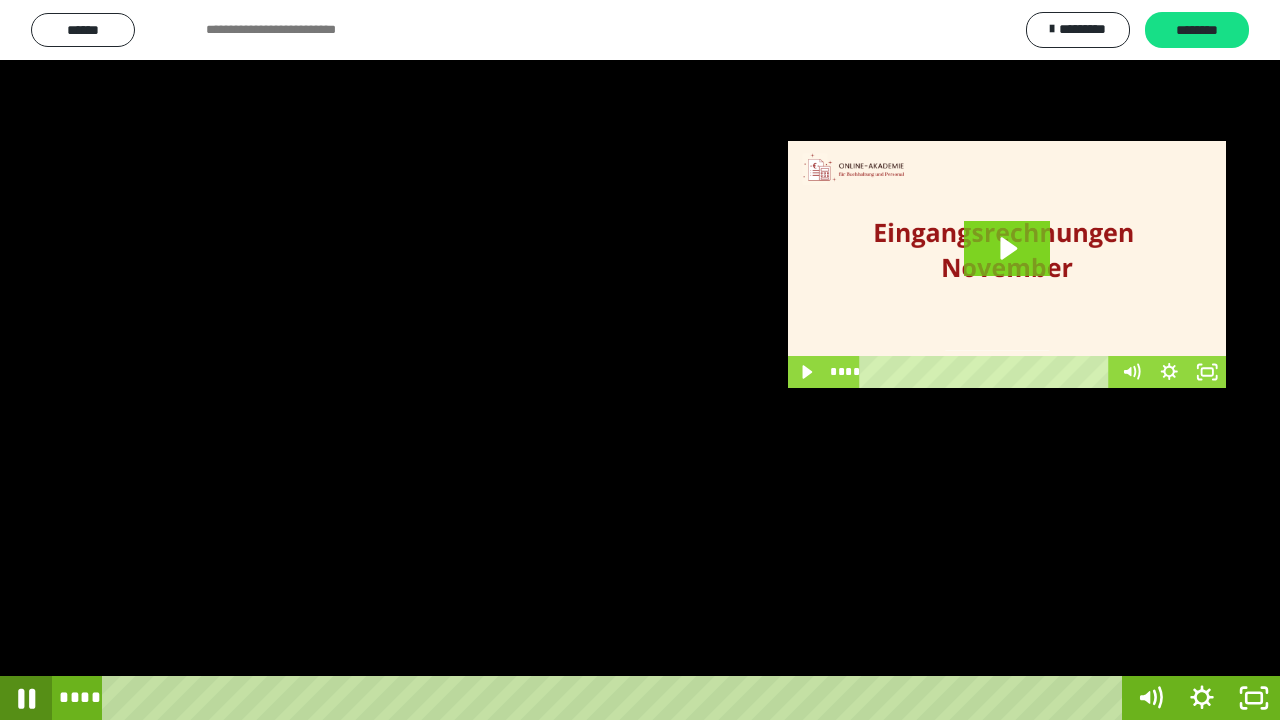 click 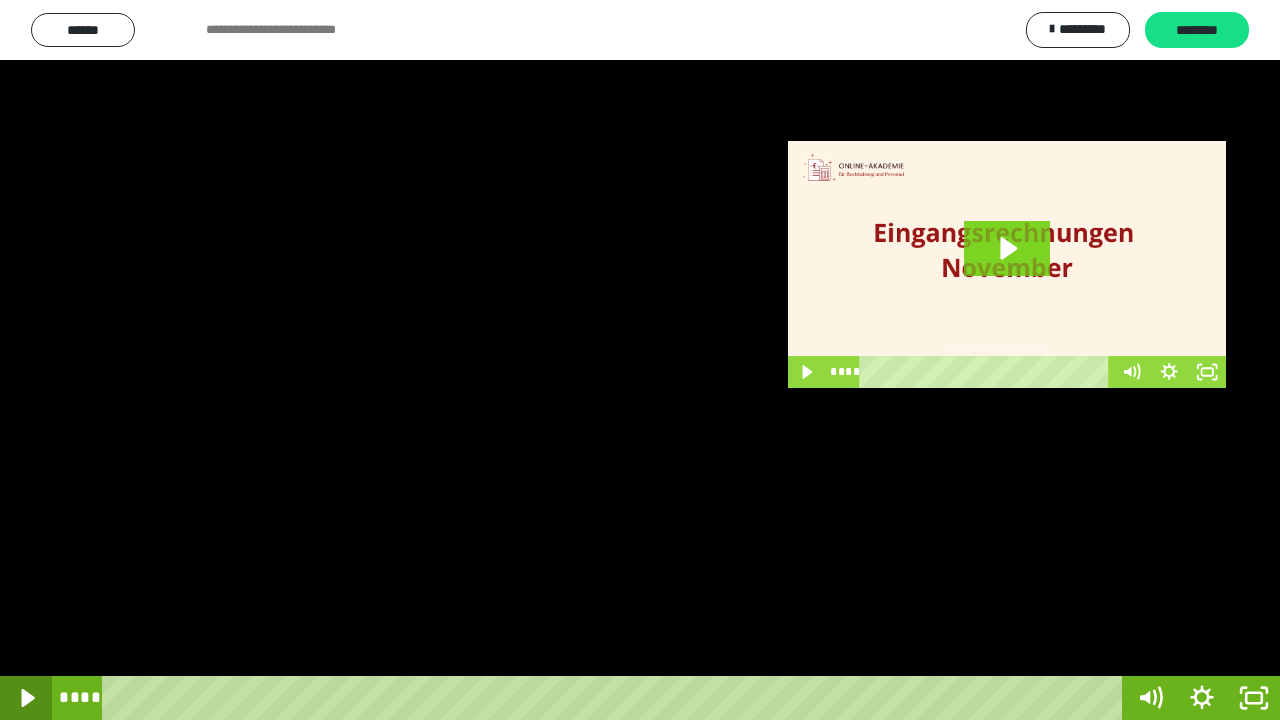 click 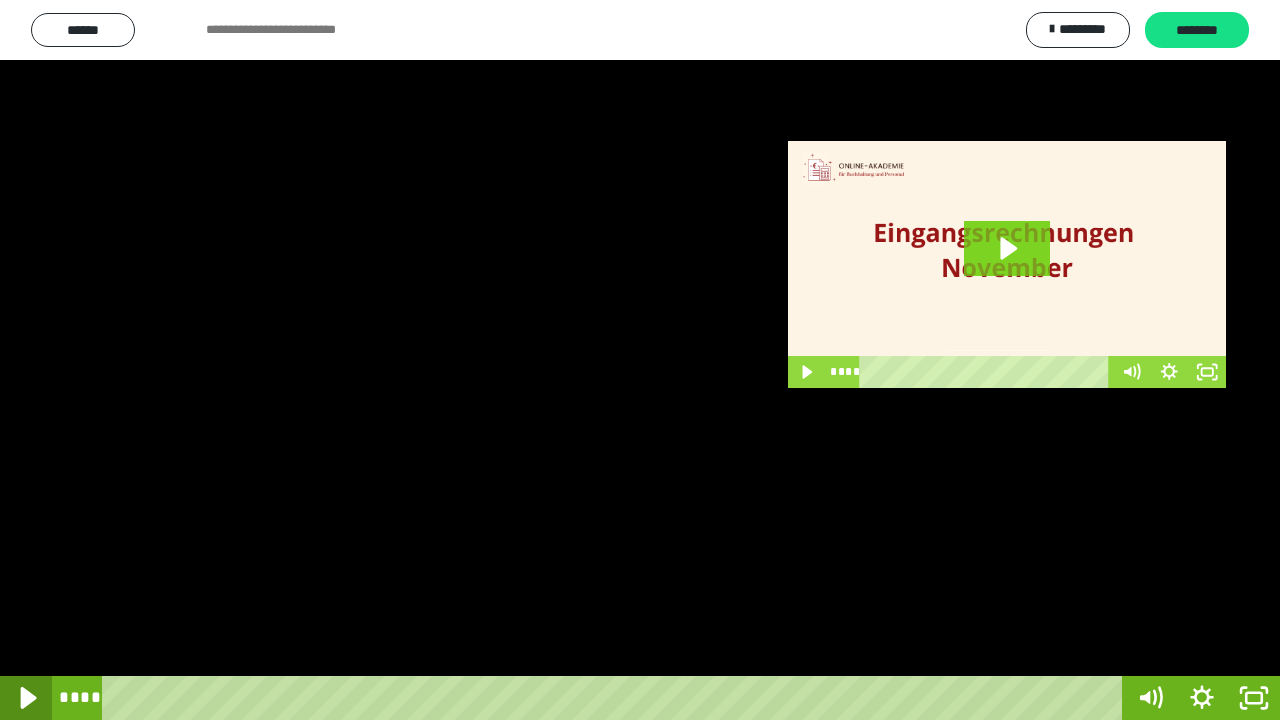 click 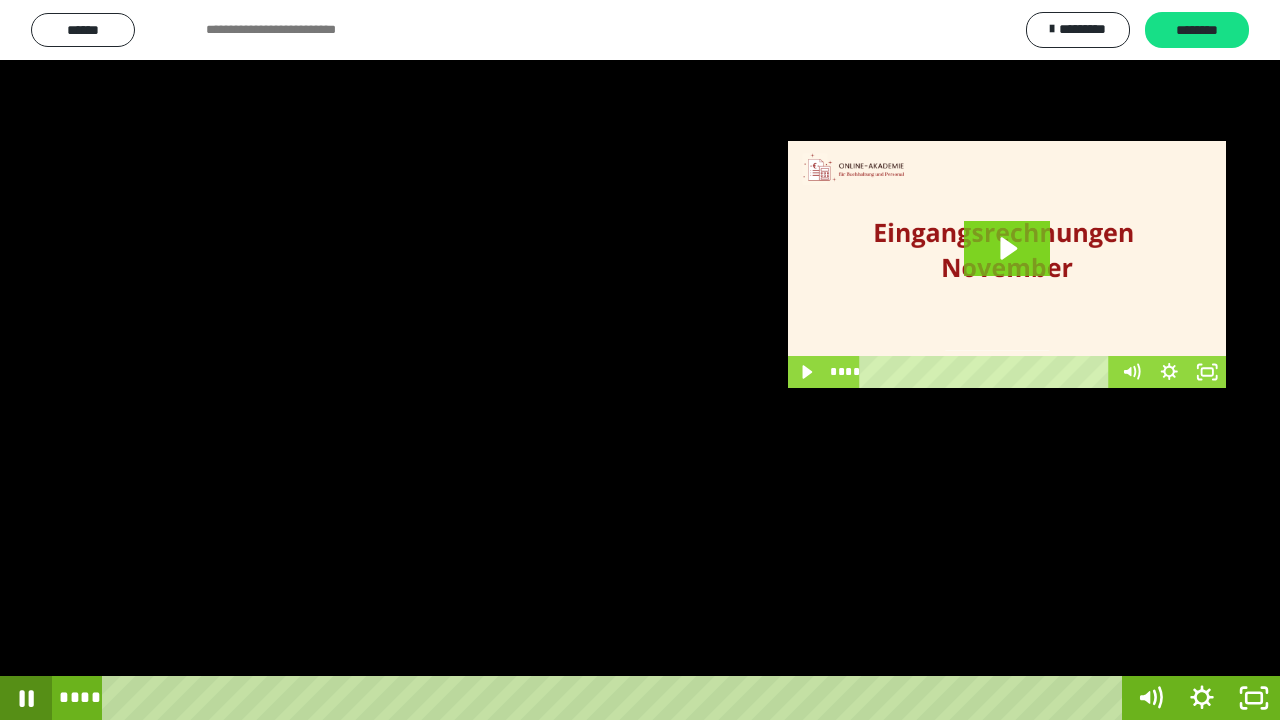 click 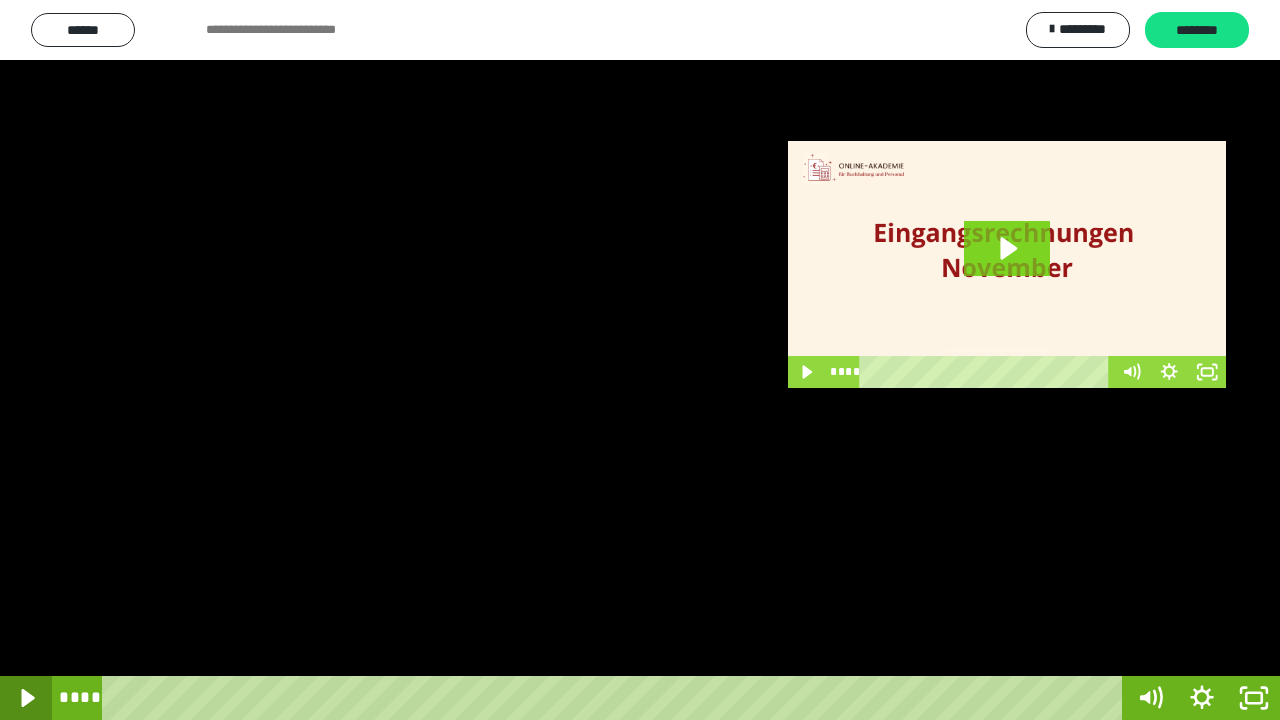 click 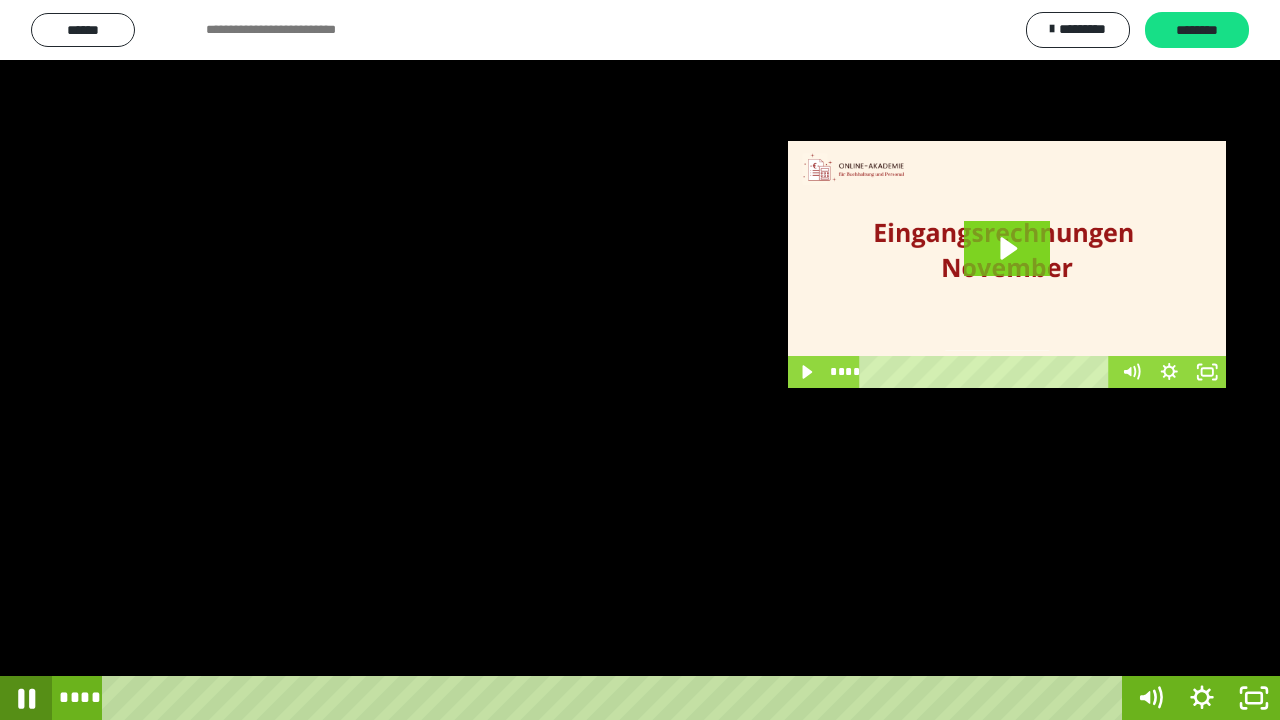 click 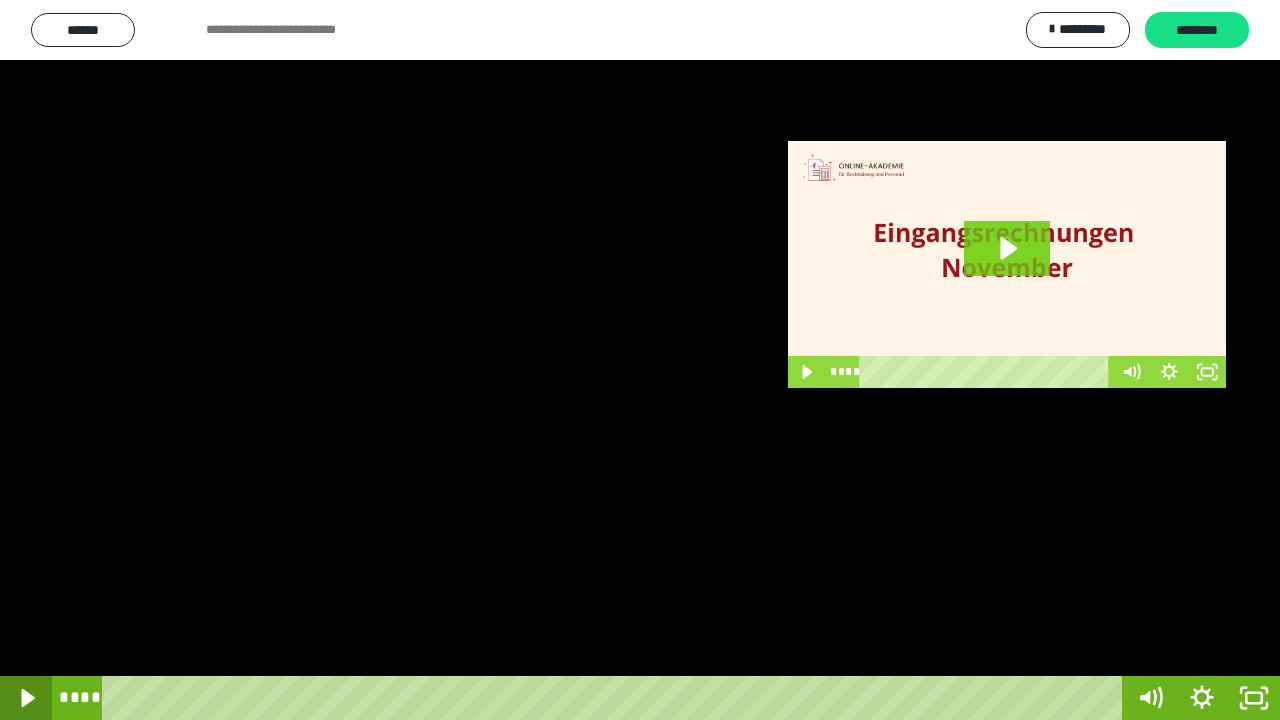 click 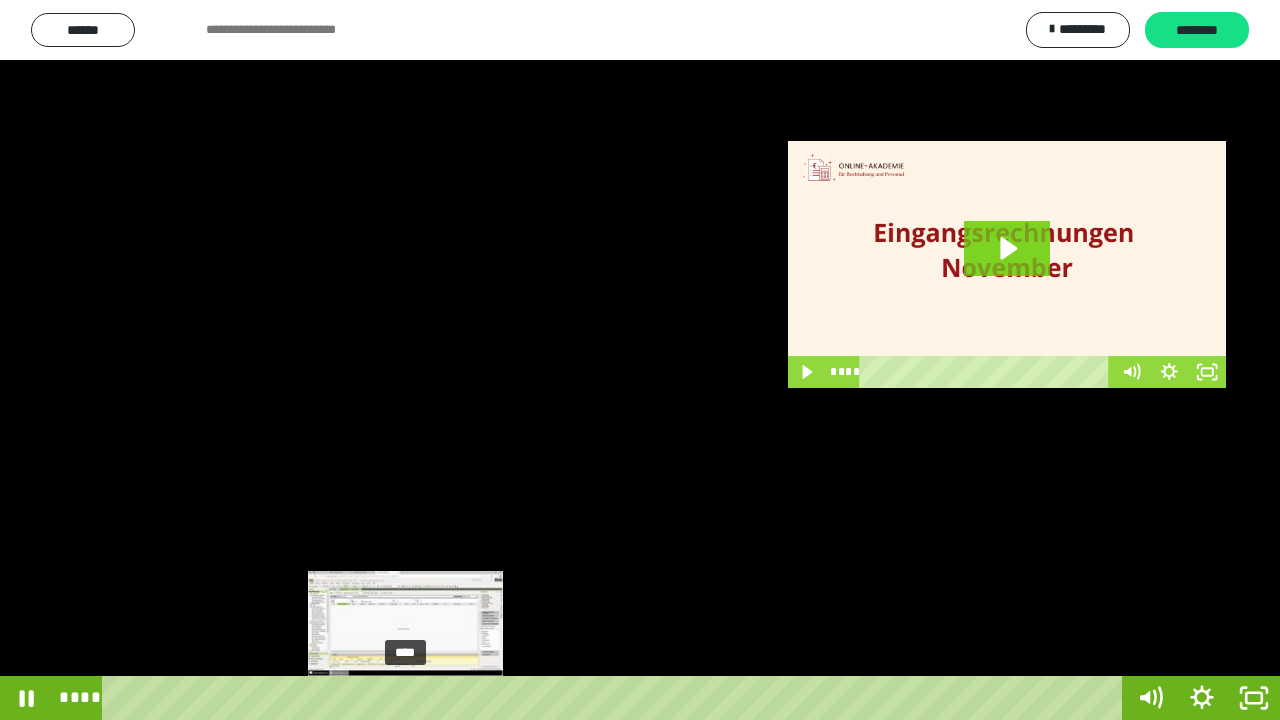 click on "****" at bounding box center [616, 698] 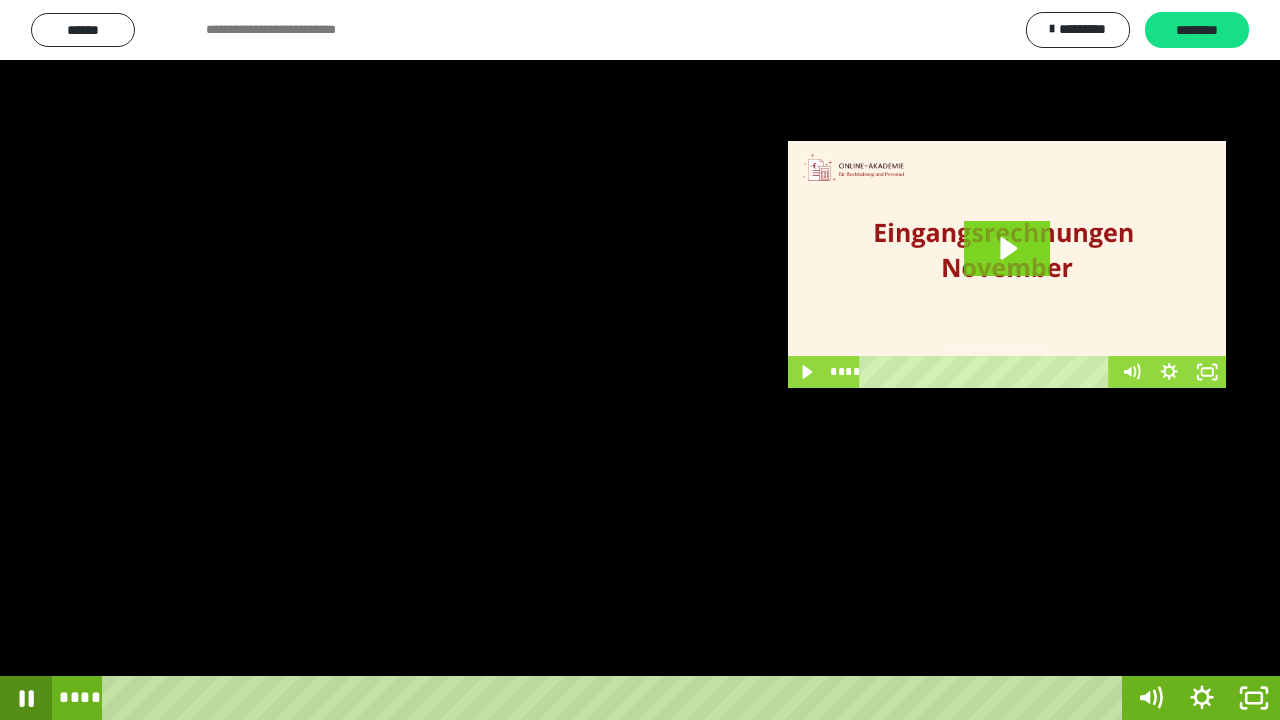 click 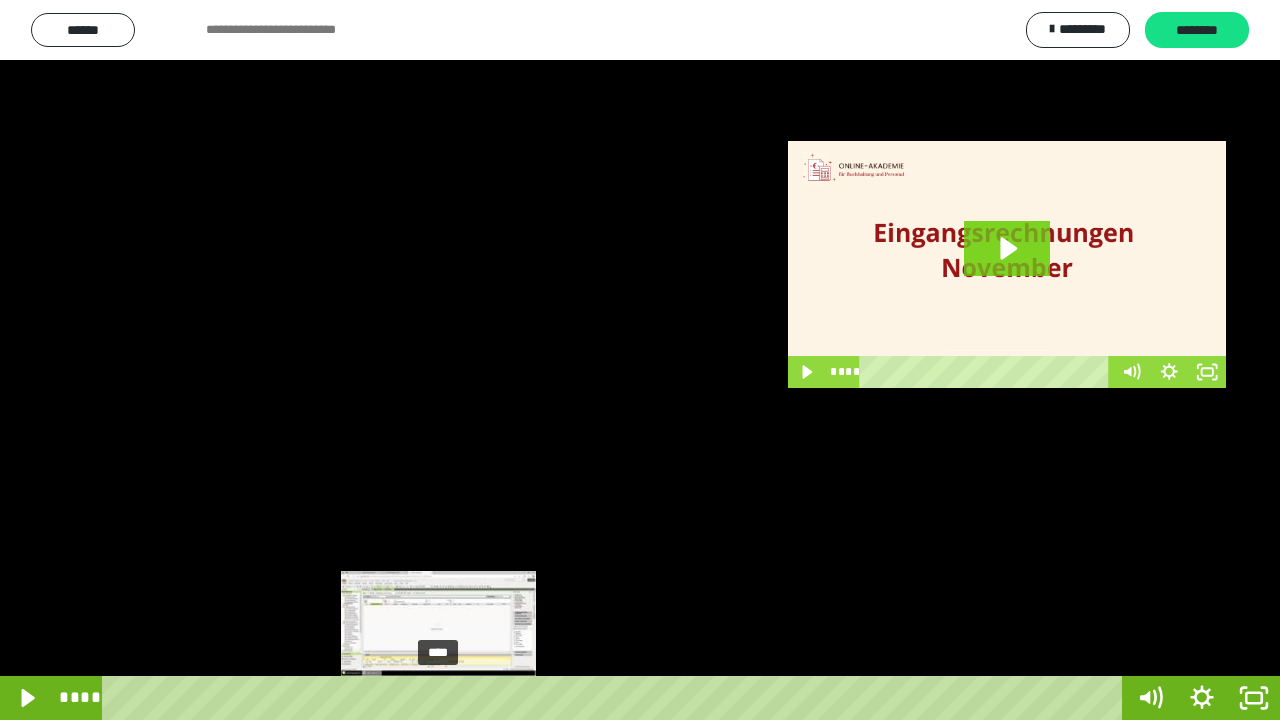 click at bounding box center (445, 698) 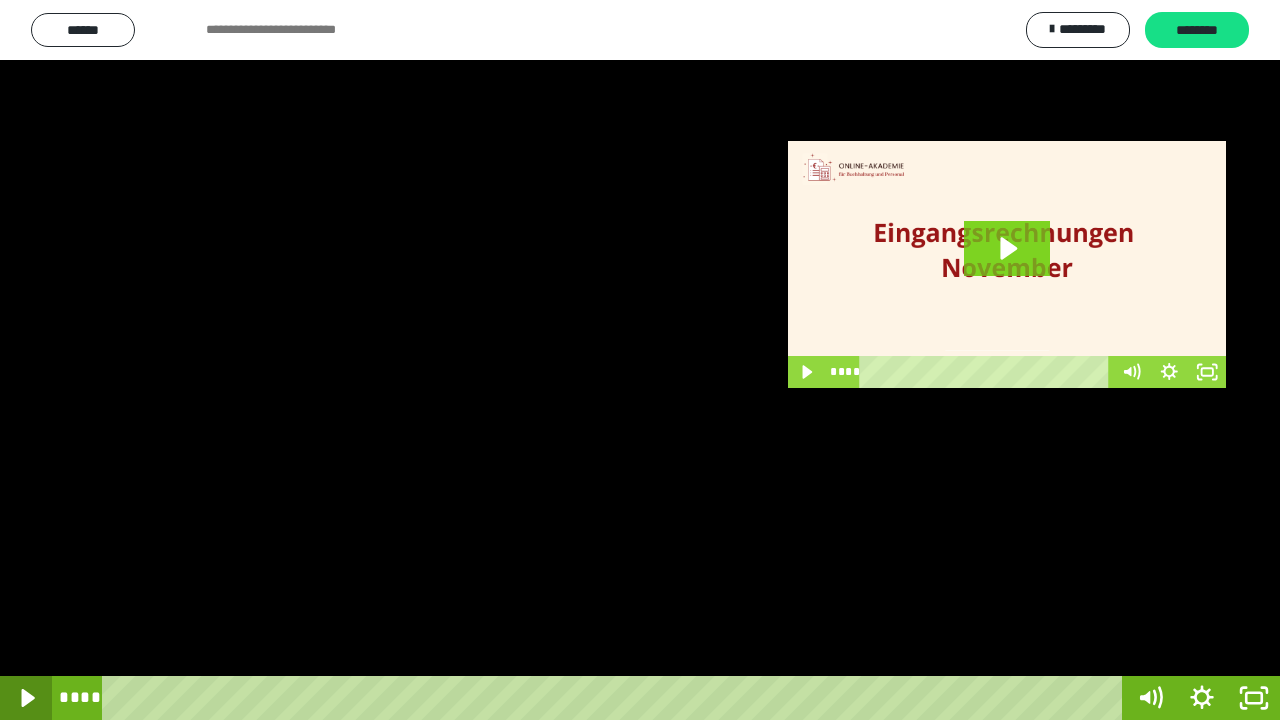 click 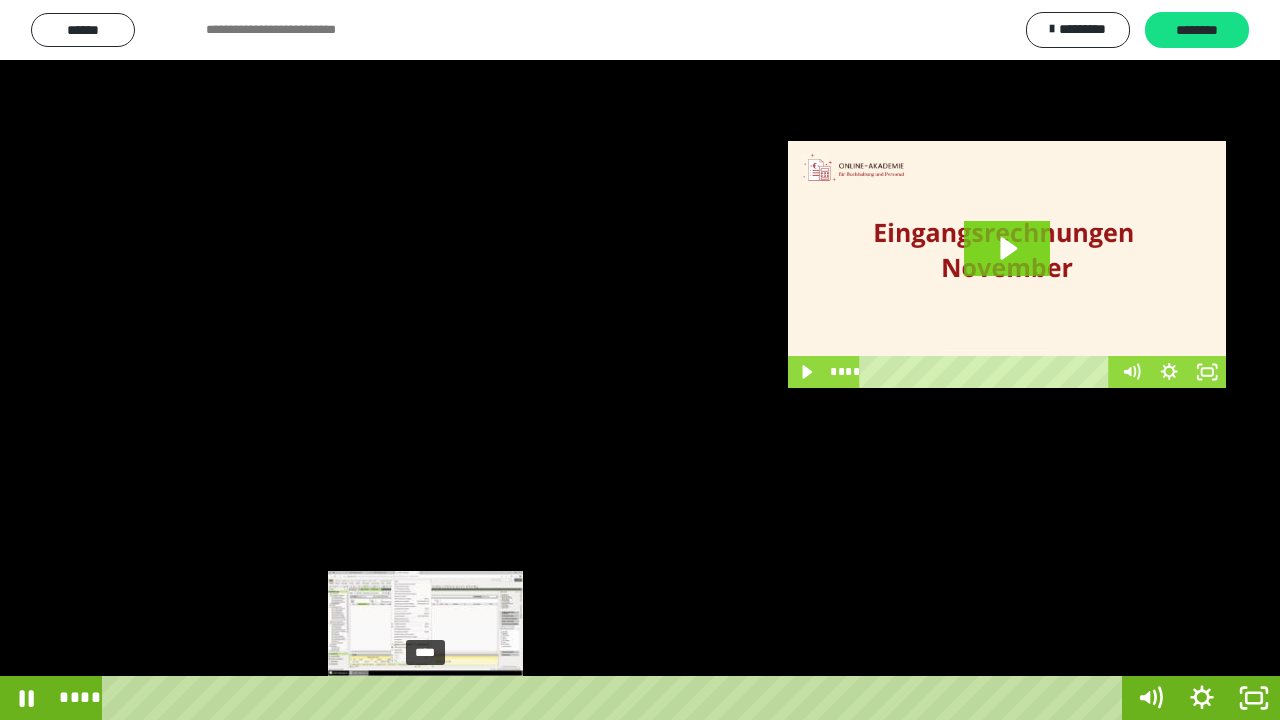 click on "****" at bounding box center (616, 698) 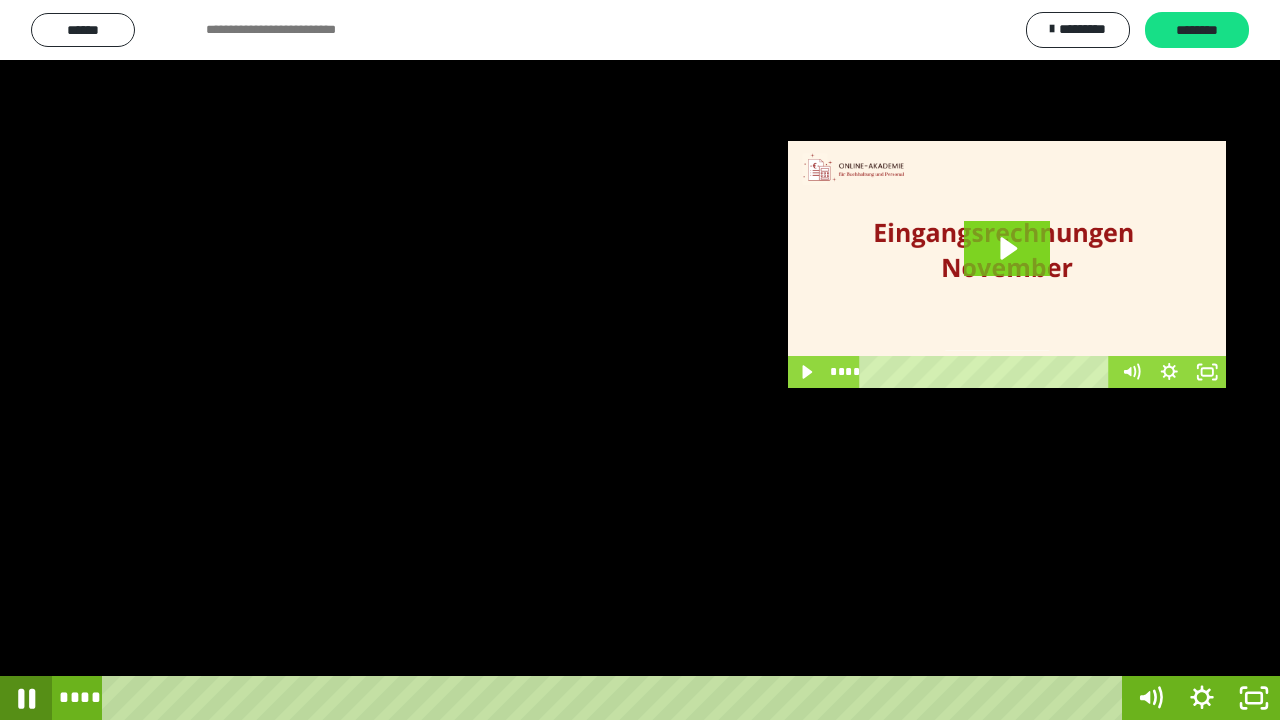 click 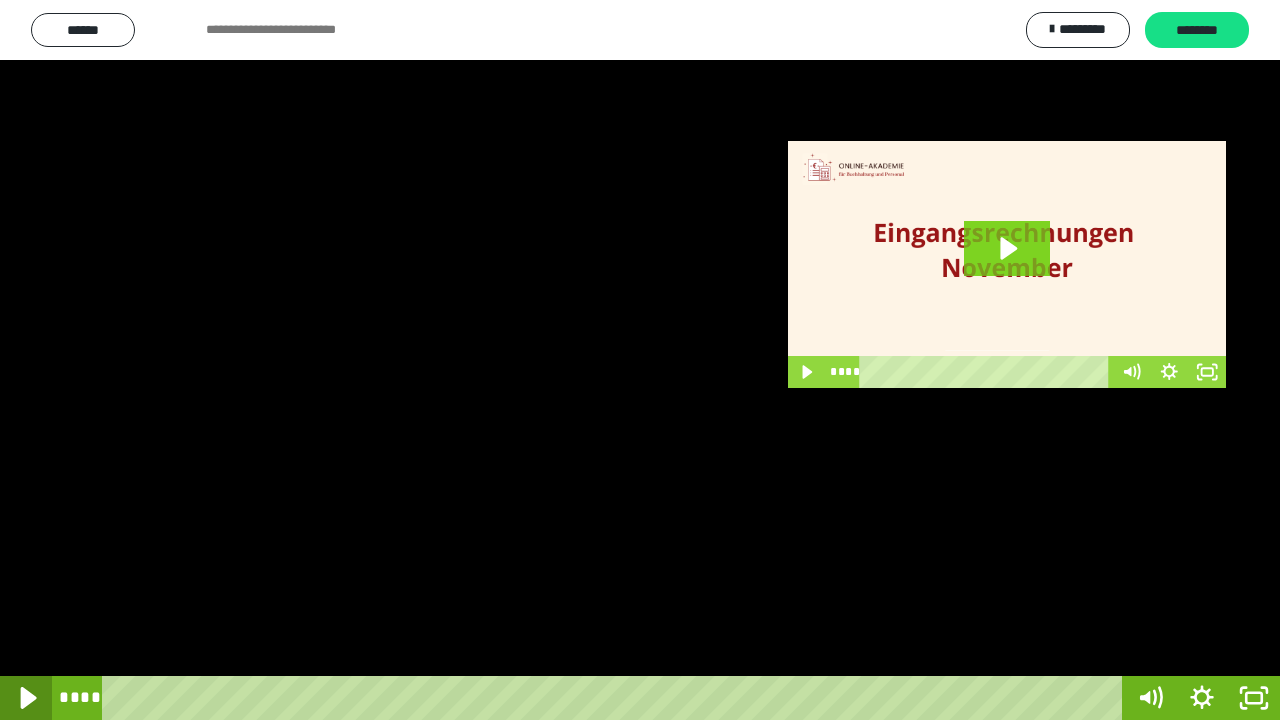 click 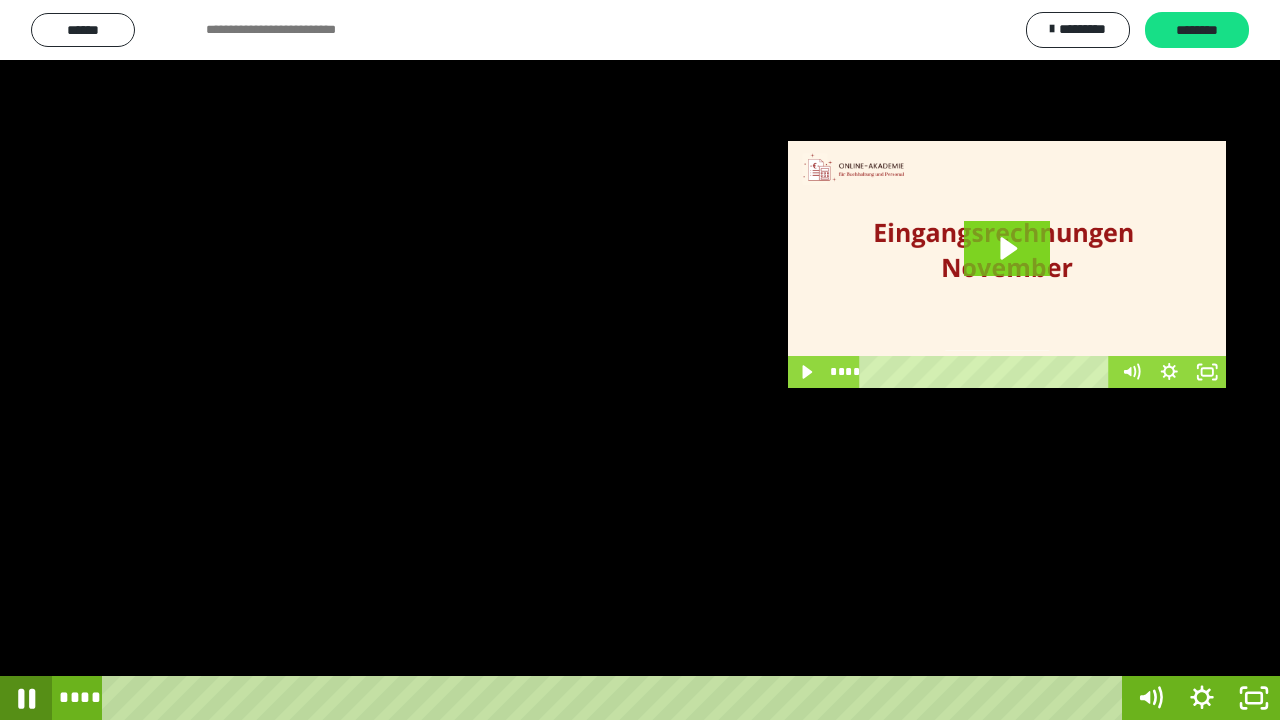 click 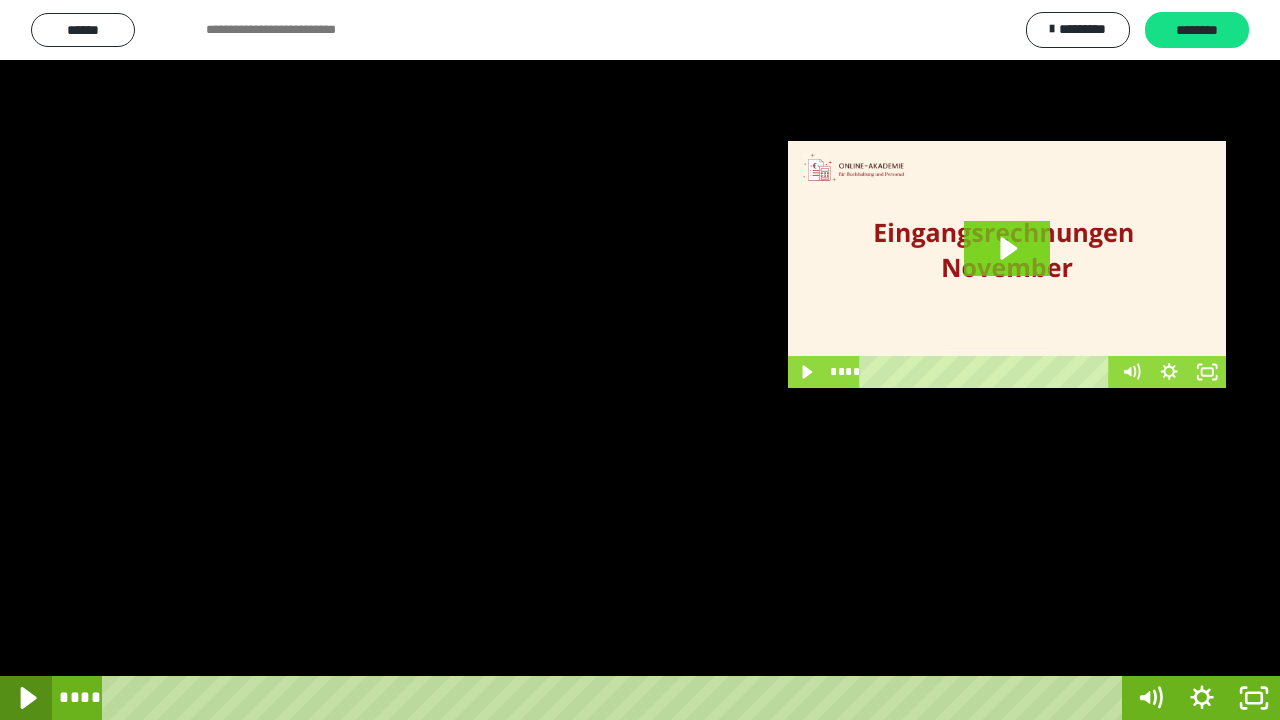 click 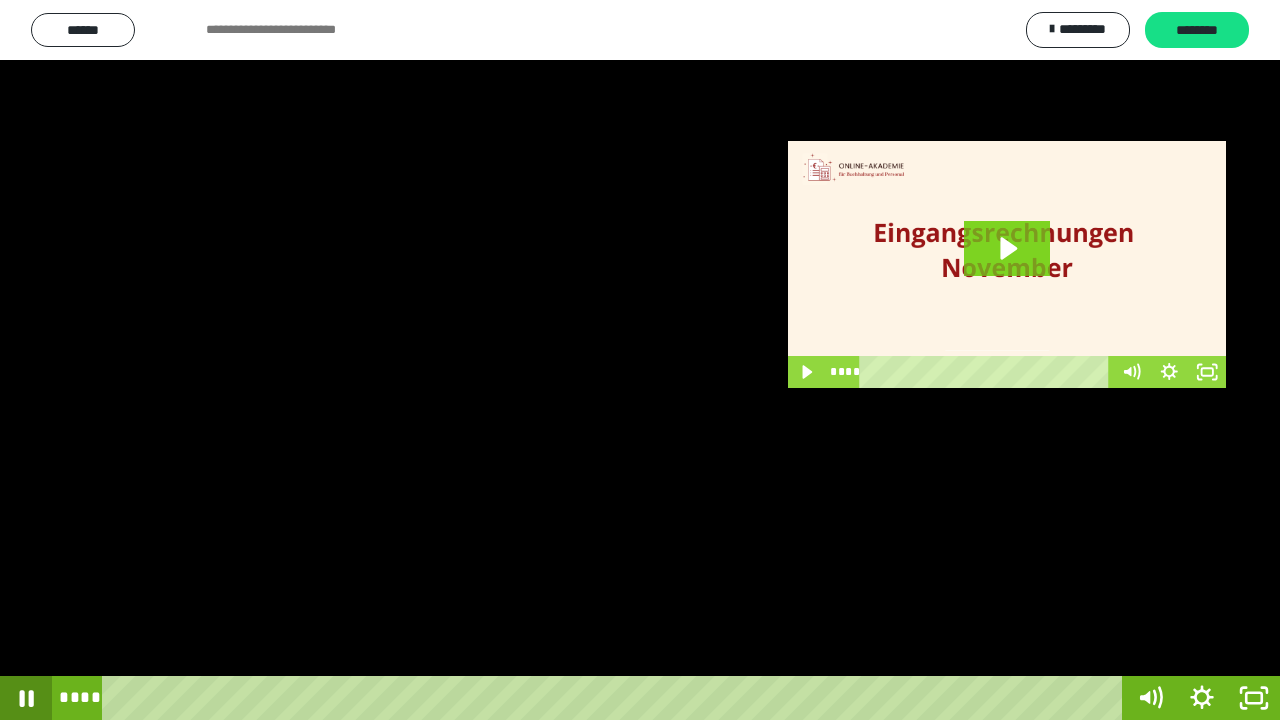click 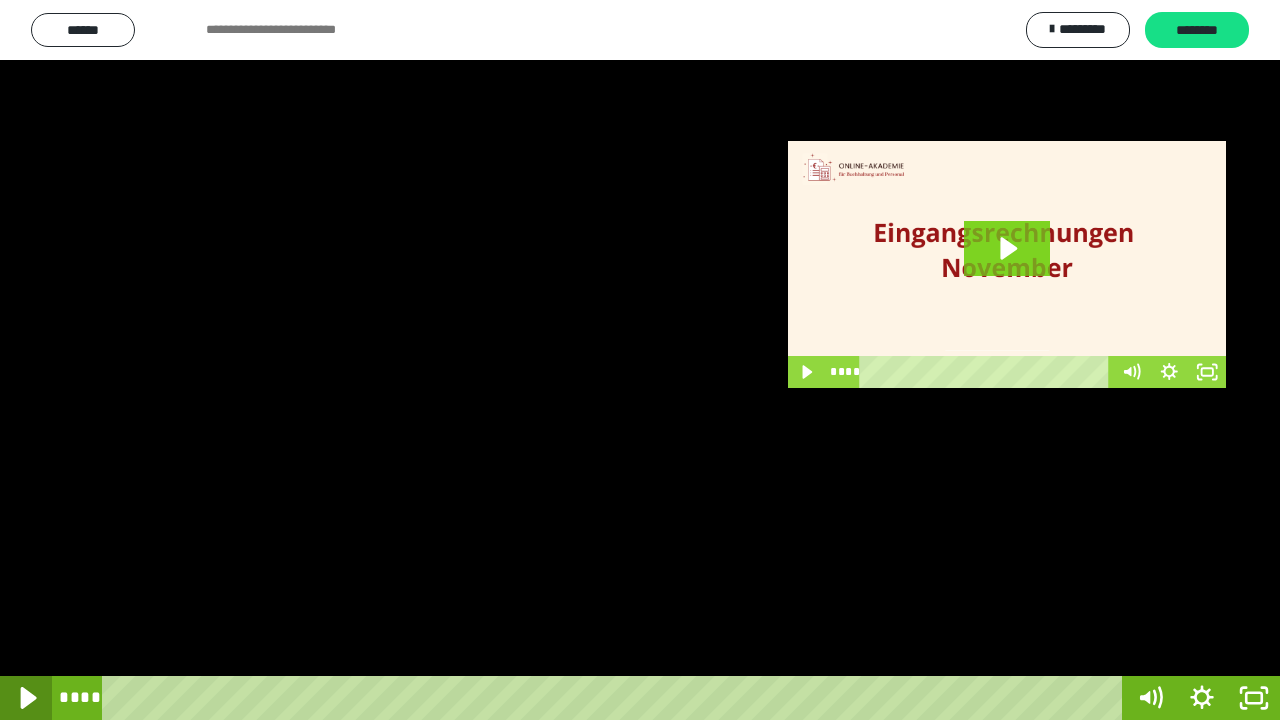 click 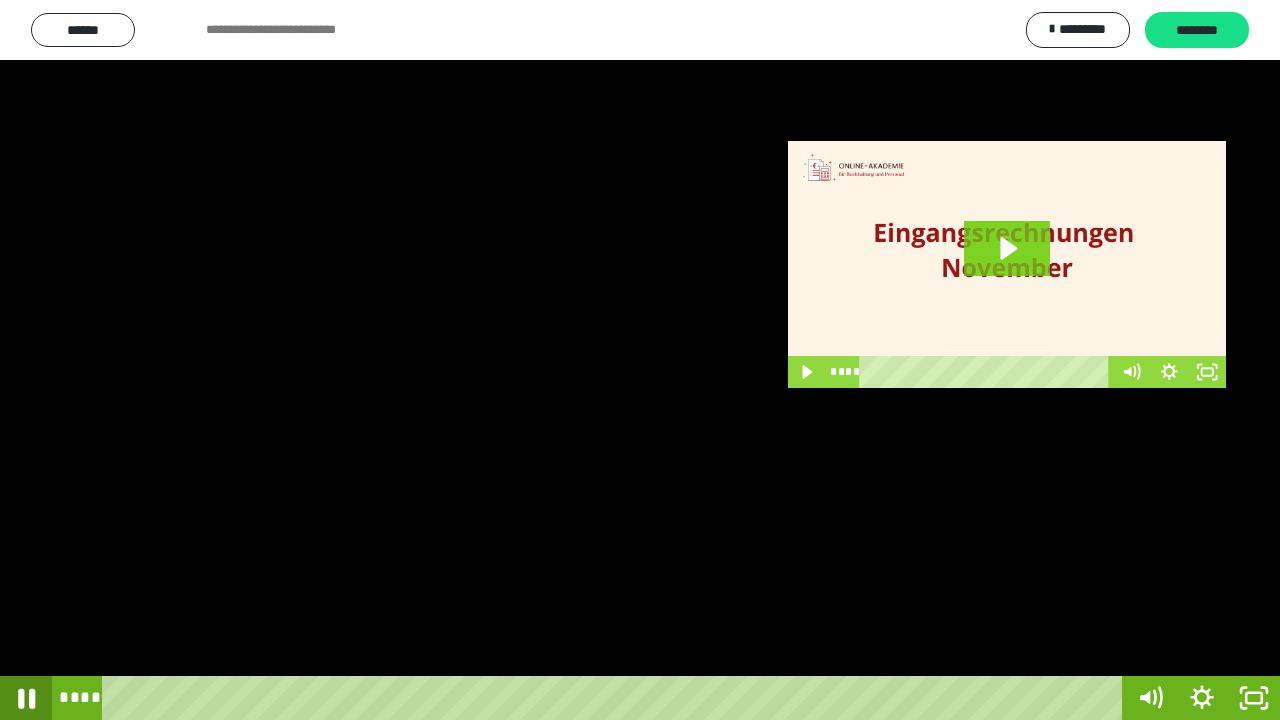 click 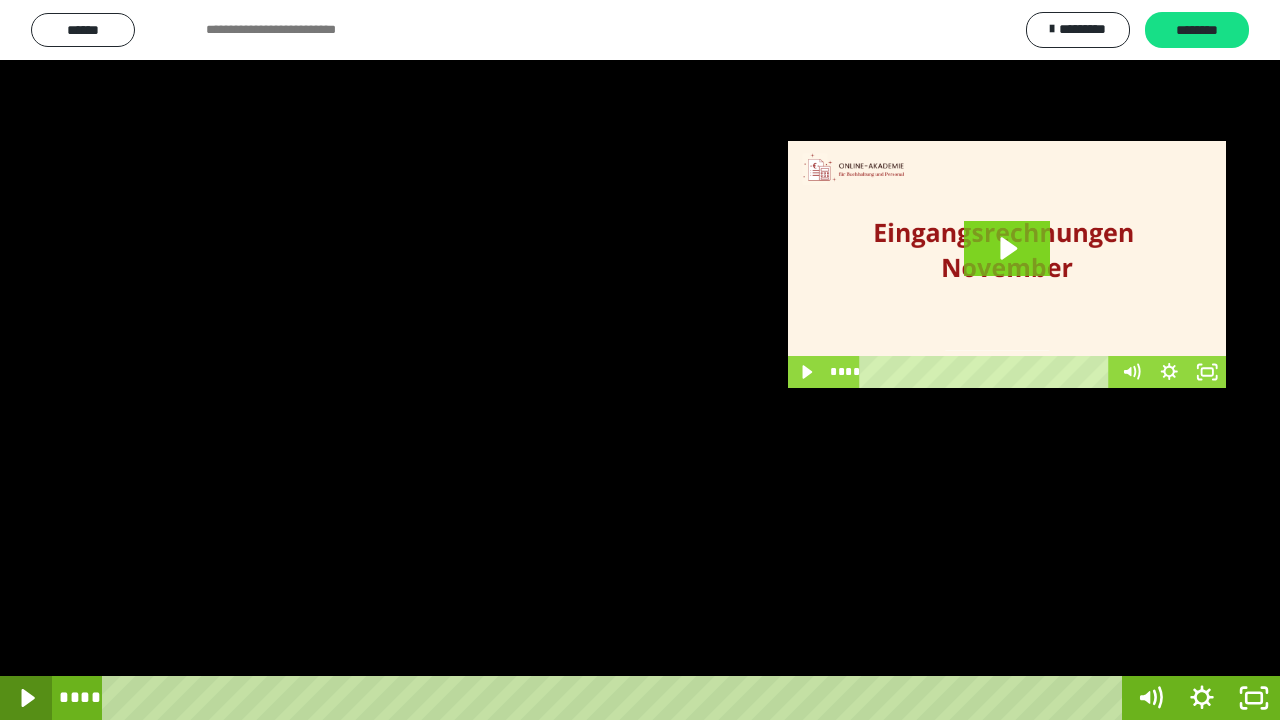 click 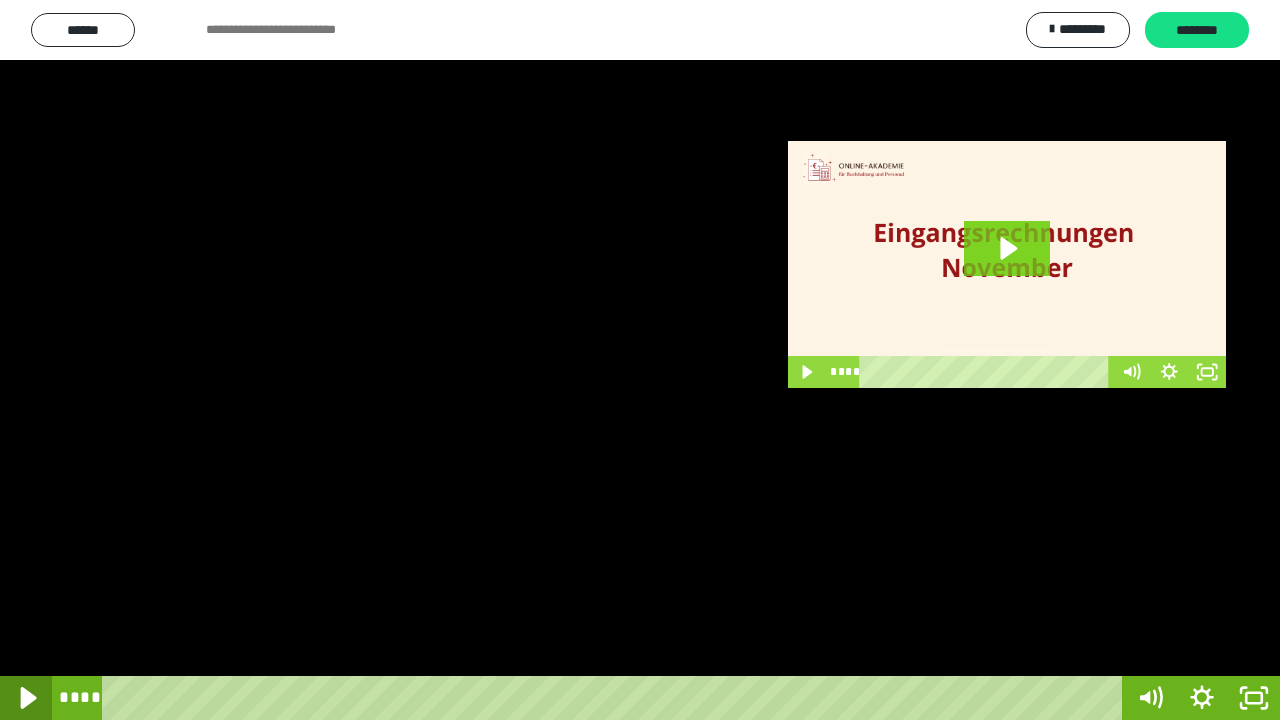 click 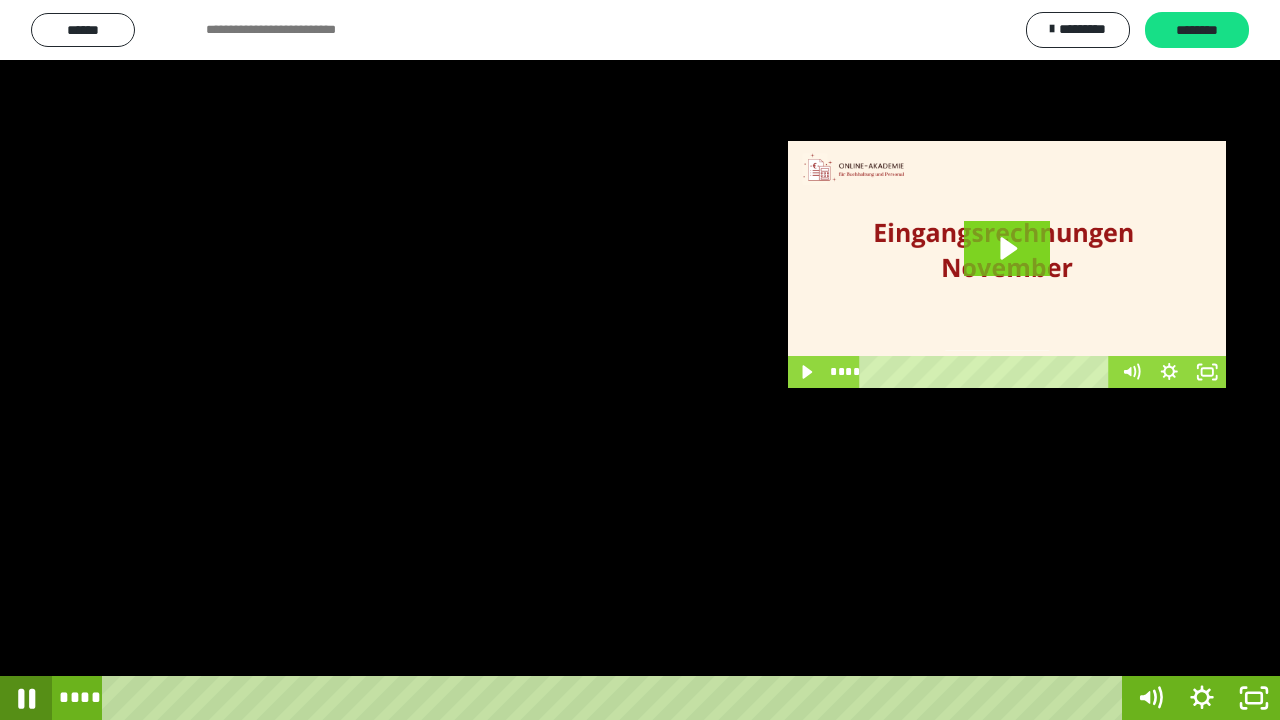 click 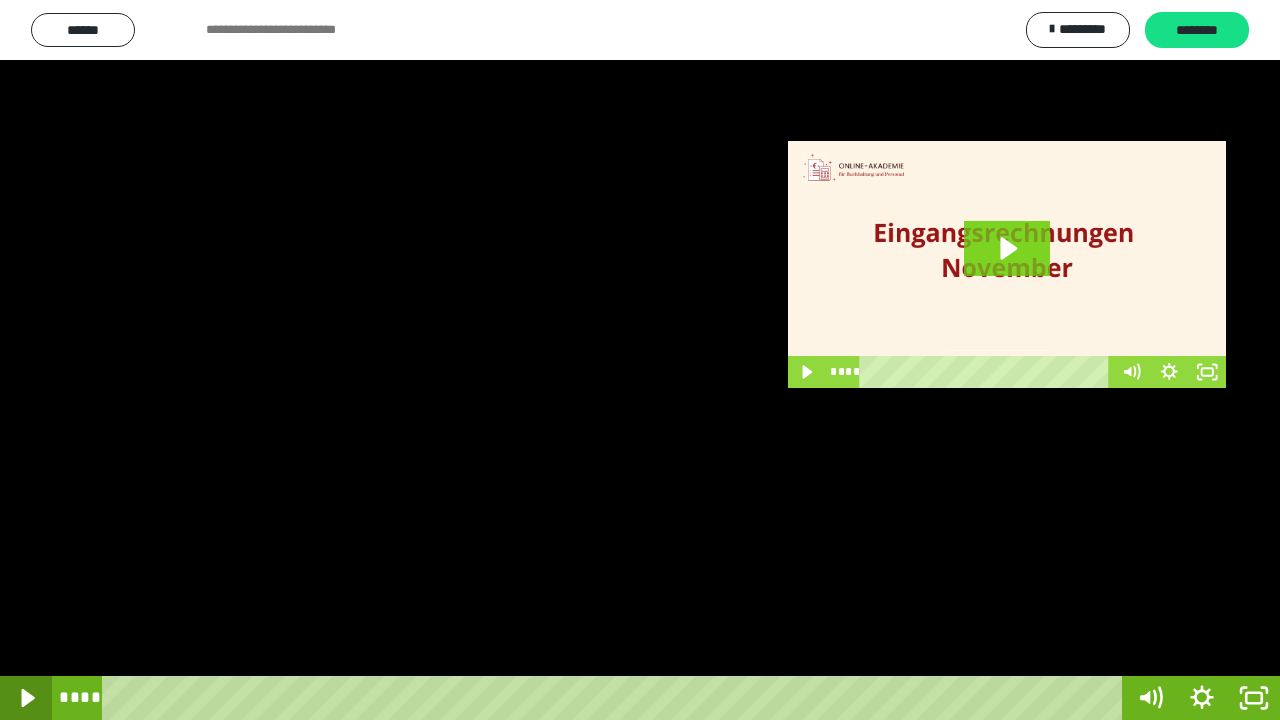 click 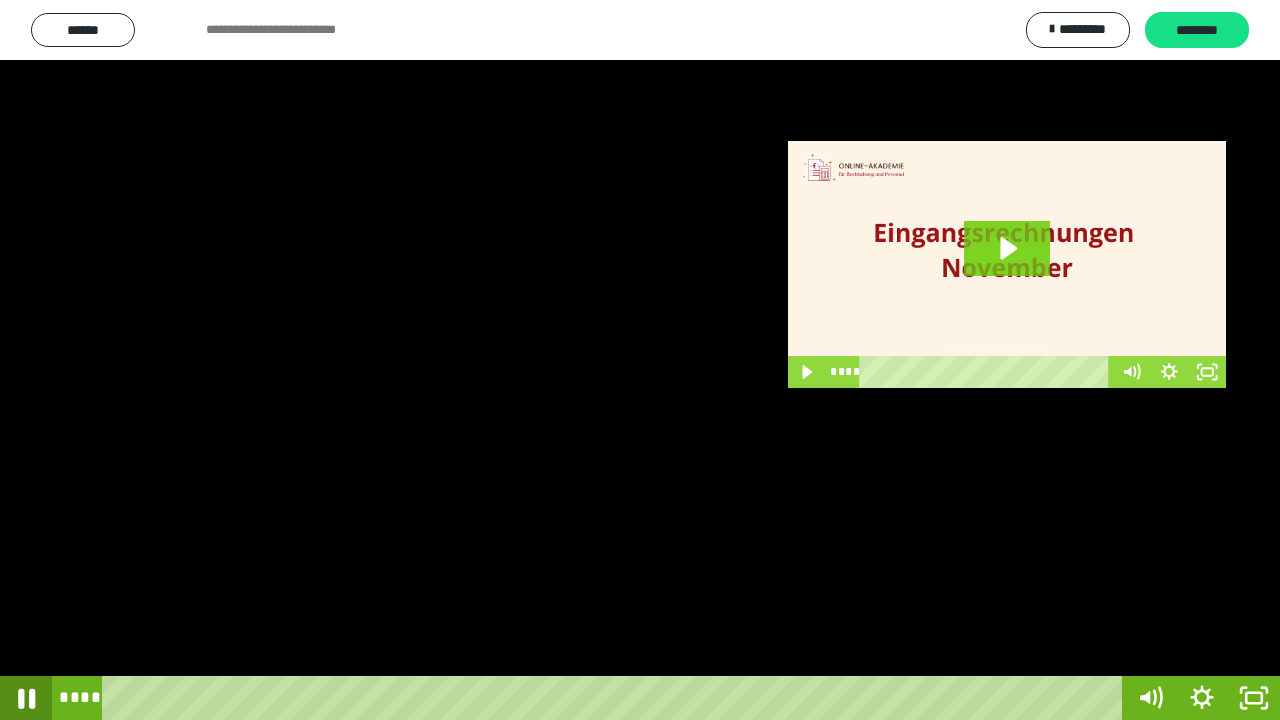 click 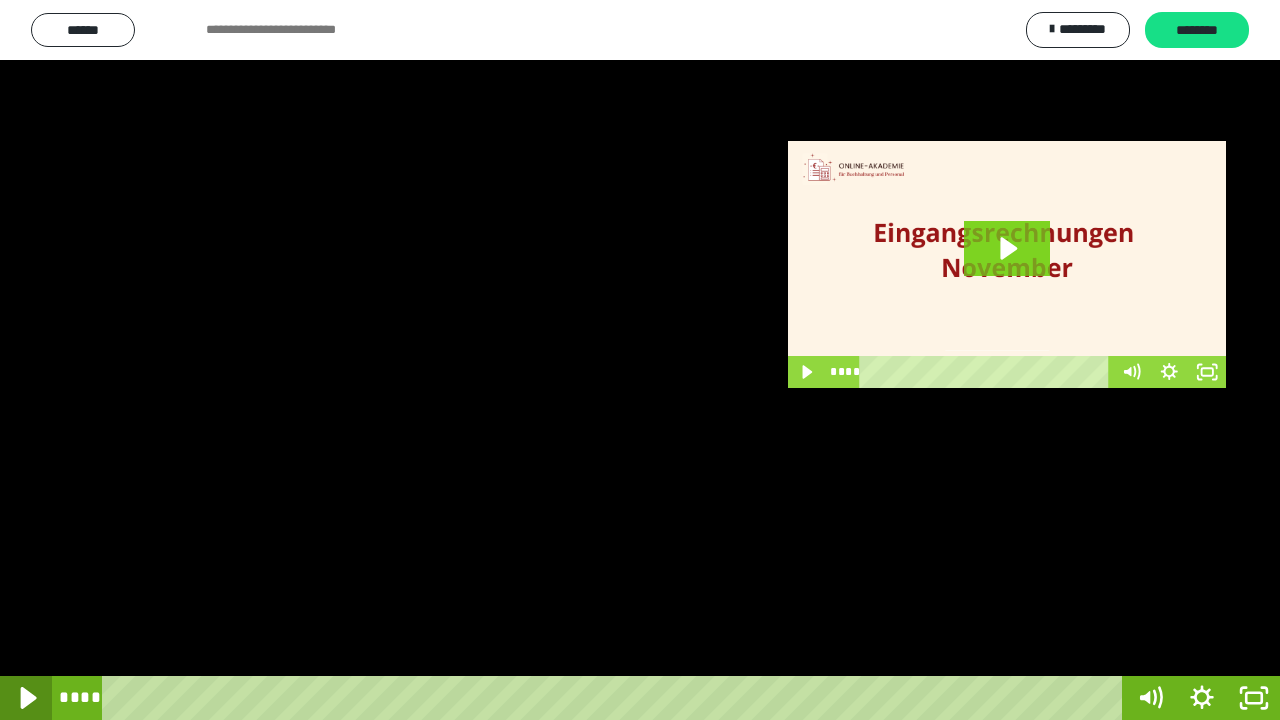 click 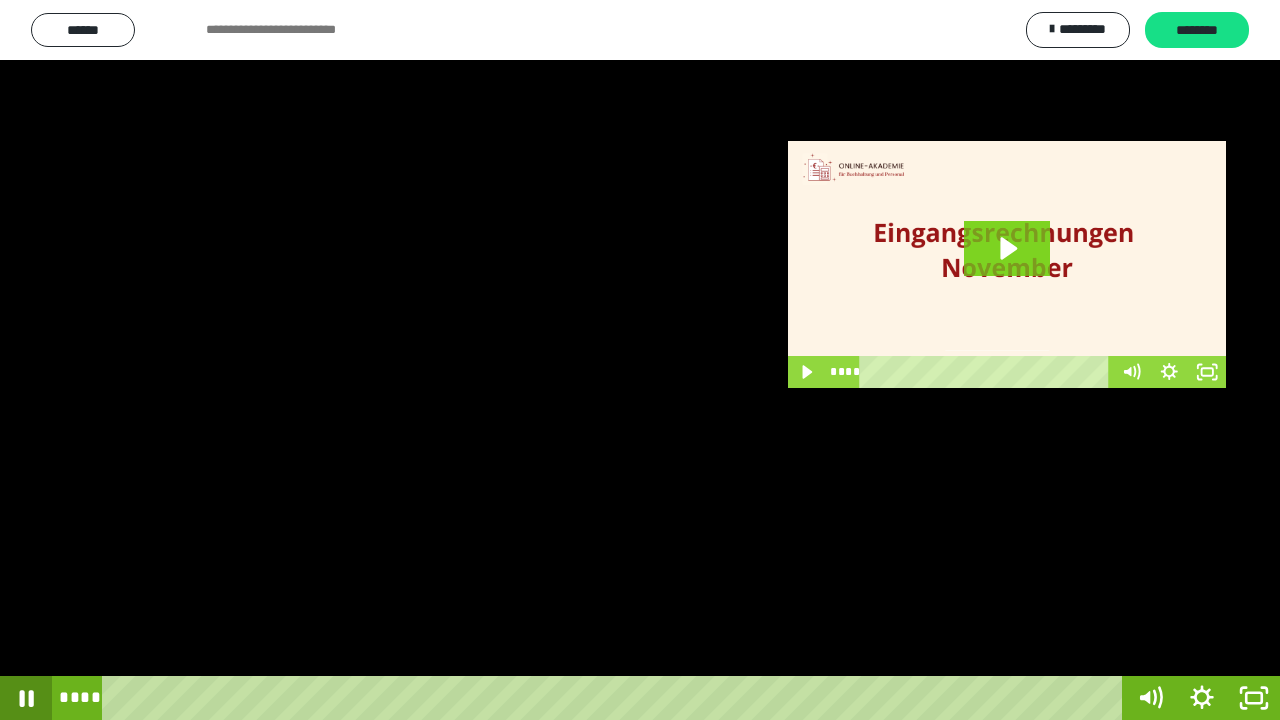 click 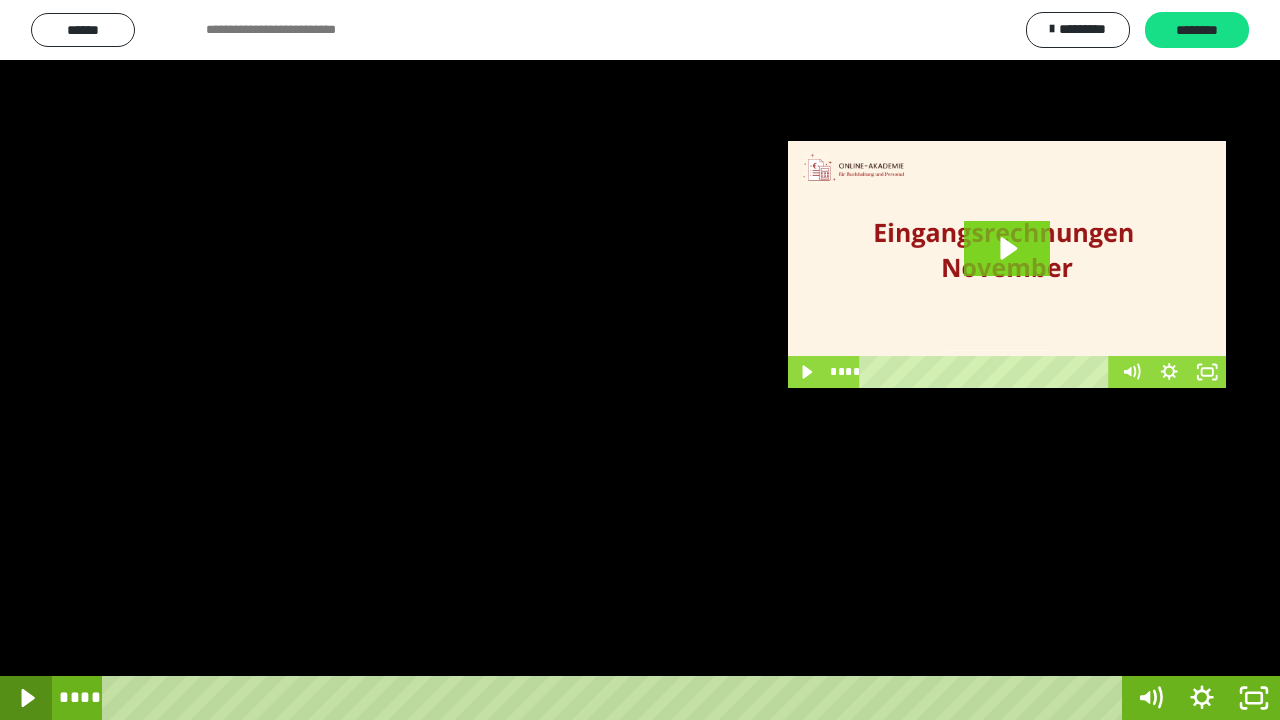click 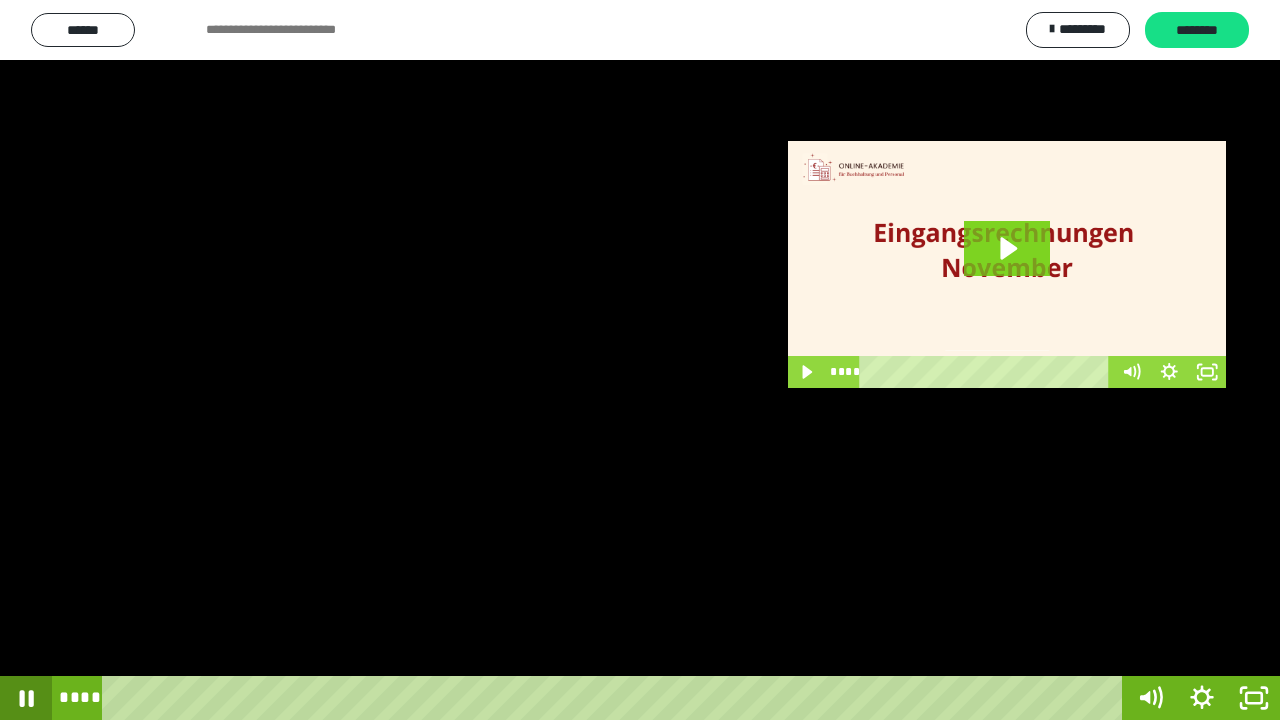 click 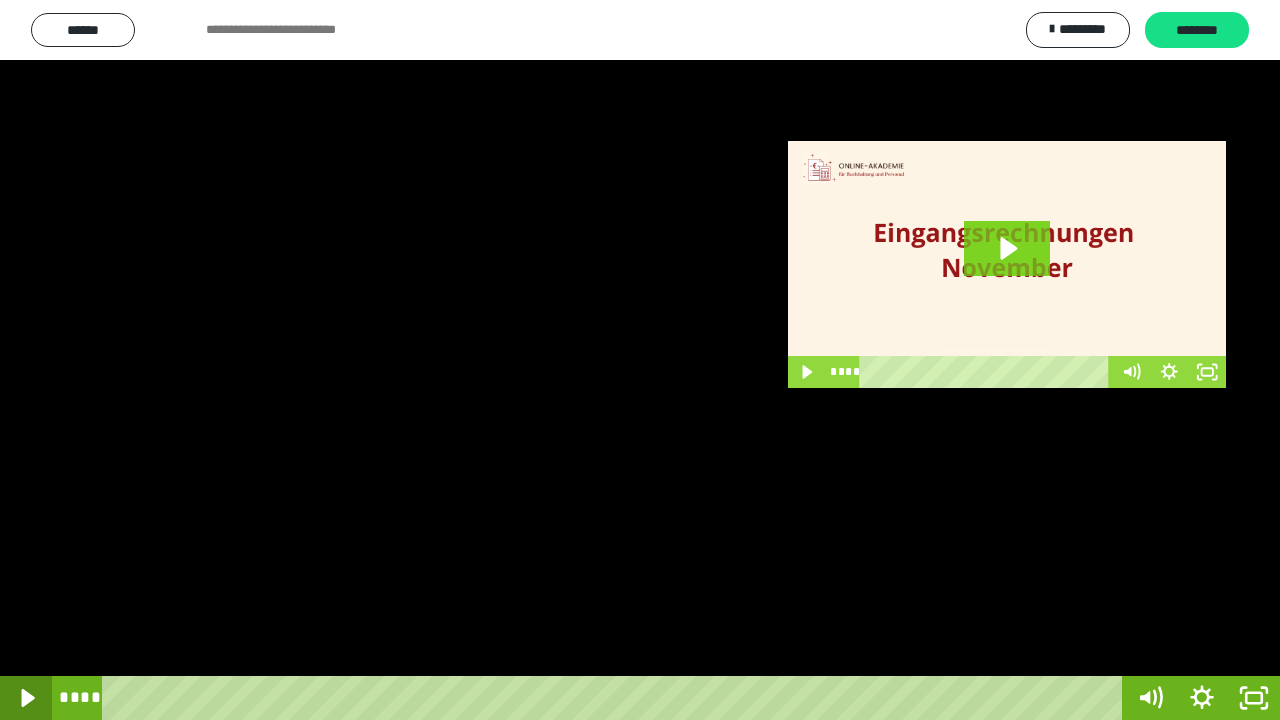 click 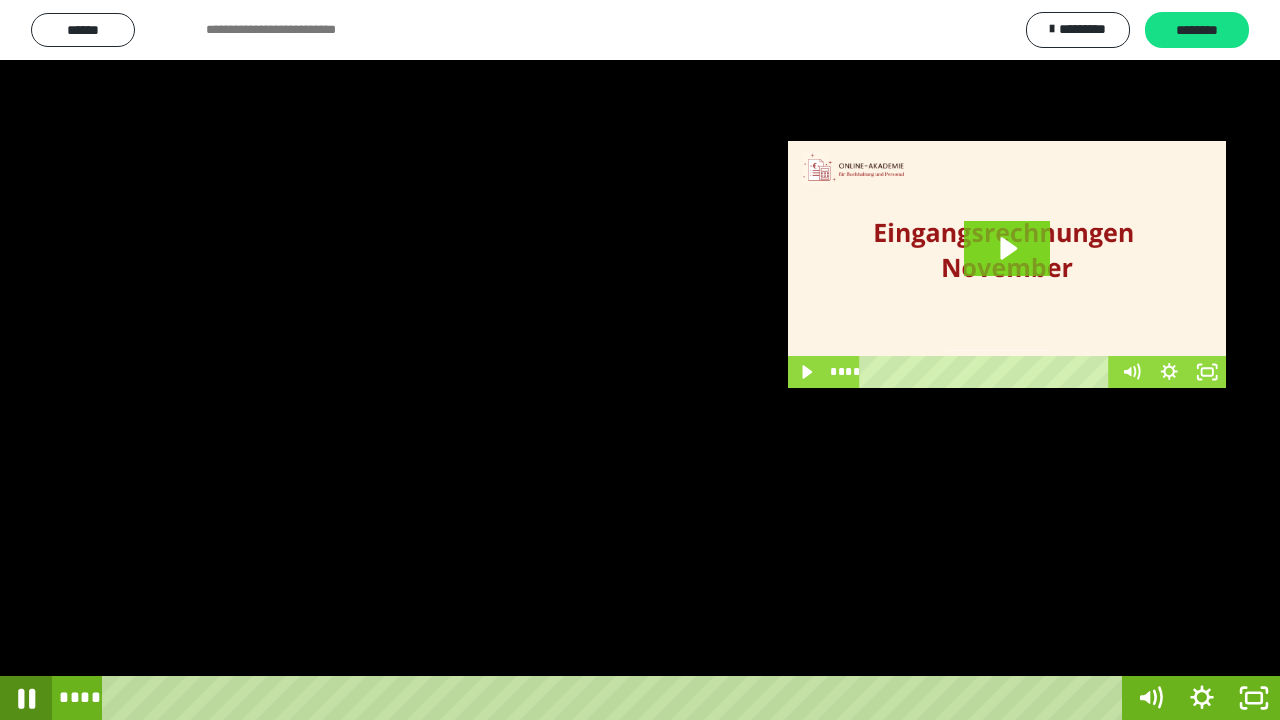 click 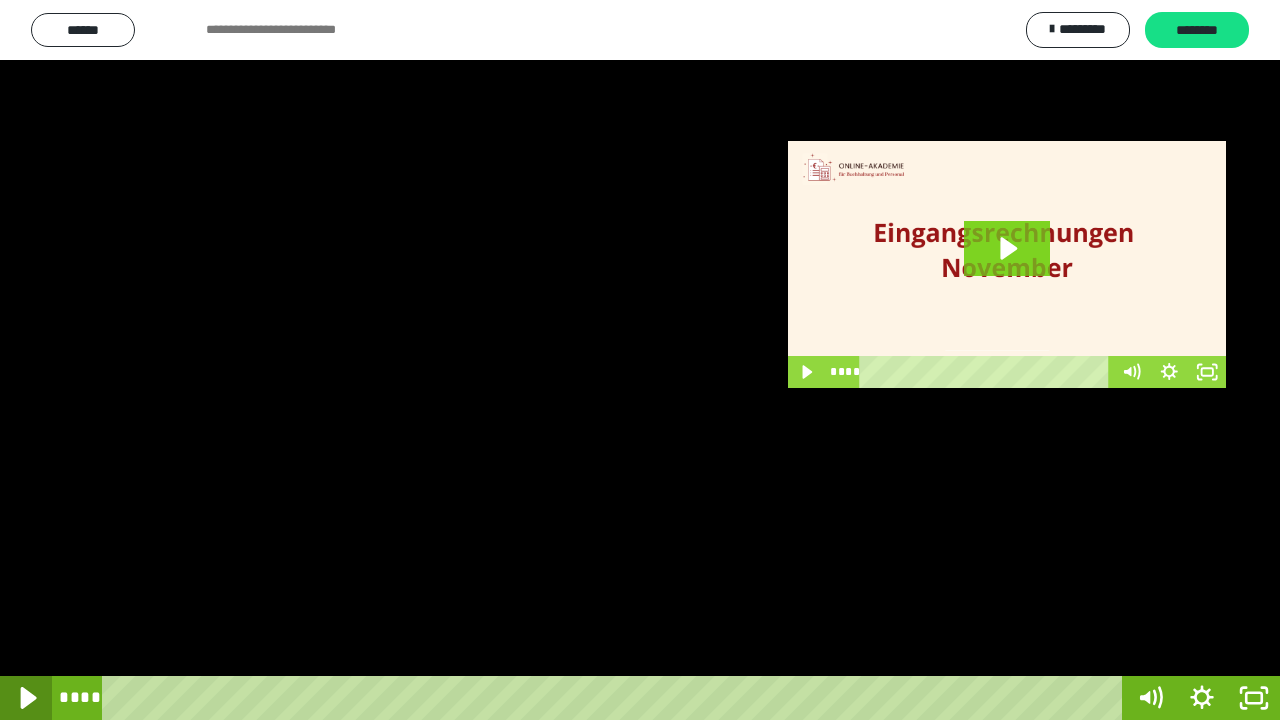 click 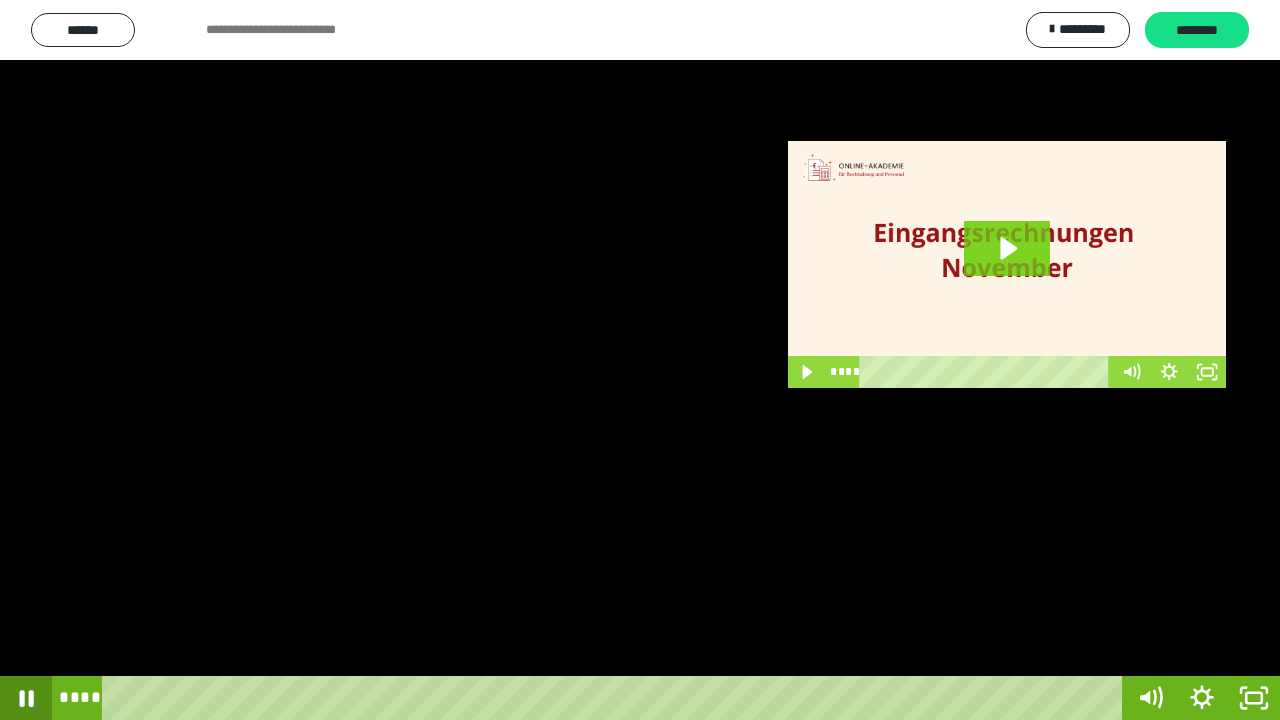 click 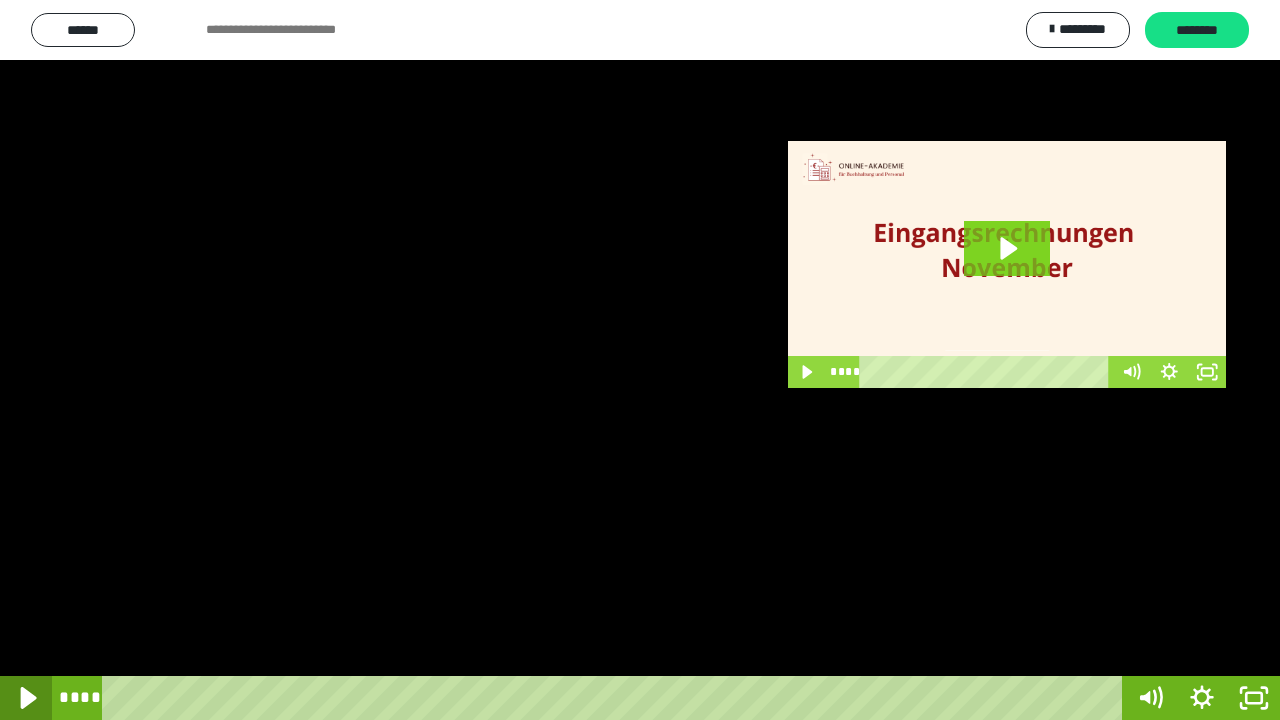 click 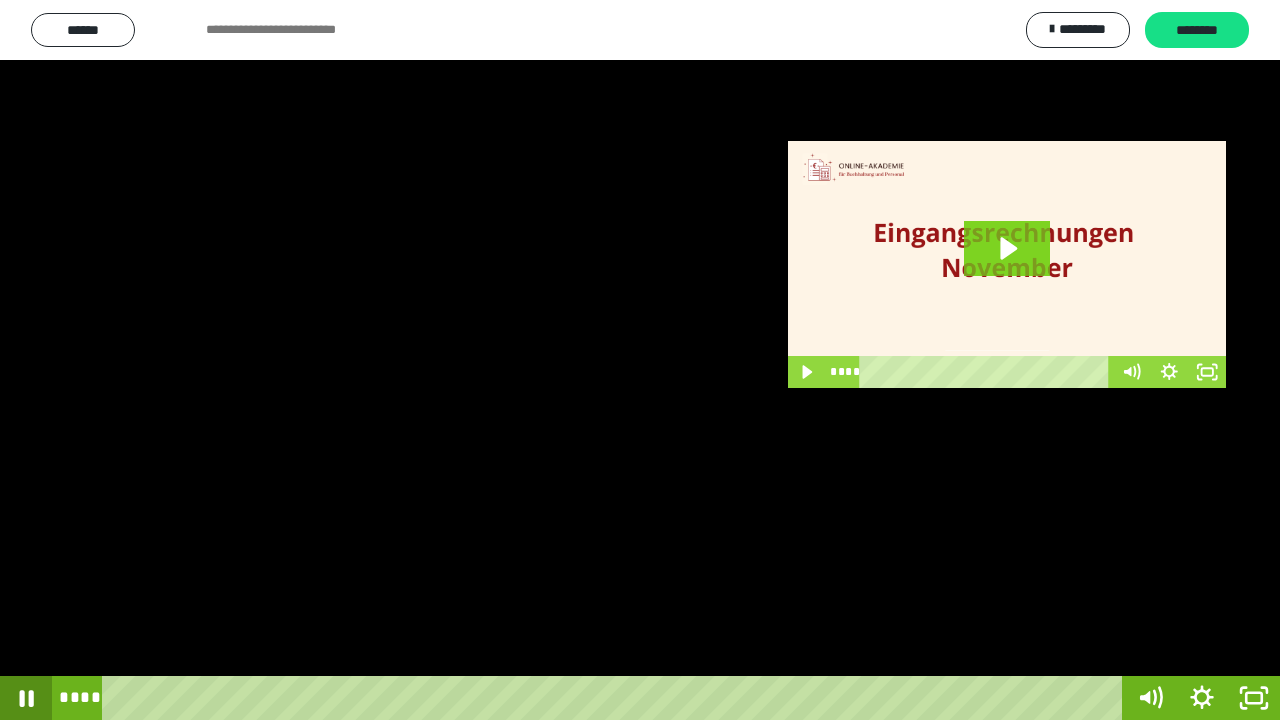 click 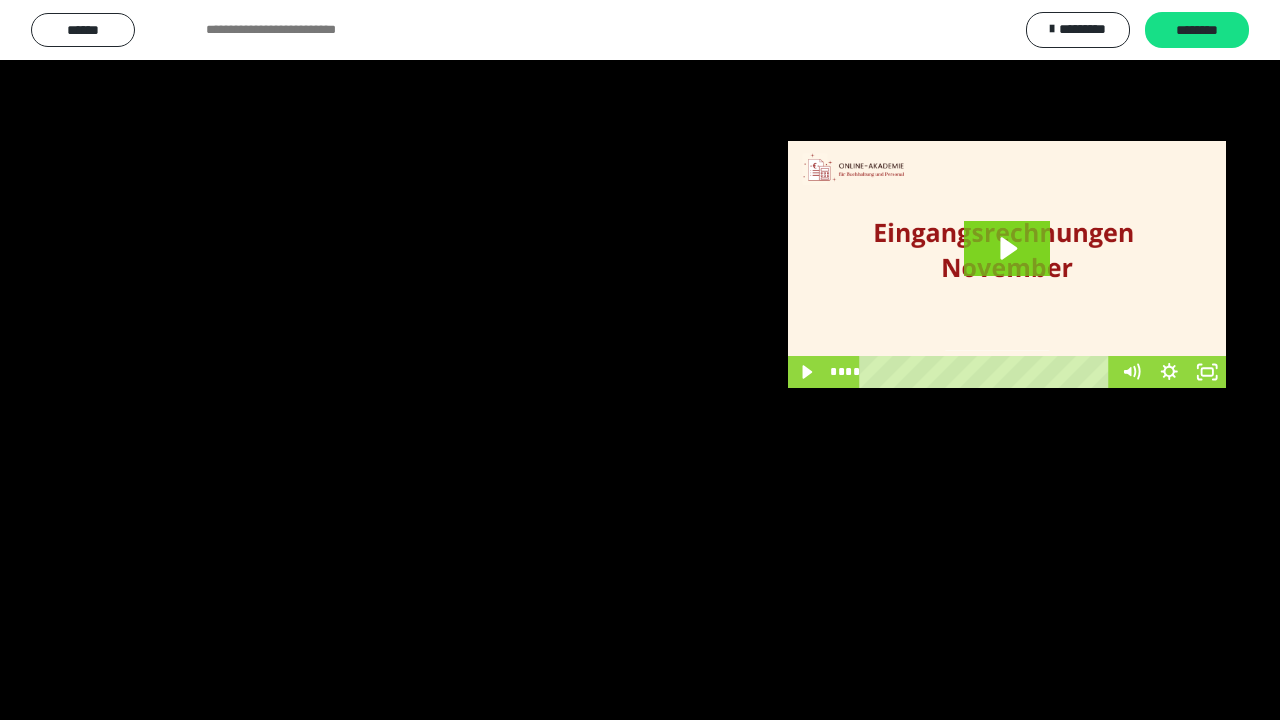 click at bounding box center [640, 360] 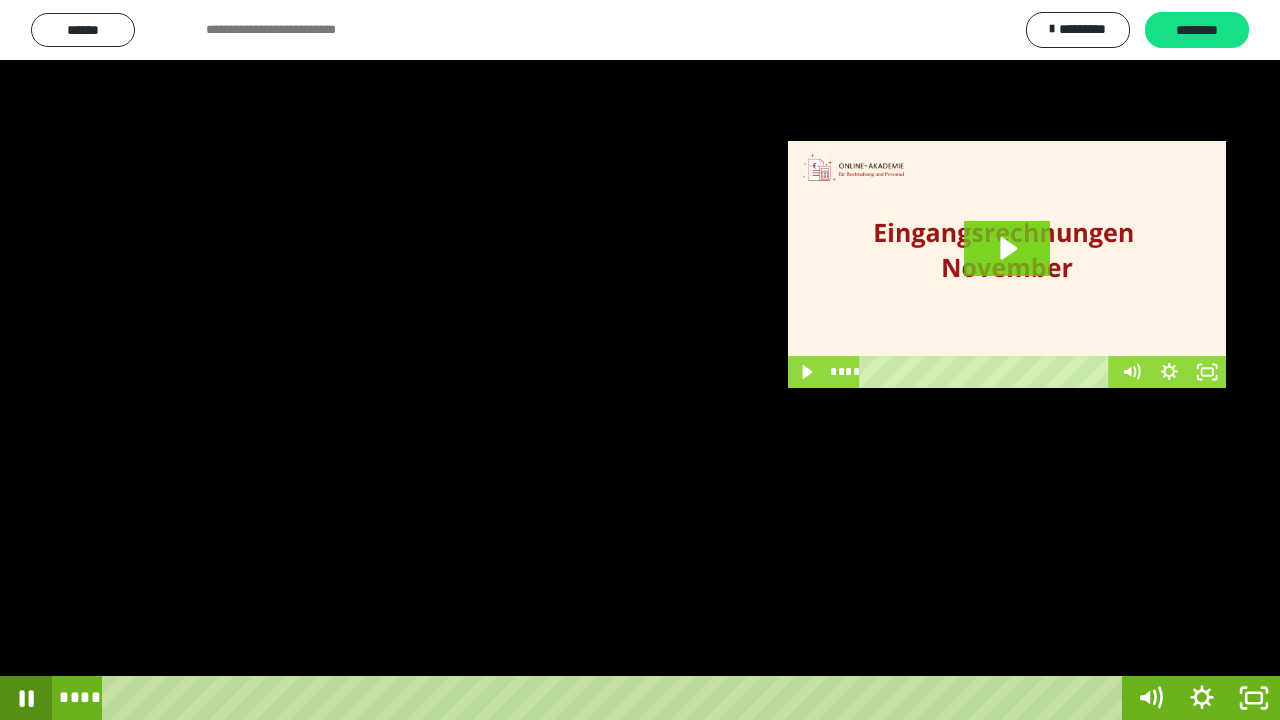 click 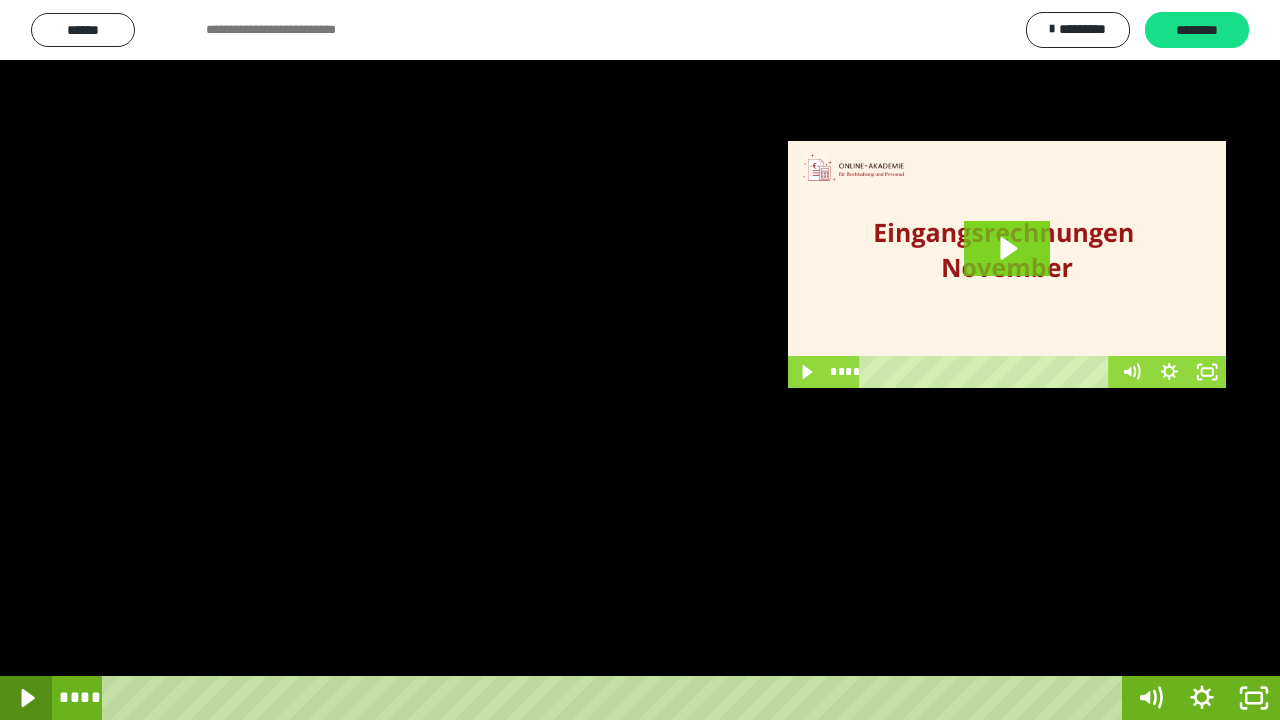 click 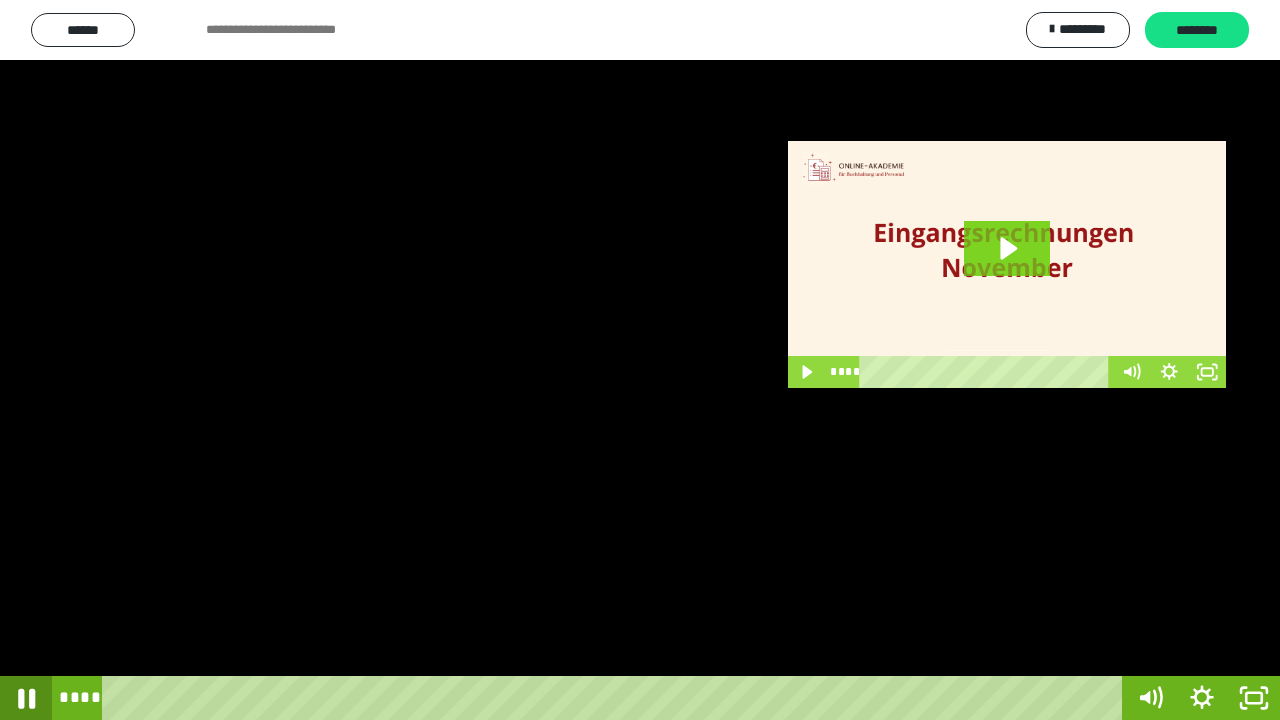 click 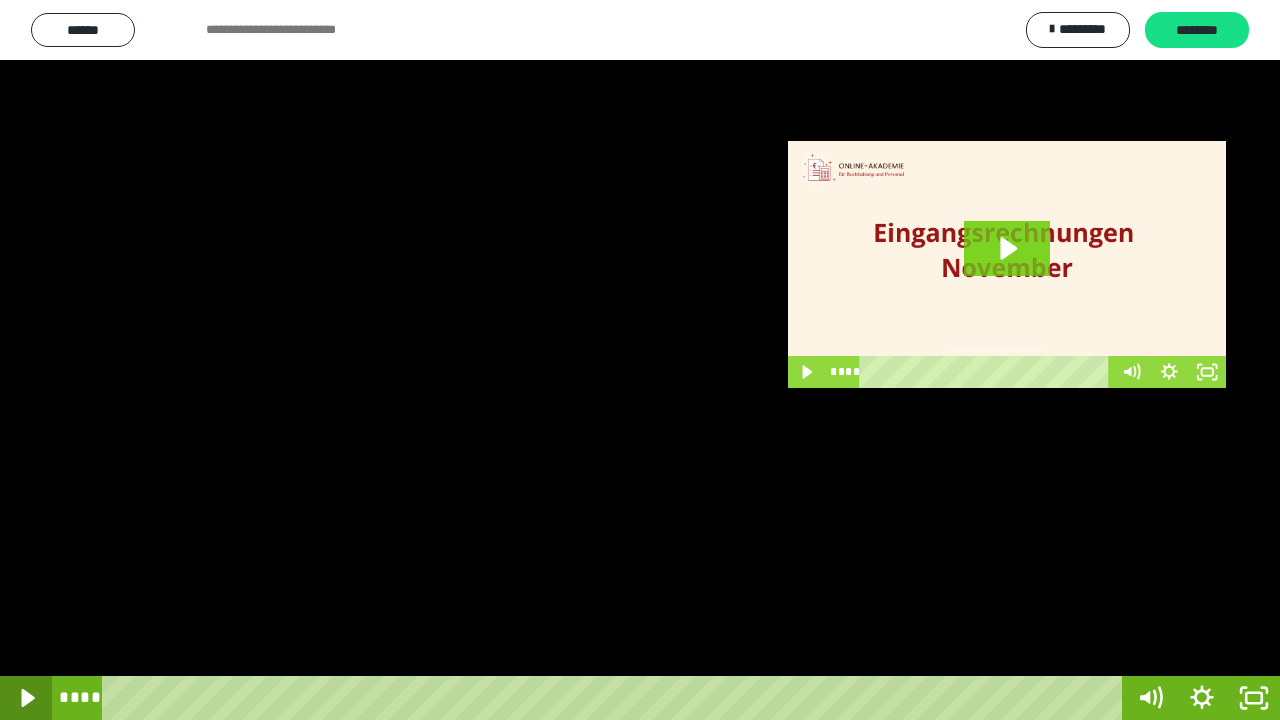click 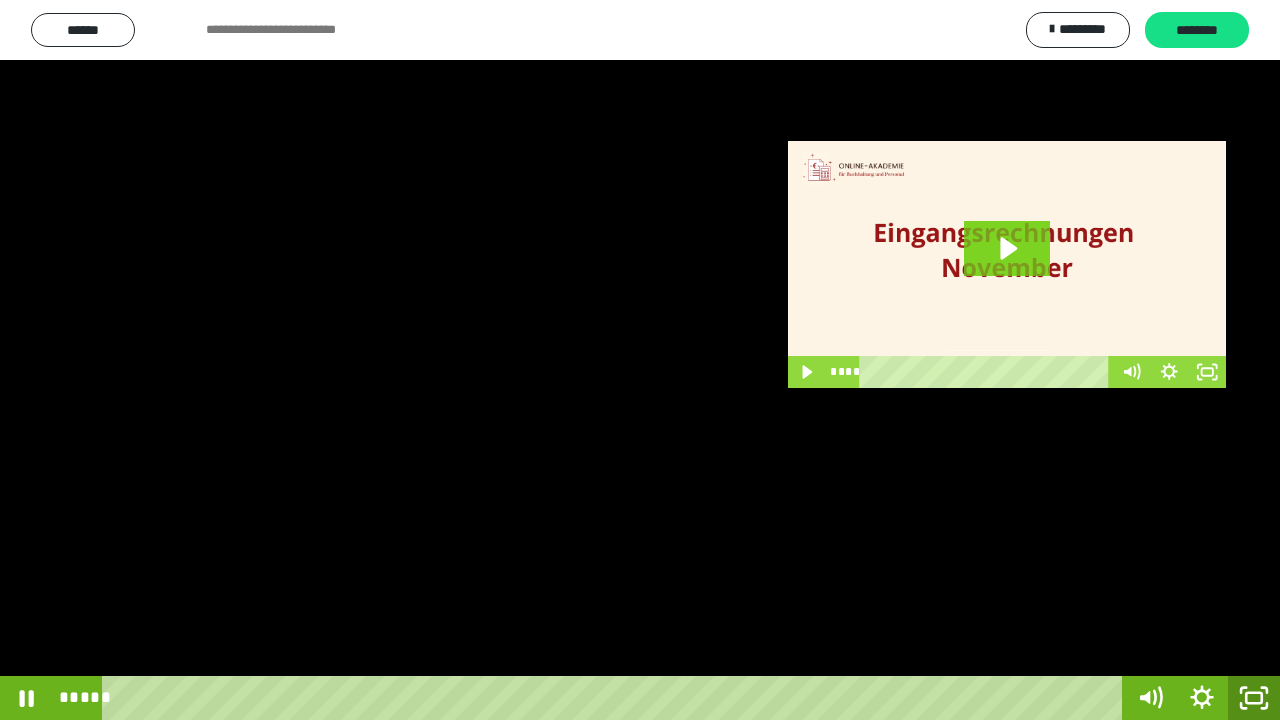 click 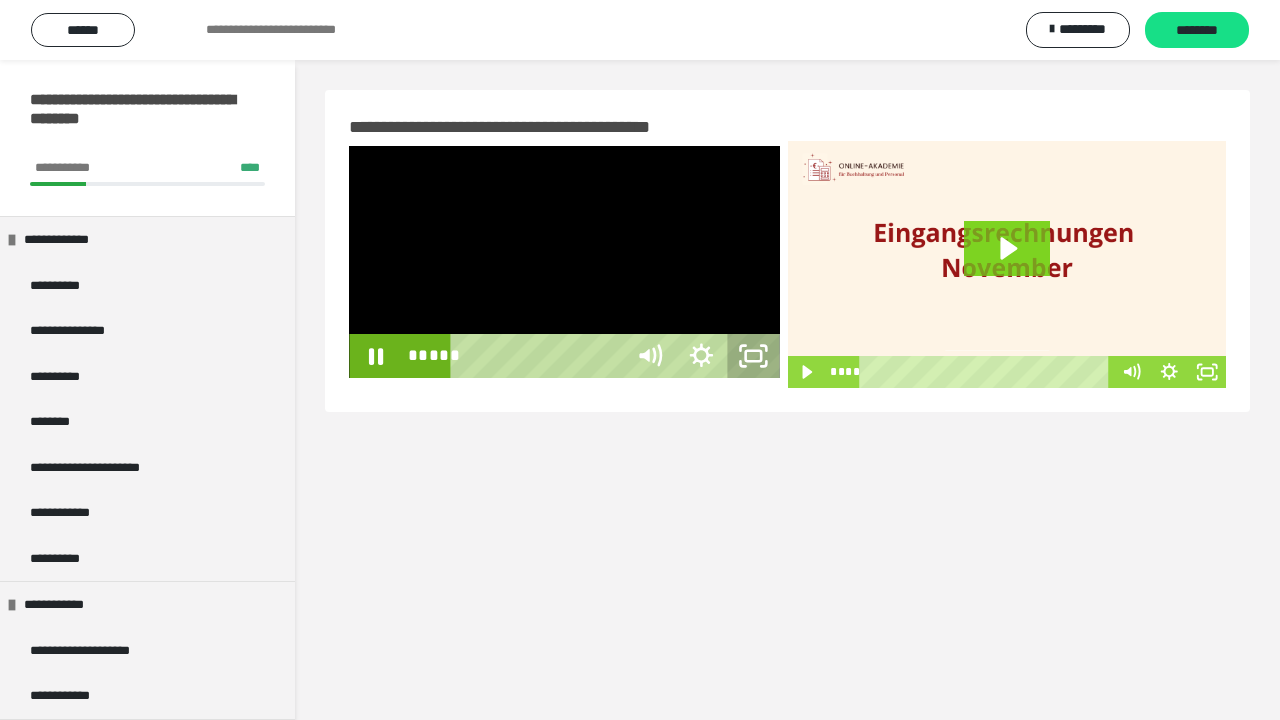 click on "**********" at bounding box center [787, 420] 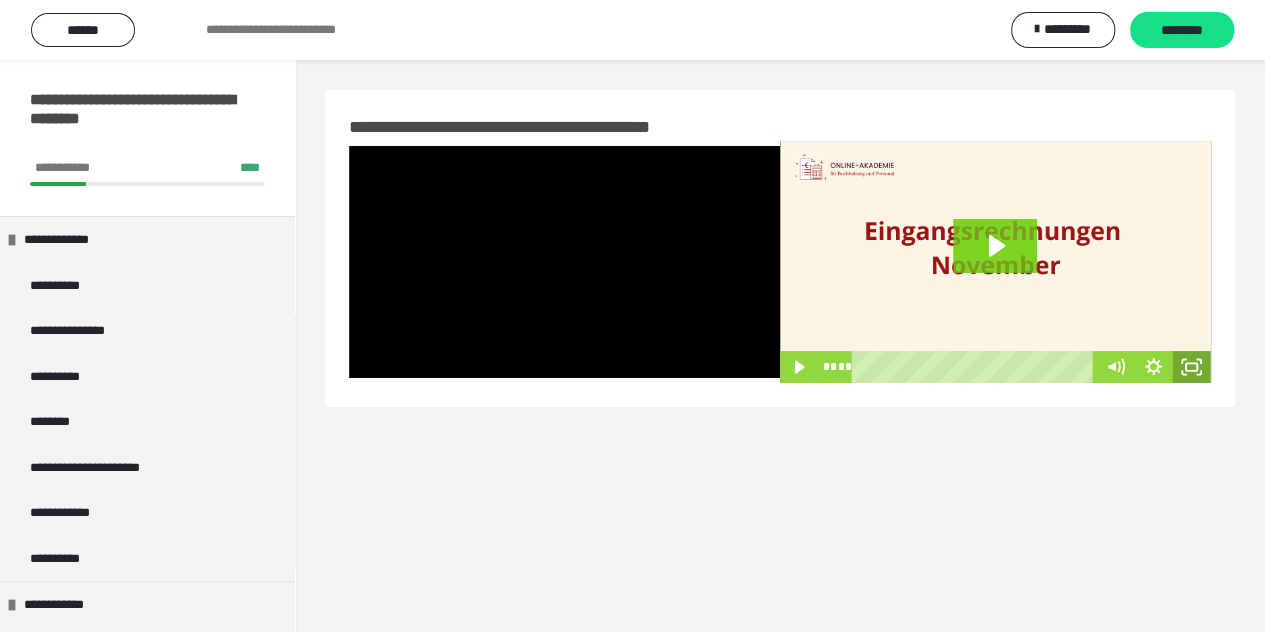 click 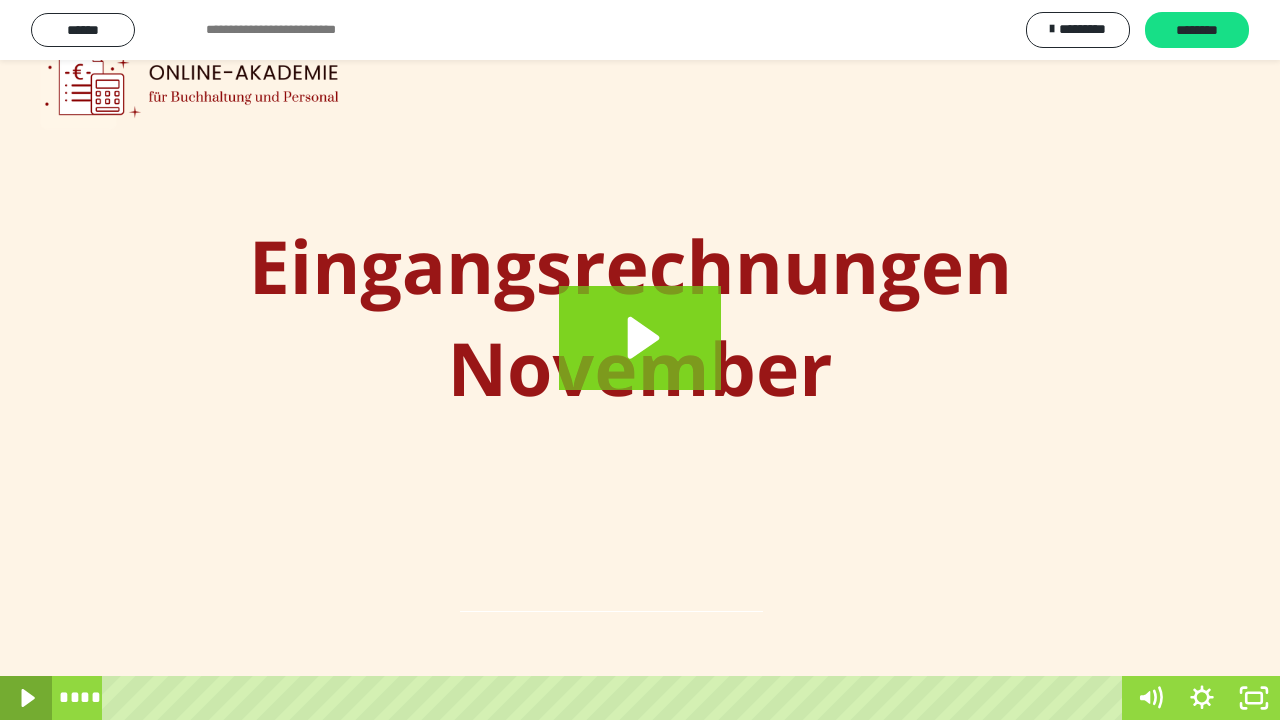 click 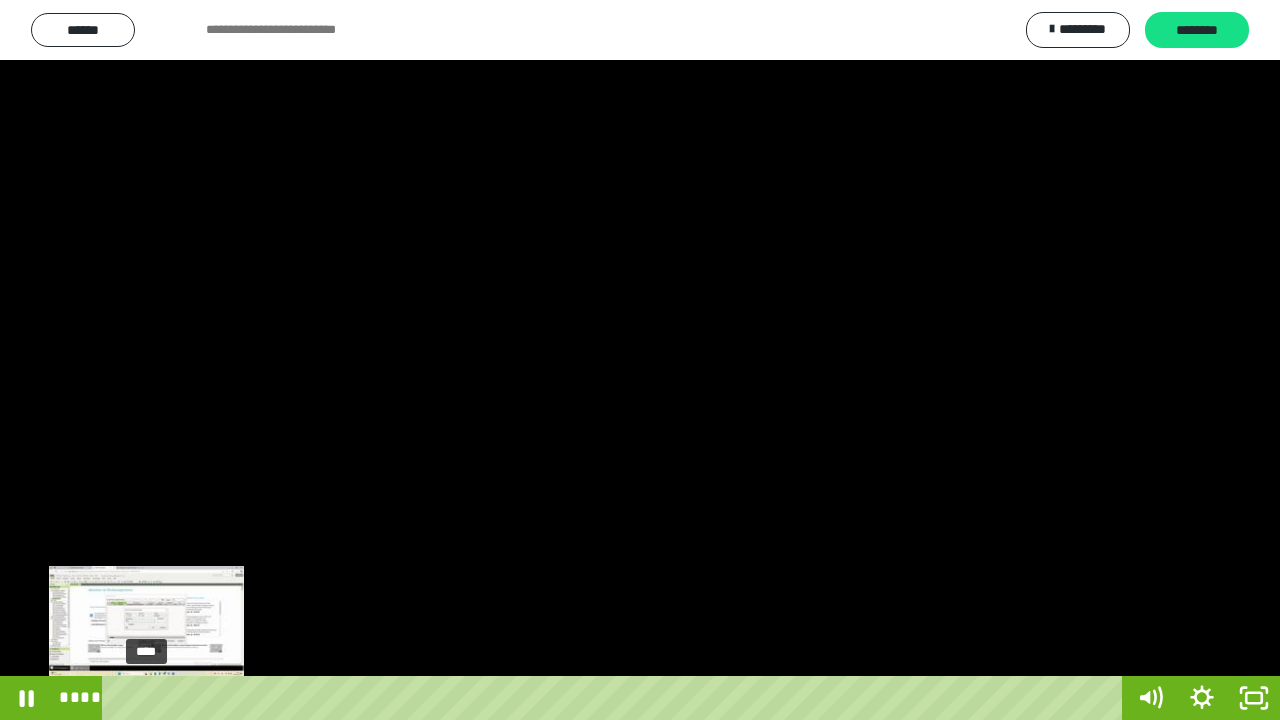 drag, startPoint x: 146, startPoint y: 694, endPoint x: 118, endPoint y: 698, distance: 28.284271 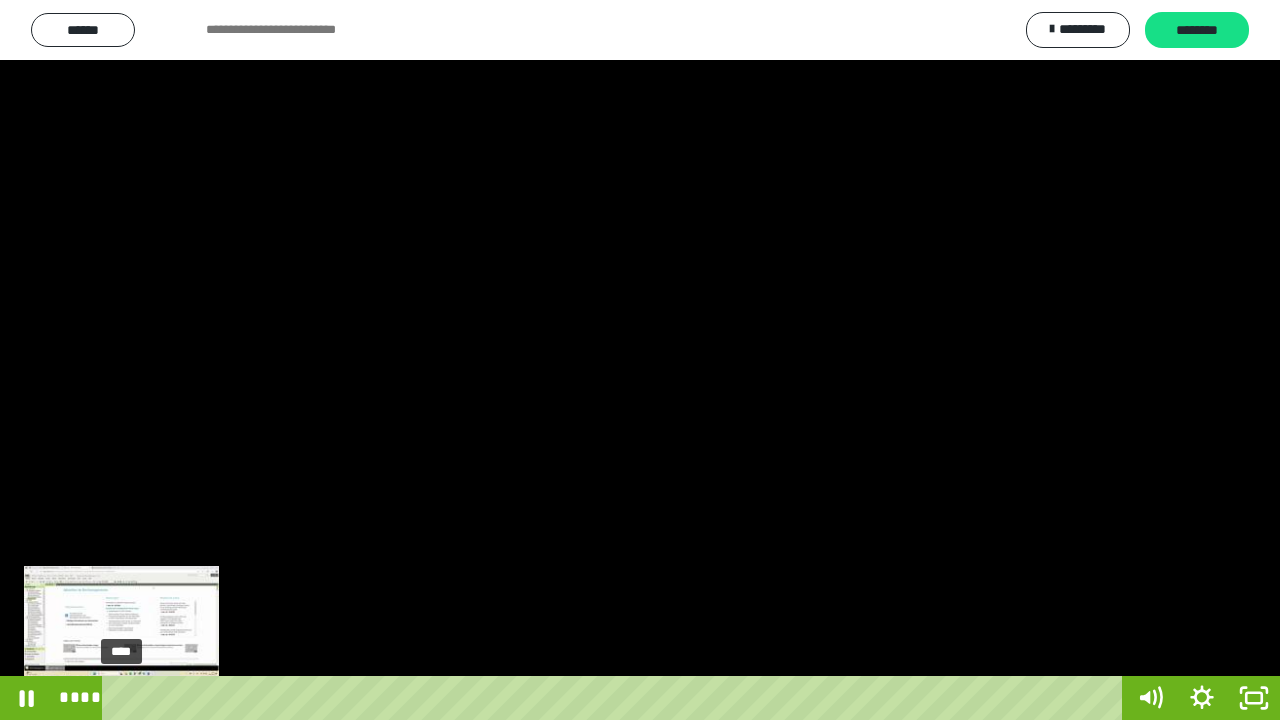 click on "****" at bounding box center (616, 698) 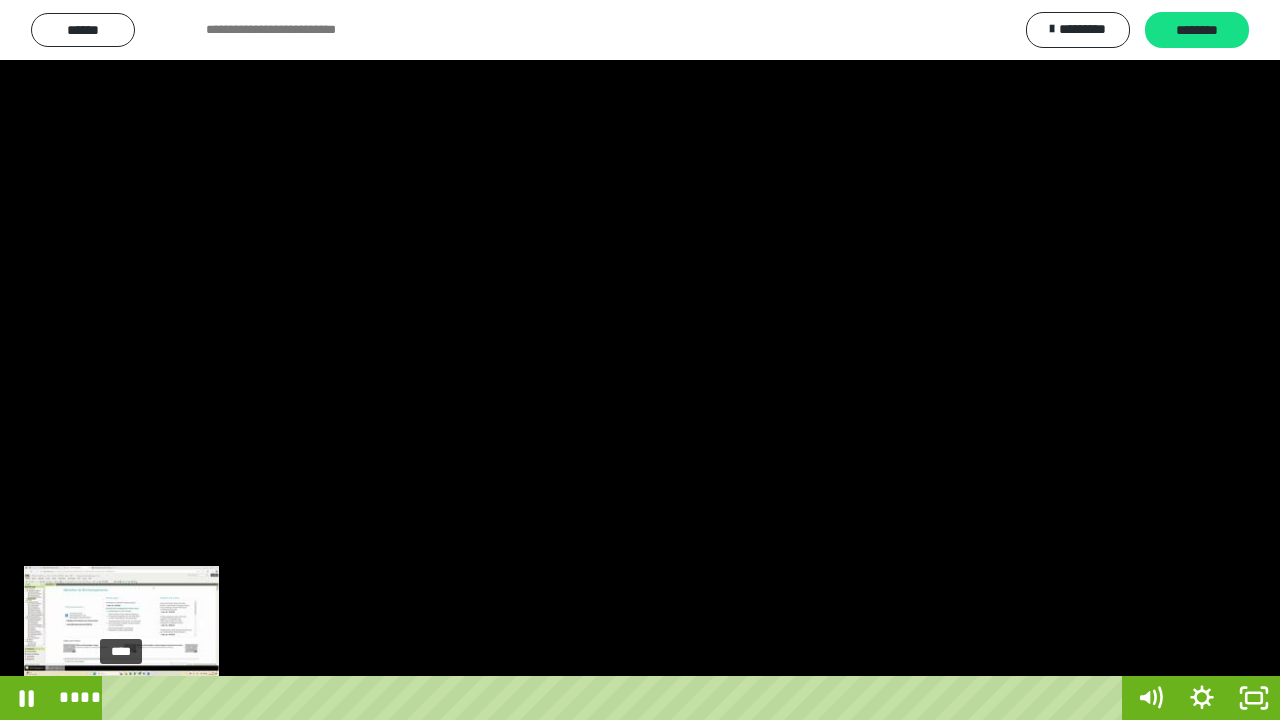click at bounding box center (121, 698) 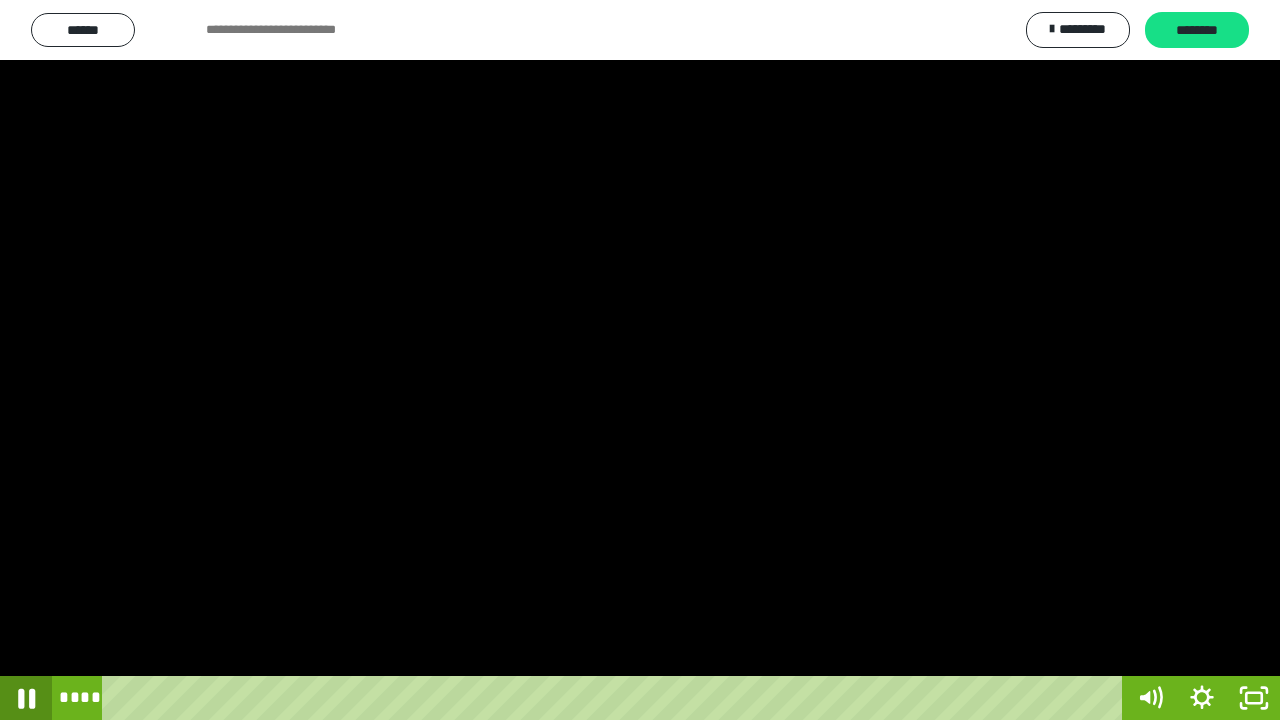 click 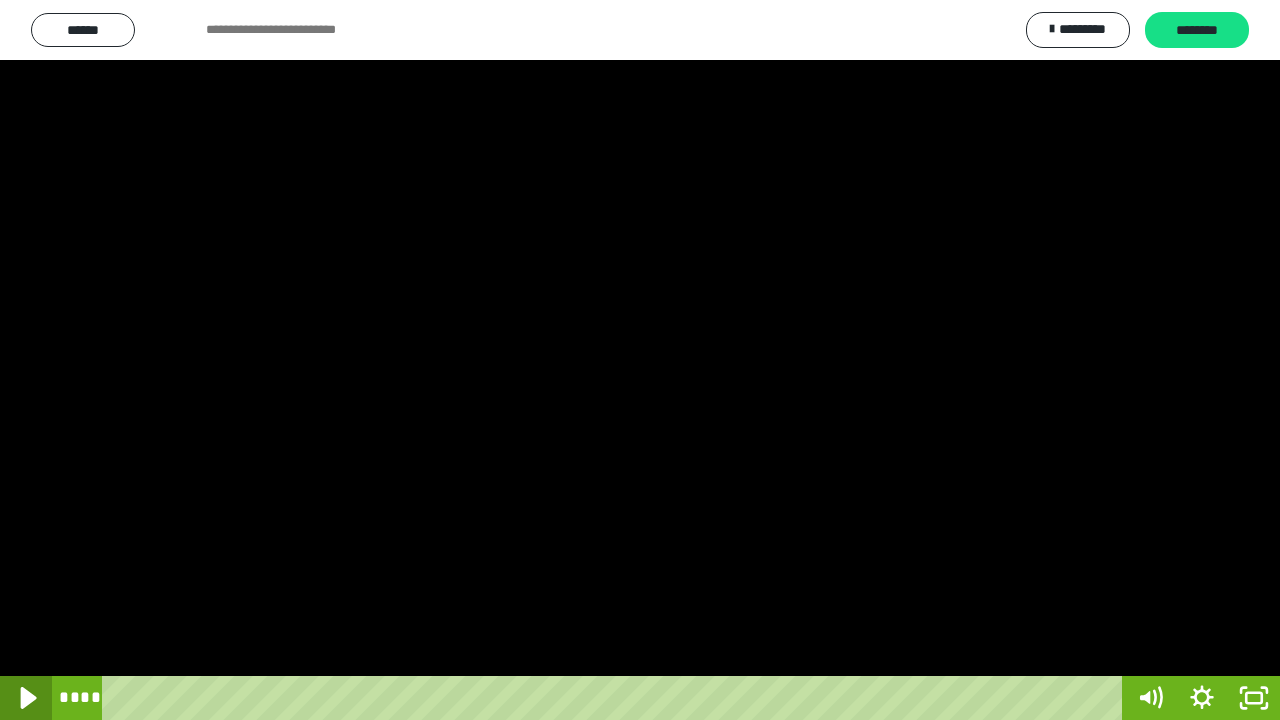 click 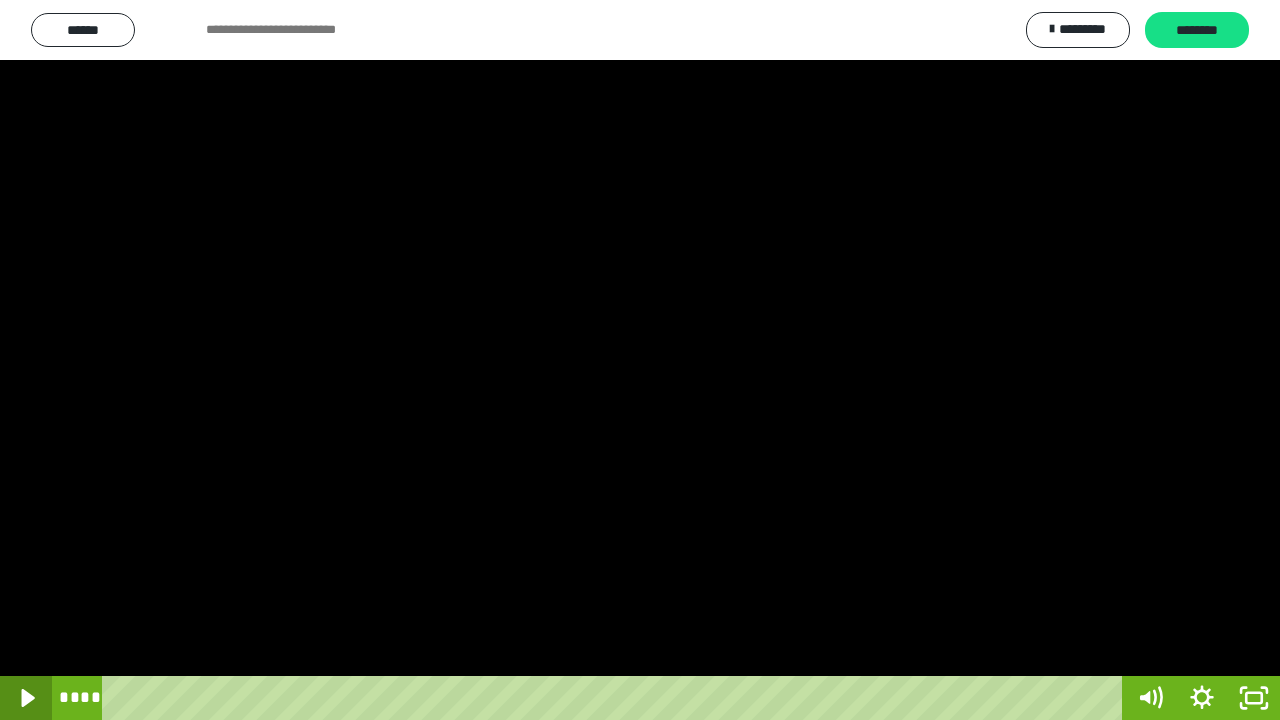 click 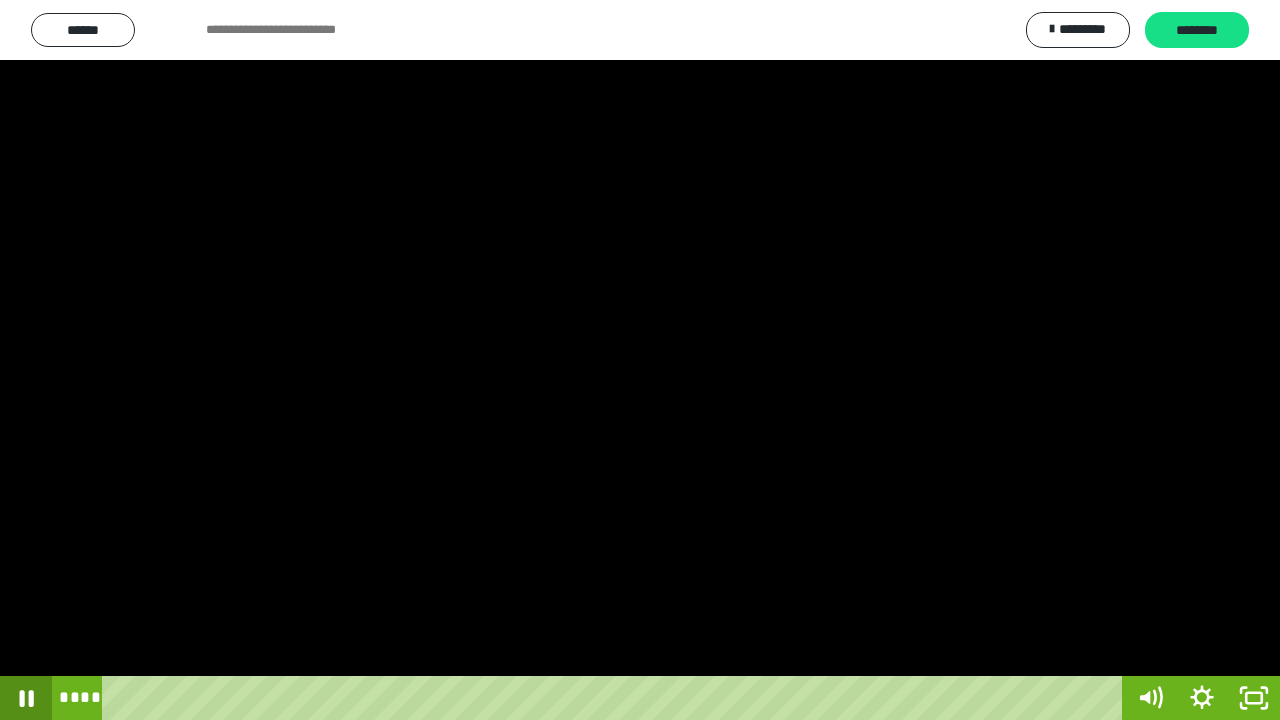 click 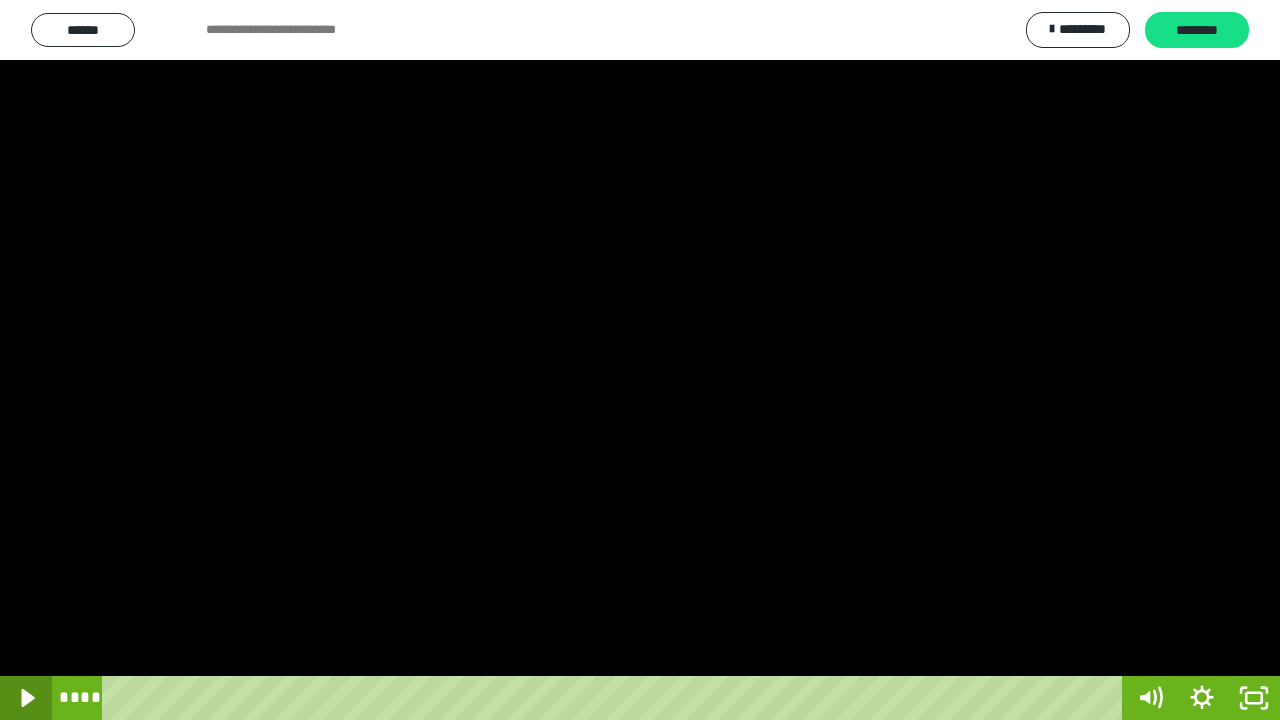 click 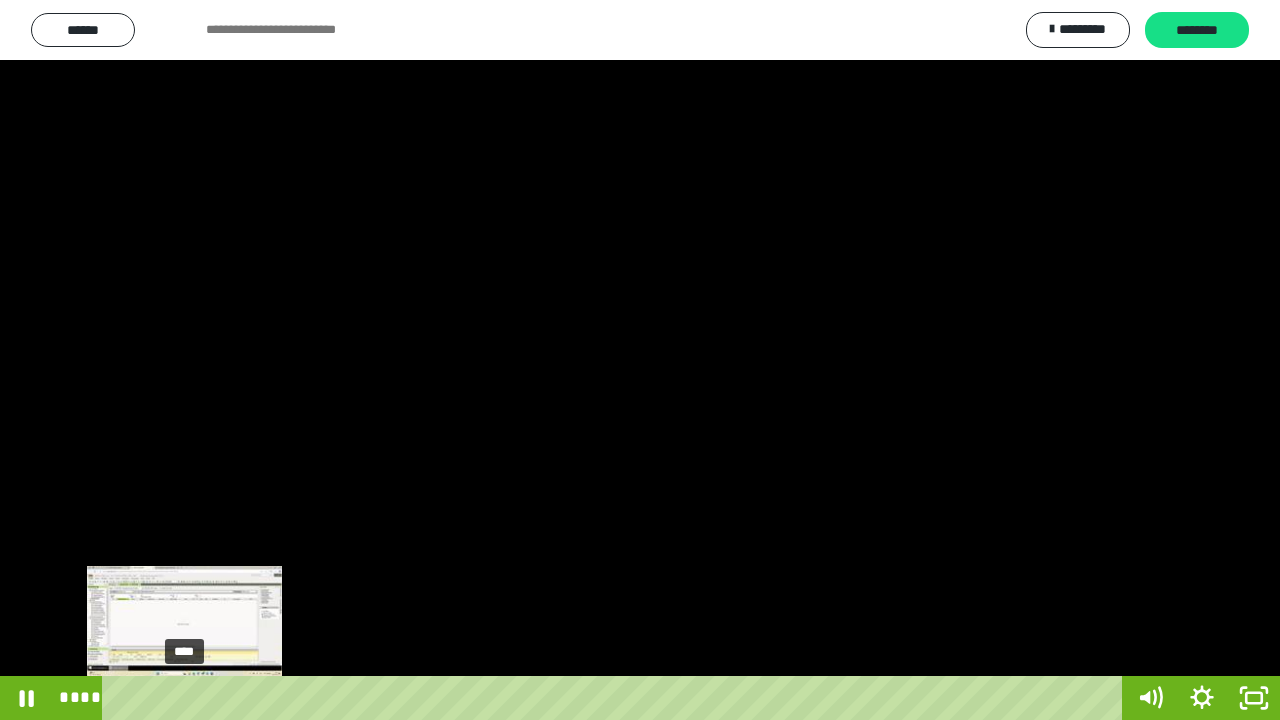 click at bounding box center (184, 698) 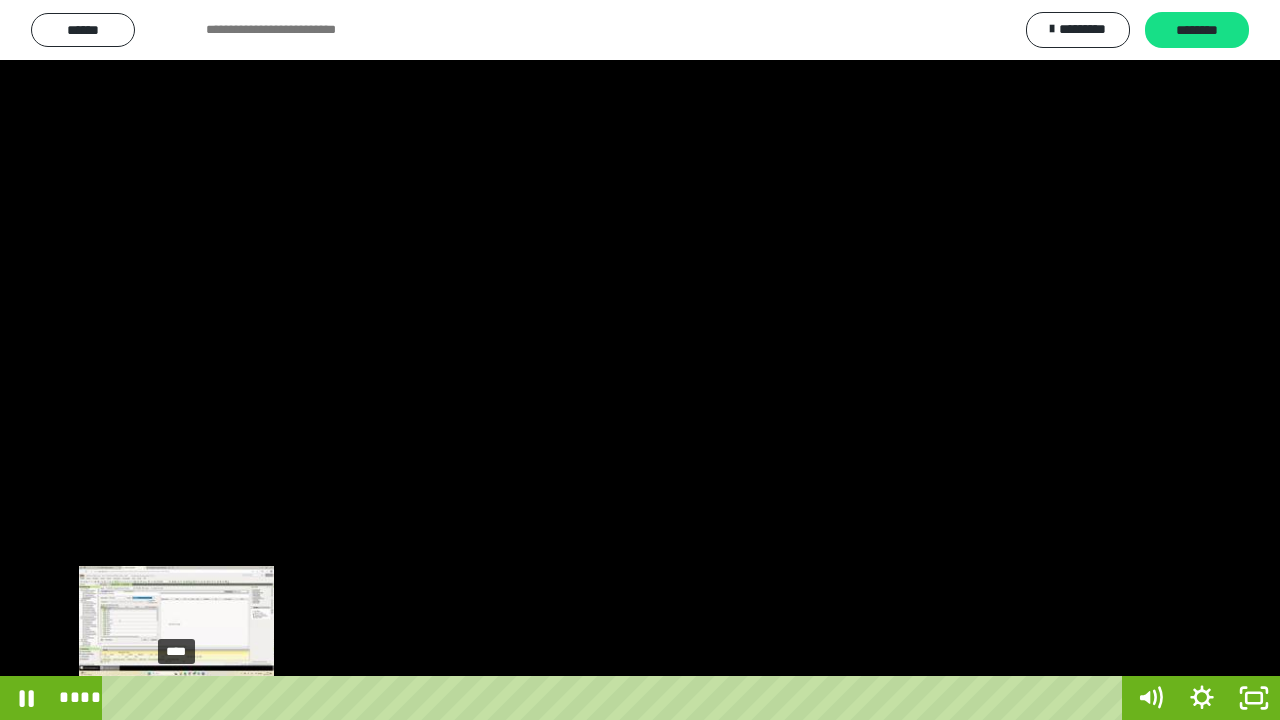 click on "****" at bounding box center (616, 698) 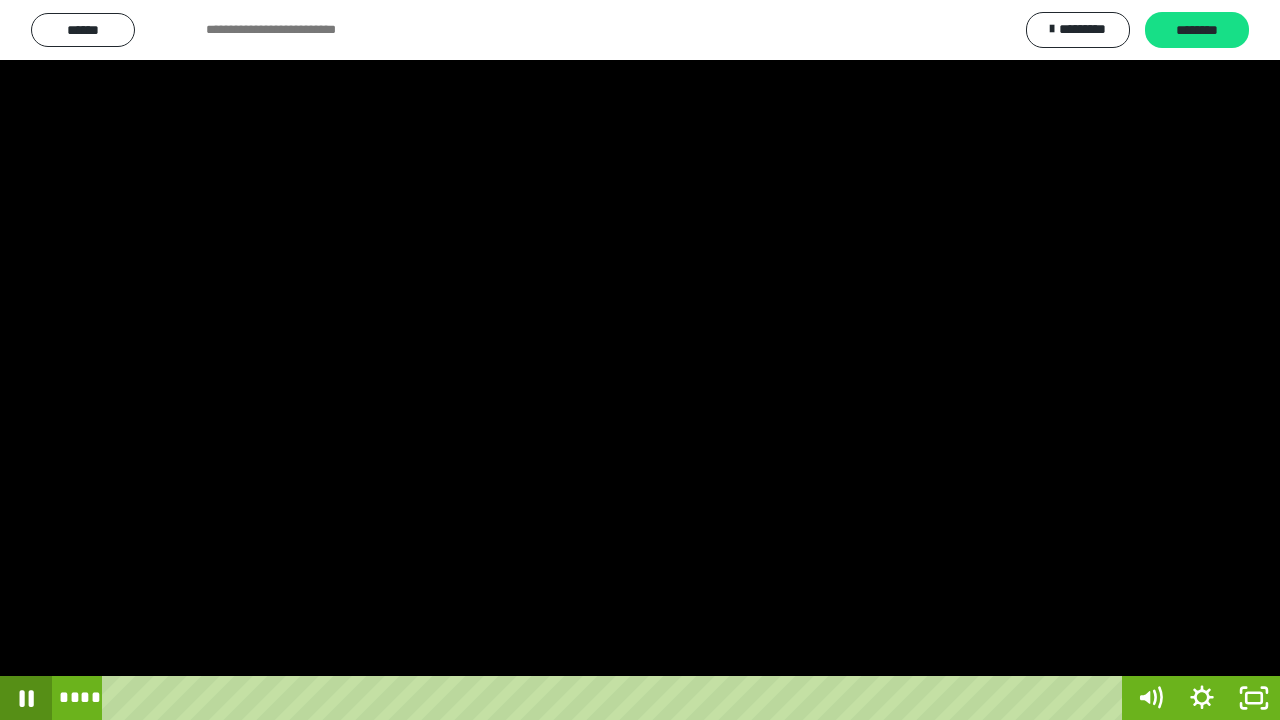 click 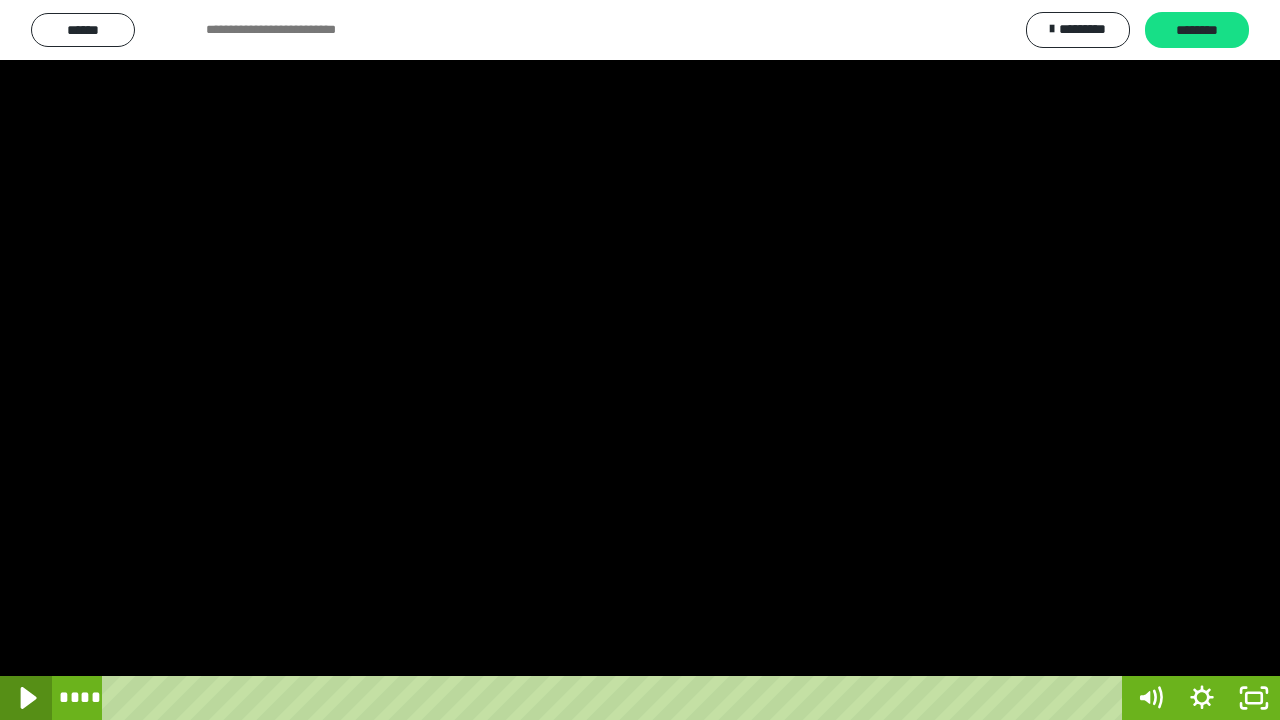 click 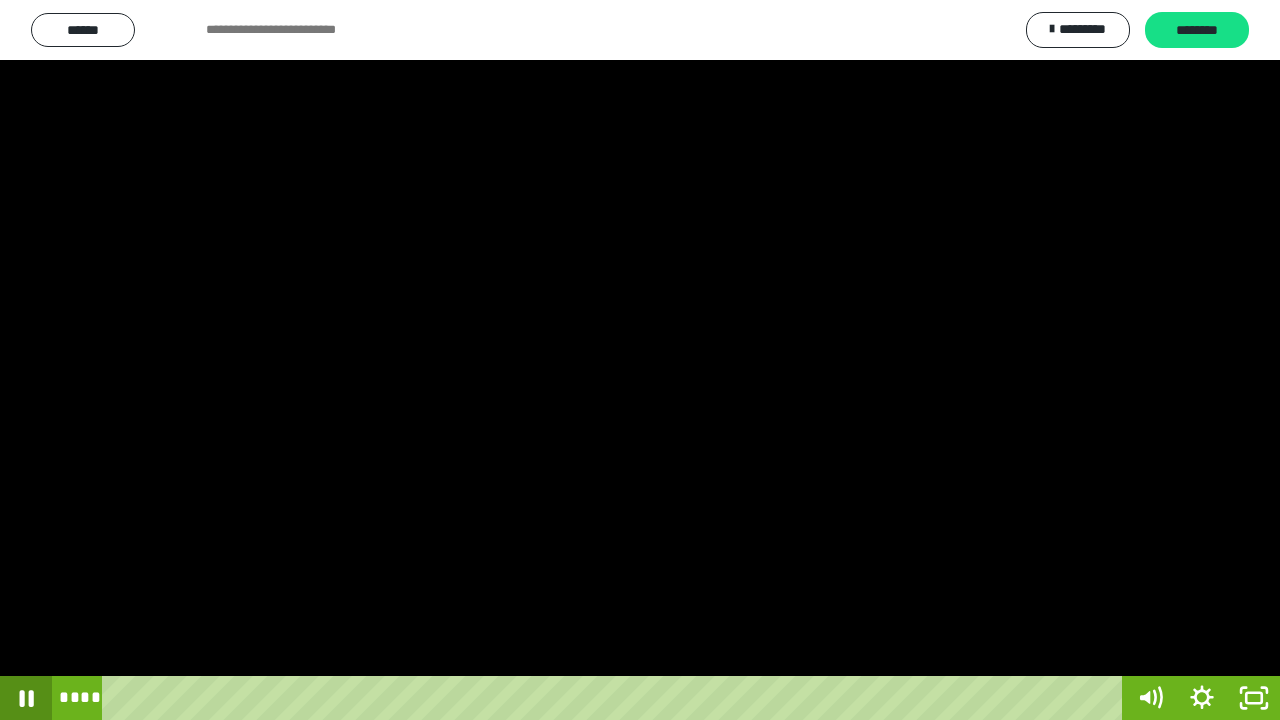 click 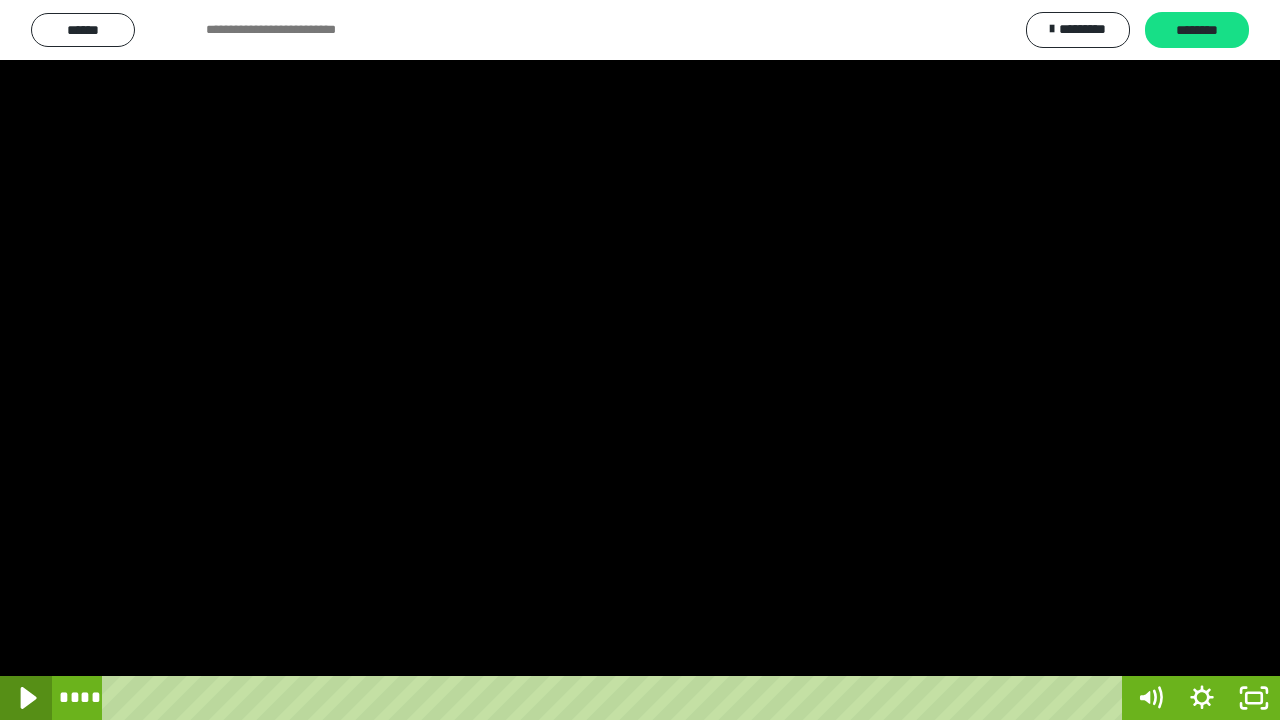 click 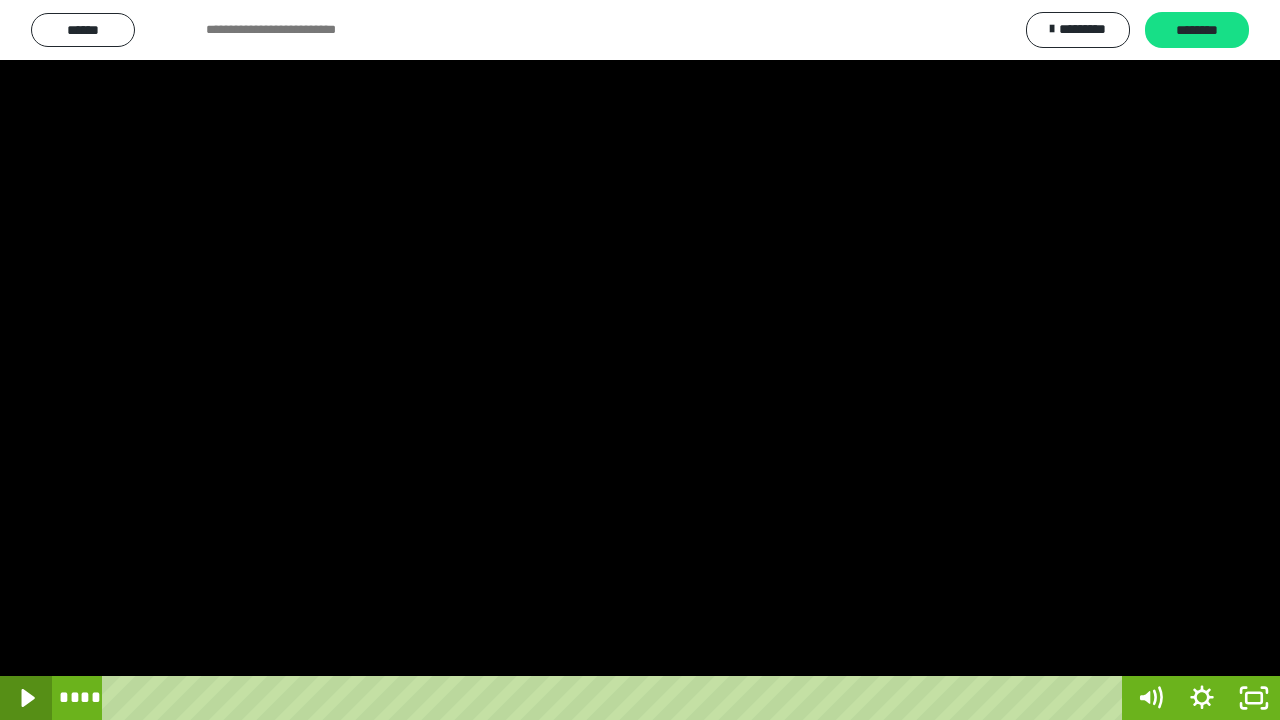click 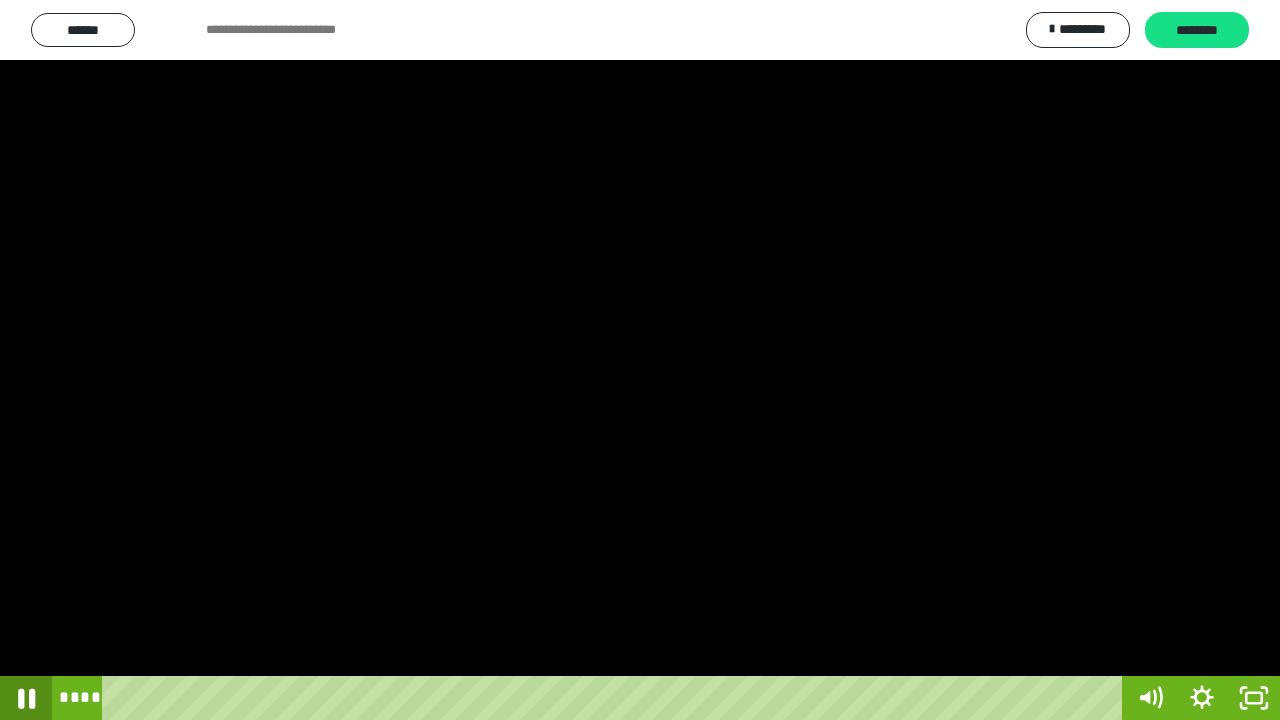 click 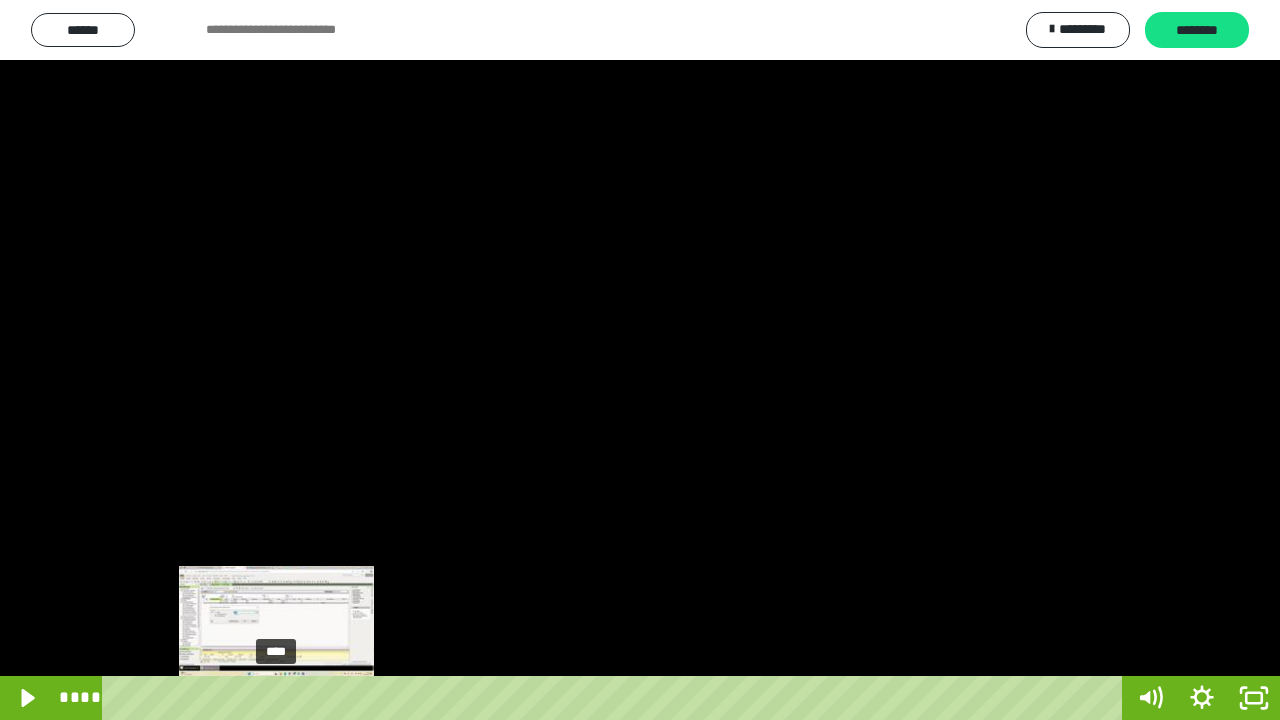 click on "****" at bounding box center (616, 698) 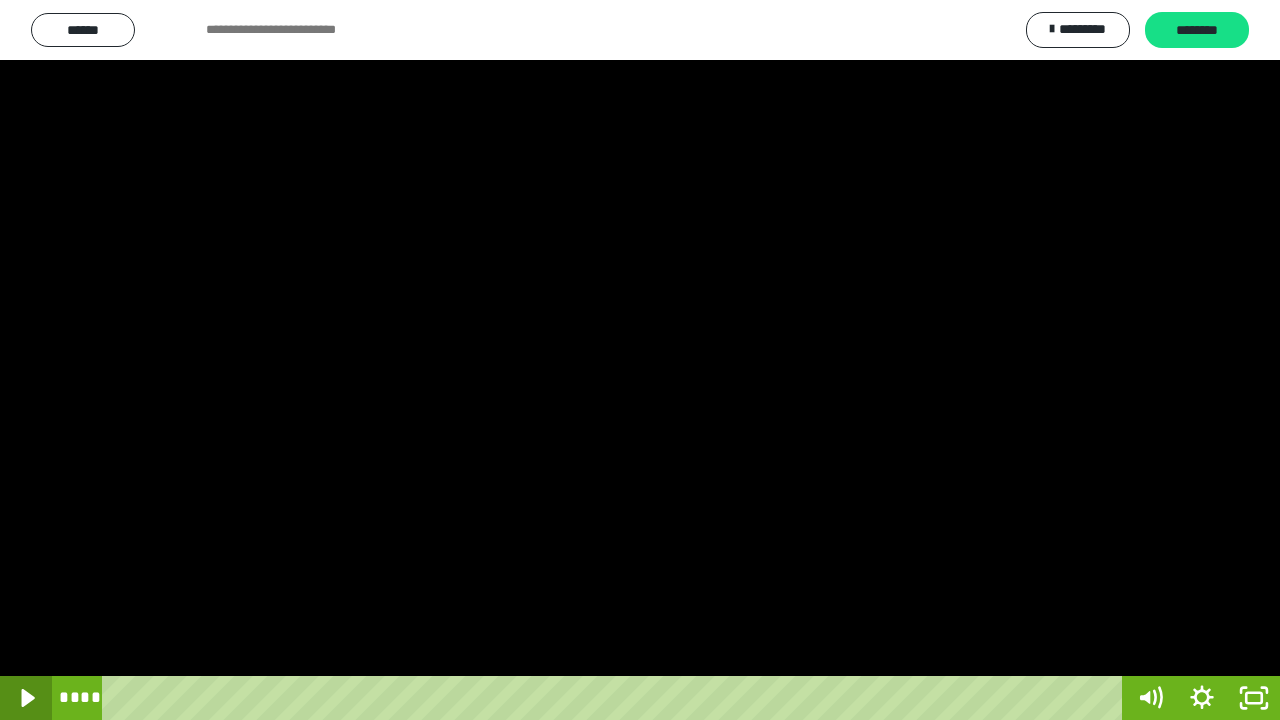 click 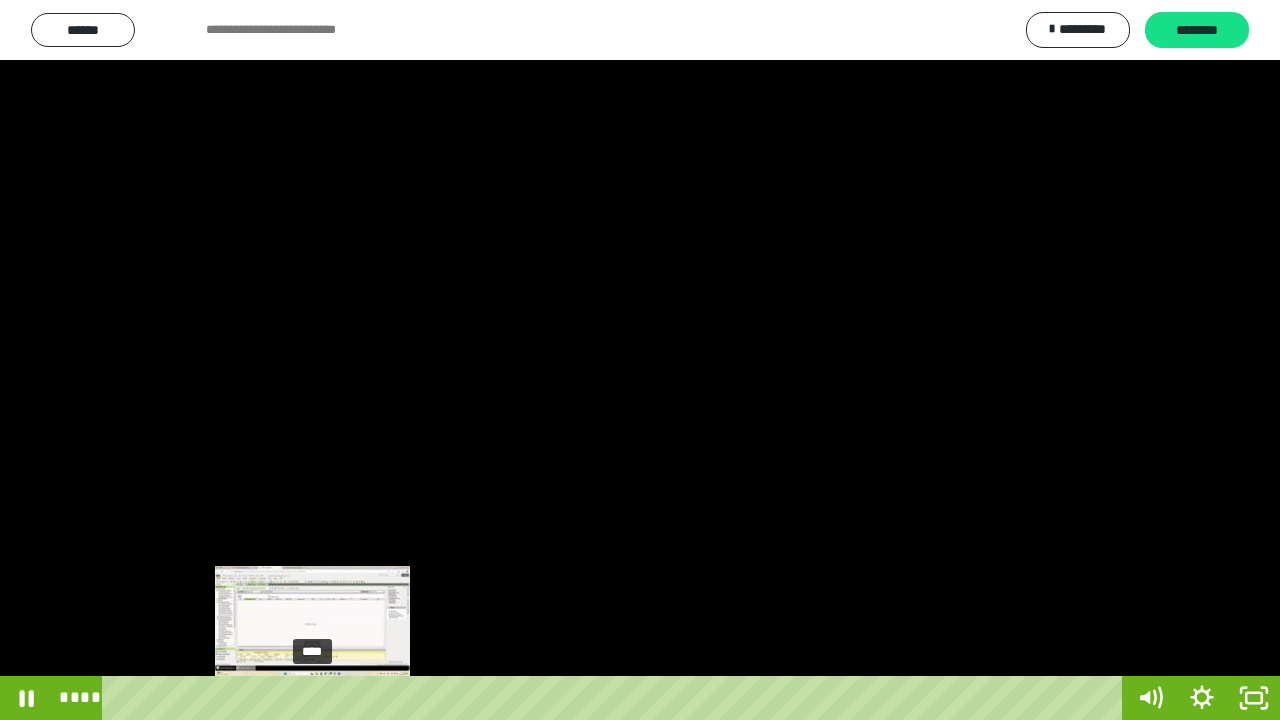click at bounding box center (312, 698) 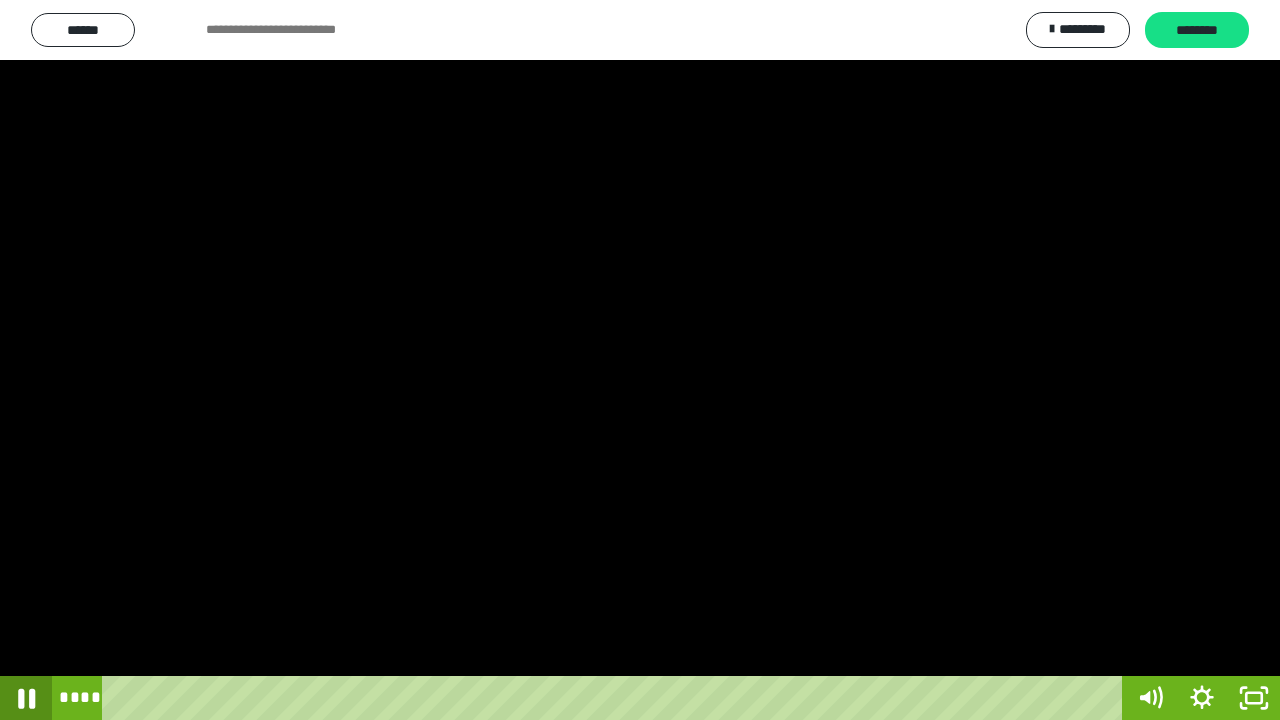 click 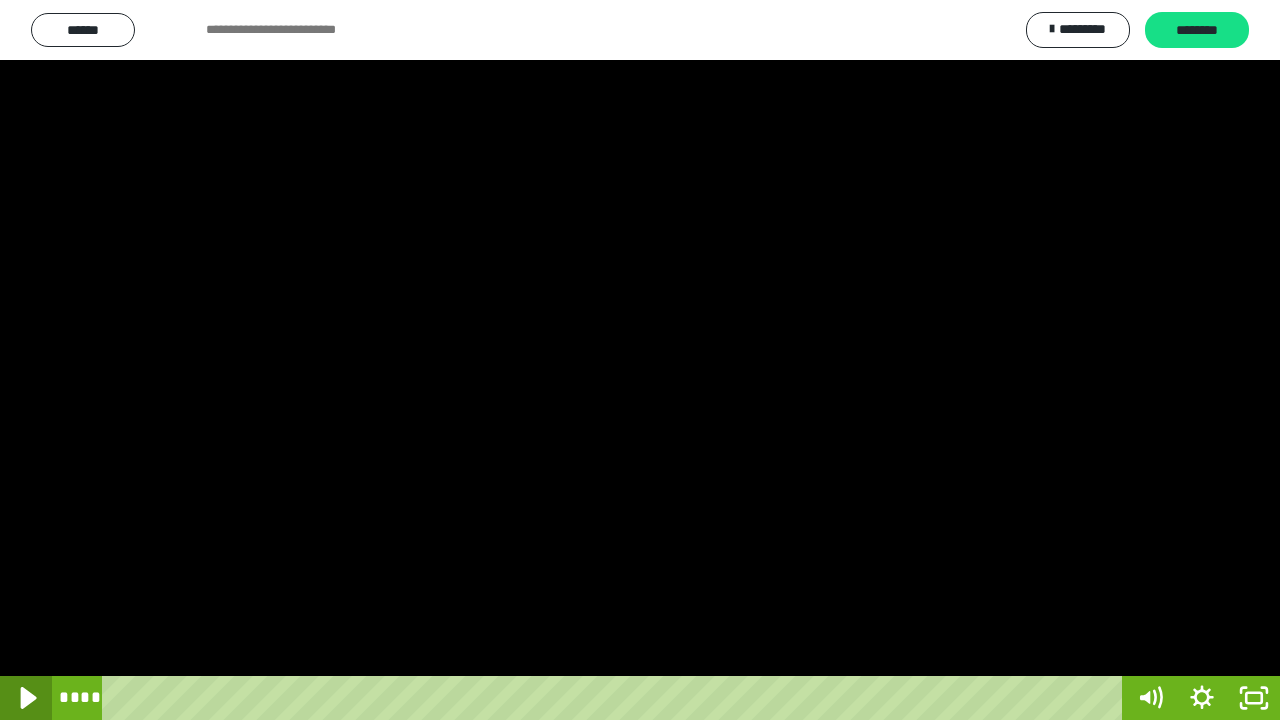 click 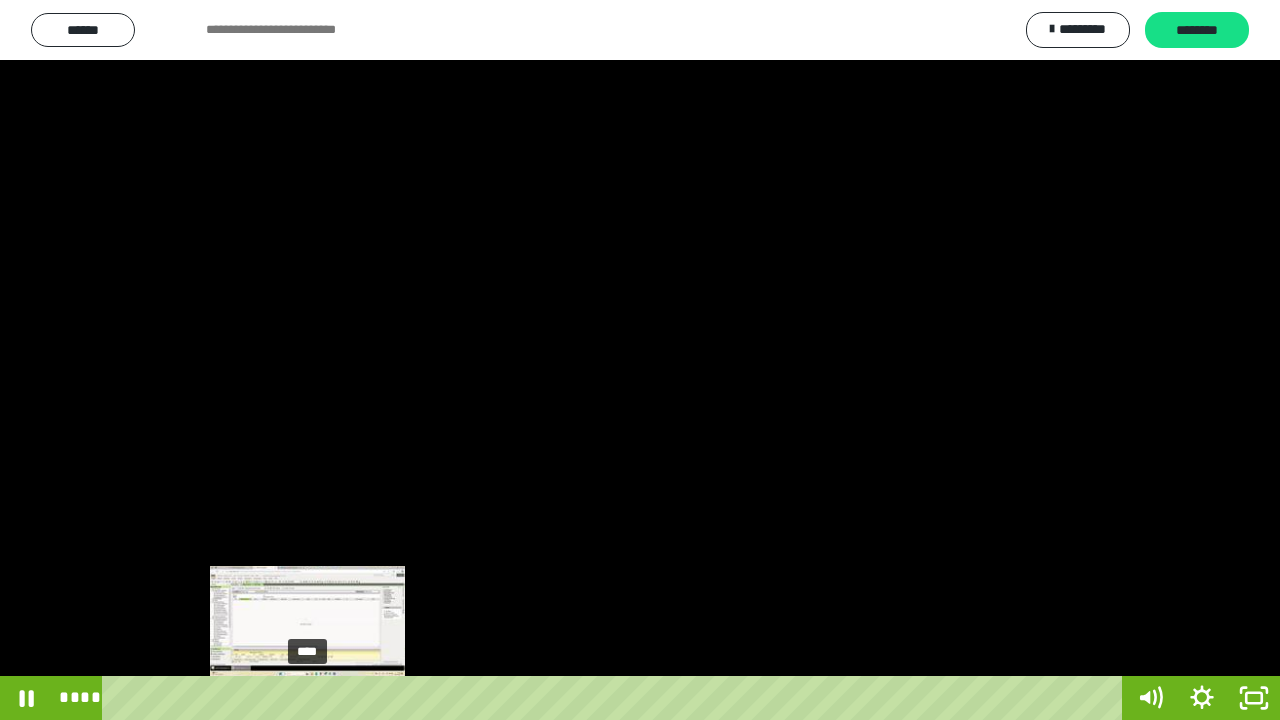 click on "****" at bounding box center [616, 698] 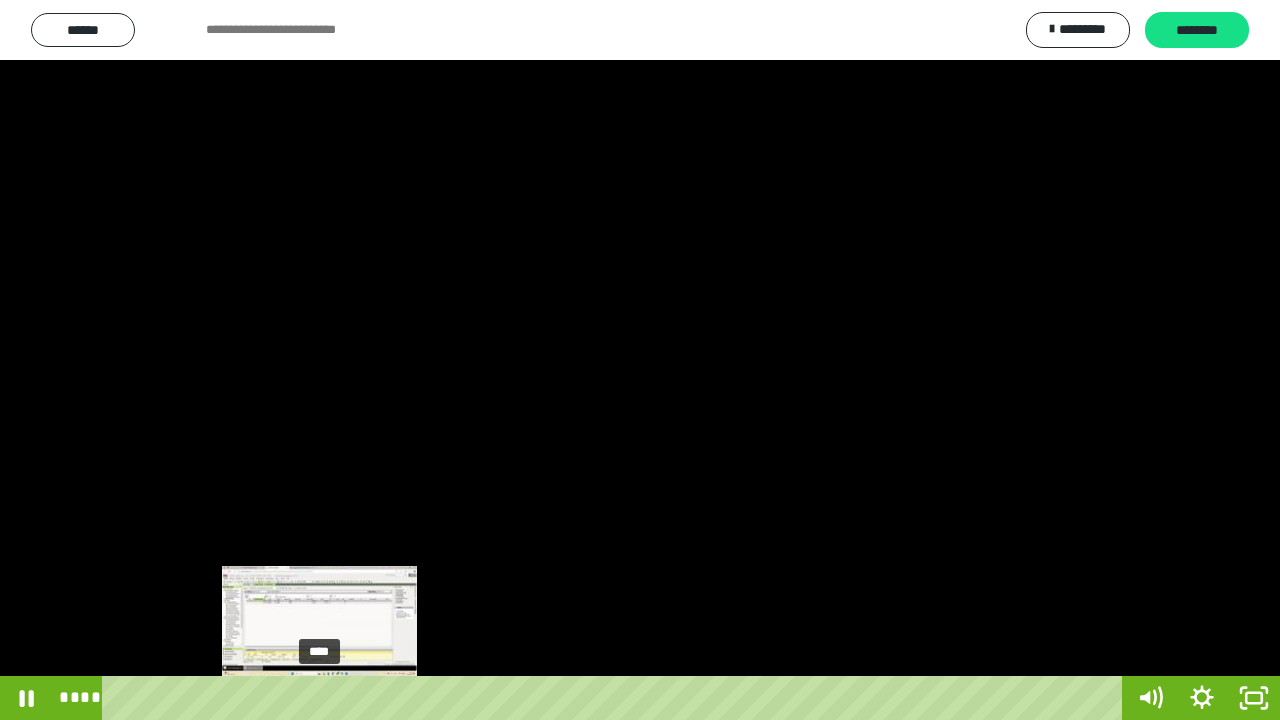 click on "****" at bounding box center (616, 698) 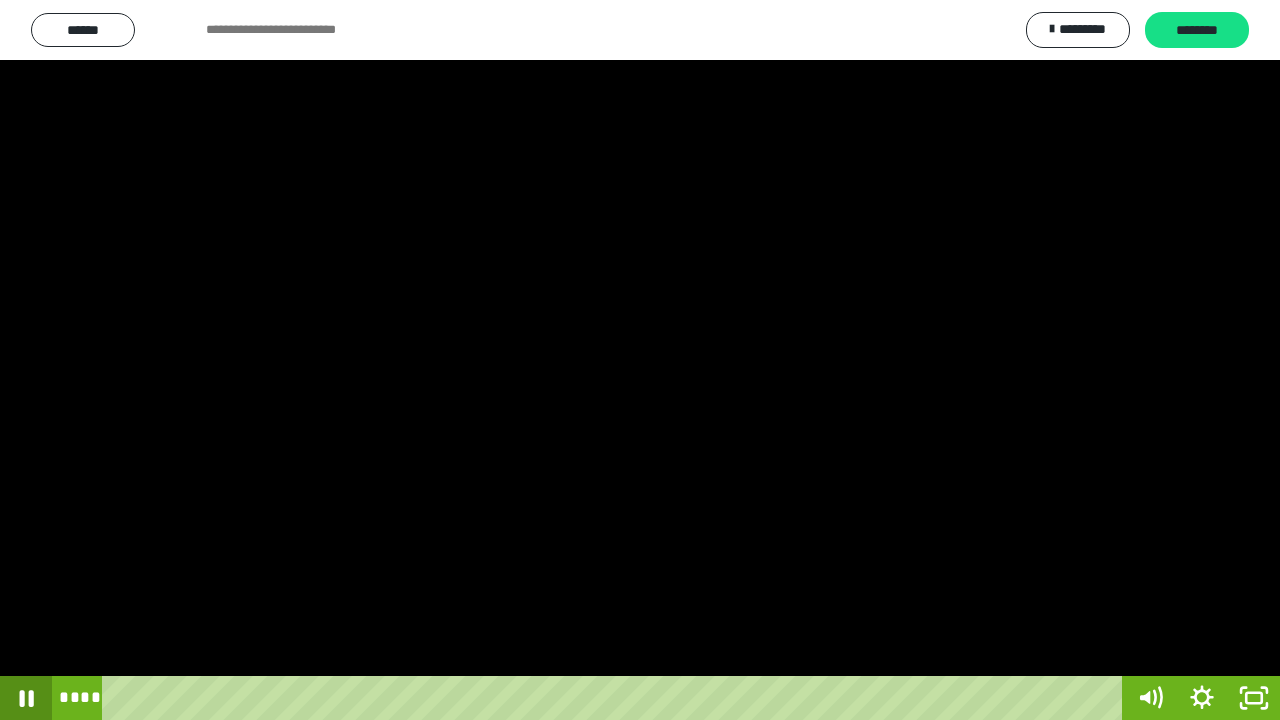 click 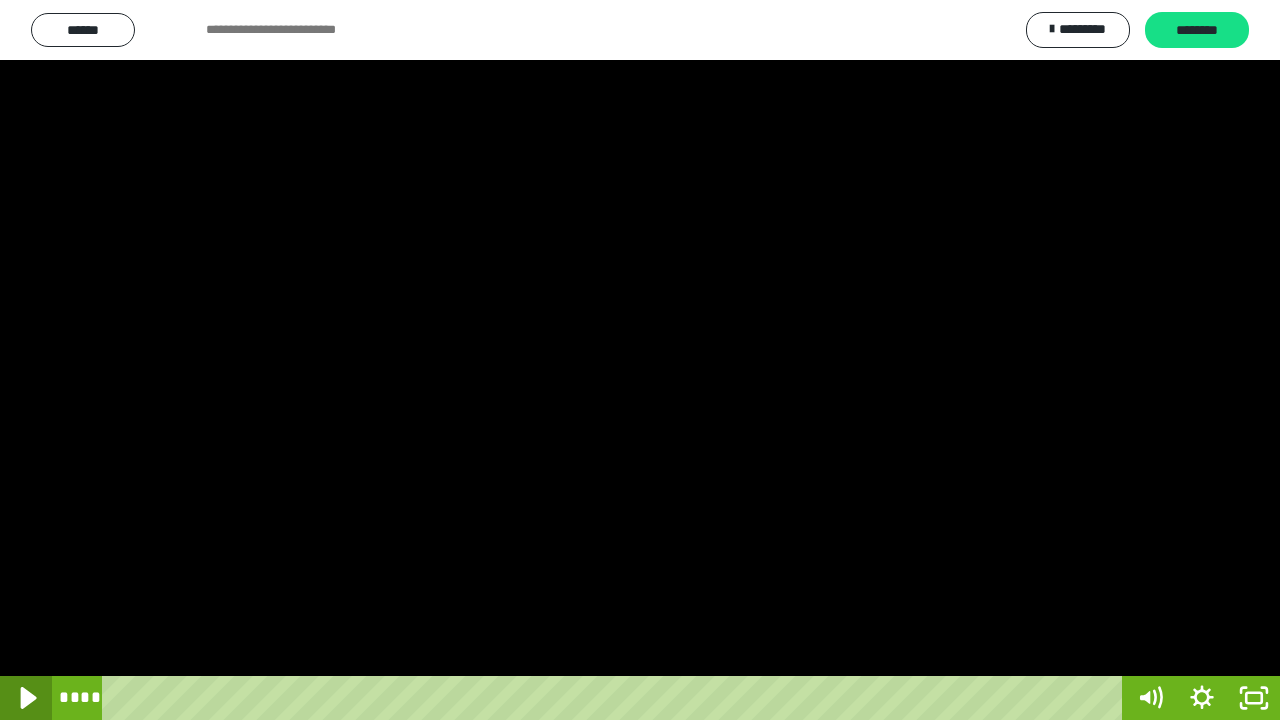 click 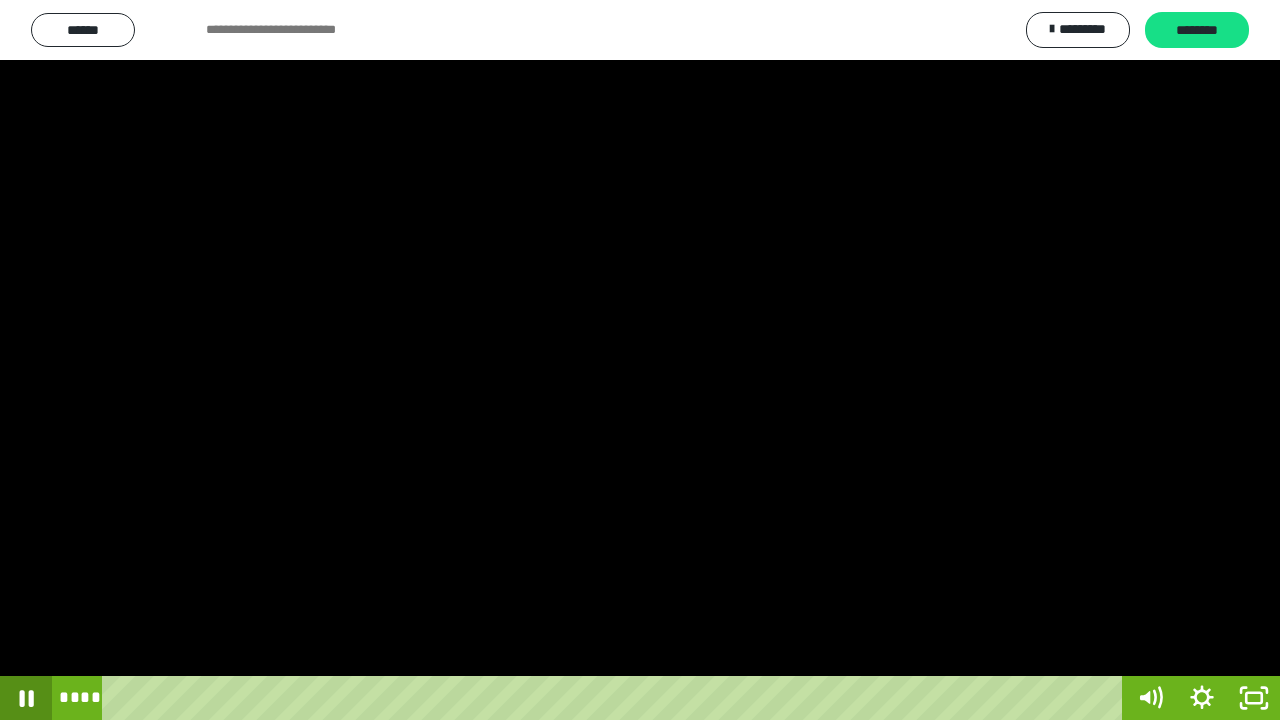 click 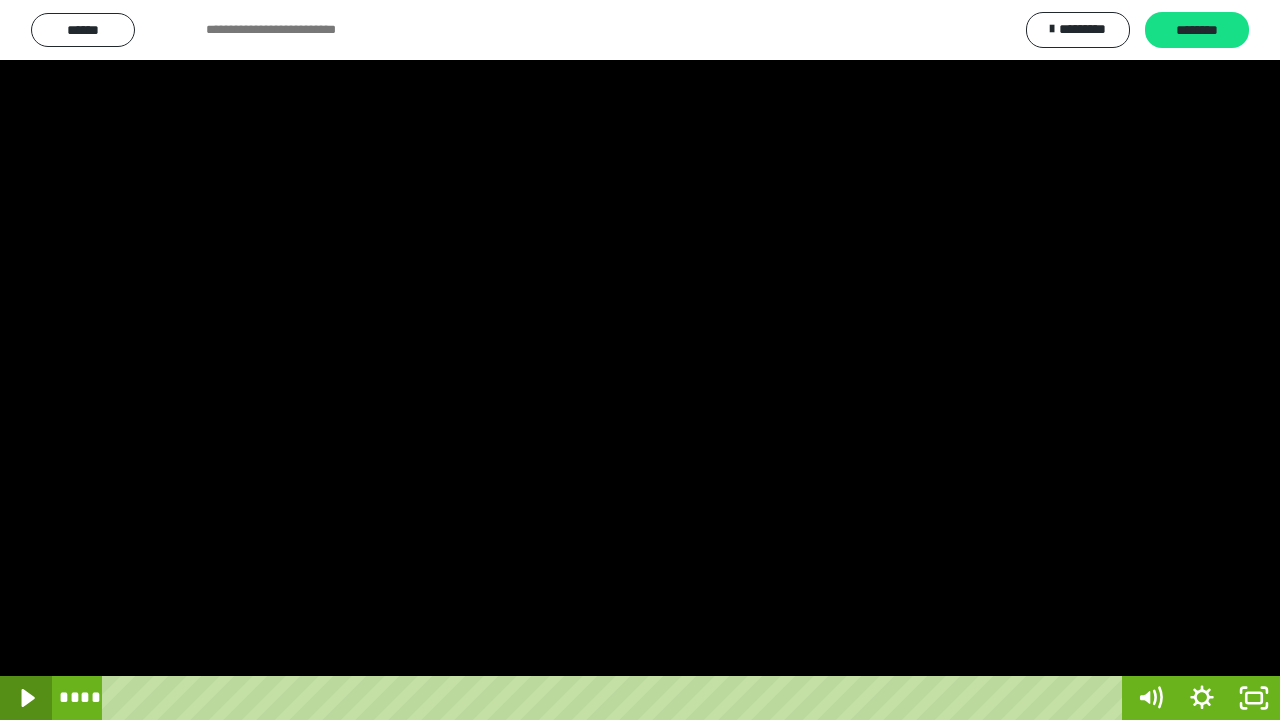click 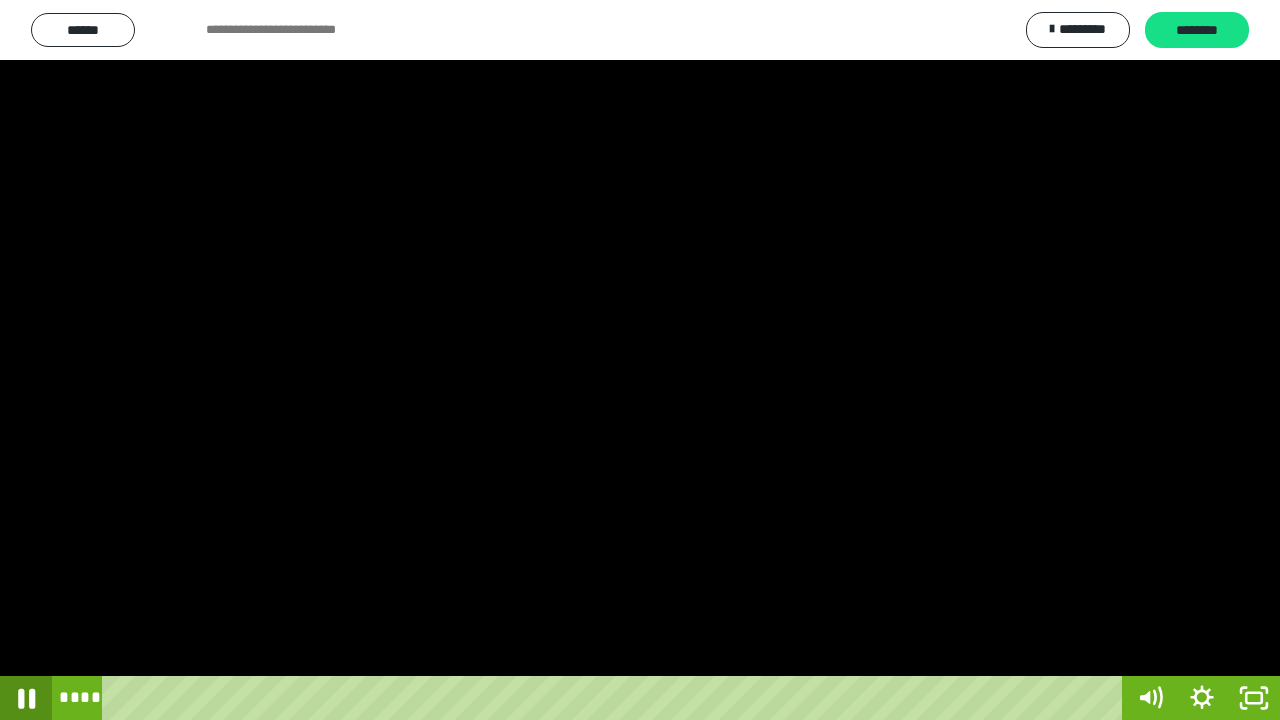click 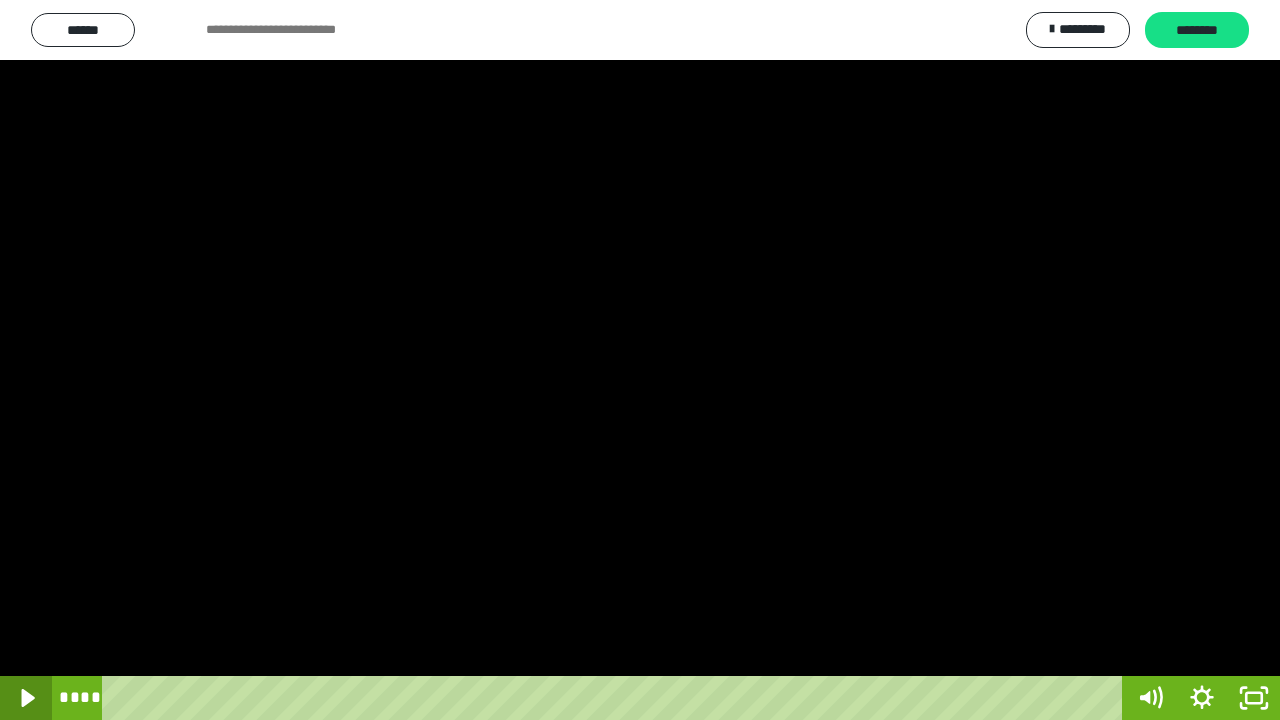 click 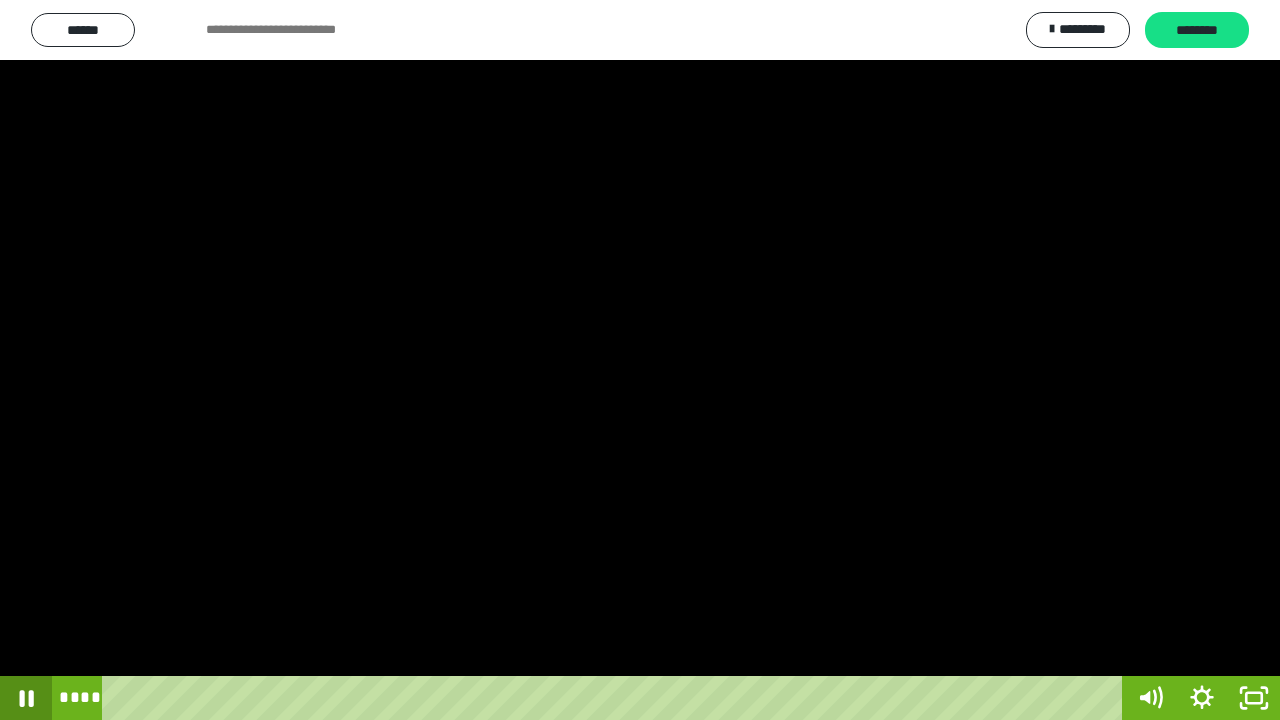 click 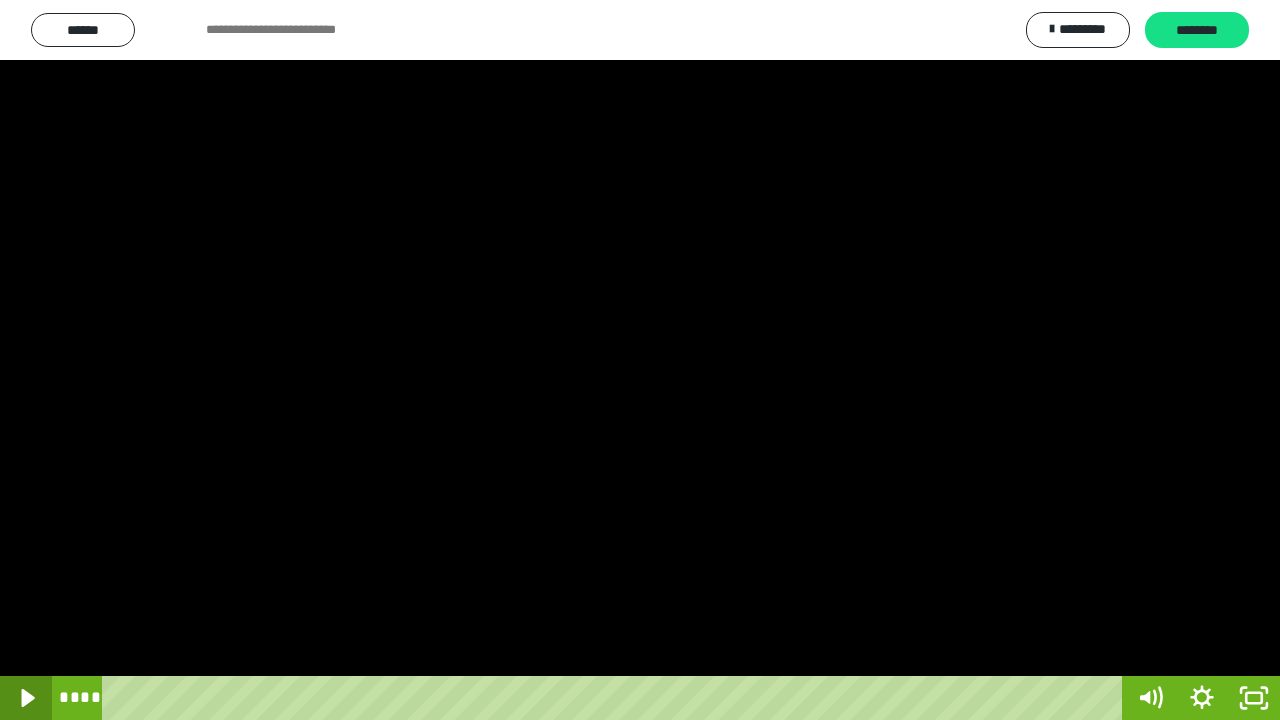 click 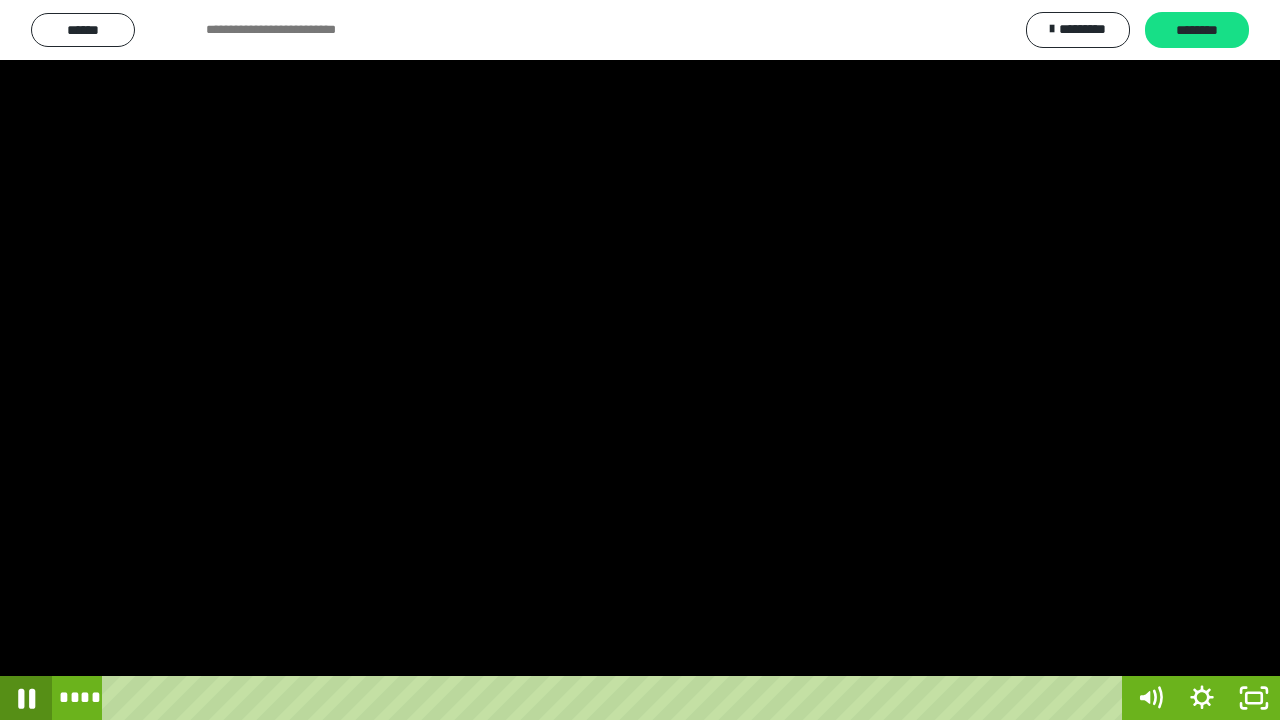 click 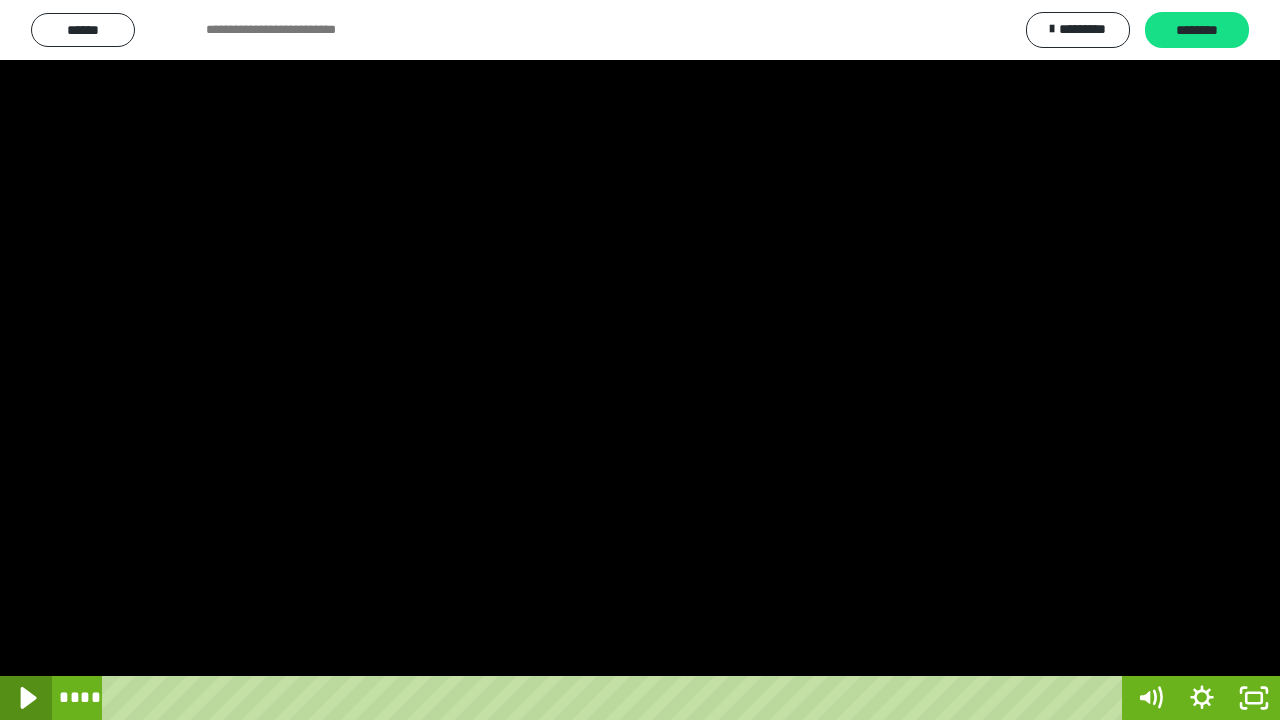 click 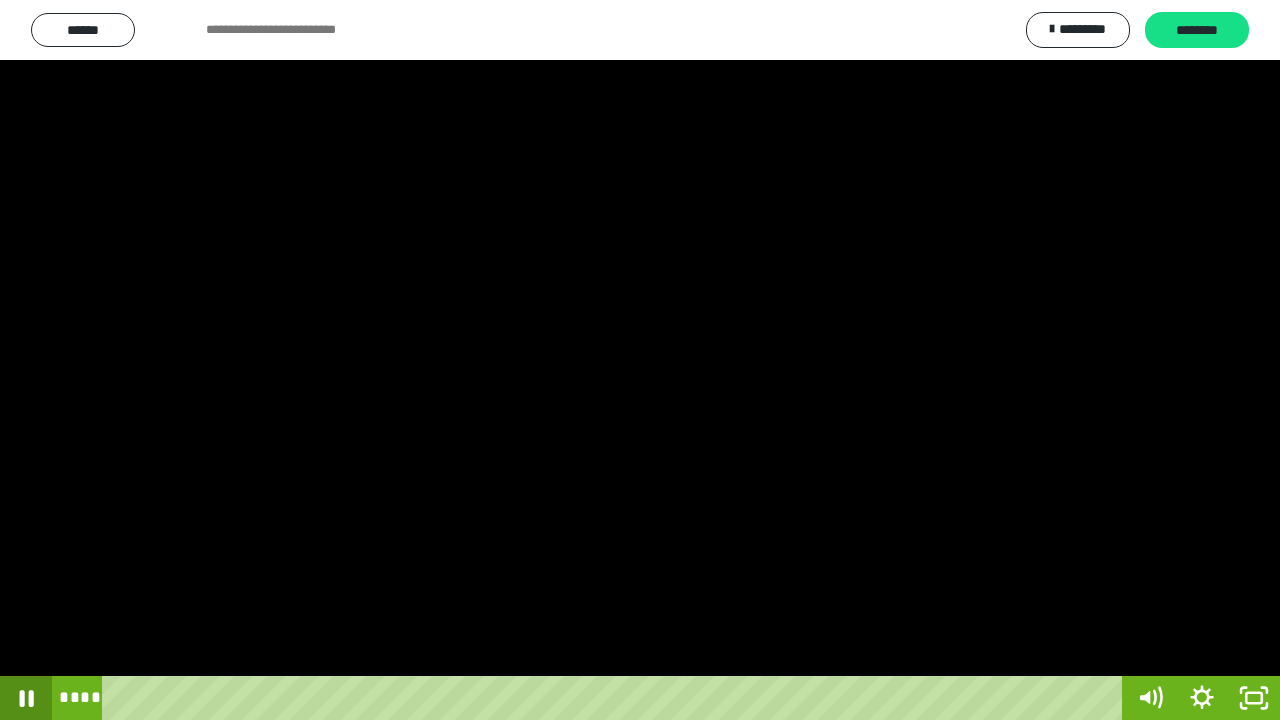 click 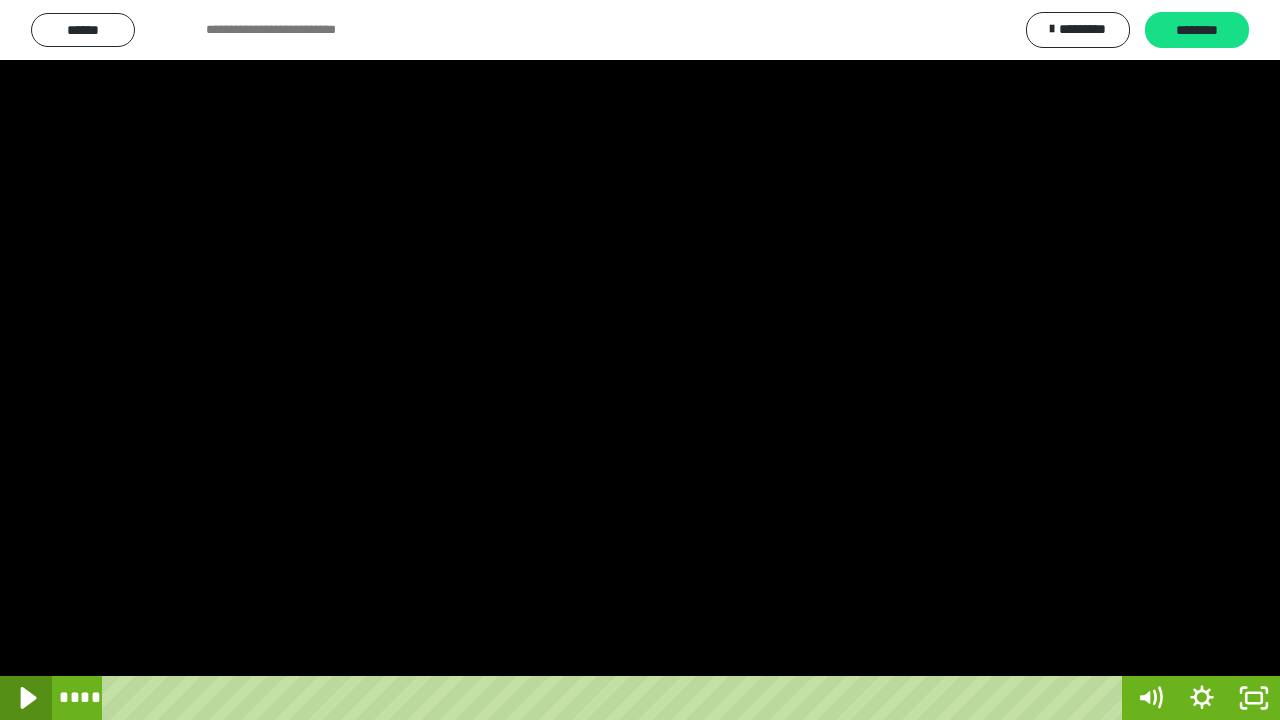 click 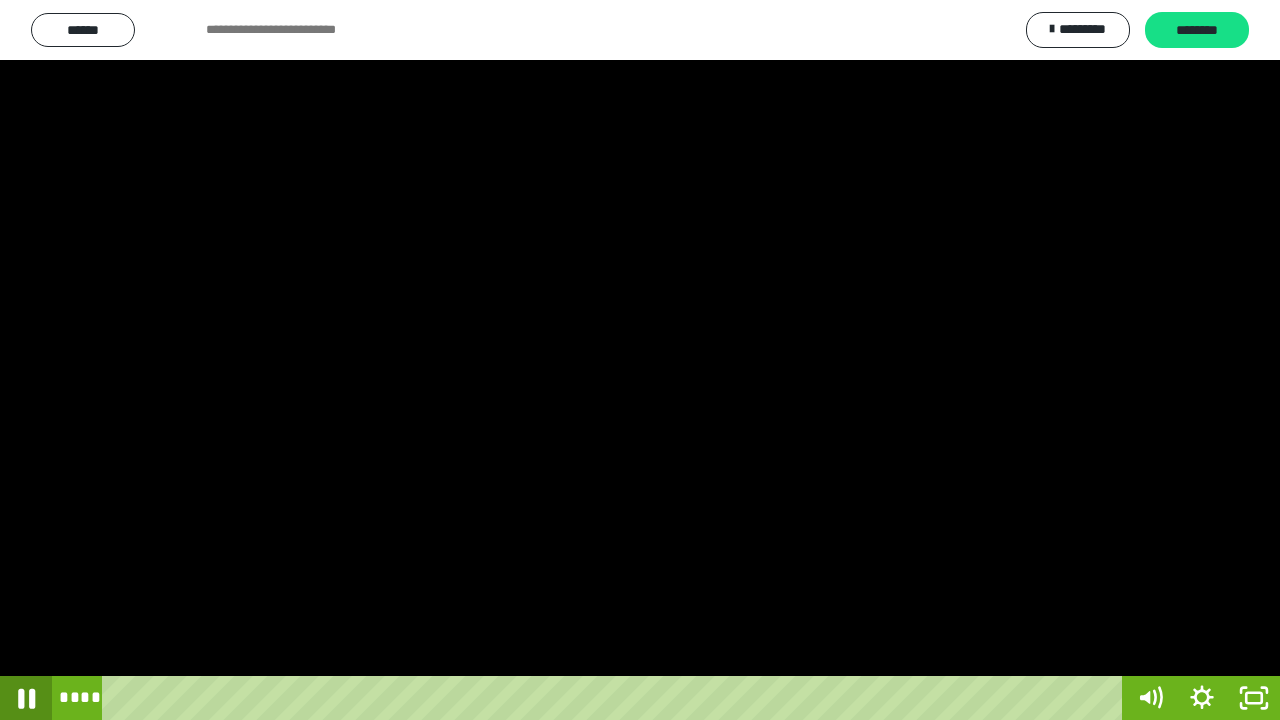 click 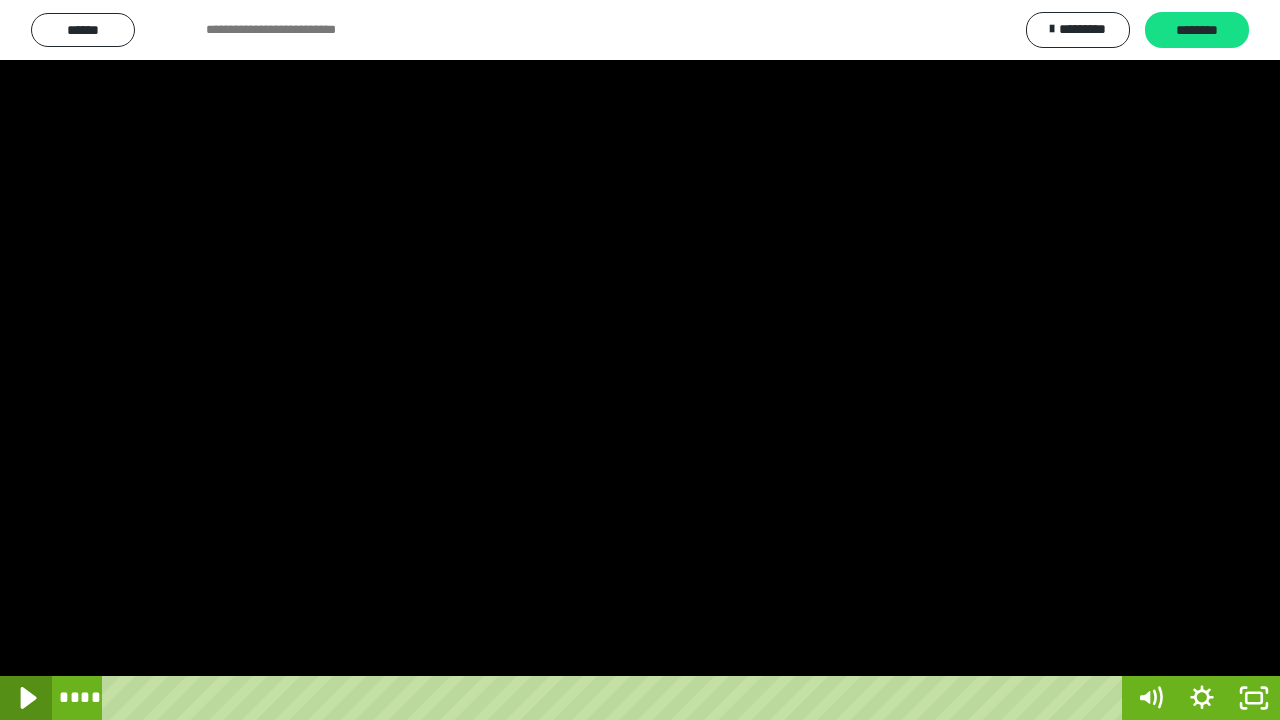 click 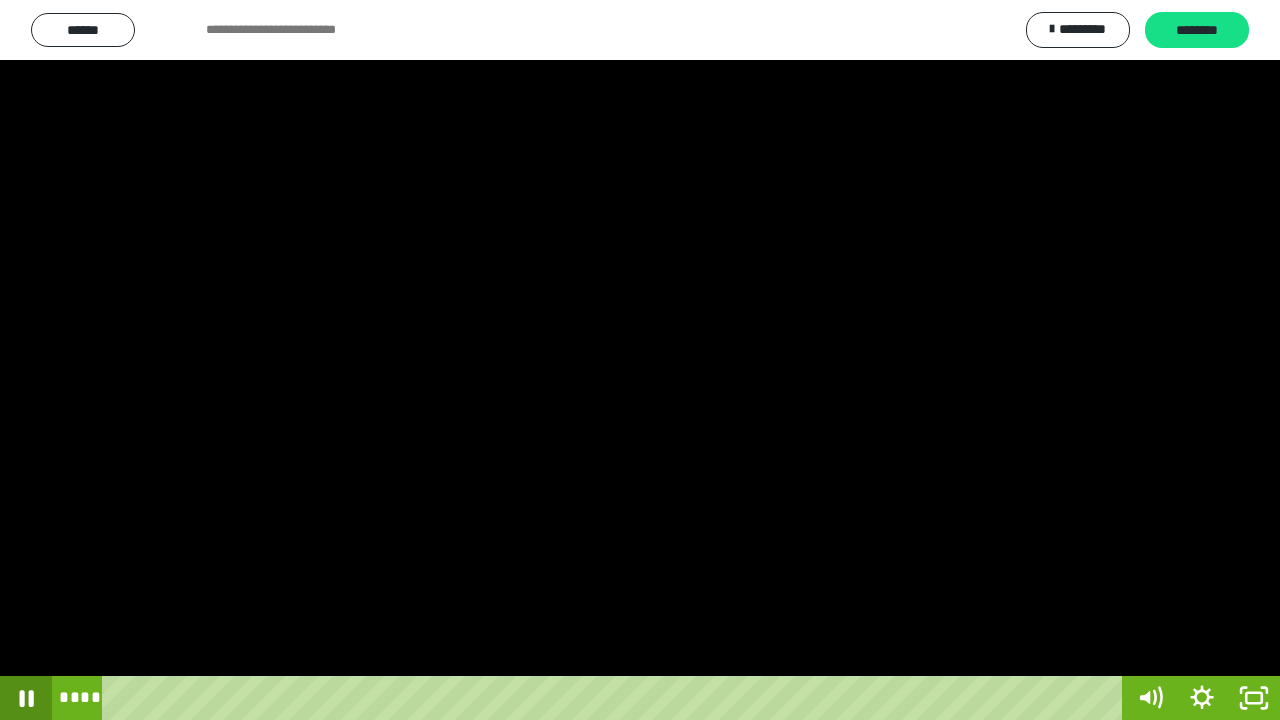 click 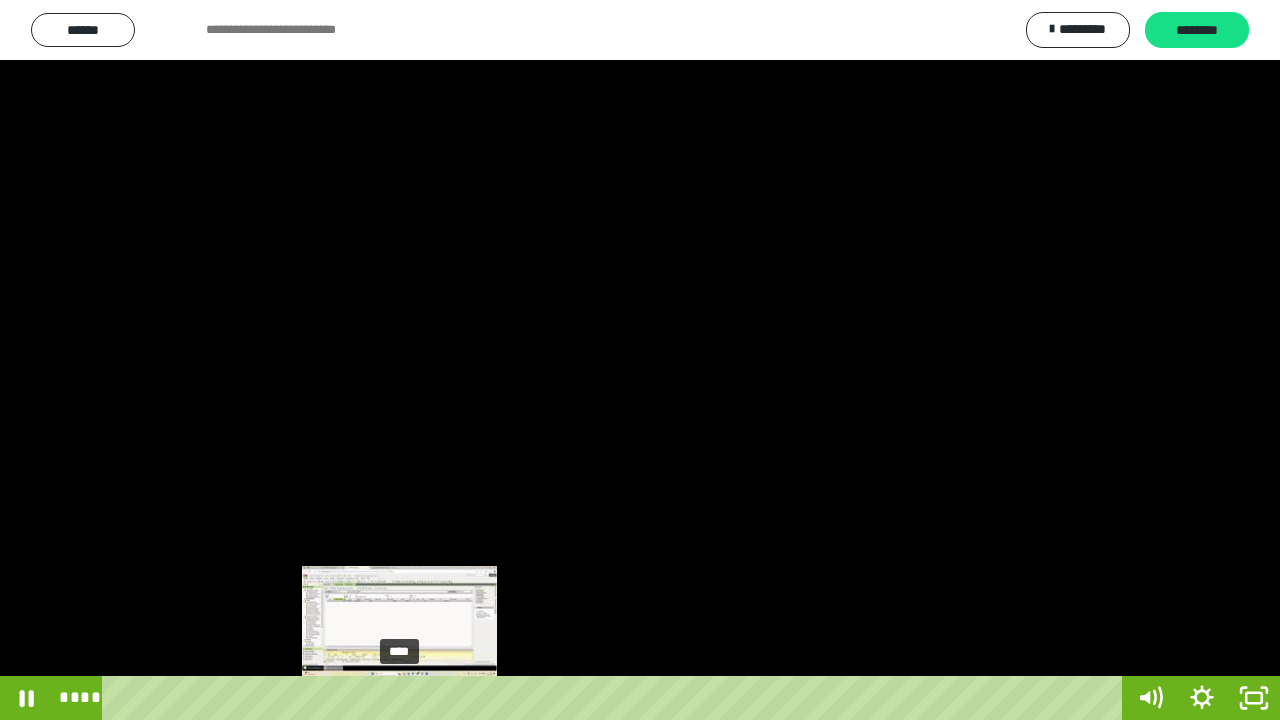 click on "****" at bounding box center (616, 698) 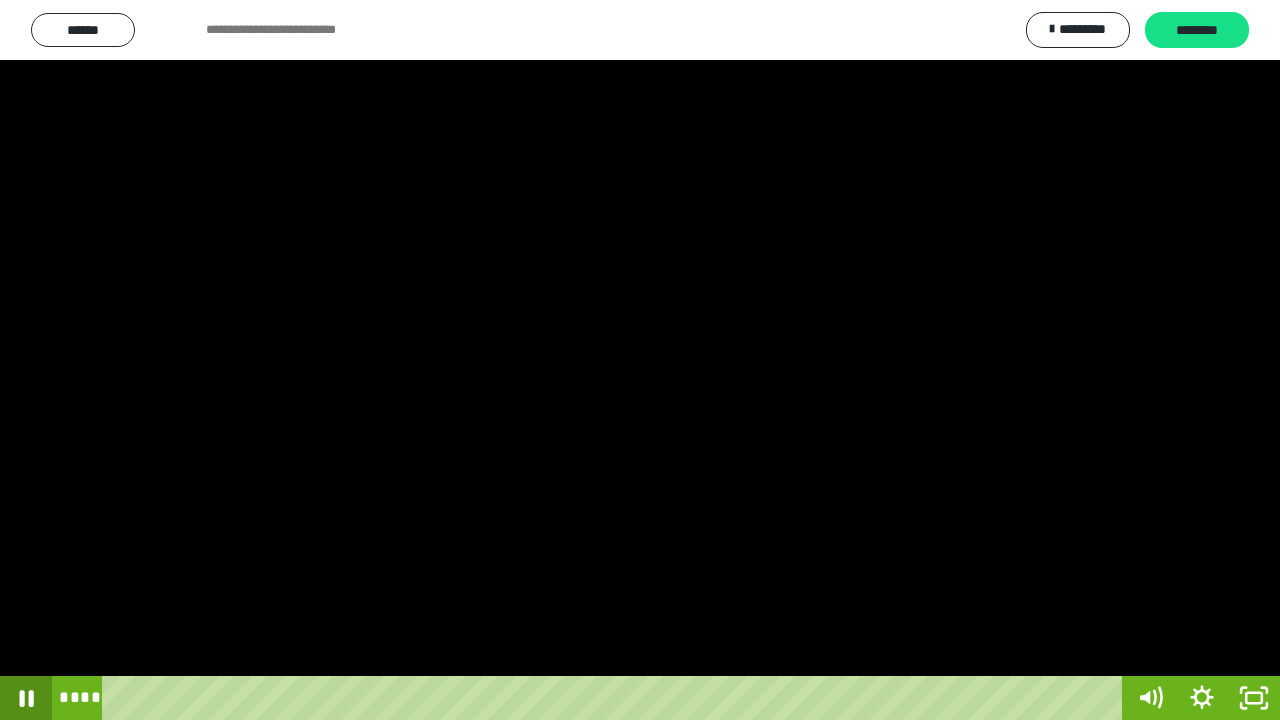 click 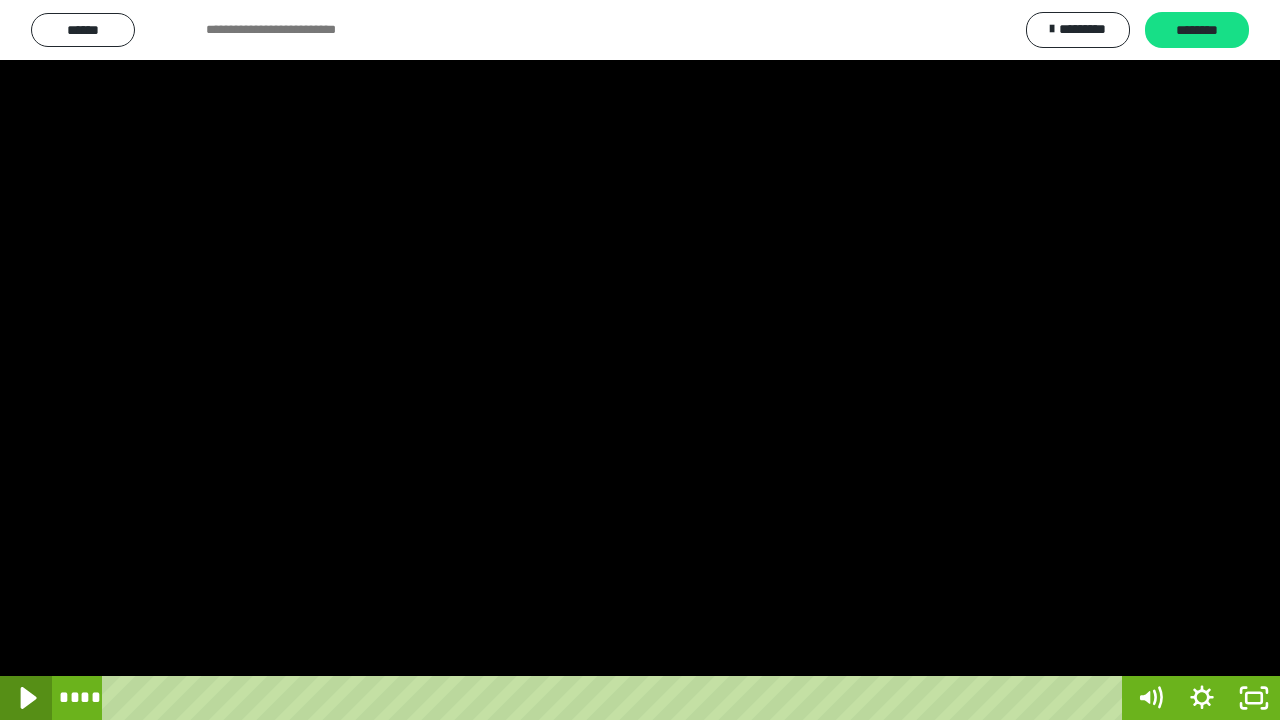 click 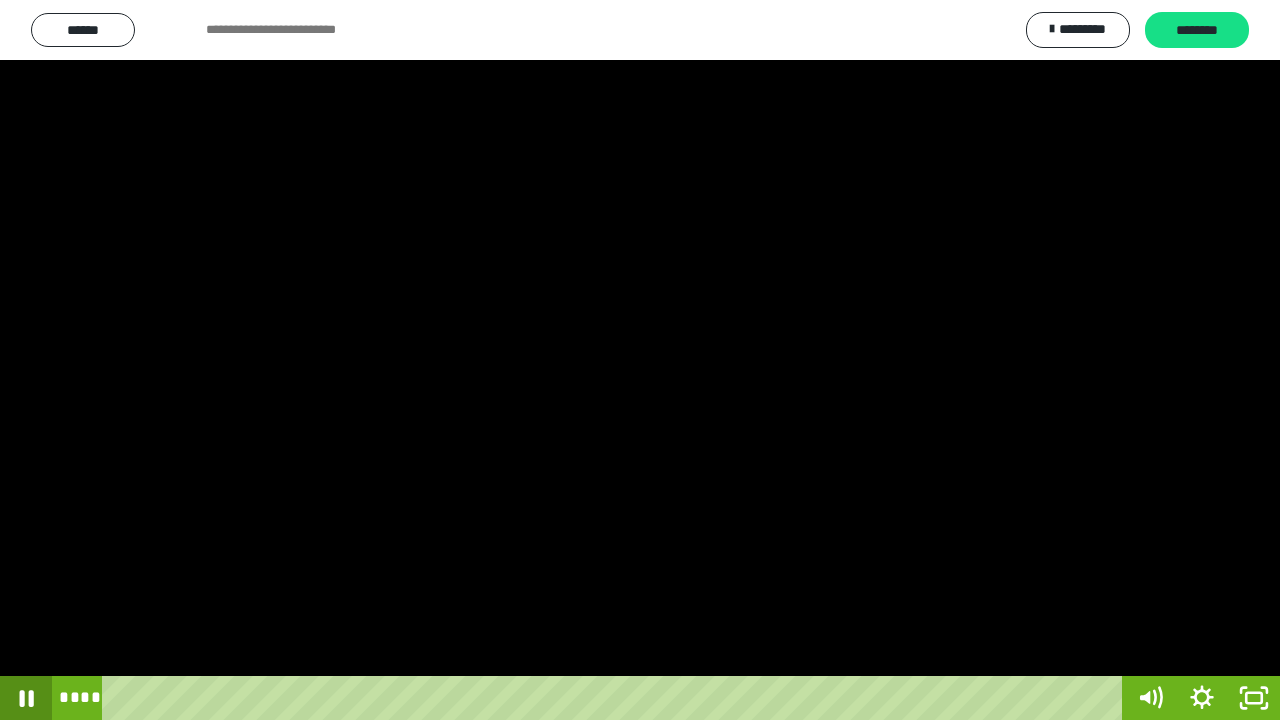 click 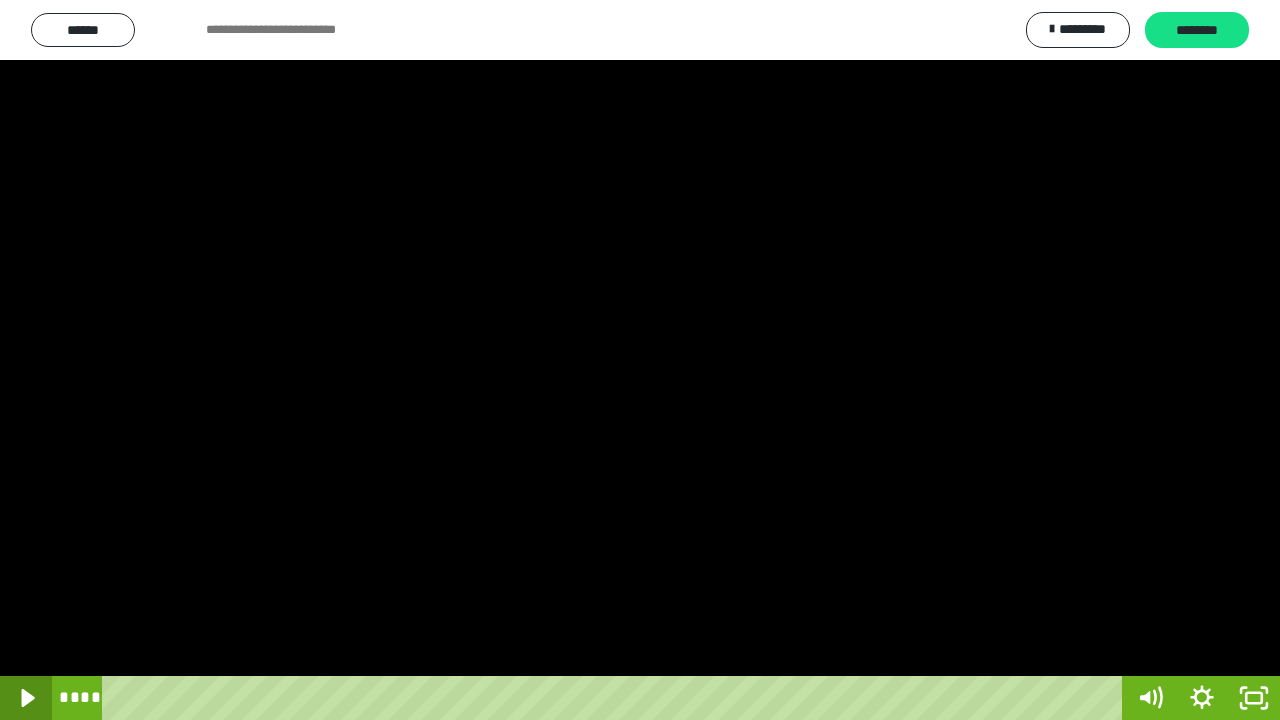 click 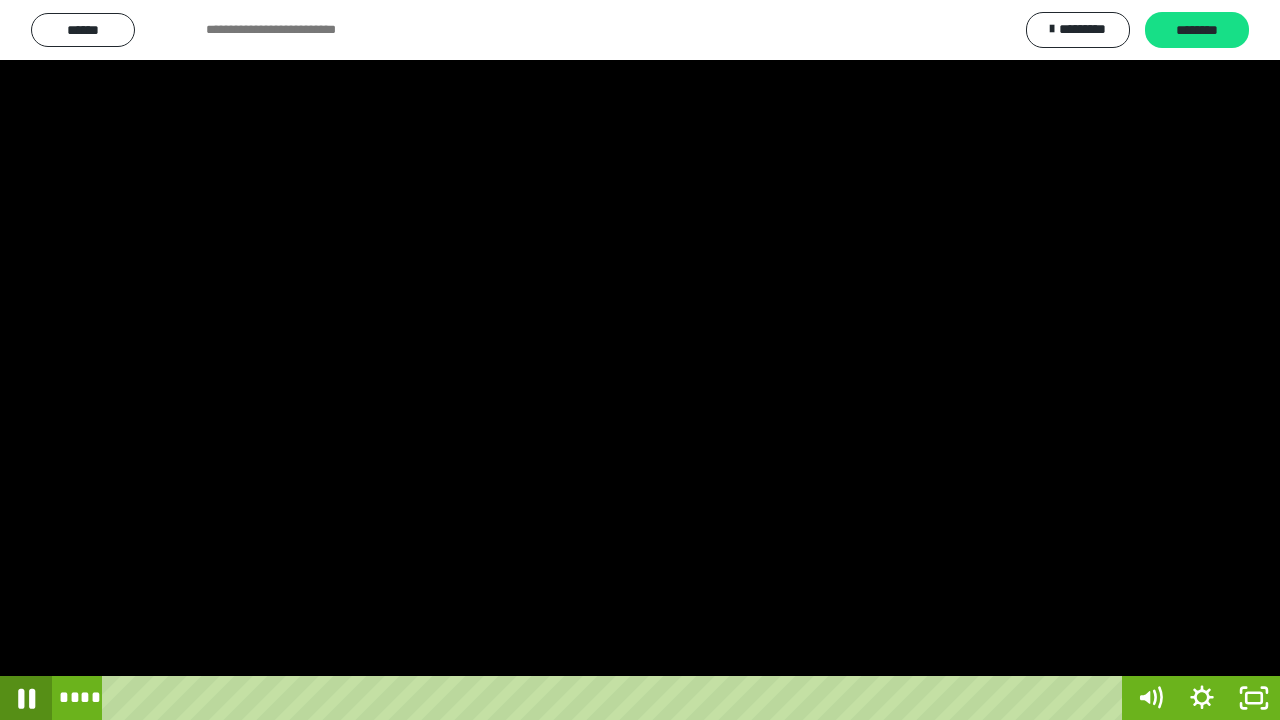 click 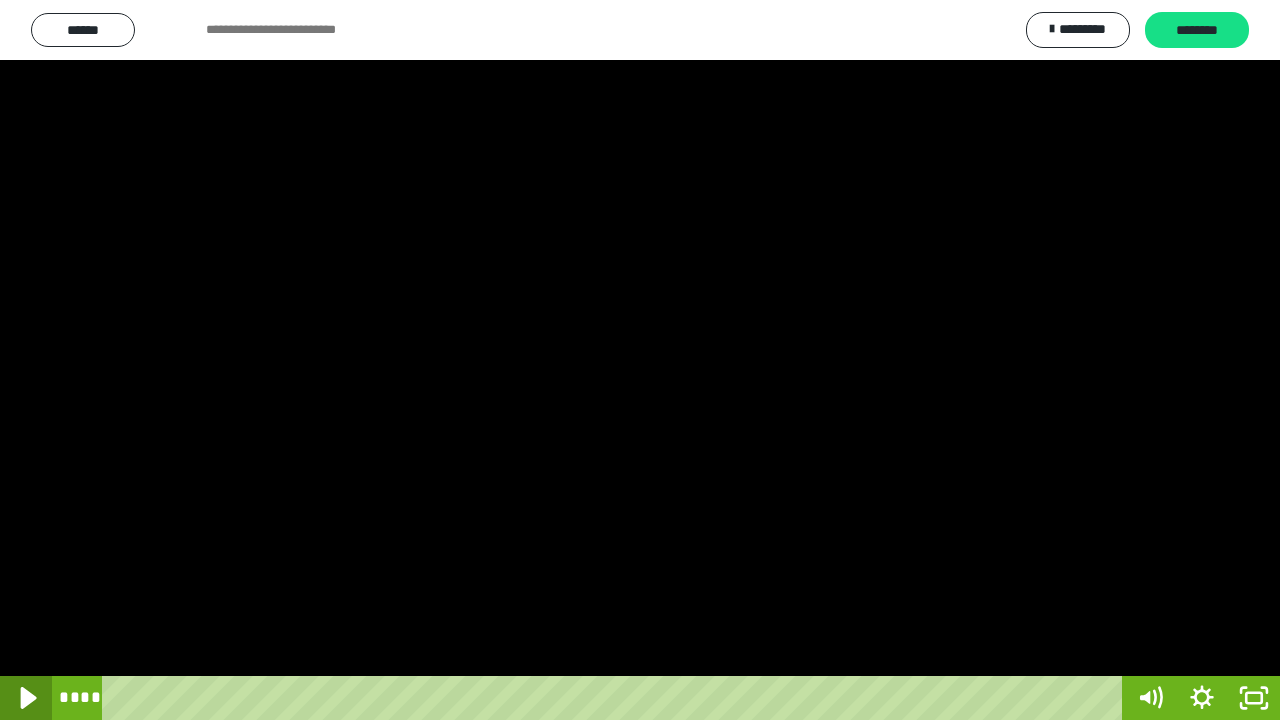 click 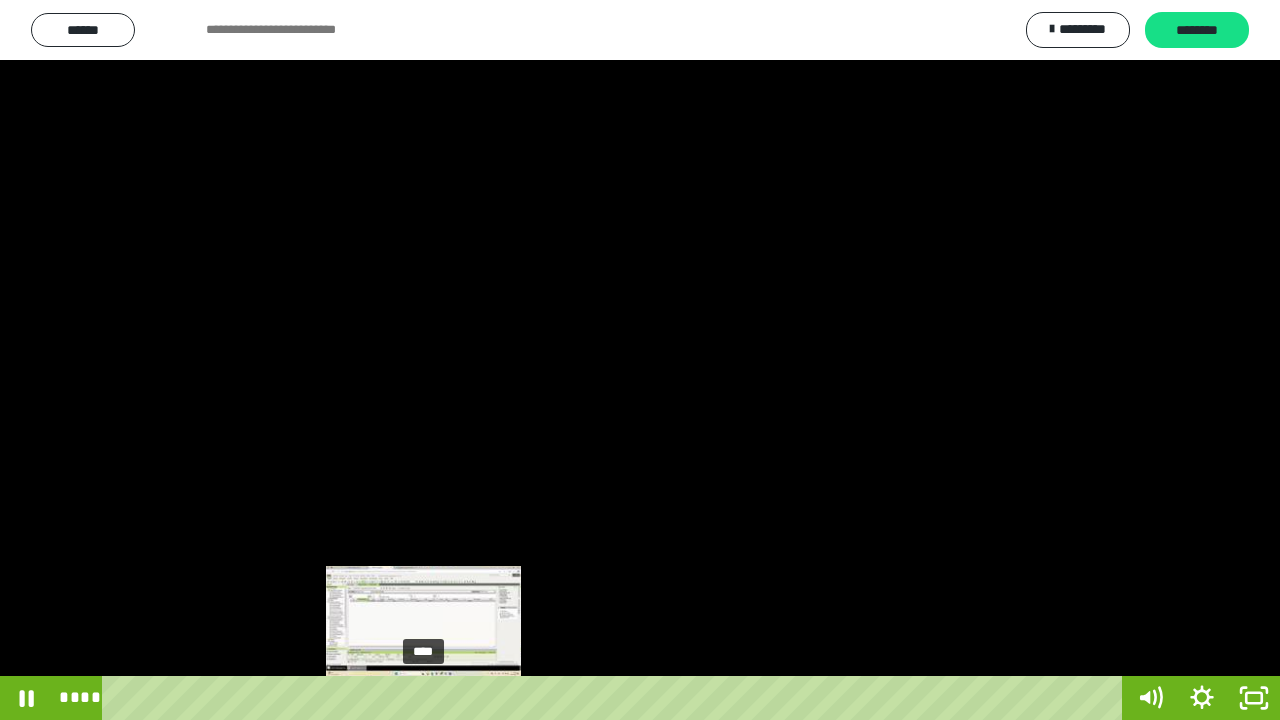 click on "****" at bounding box center [616, 698] 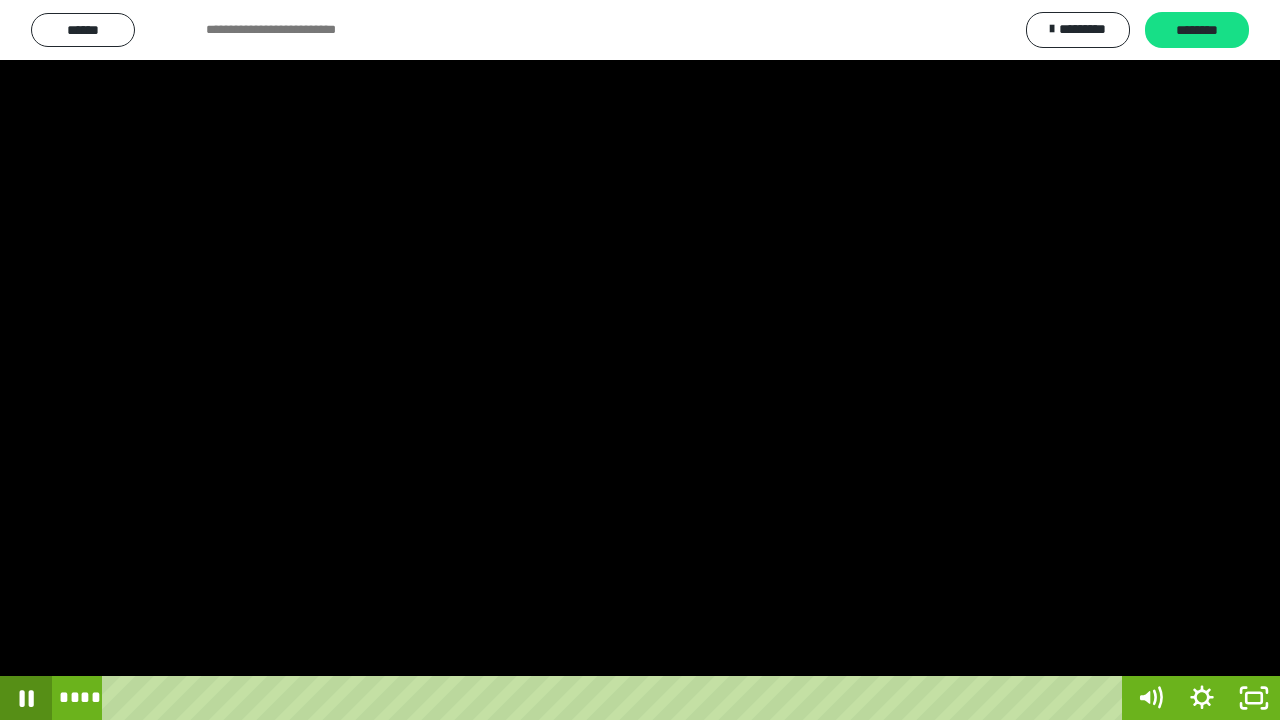 click 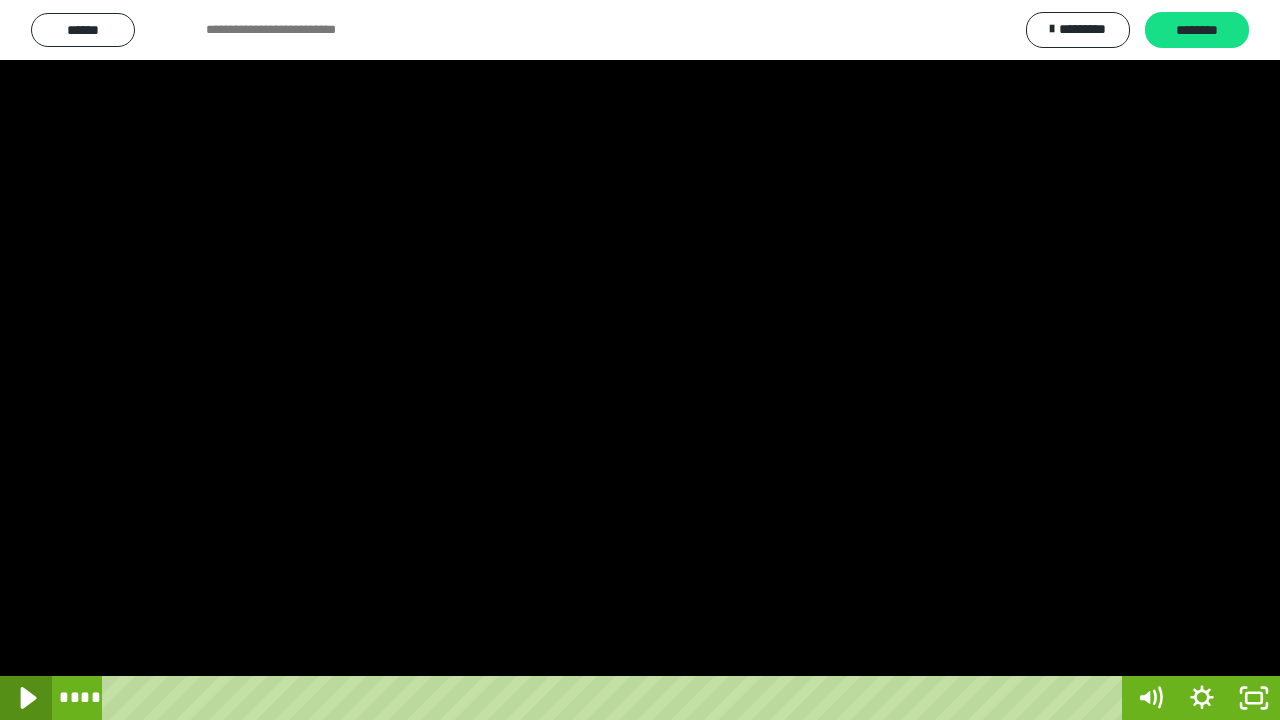 click 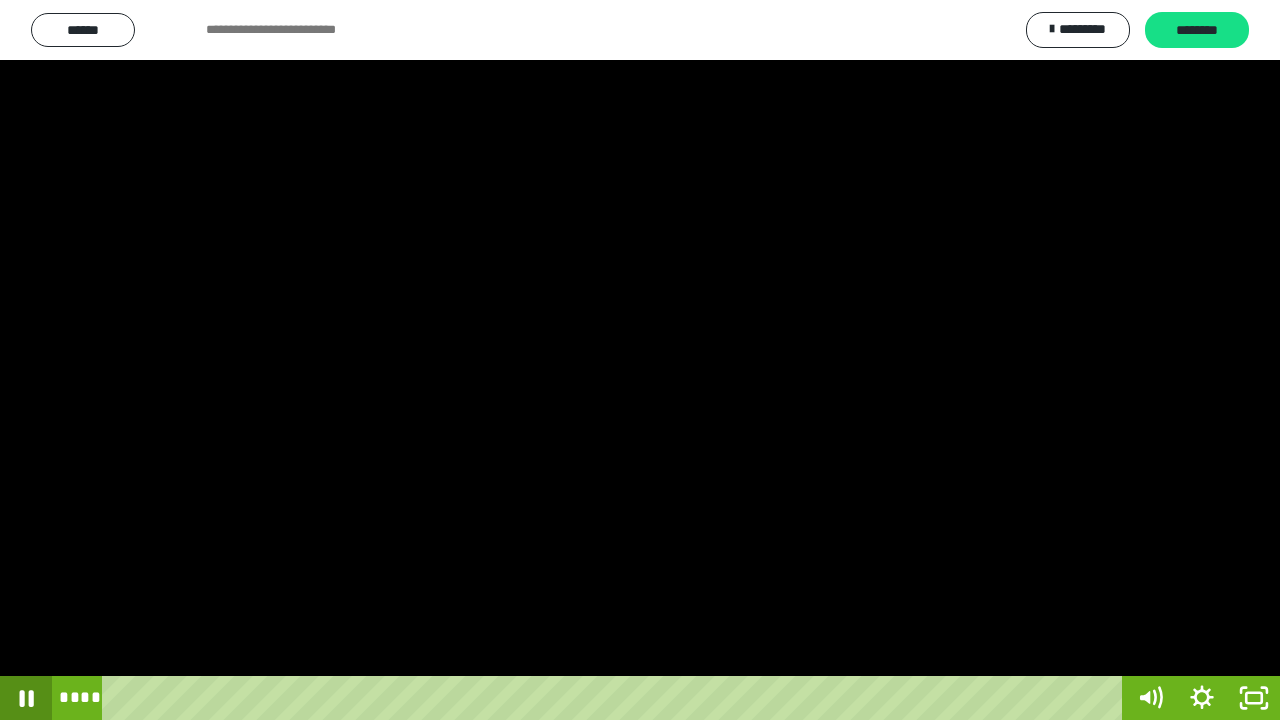 click 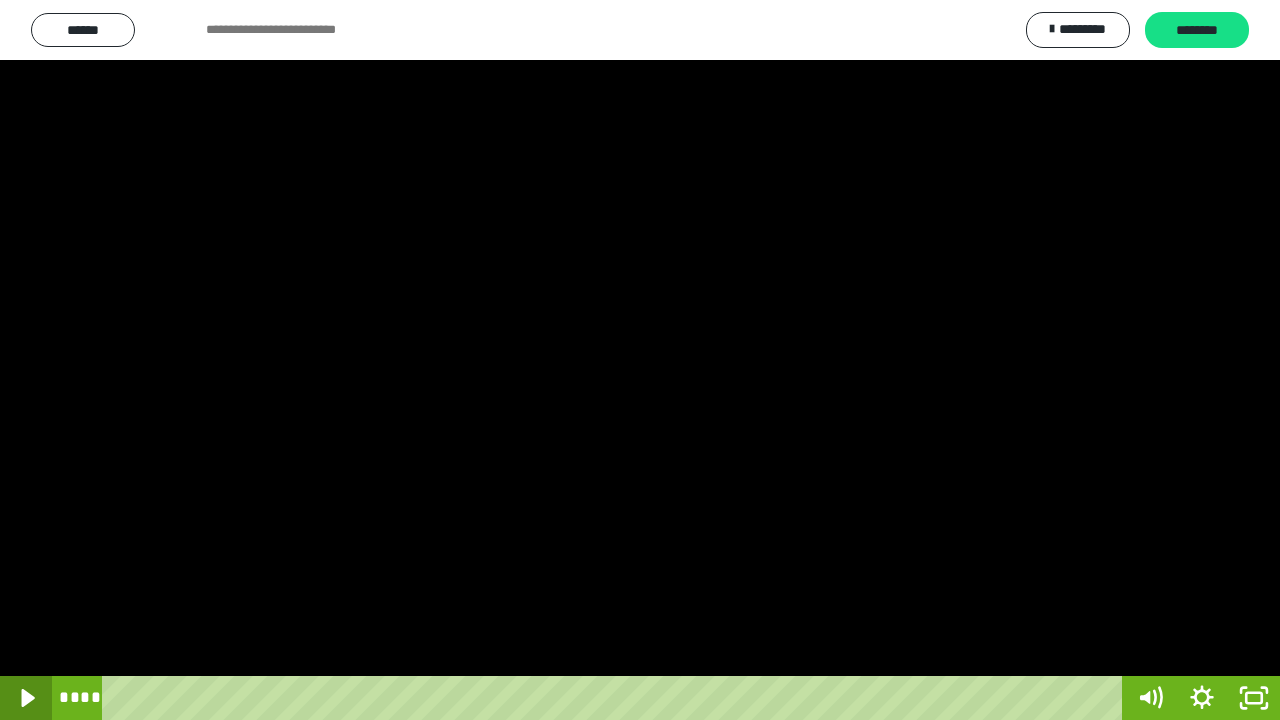 click 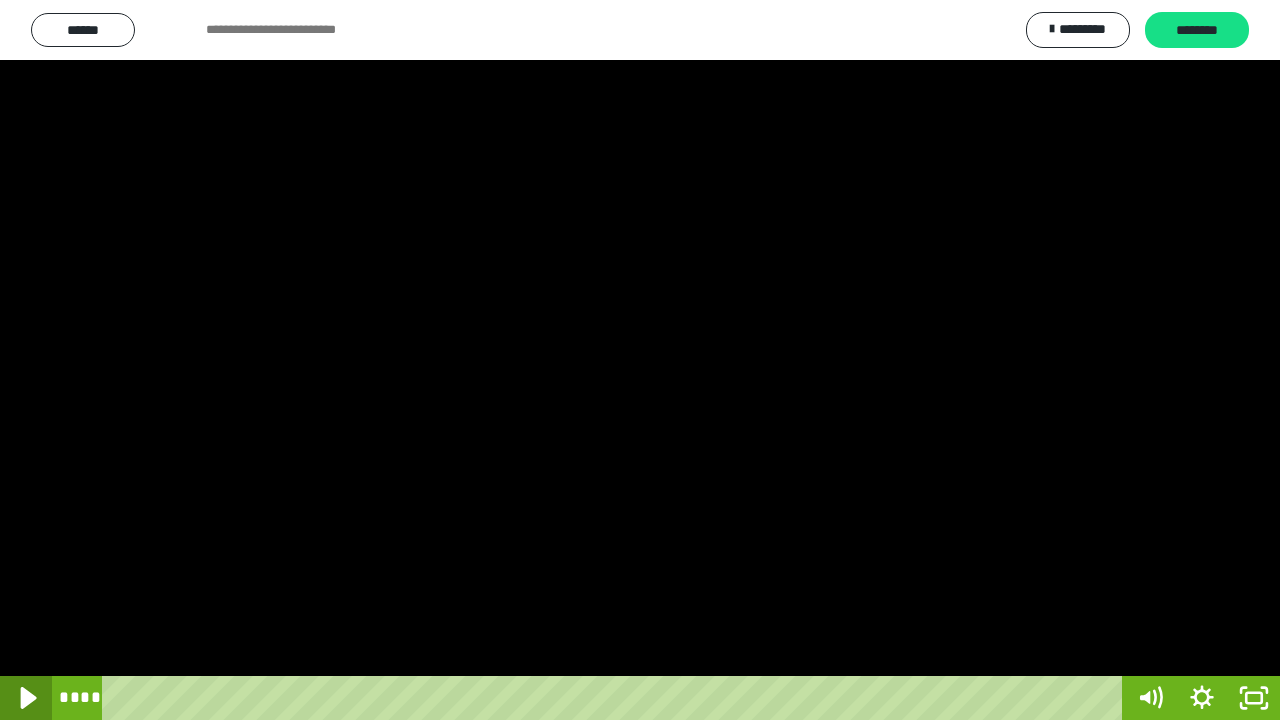 click 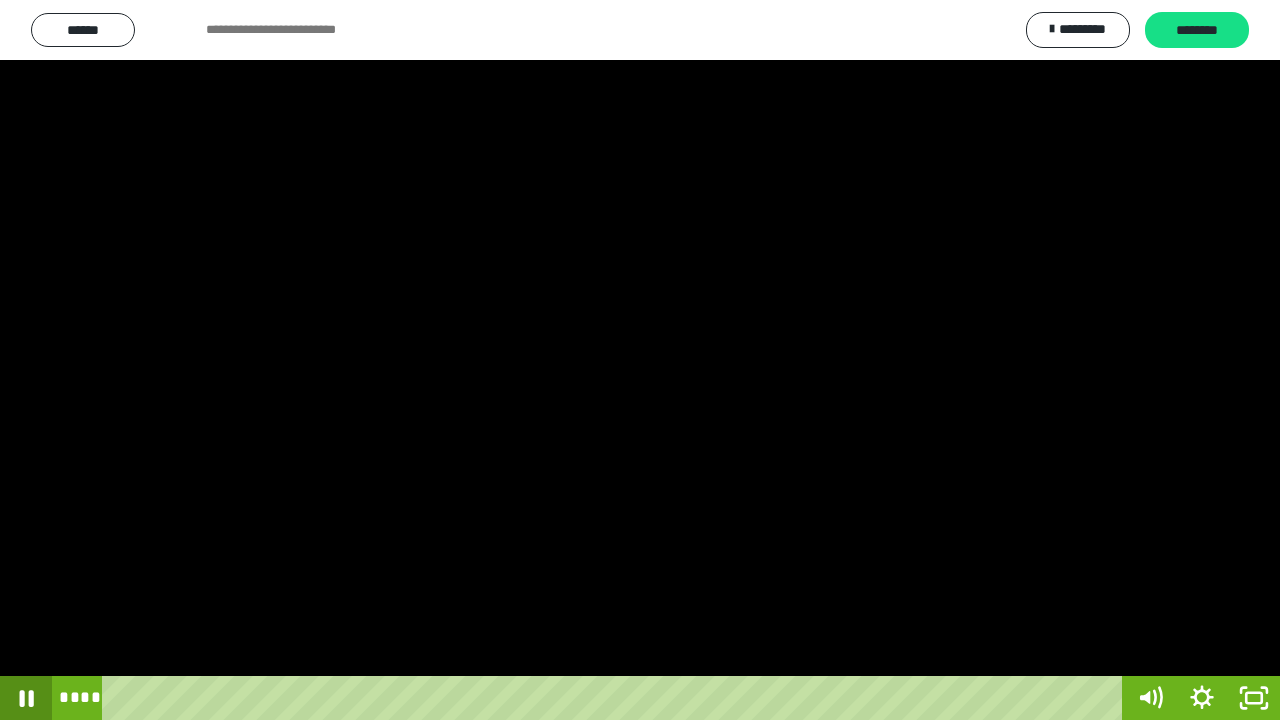click 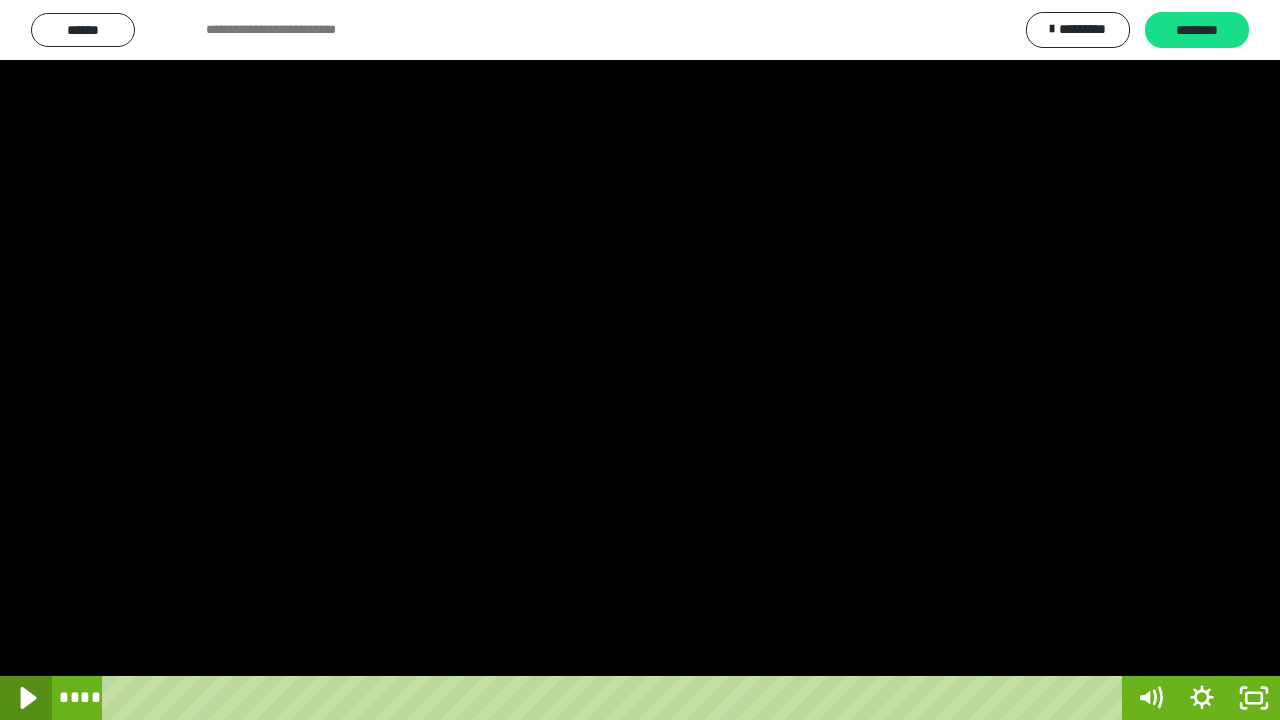 click 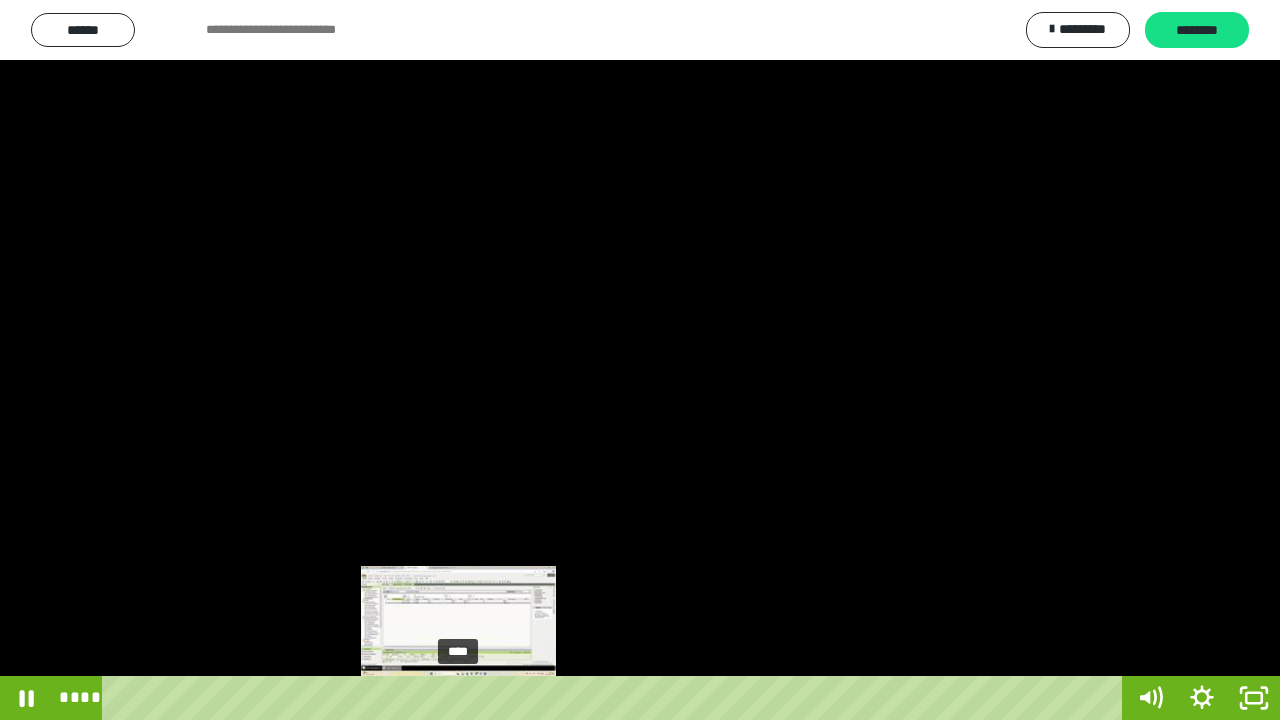 click on "****" at bounding box center [616, 698] 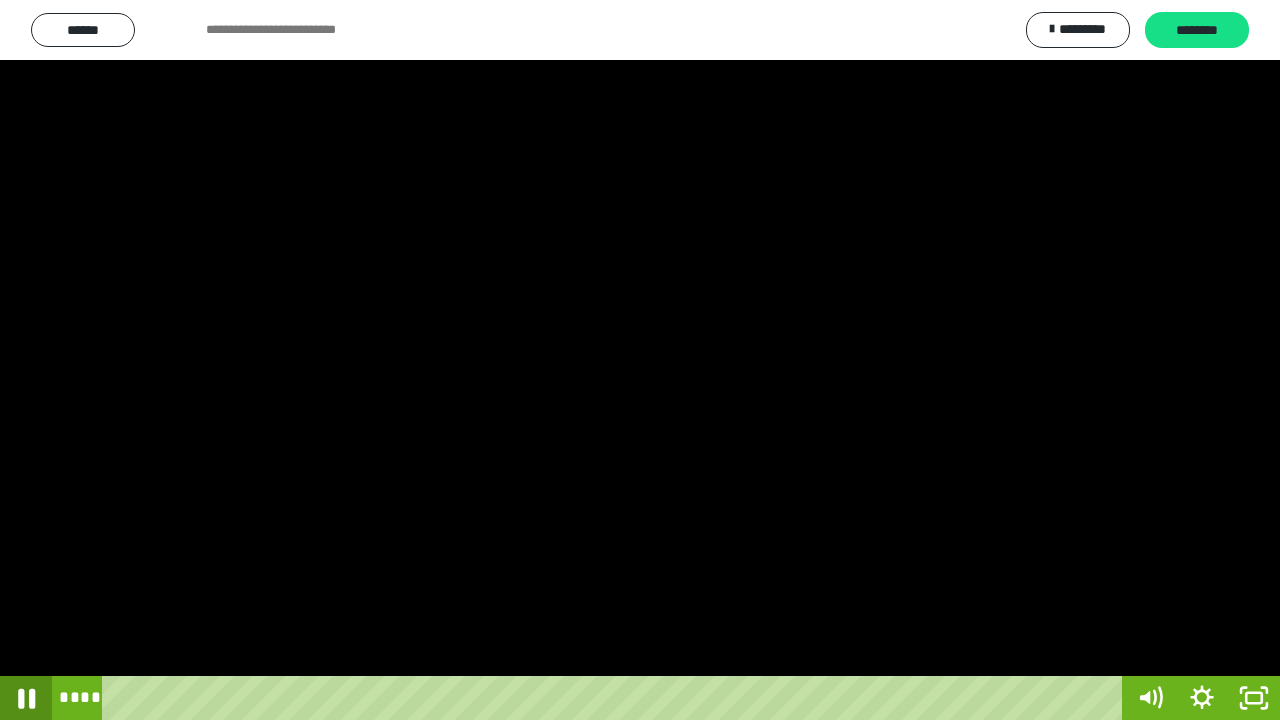 click 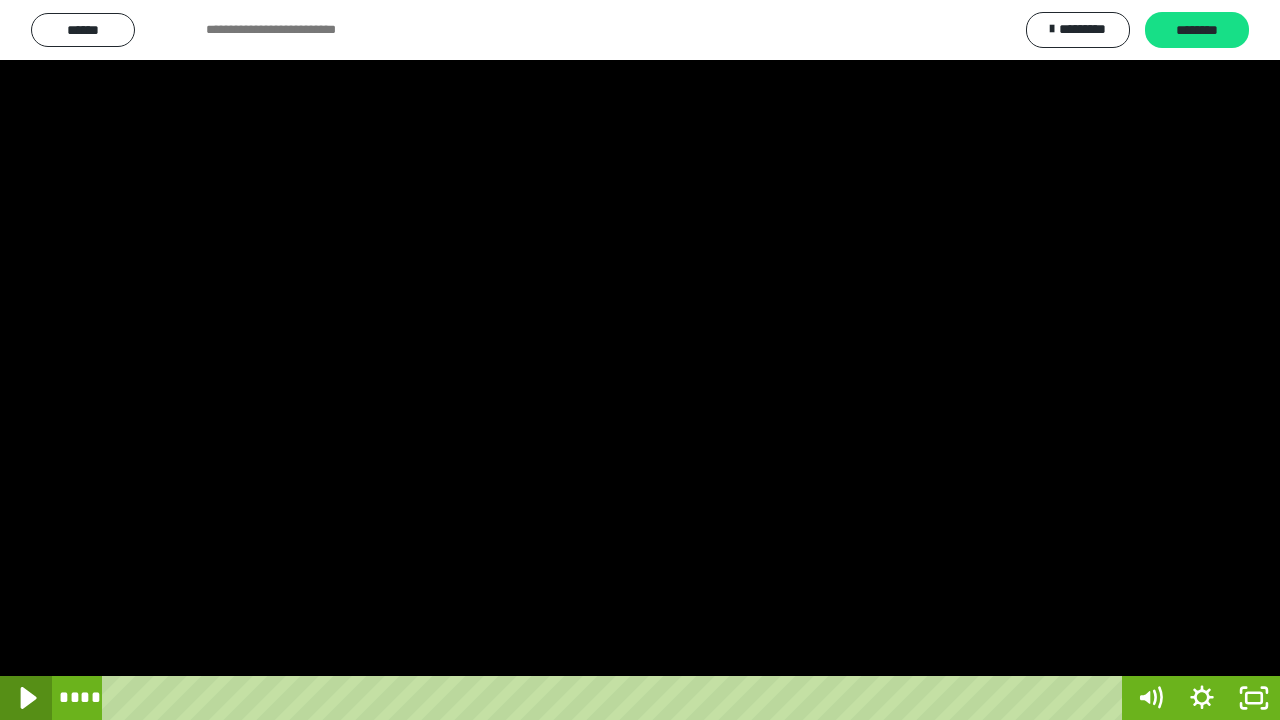 click 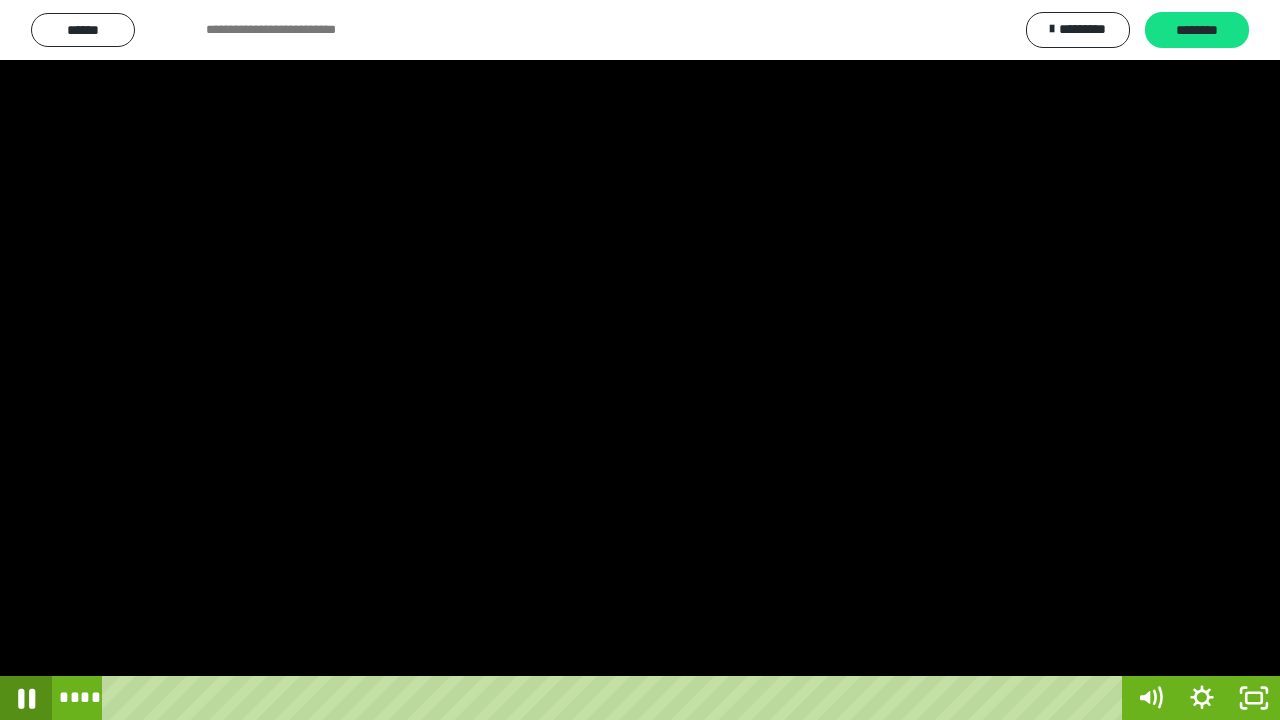 click 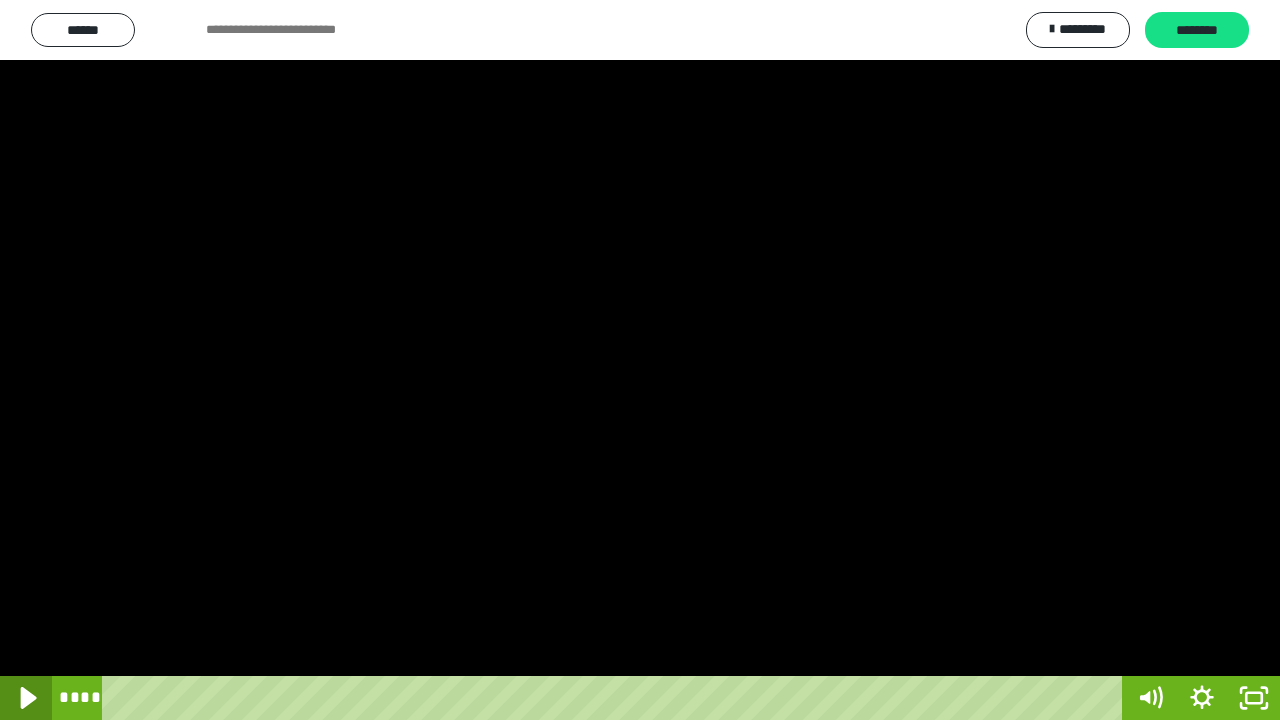 click 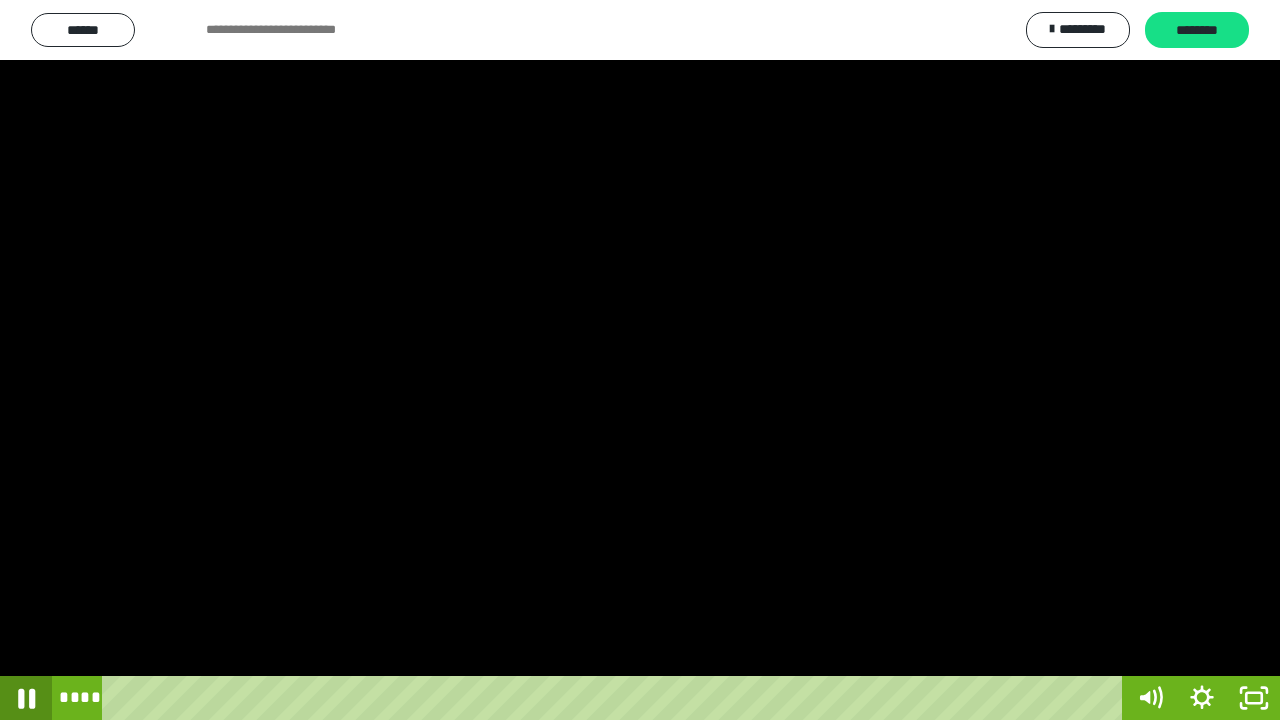 click 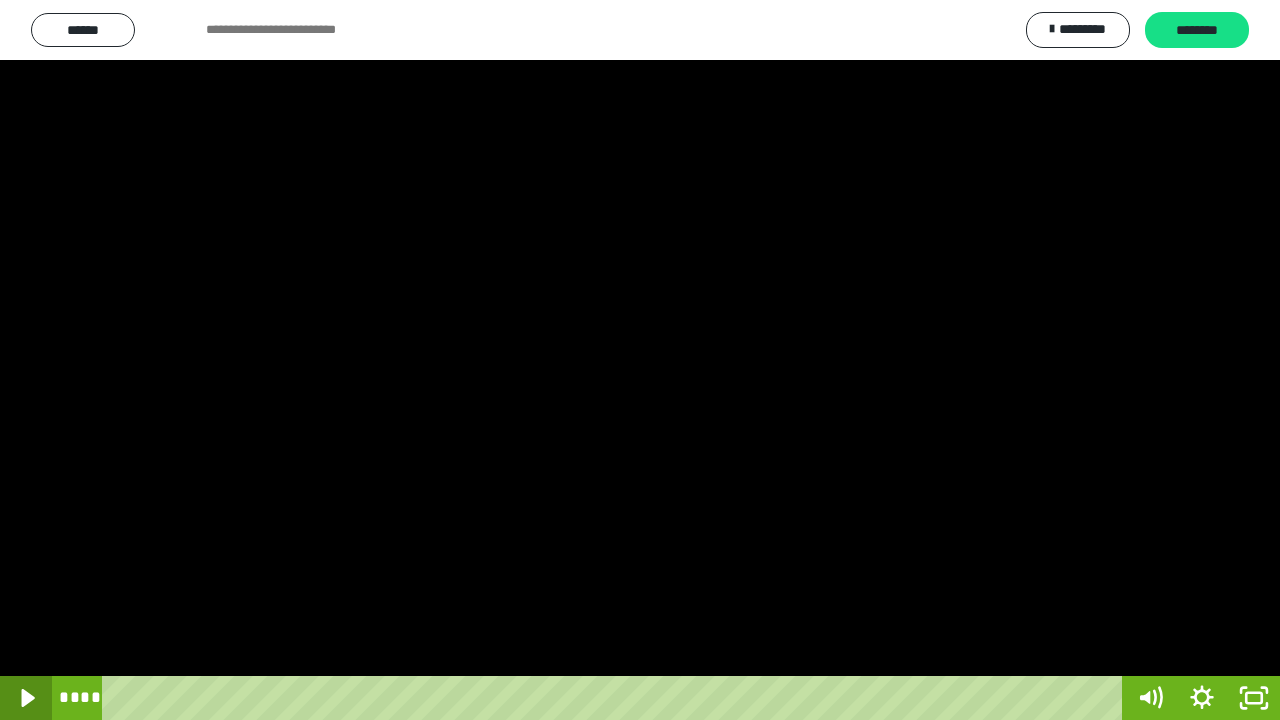 click 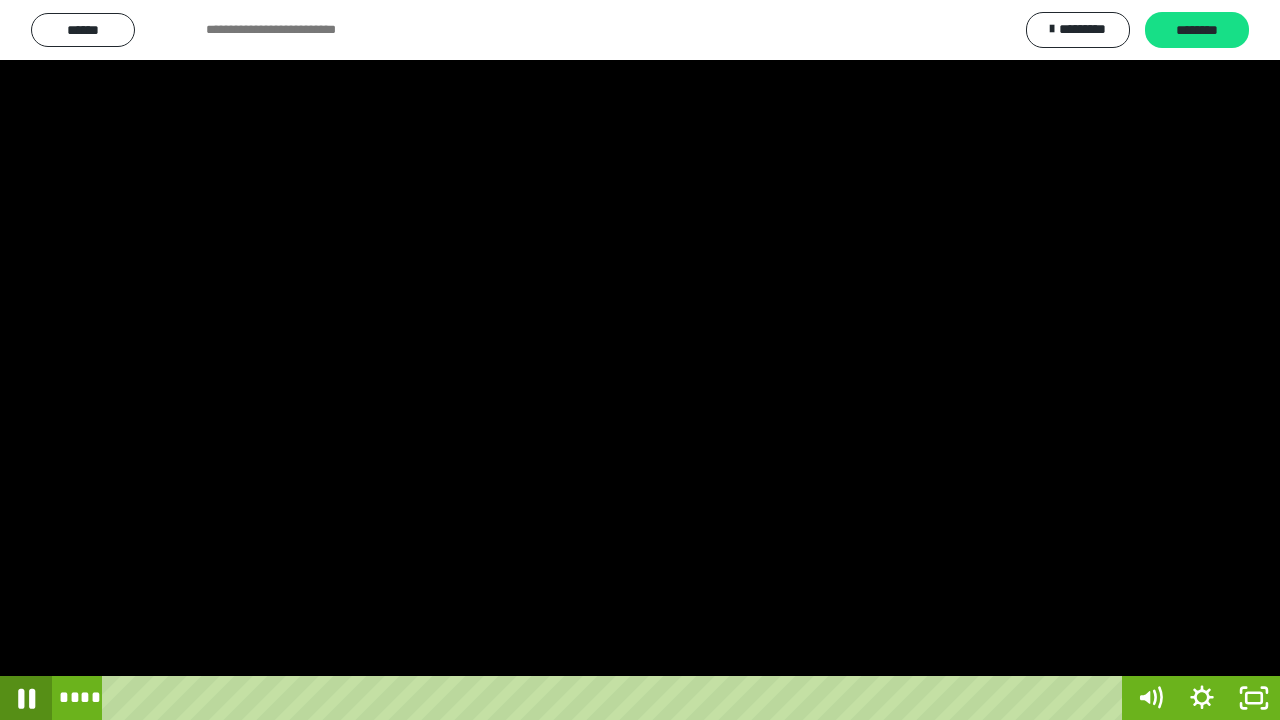 click 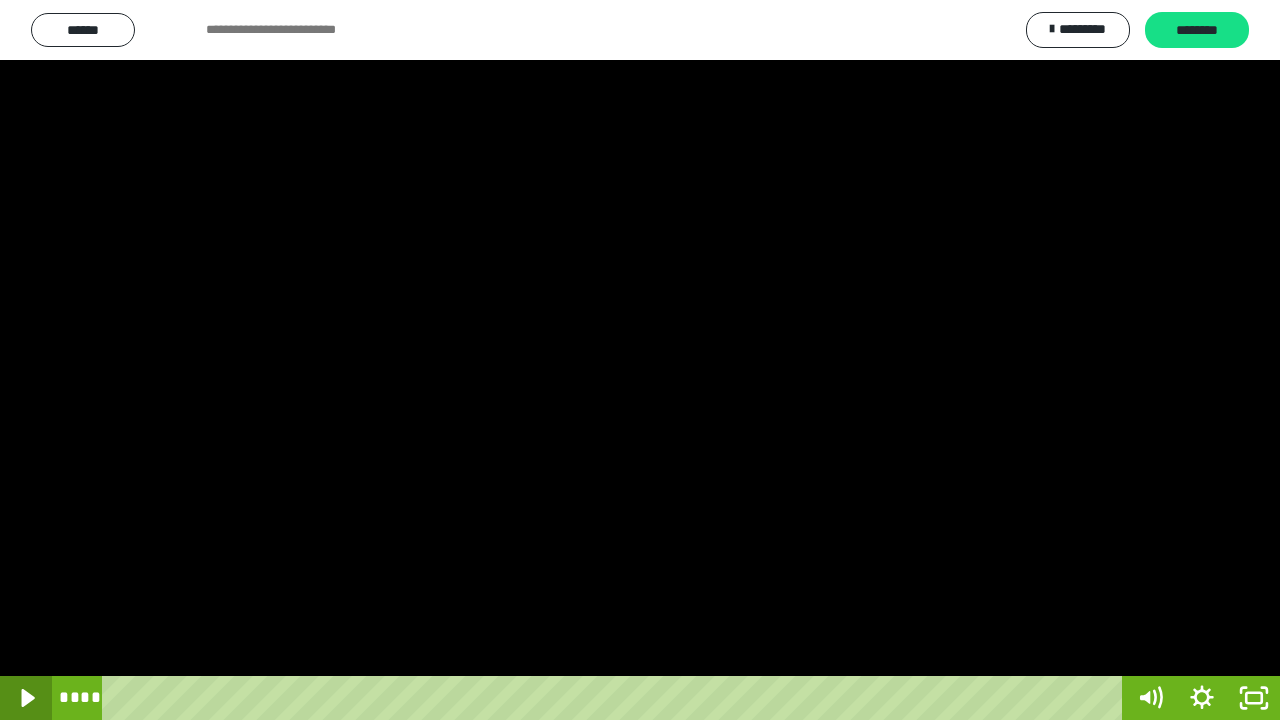 click 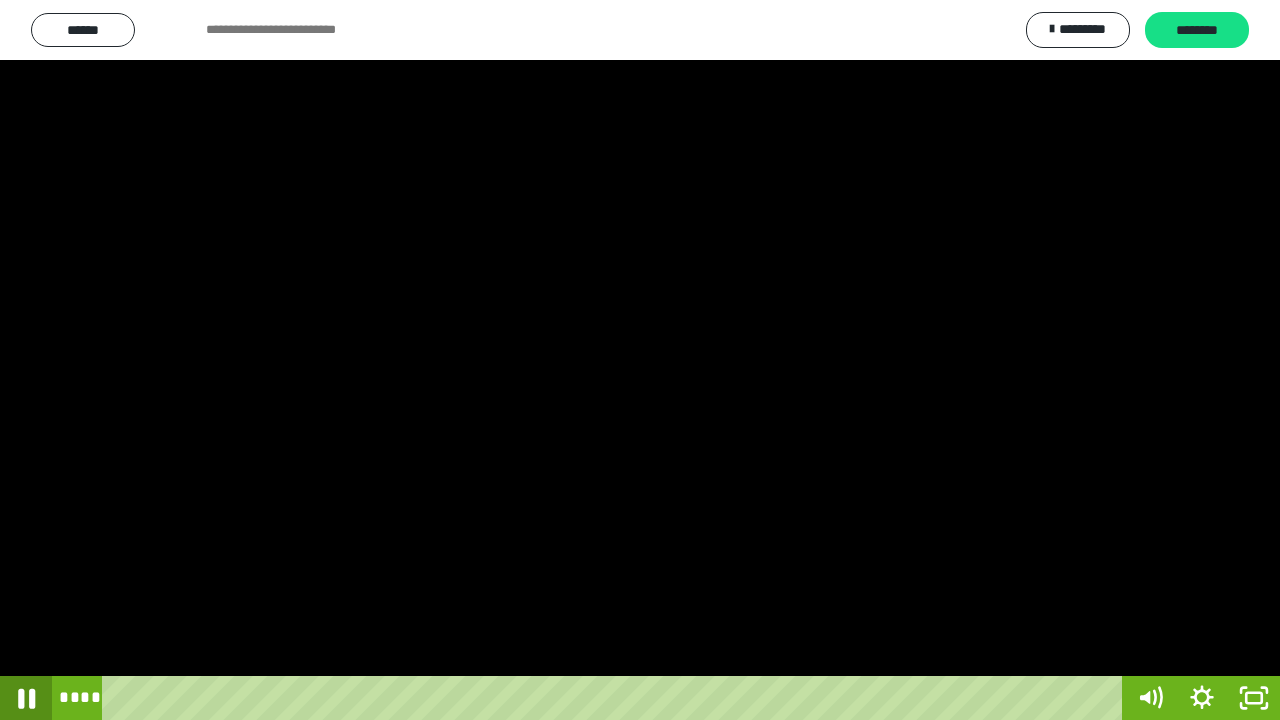 click 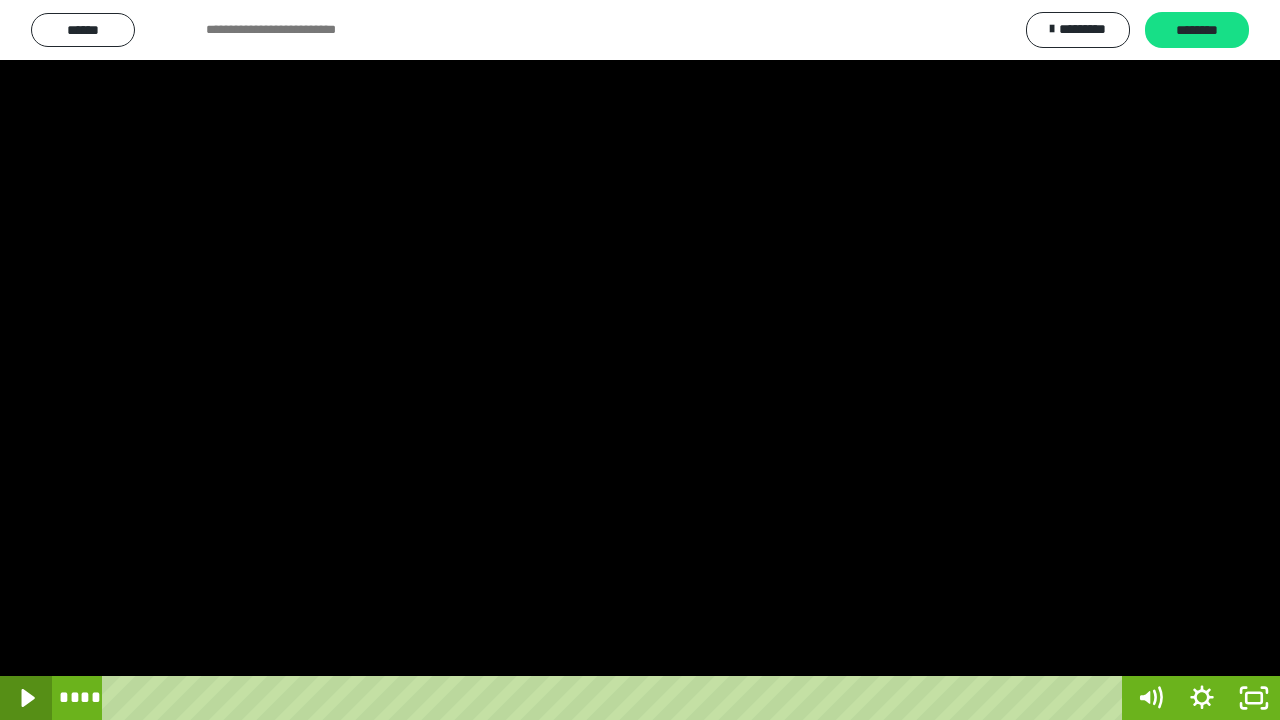 click 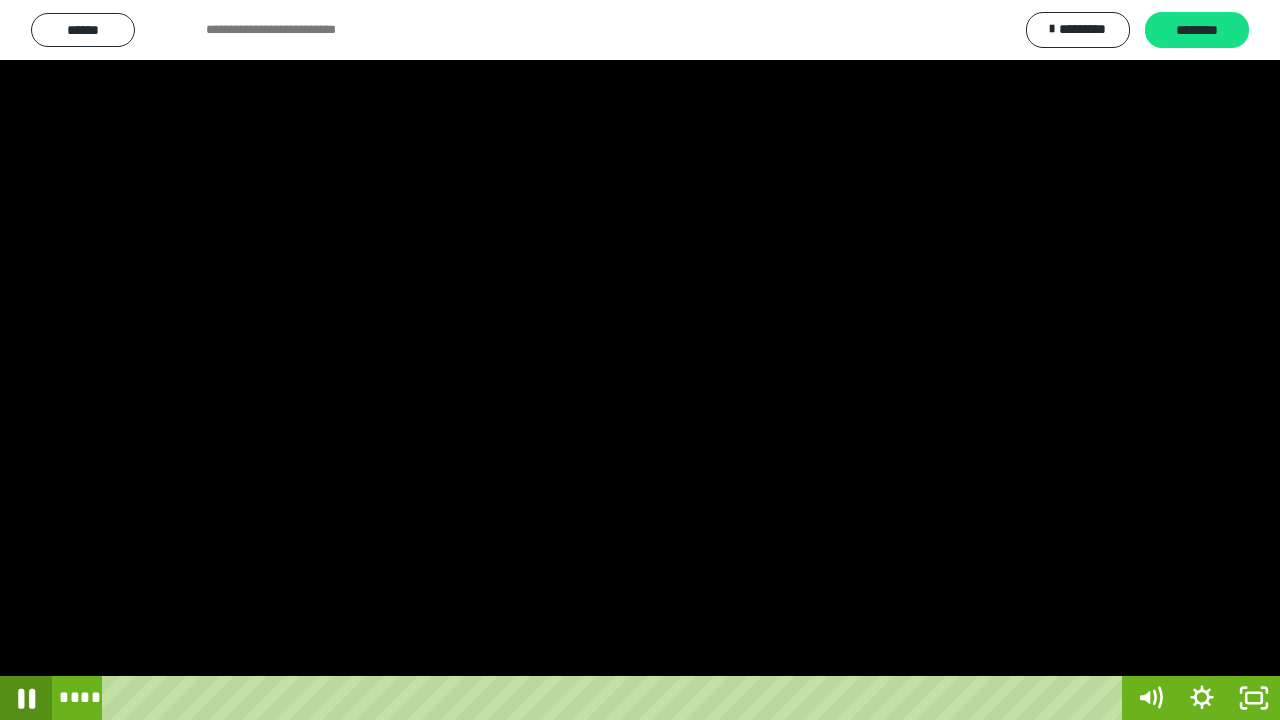click 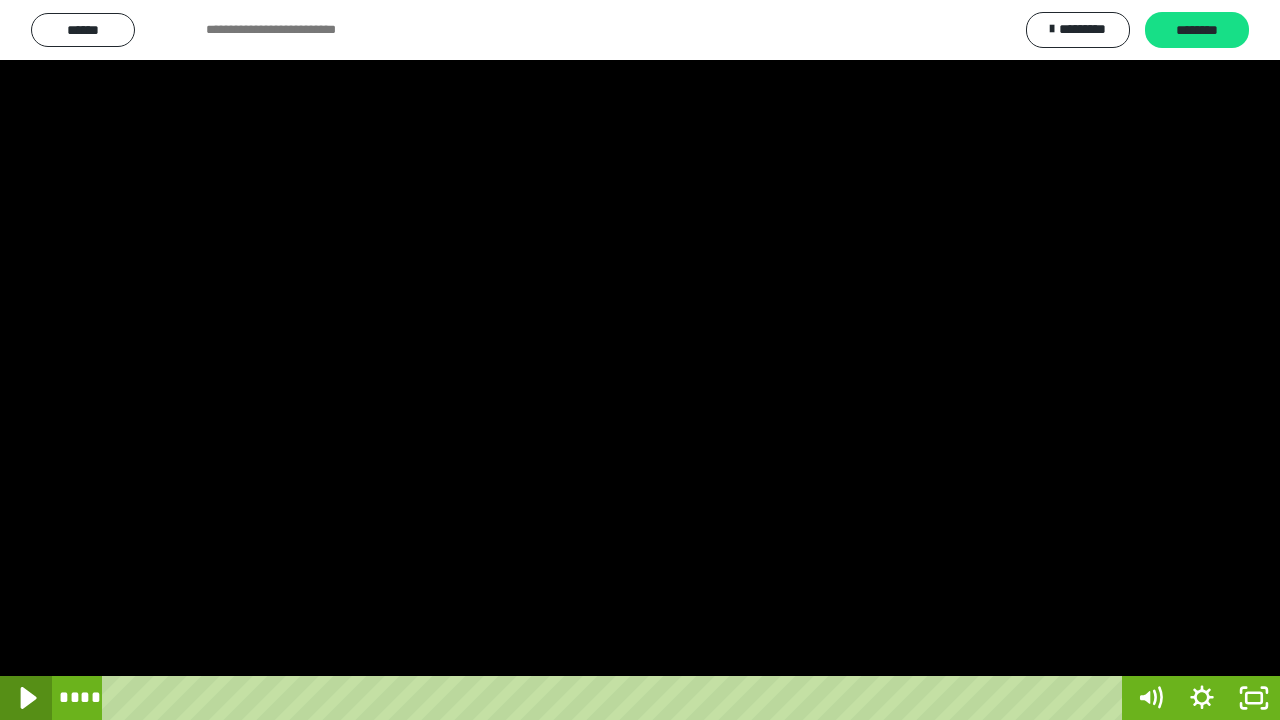 click 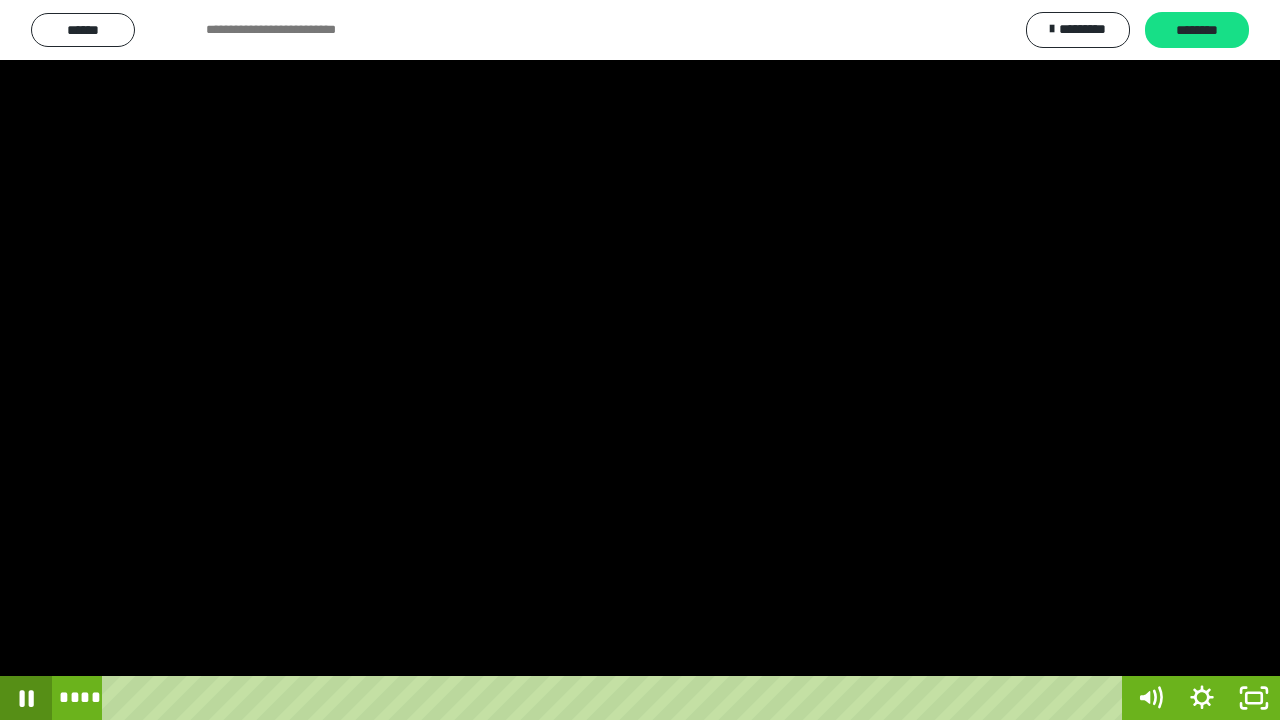 click 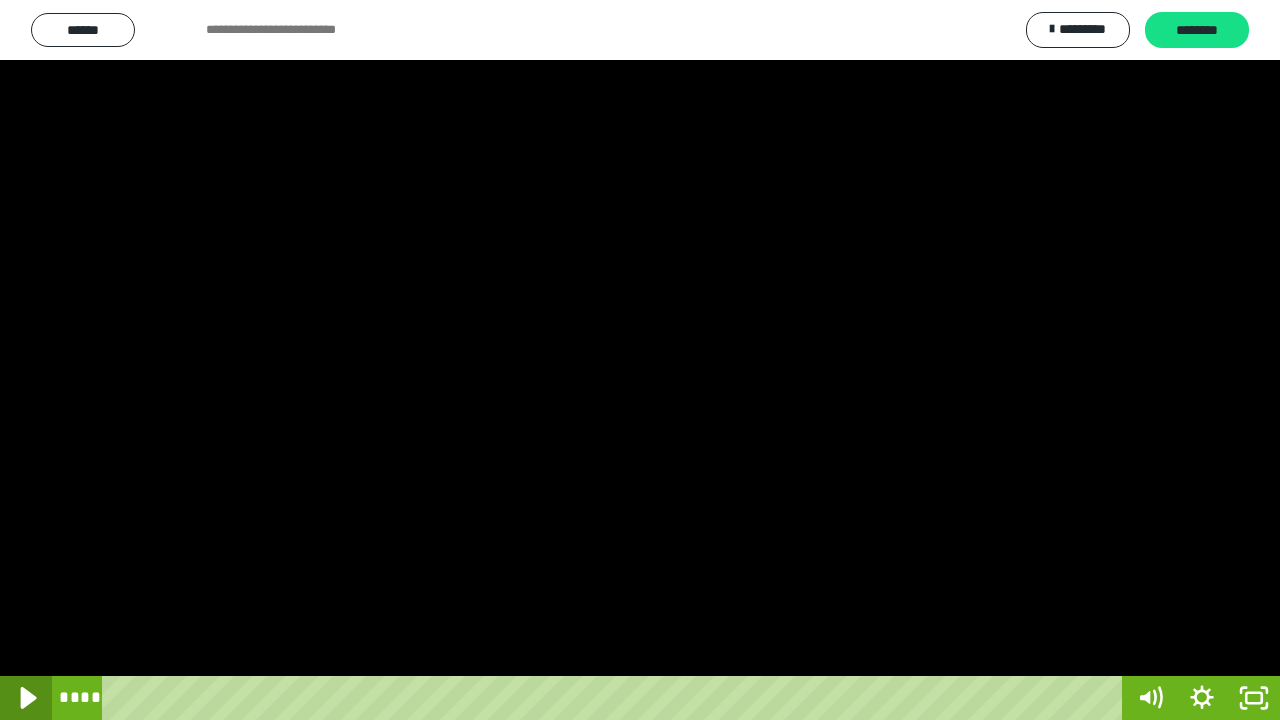 click 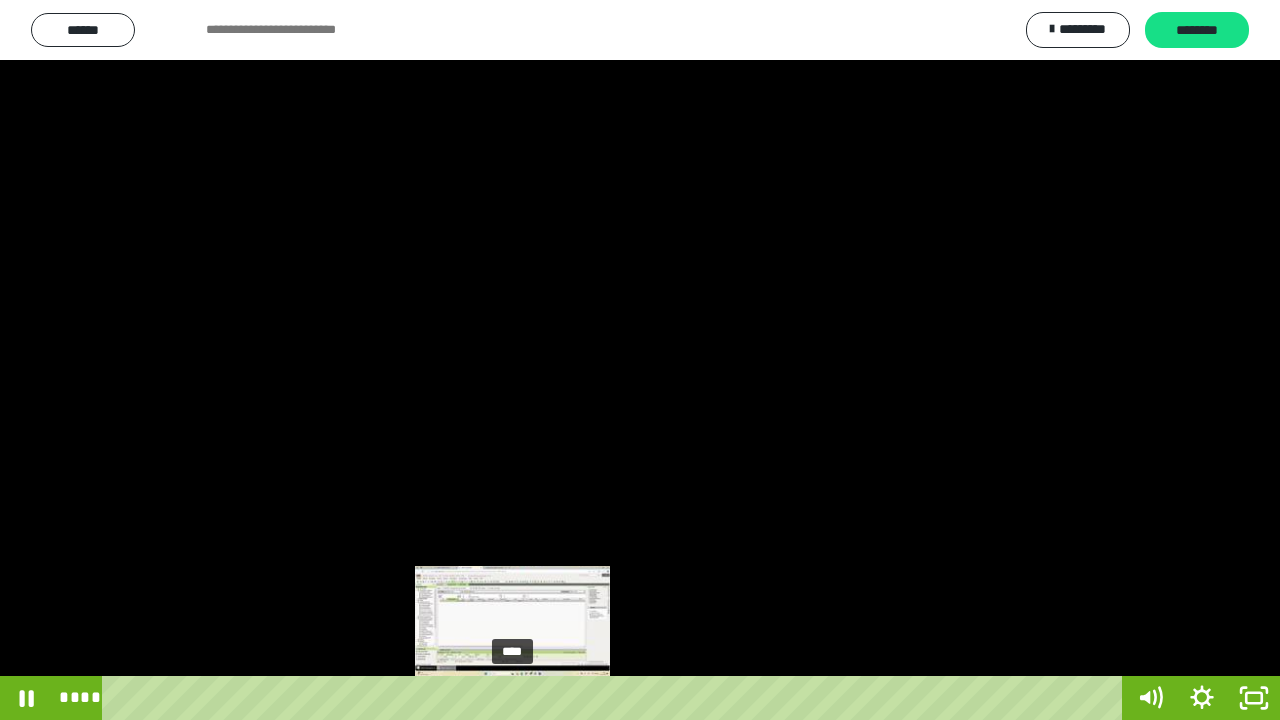 click on "****" at bounding box center (616, 698) 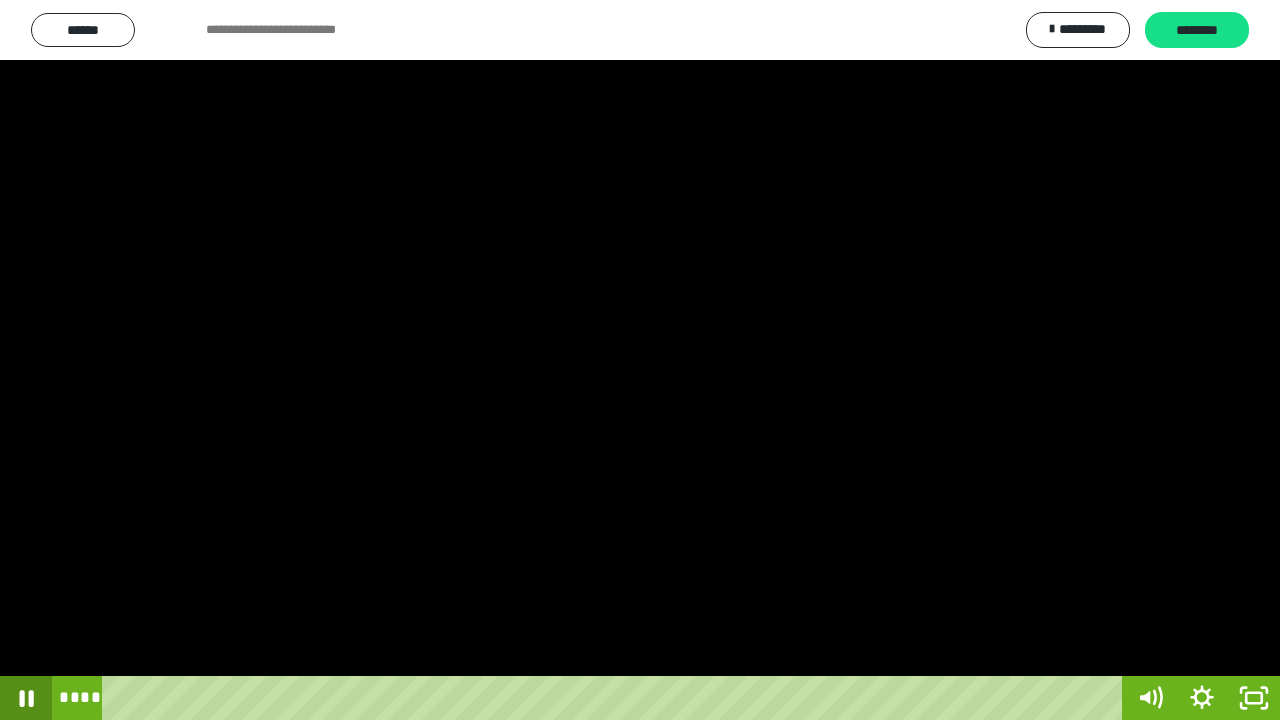 click 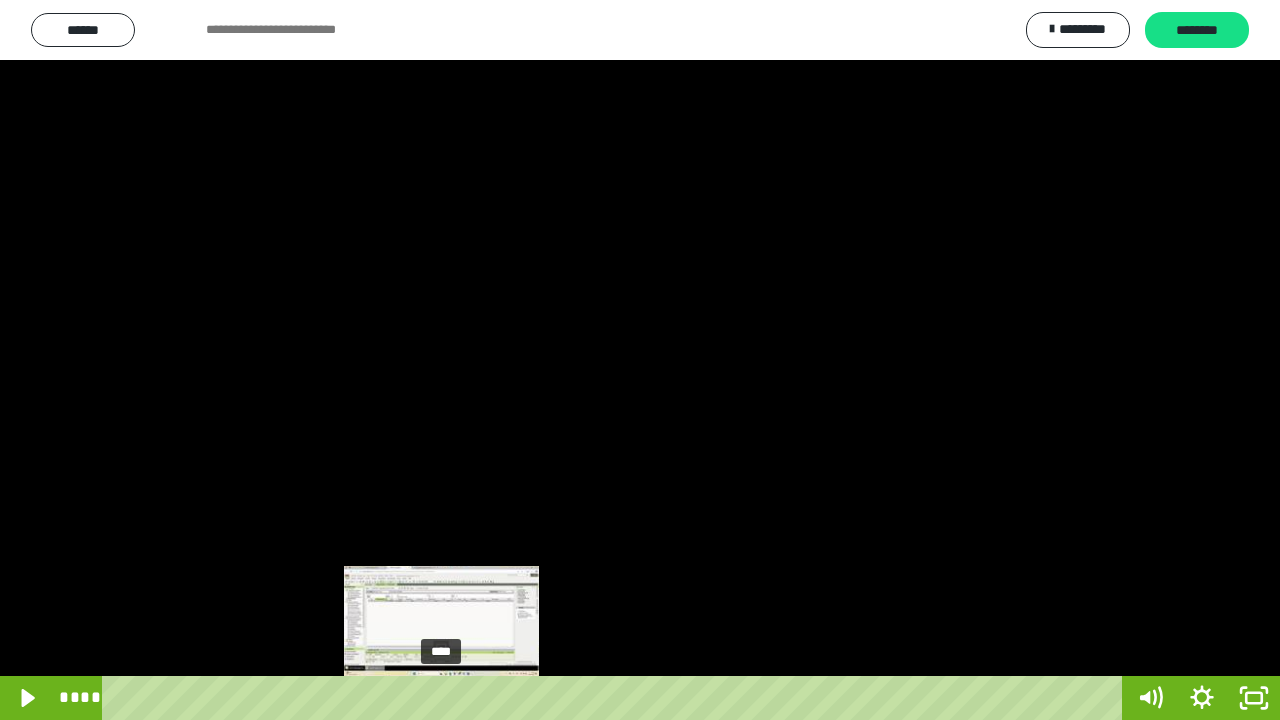click on "****" at bounding box center [616, 698] 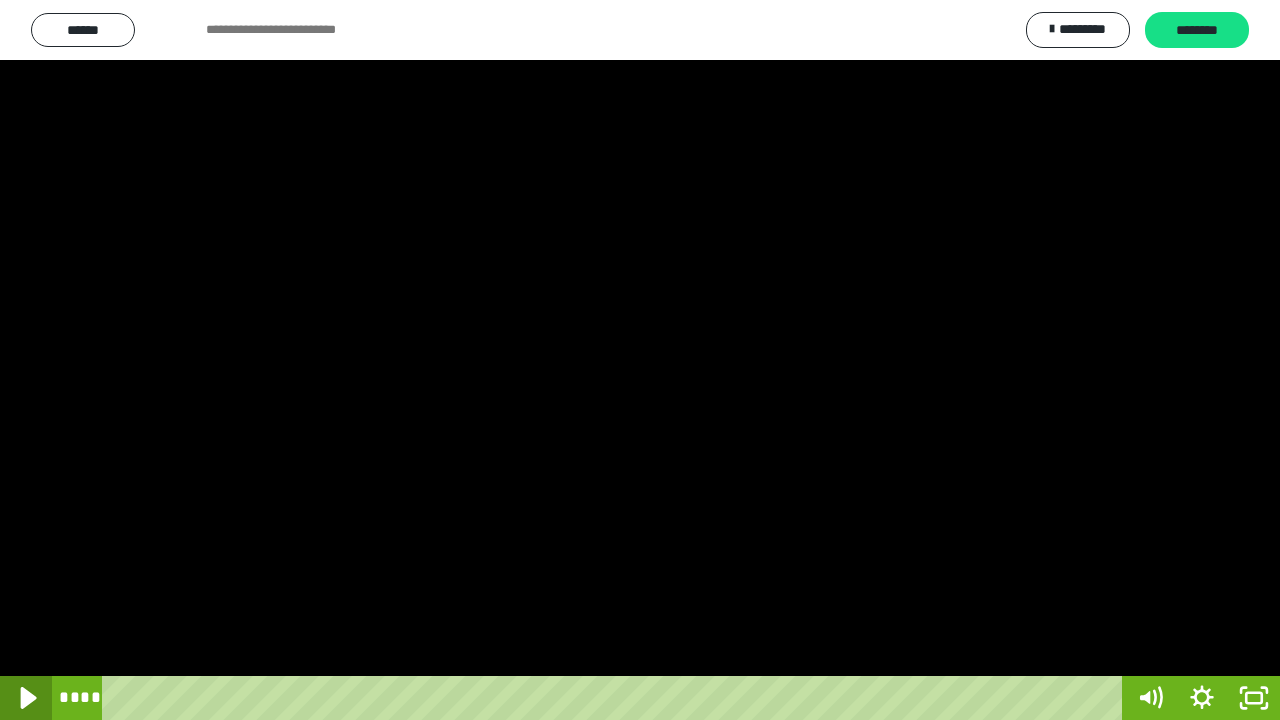 click 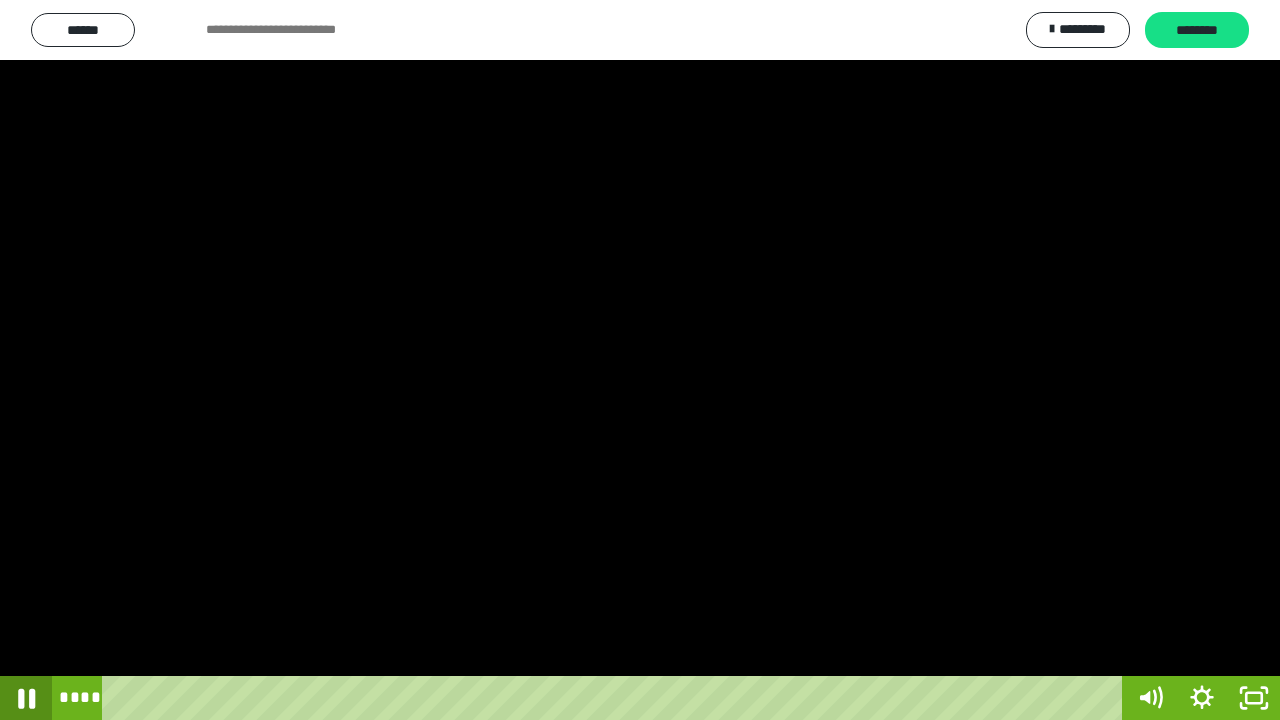 click 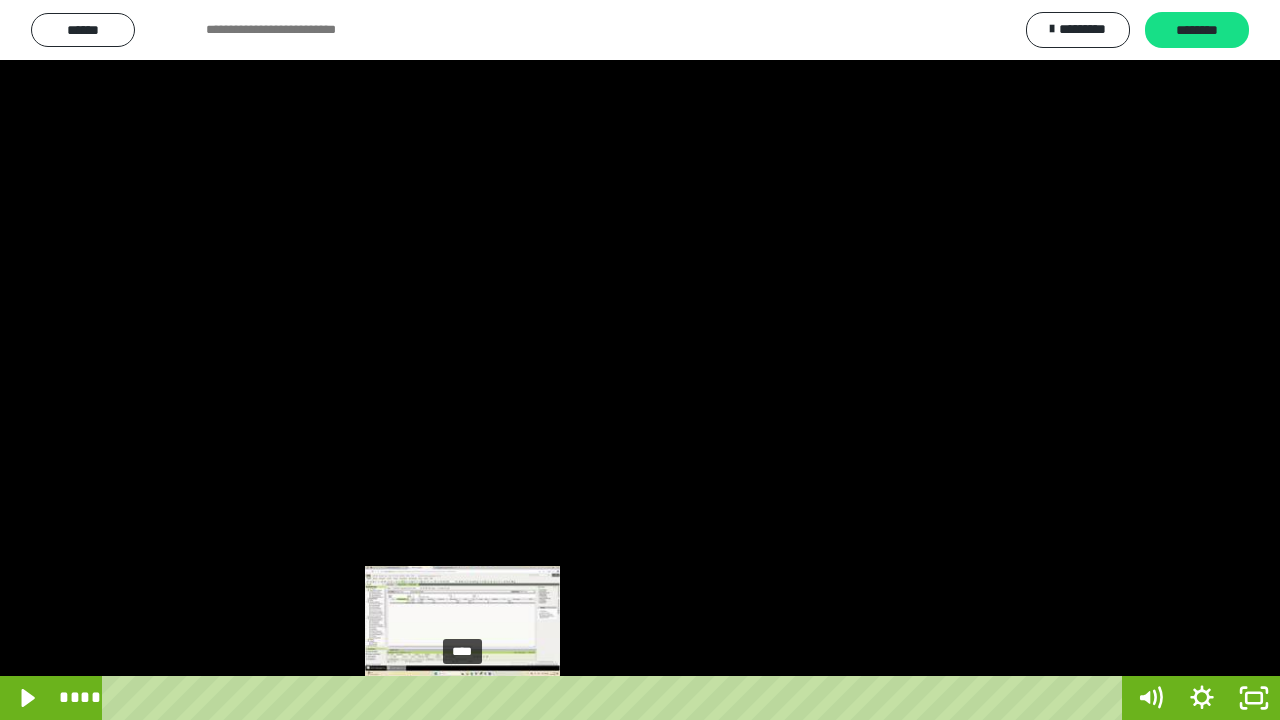 click on "****" at bounding box center [616, 698] 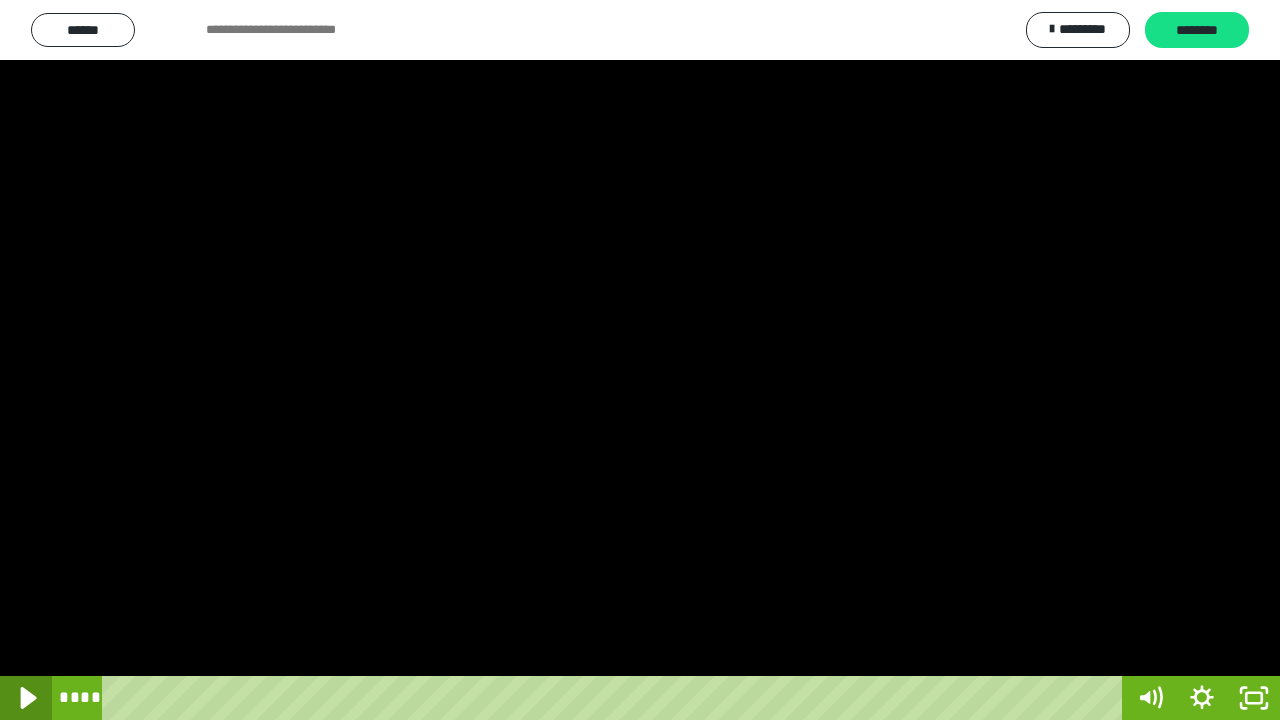 click 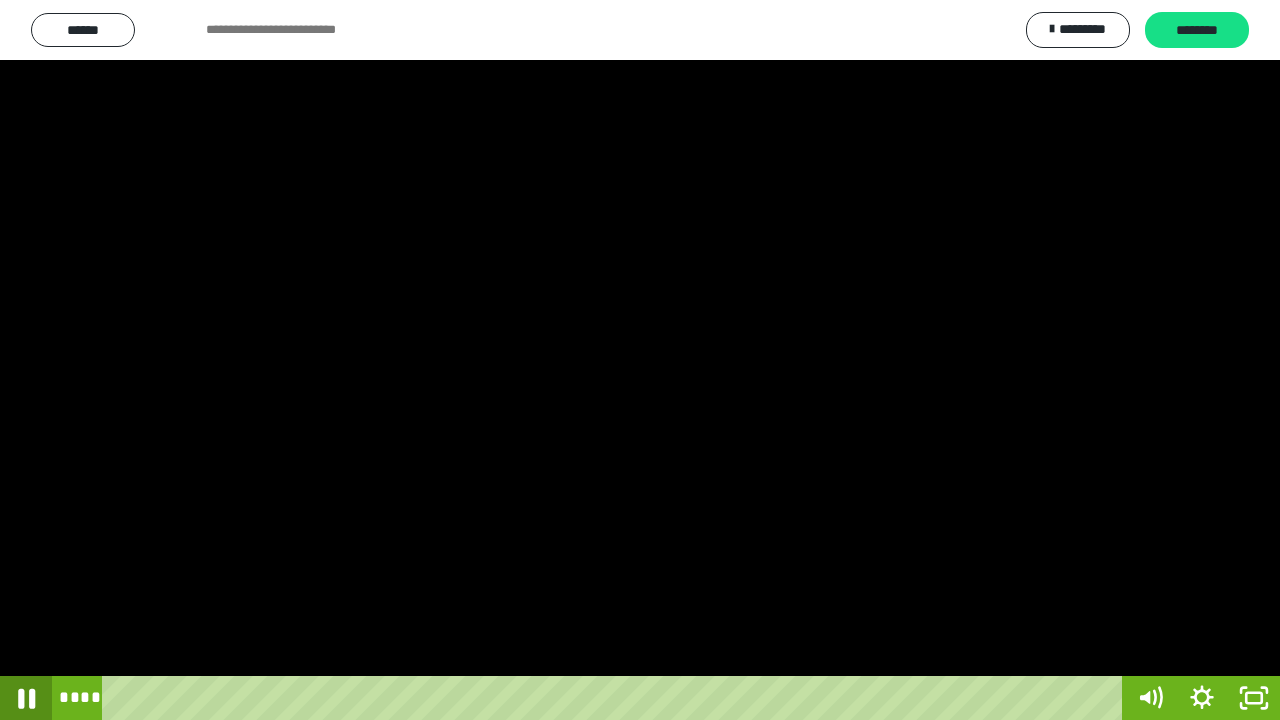 click 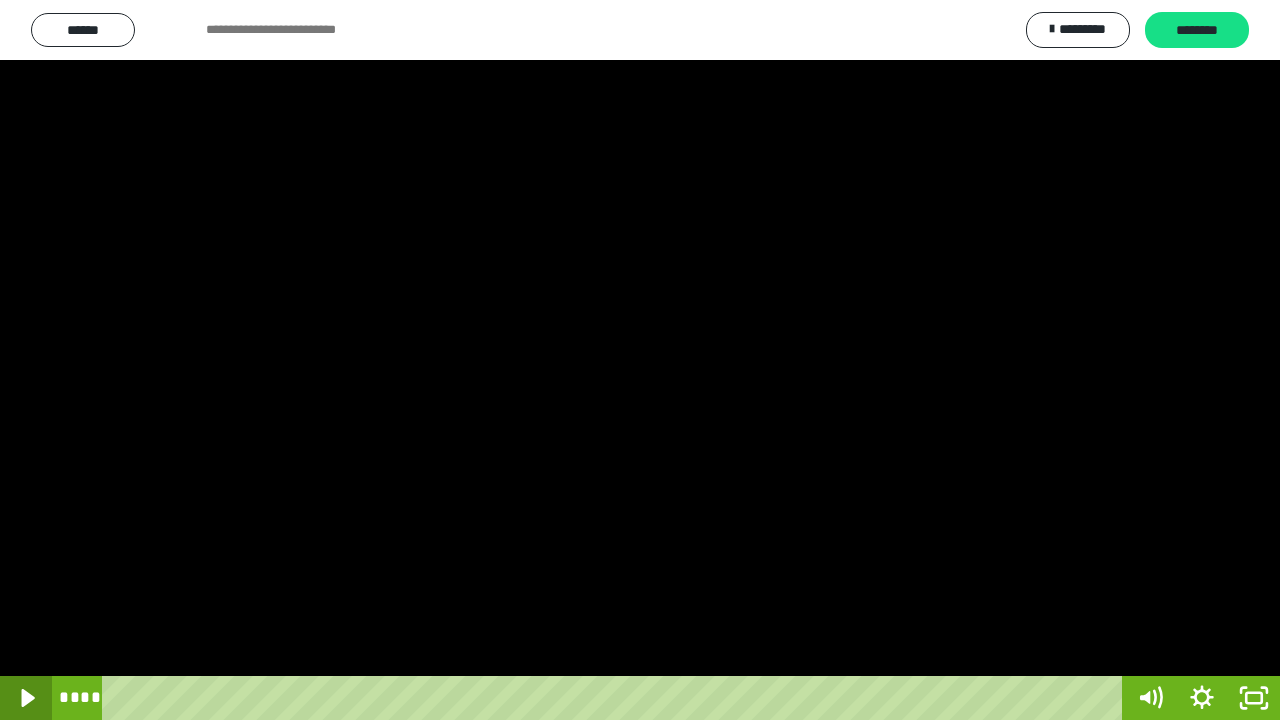 click 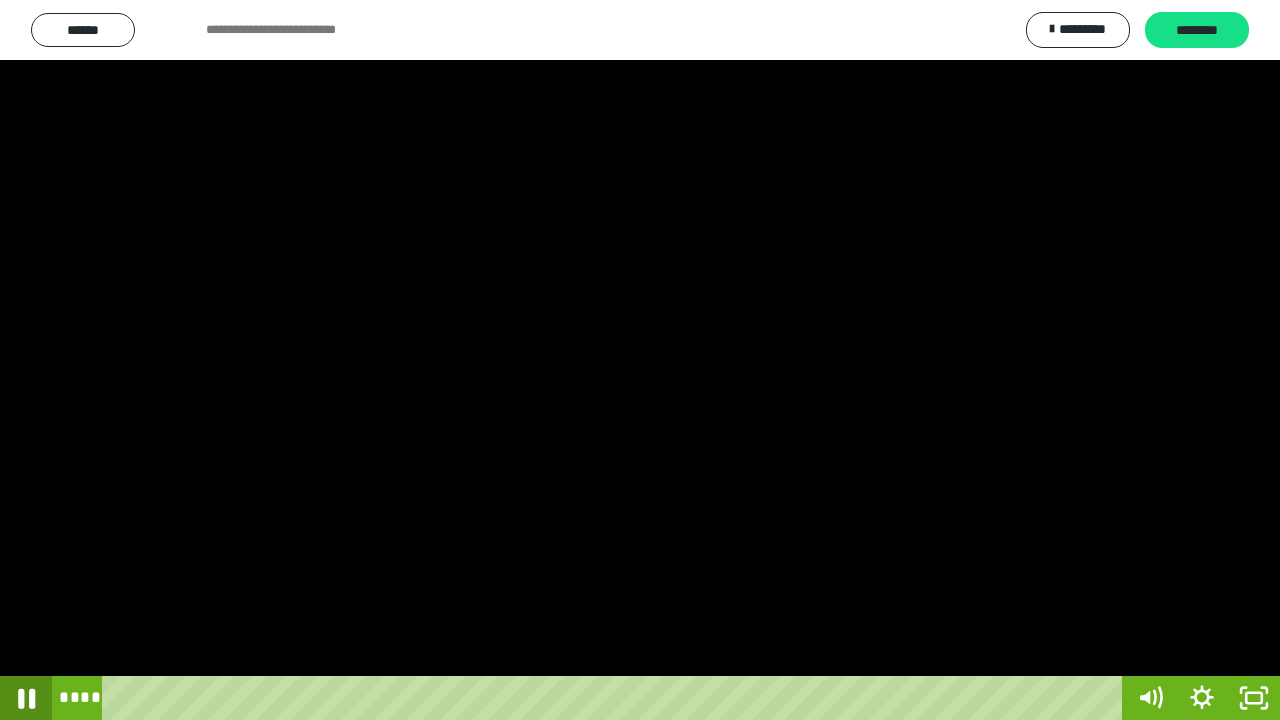 click 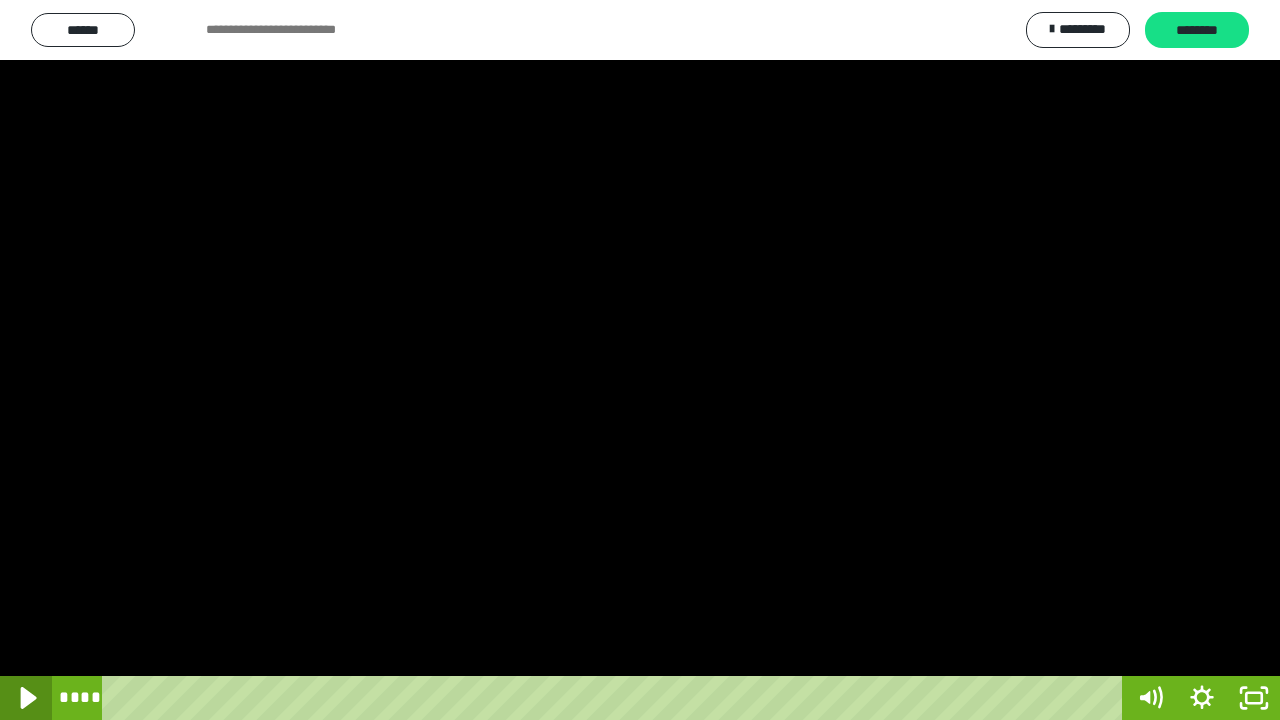 click 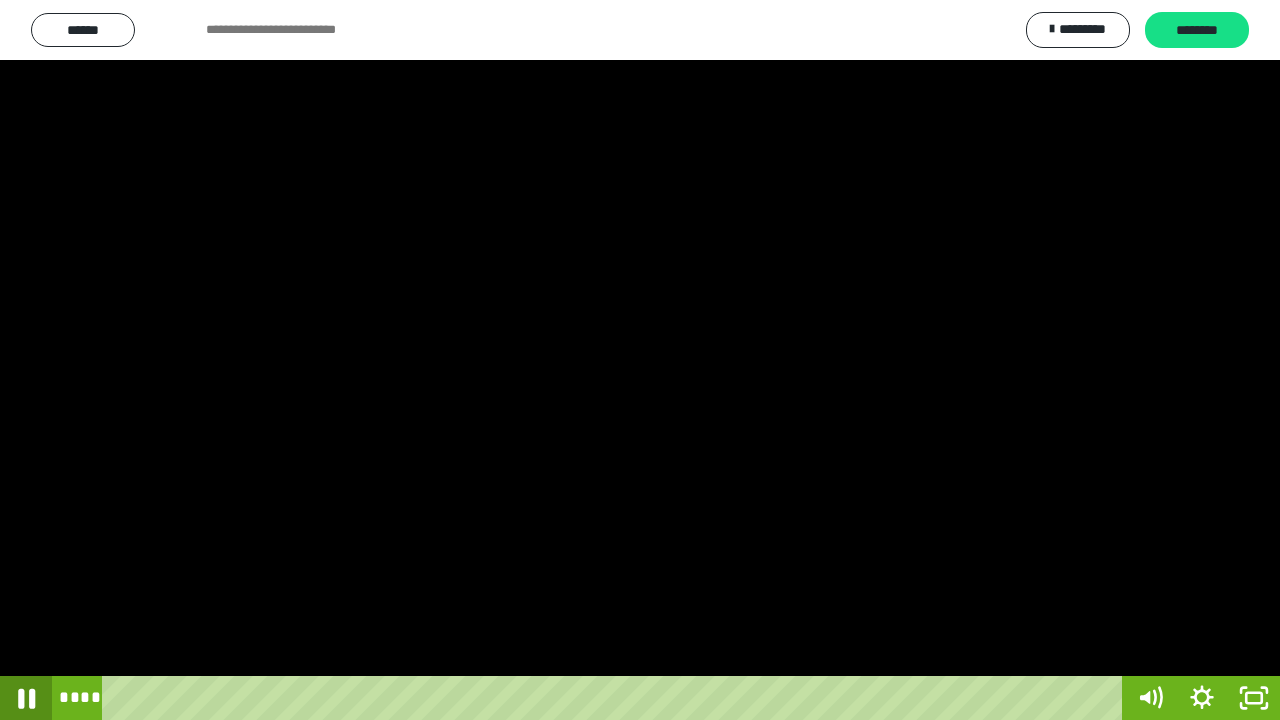 click 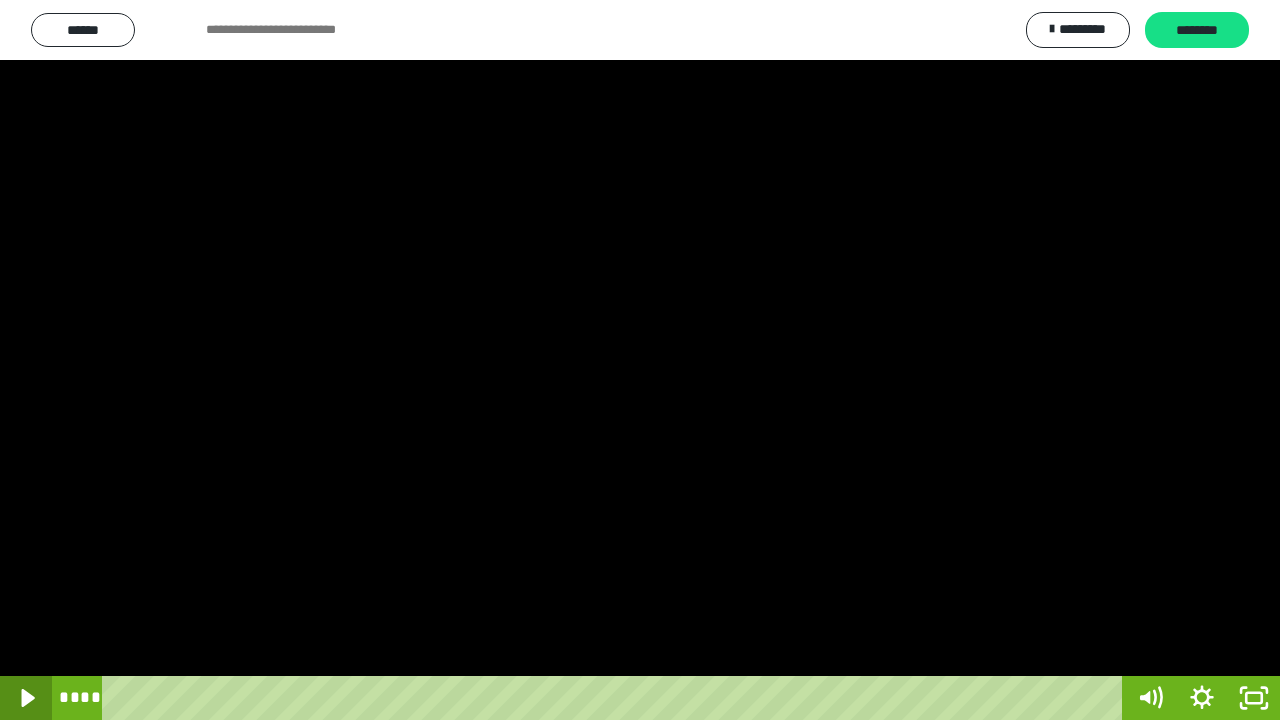 click 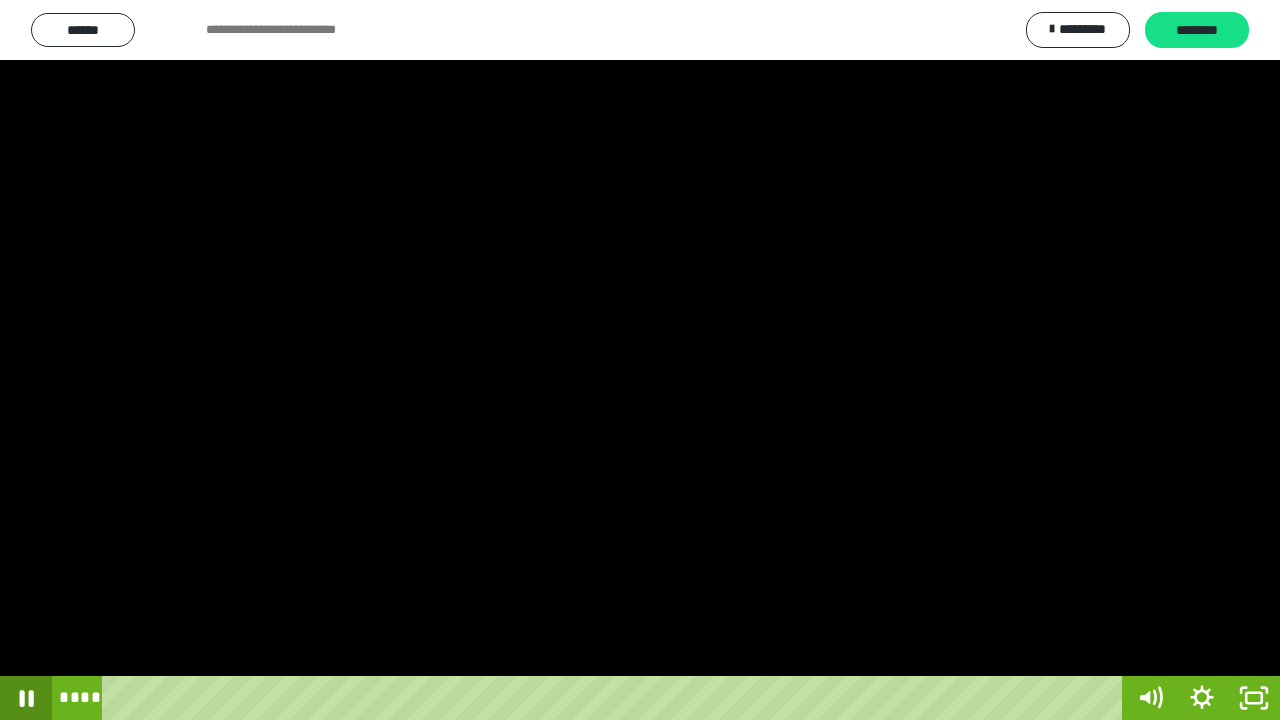 click 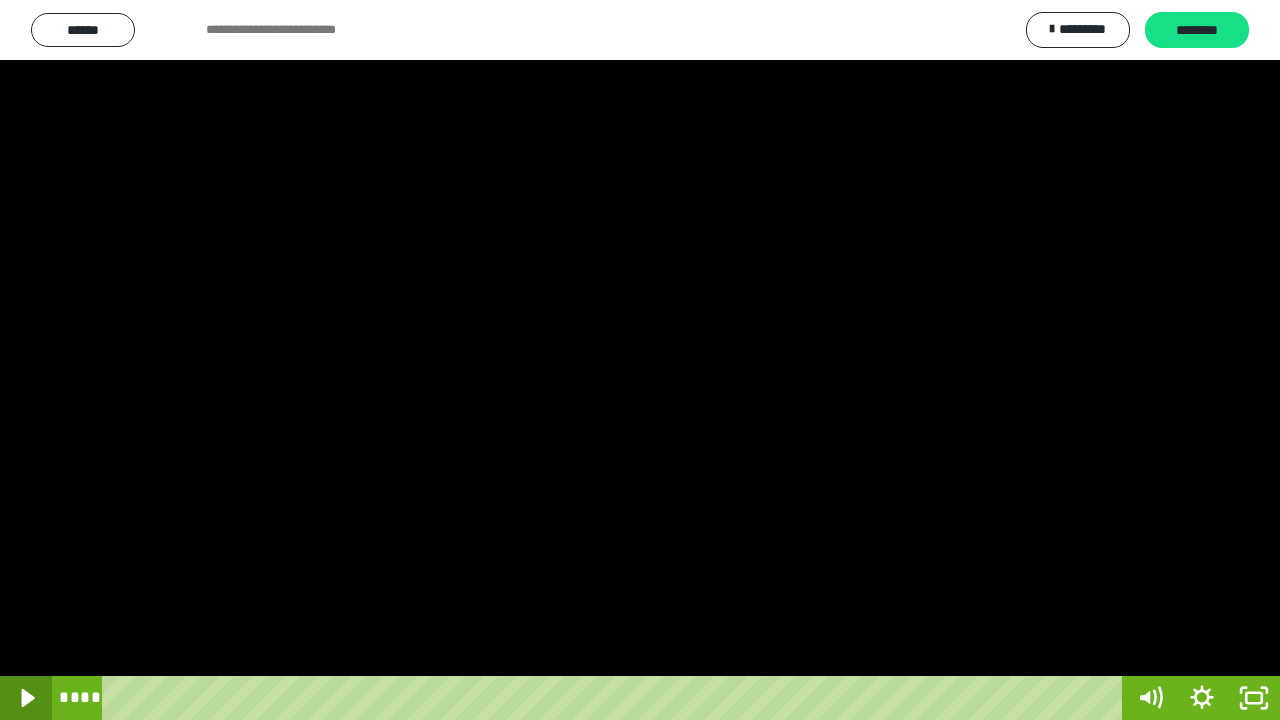 click 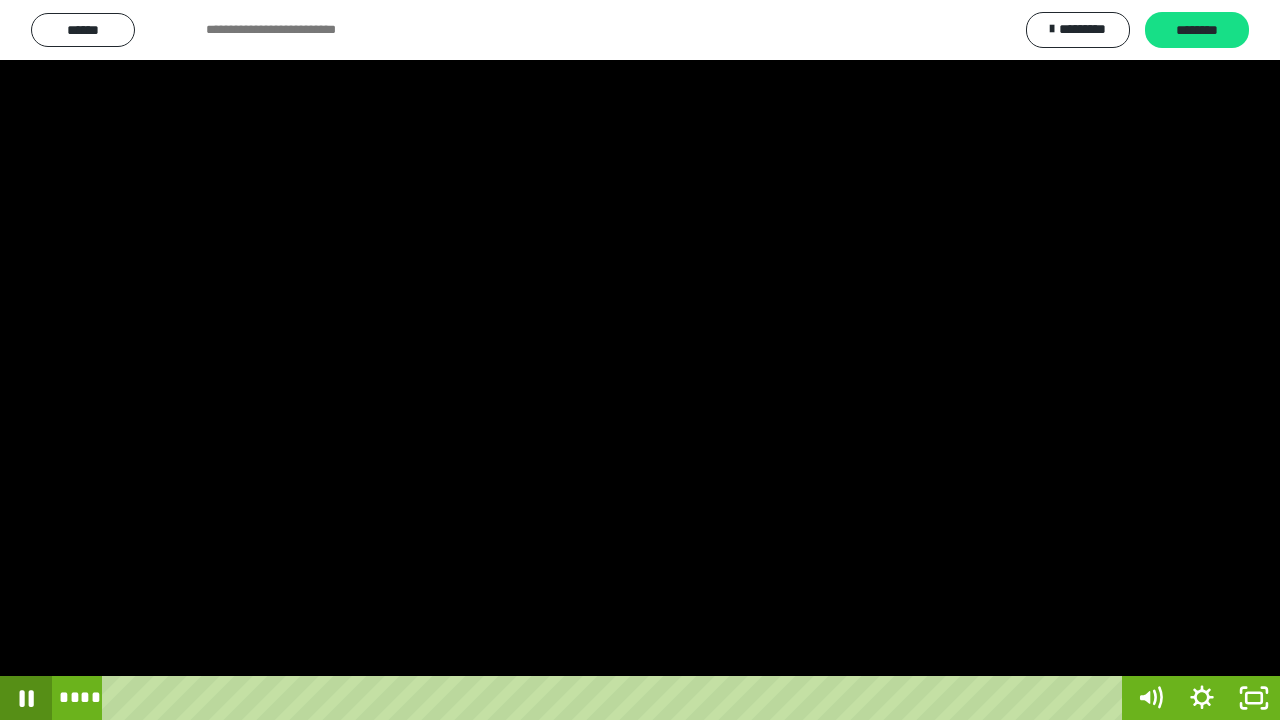 click 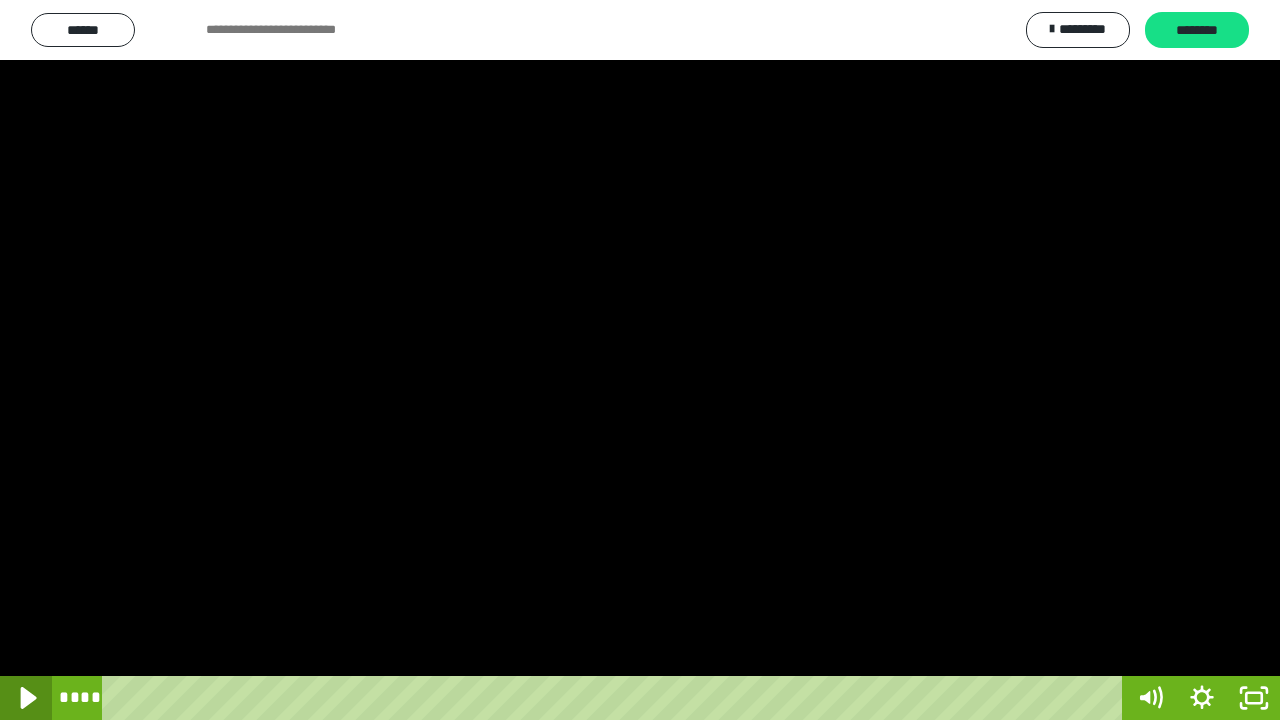 click 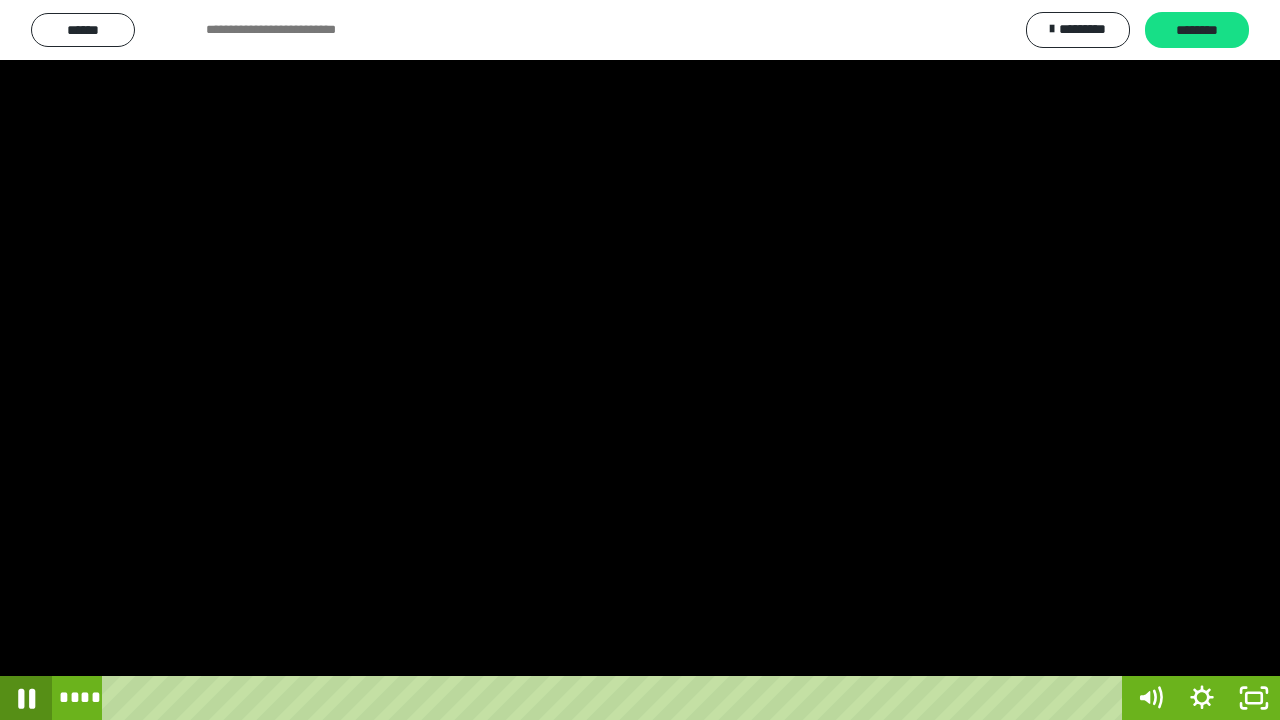 click 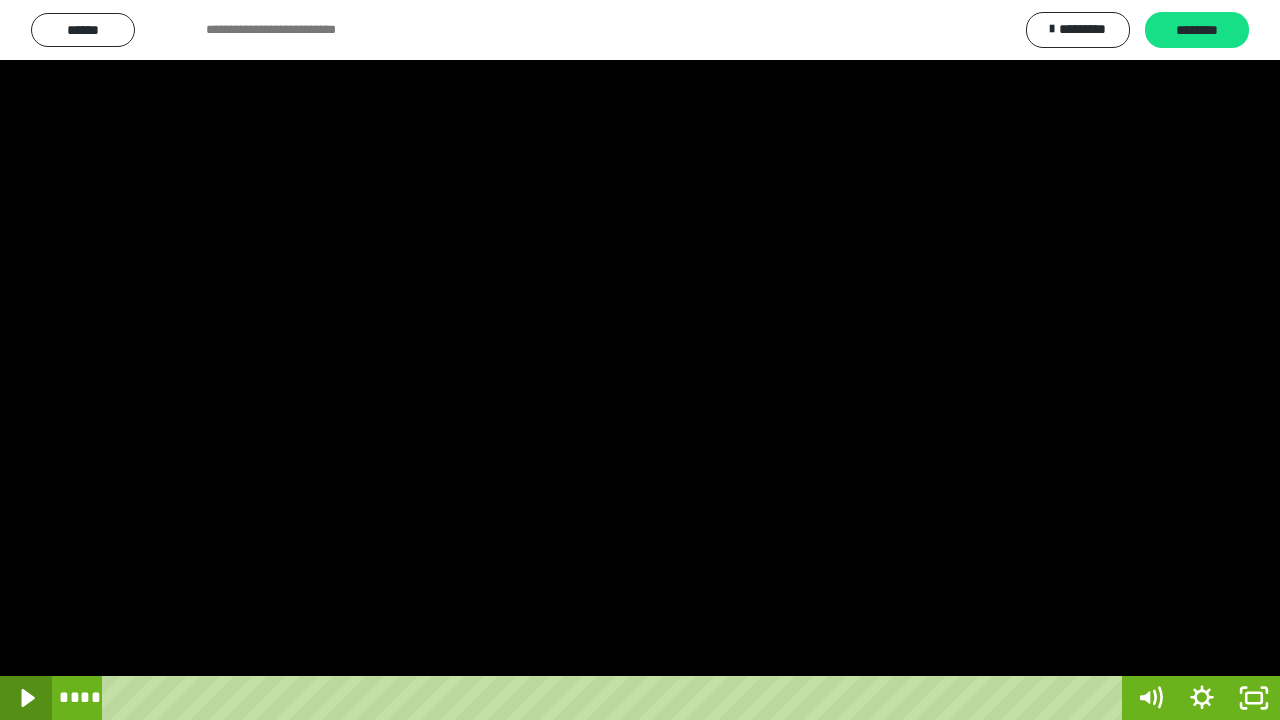 click 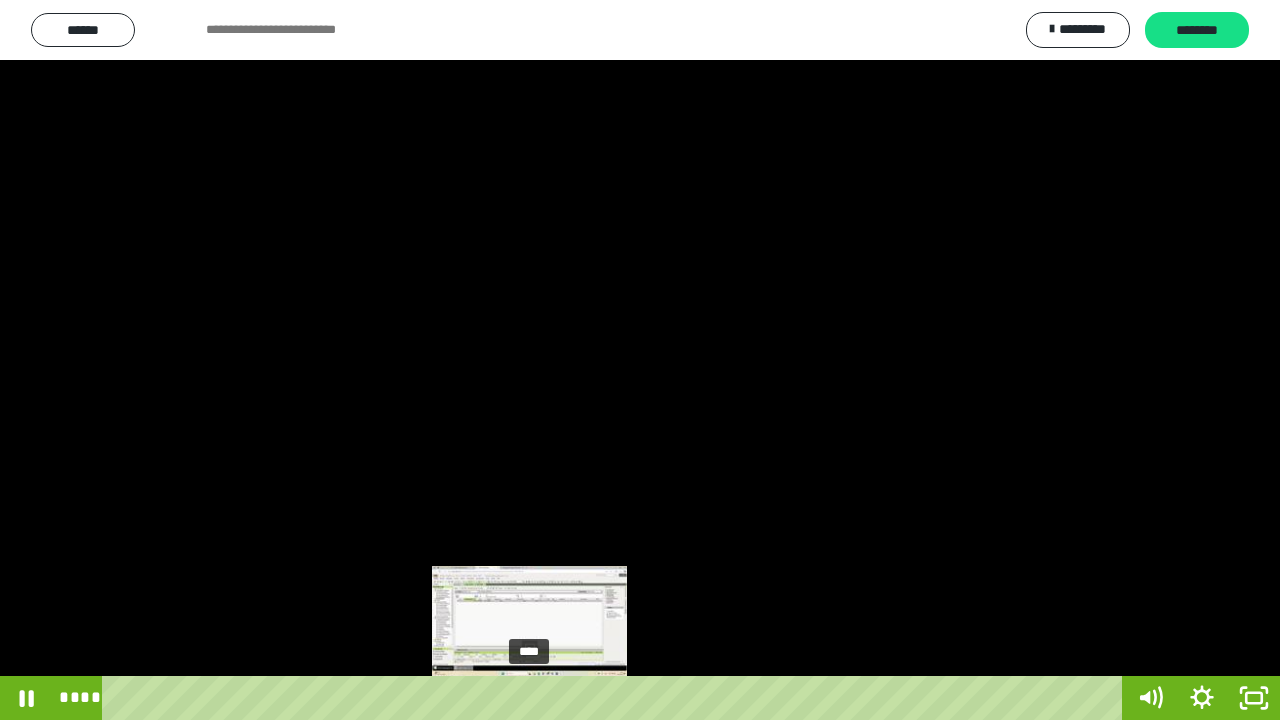 click on "****" at bounding box center (616, 698) 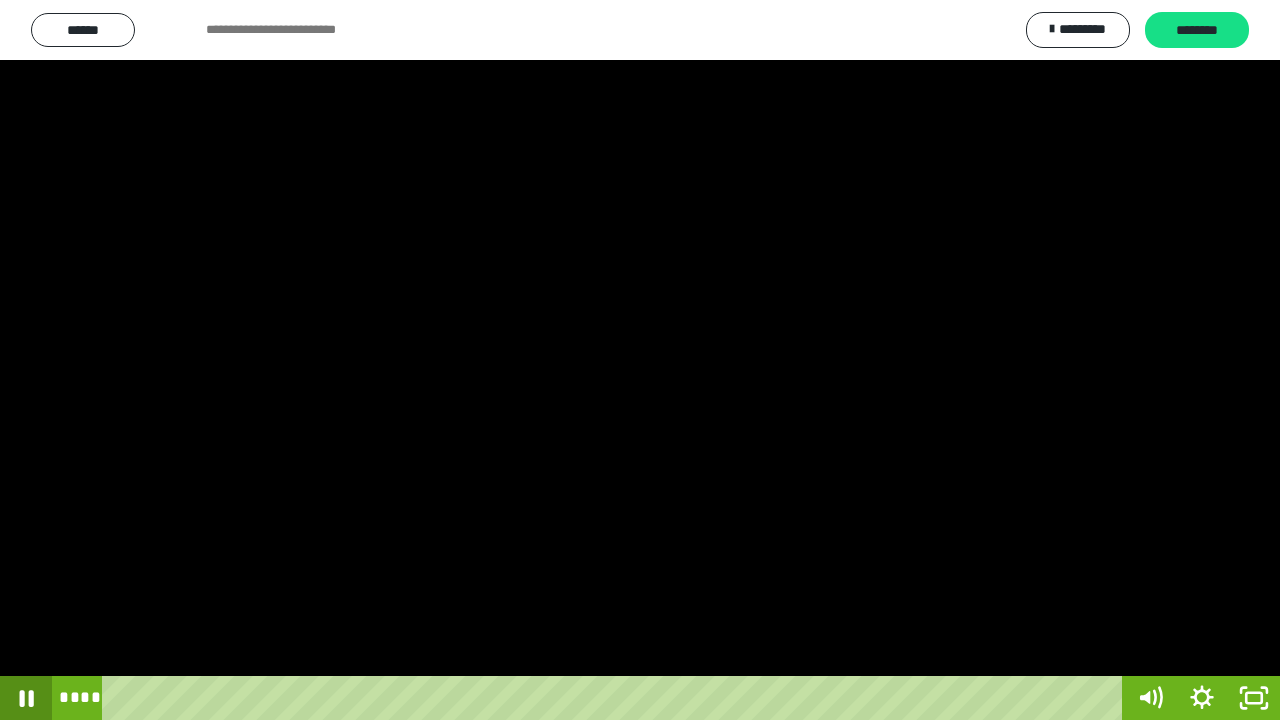 click 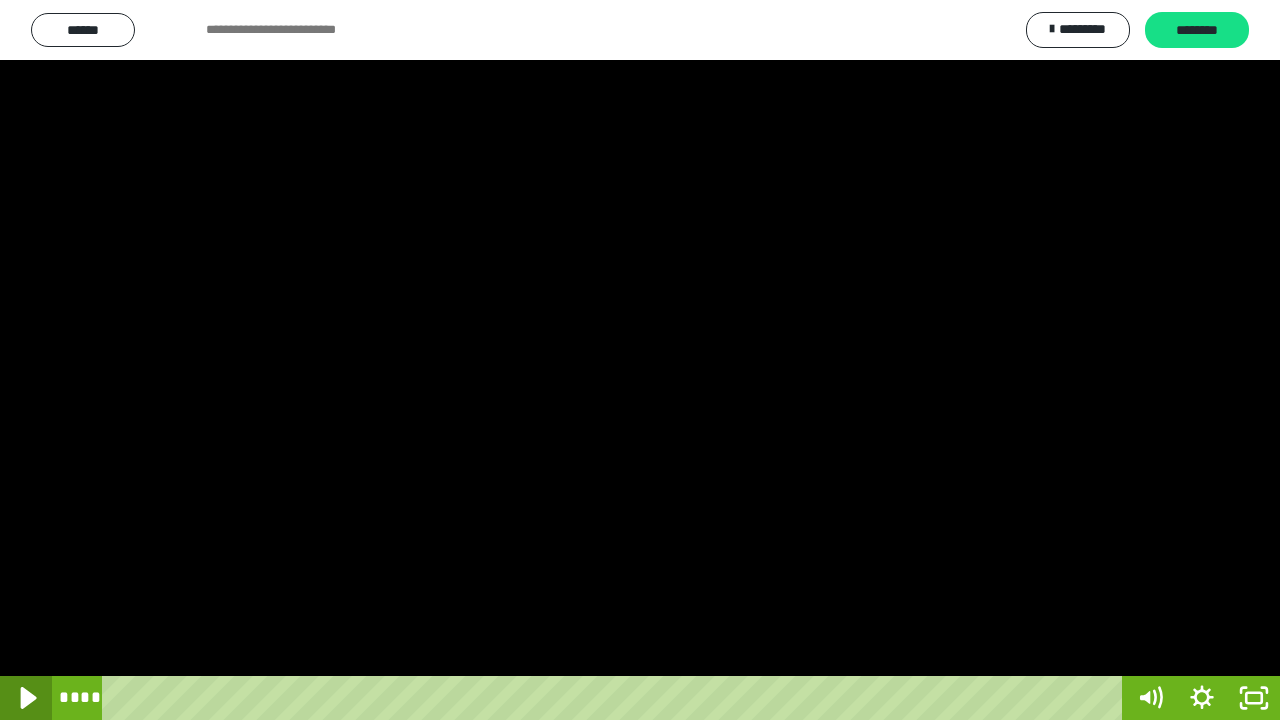 click 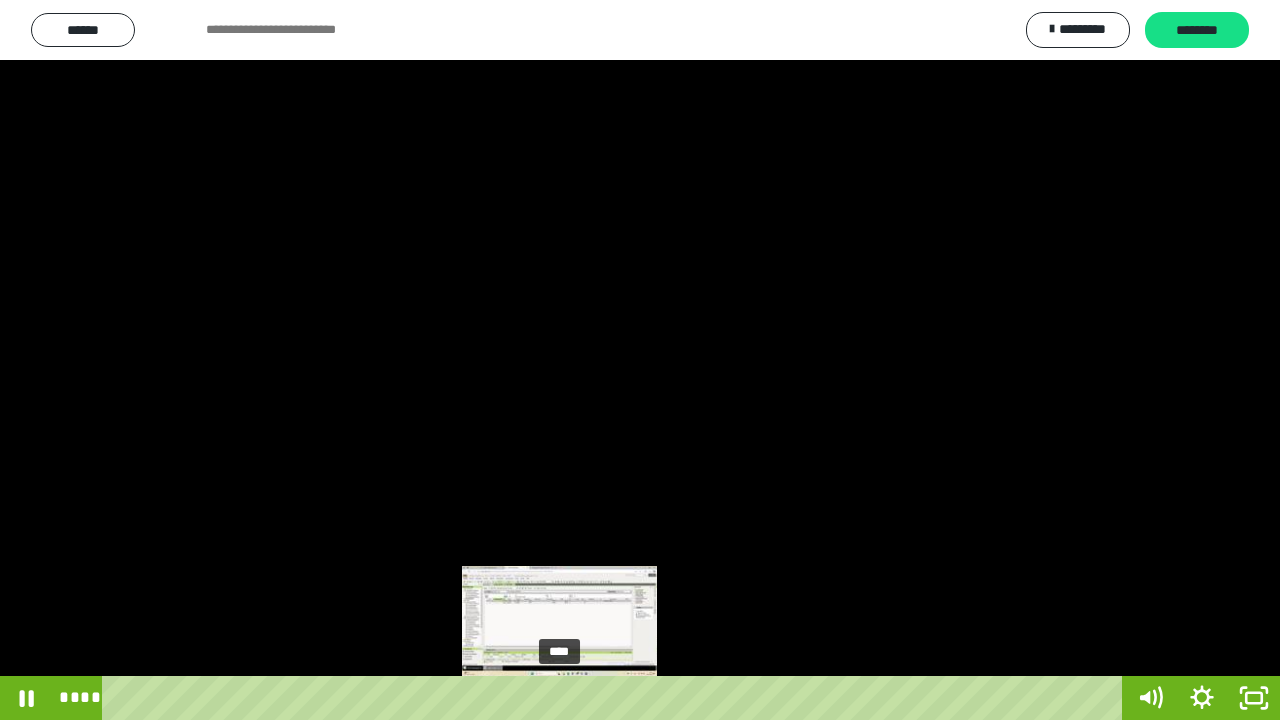 click on "****" at bounding box center [616, 698] 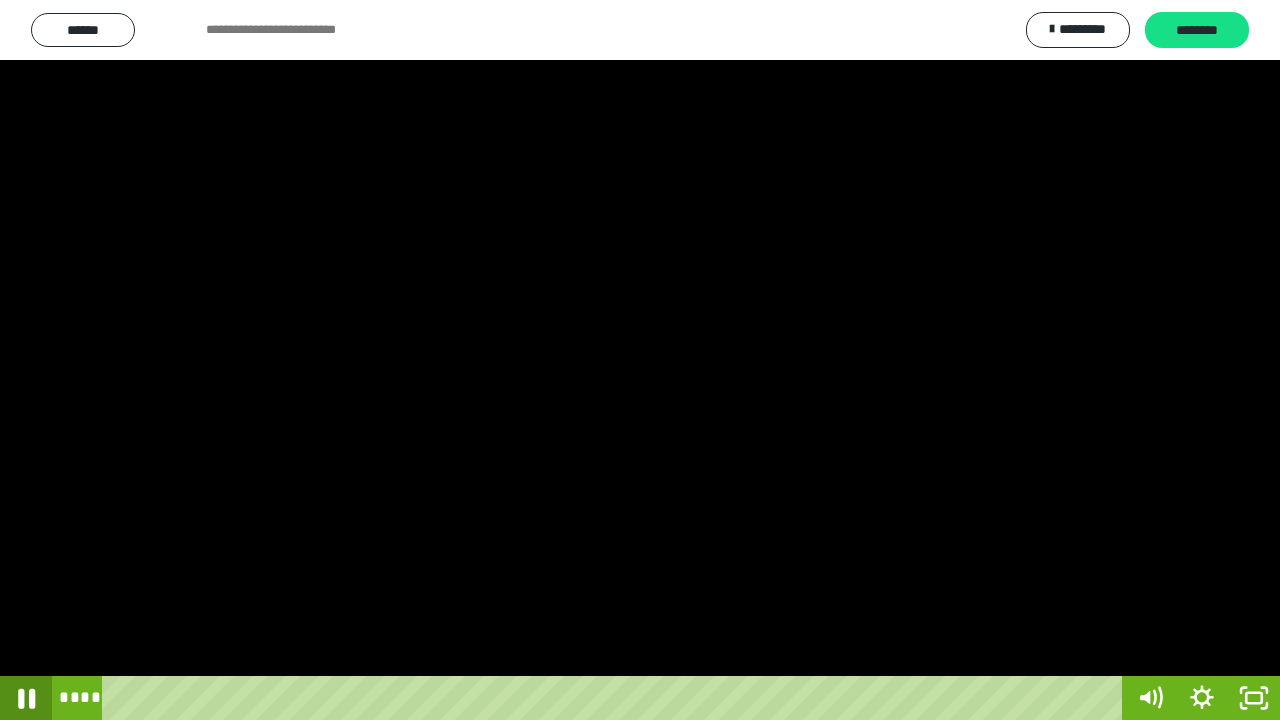 click 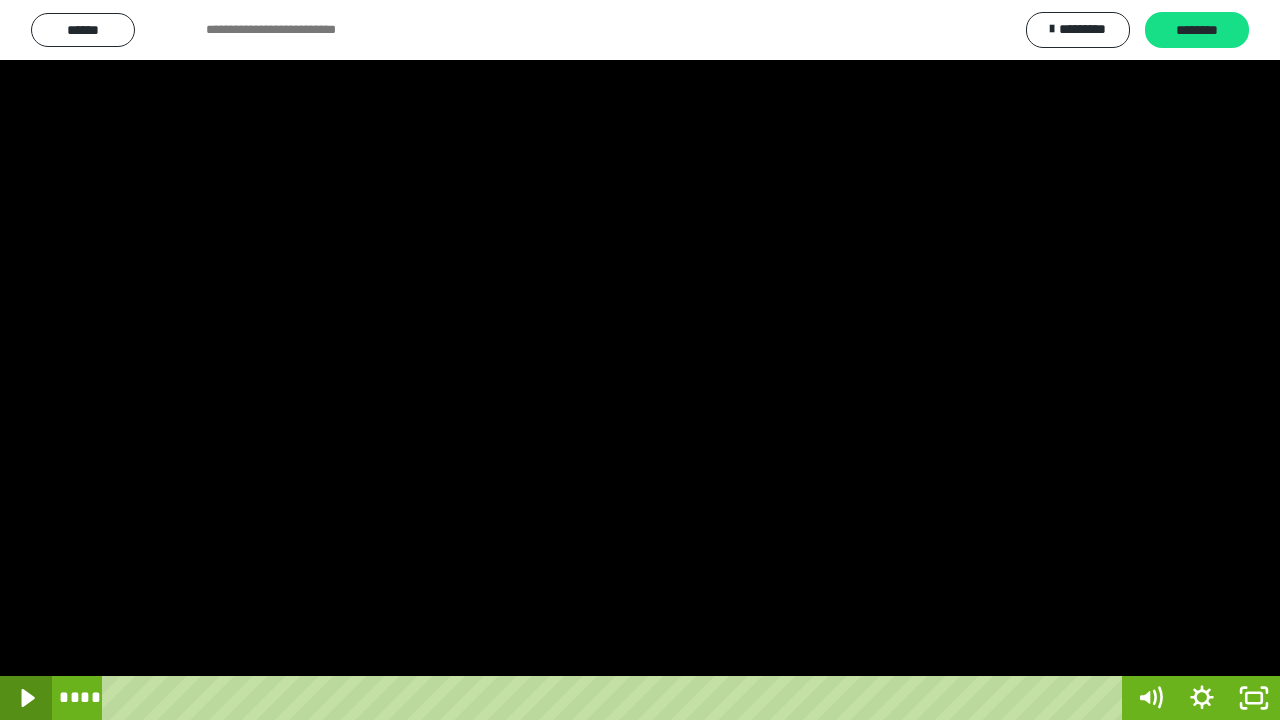 click 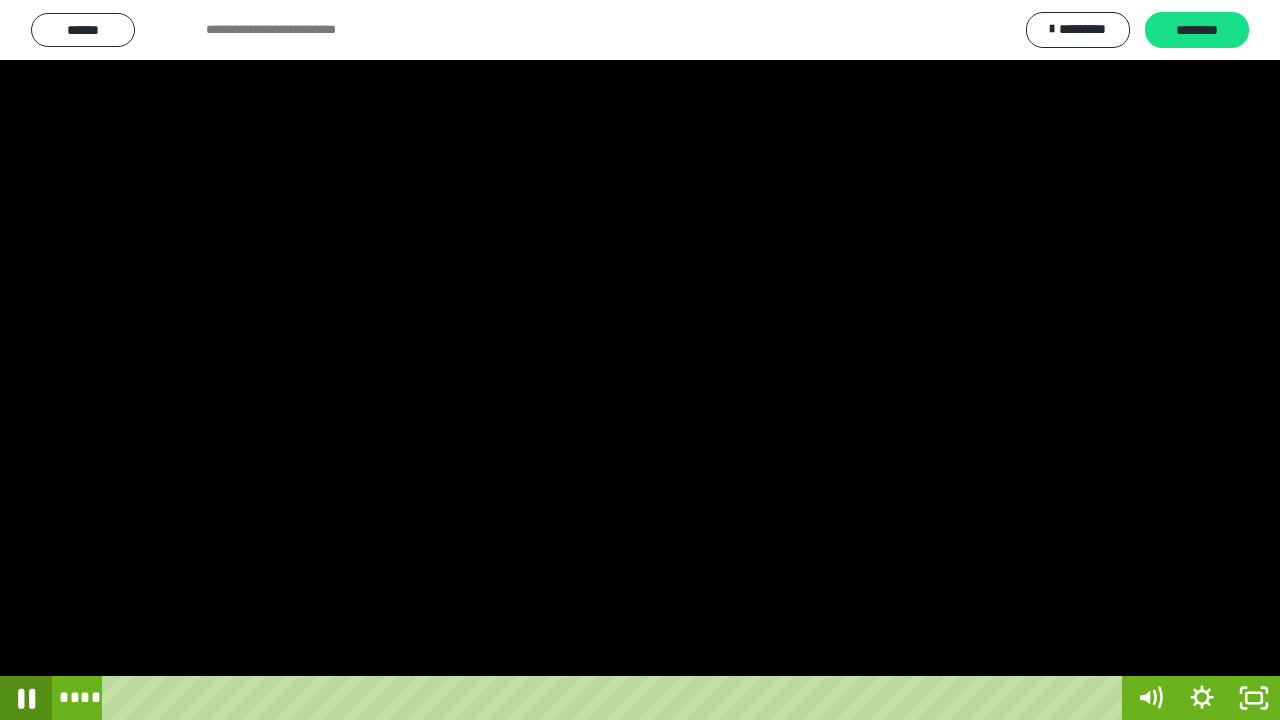 click 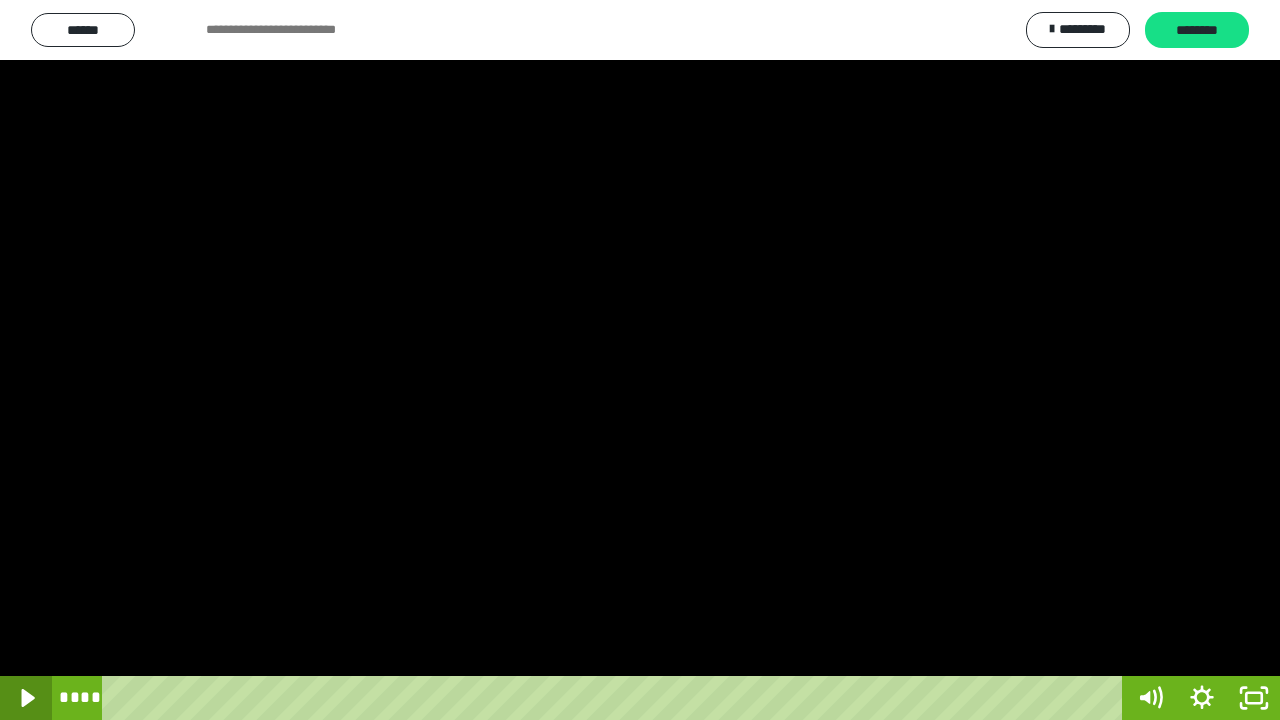 click 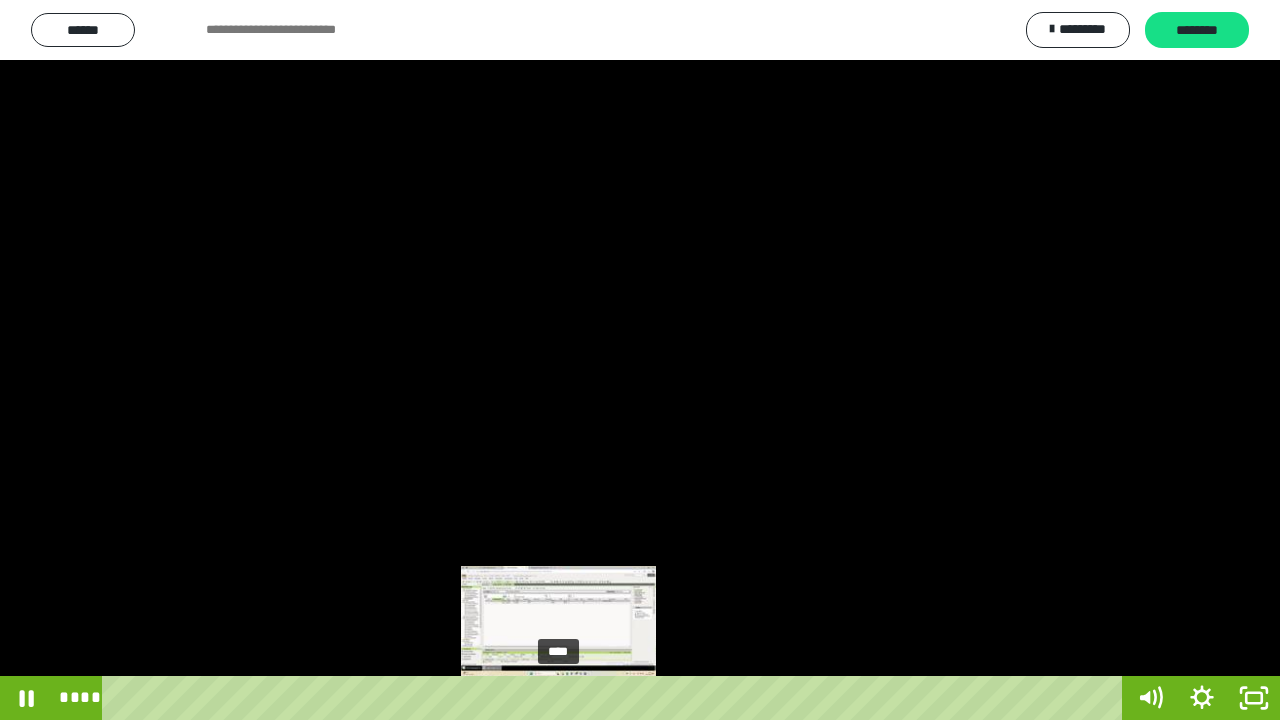 click on "****" at bounding box center [616, 698] 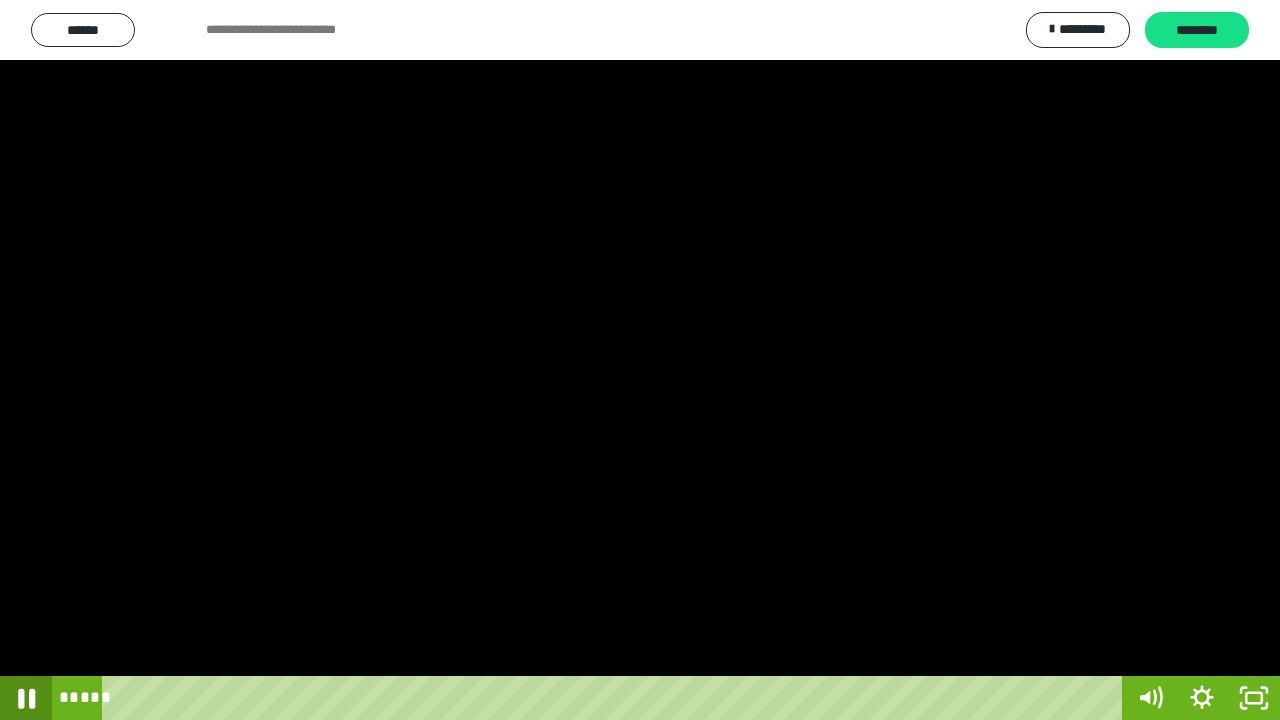 click 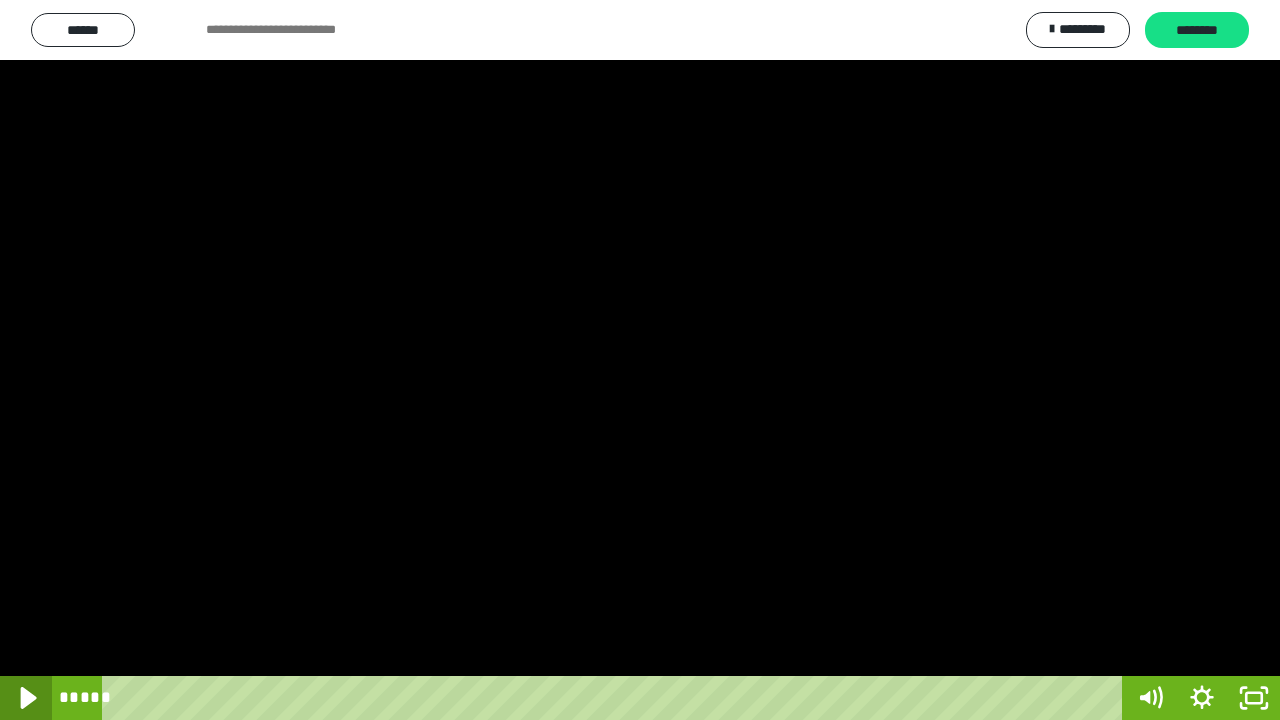 click 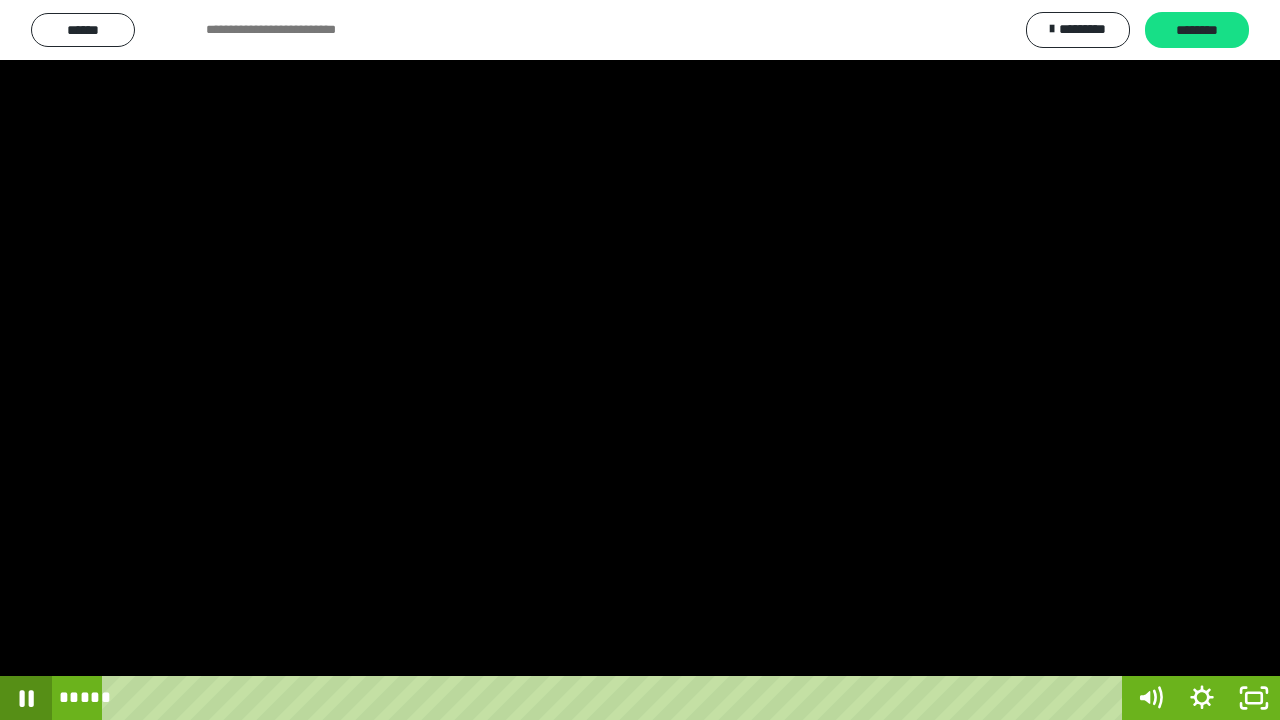 click 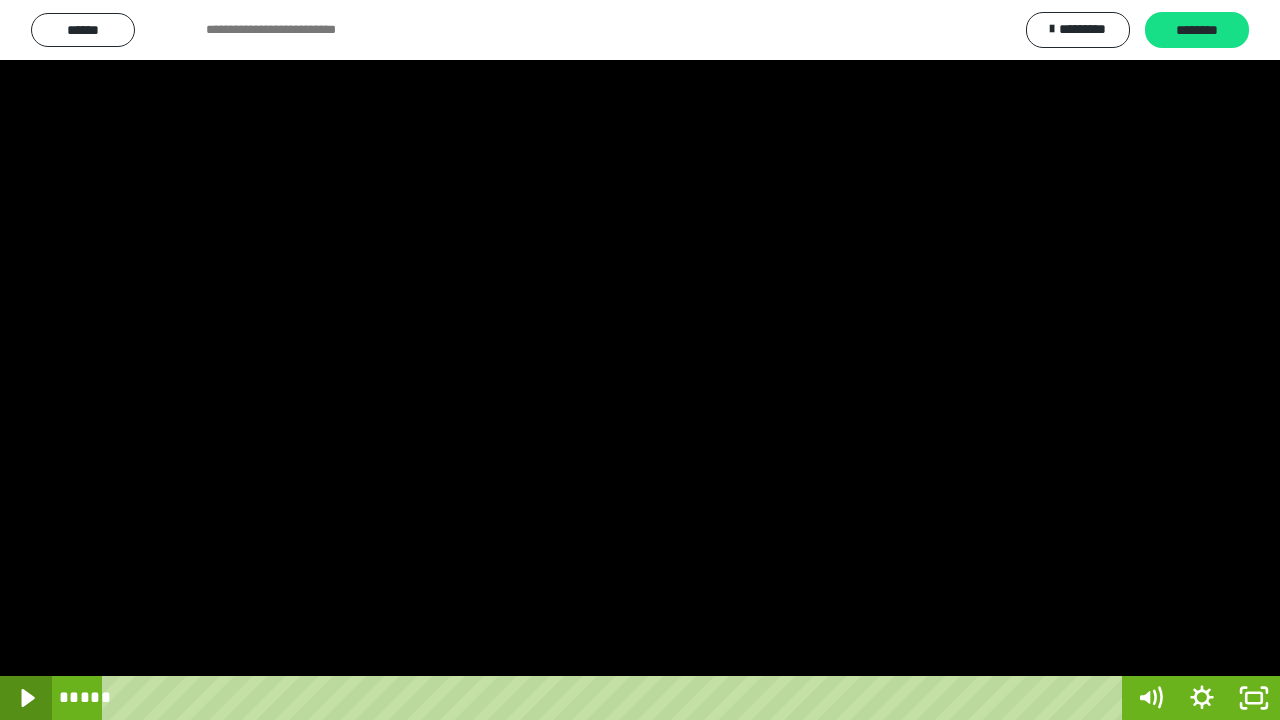 click 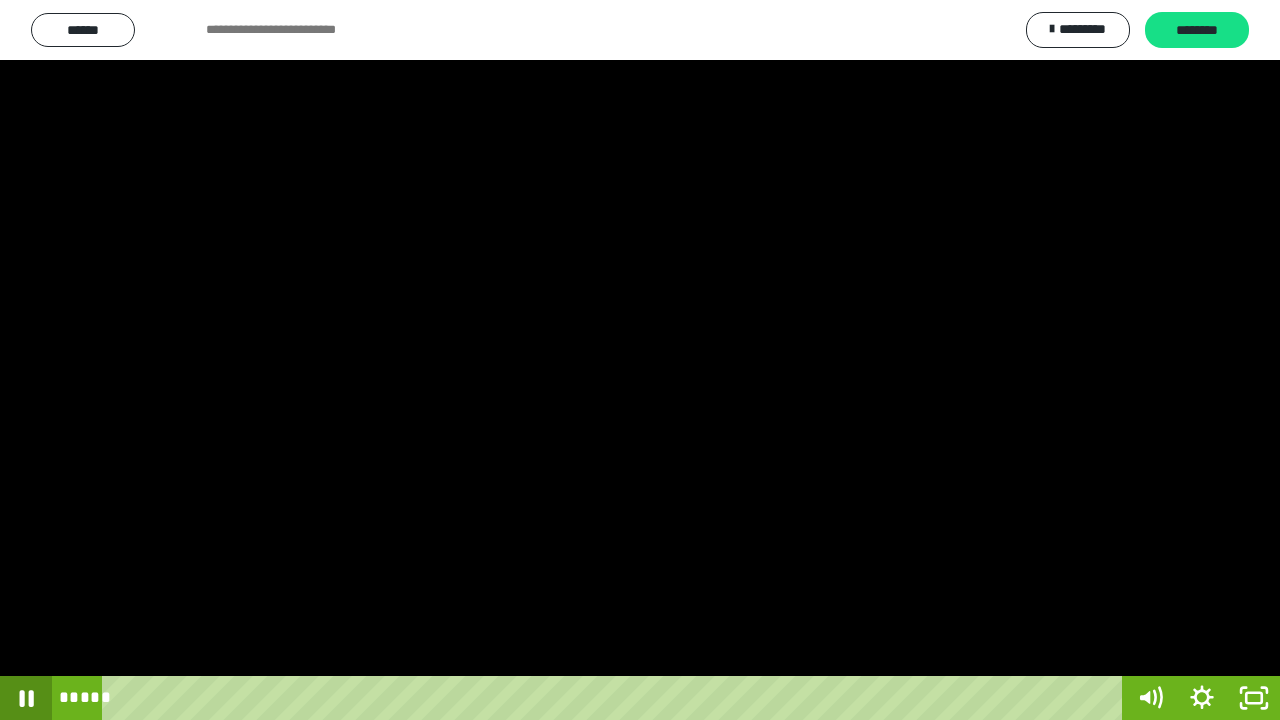 click 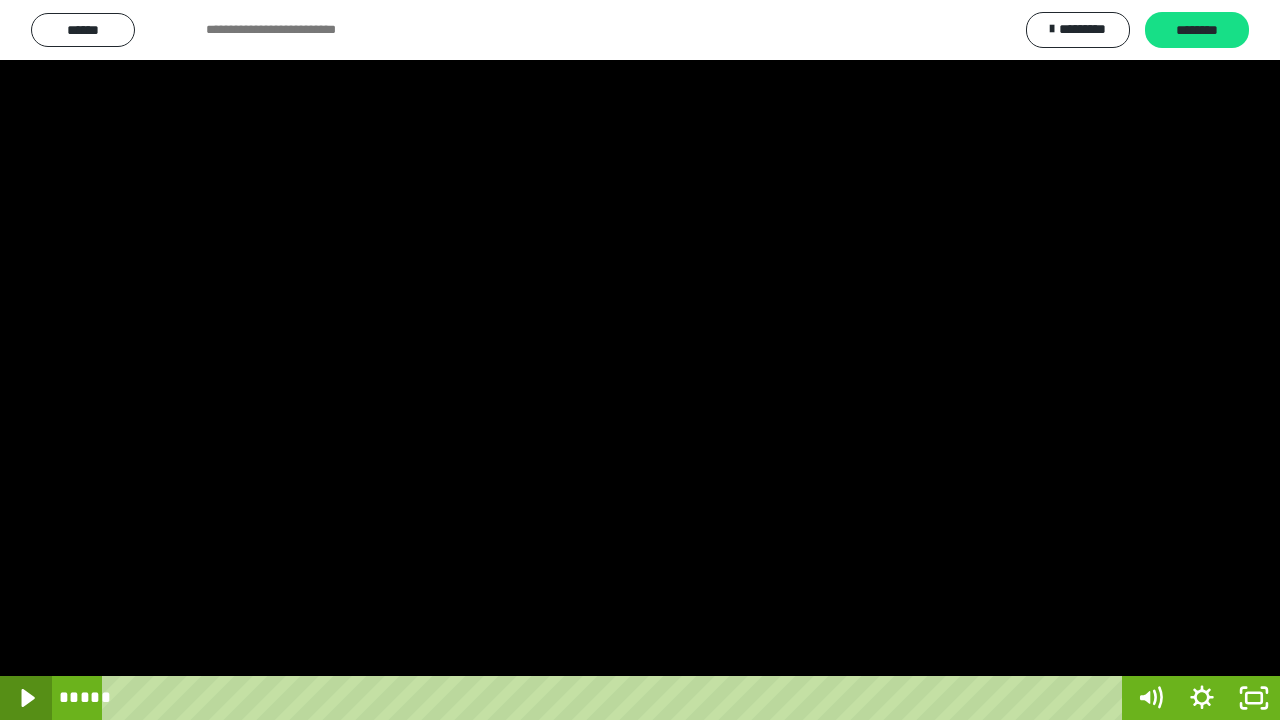 click 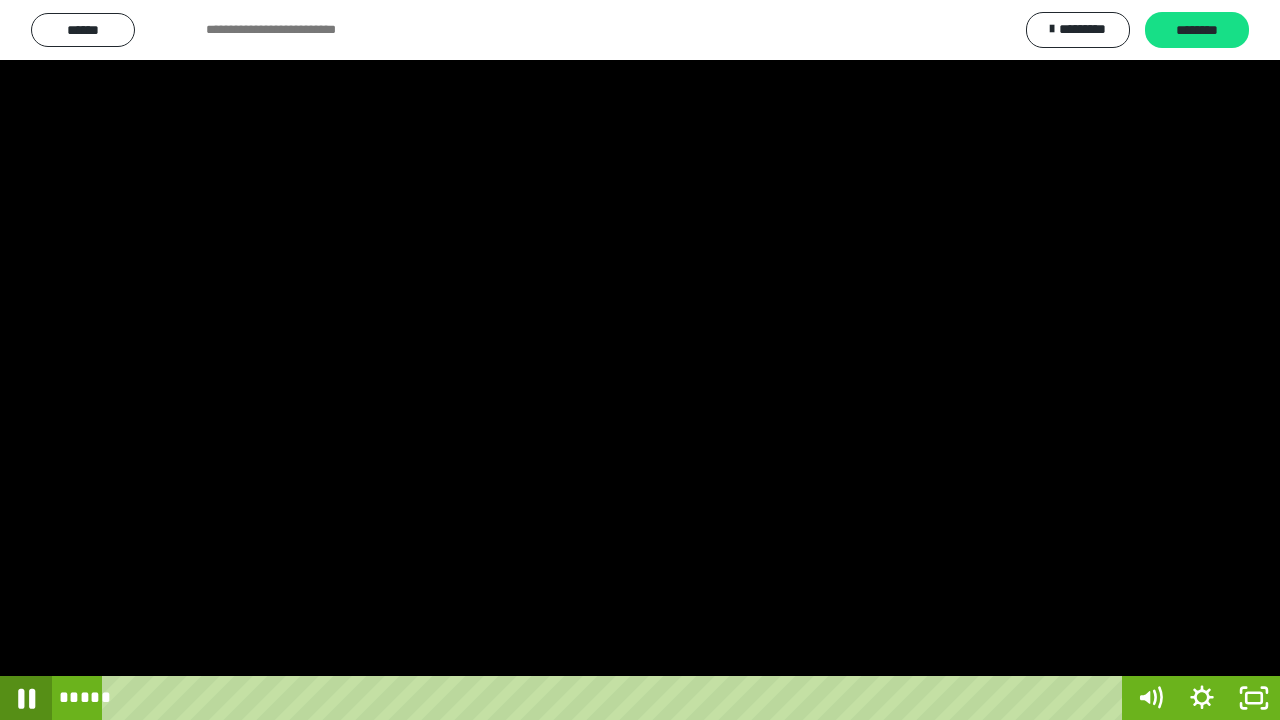 click 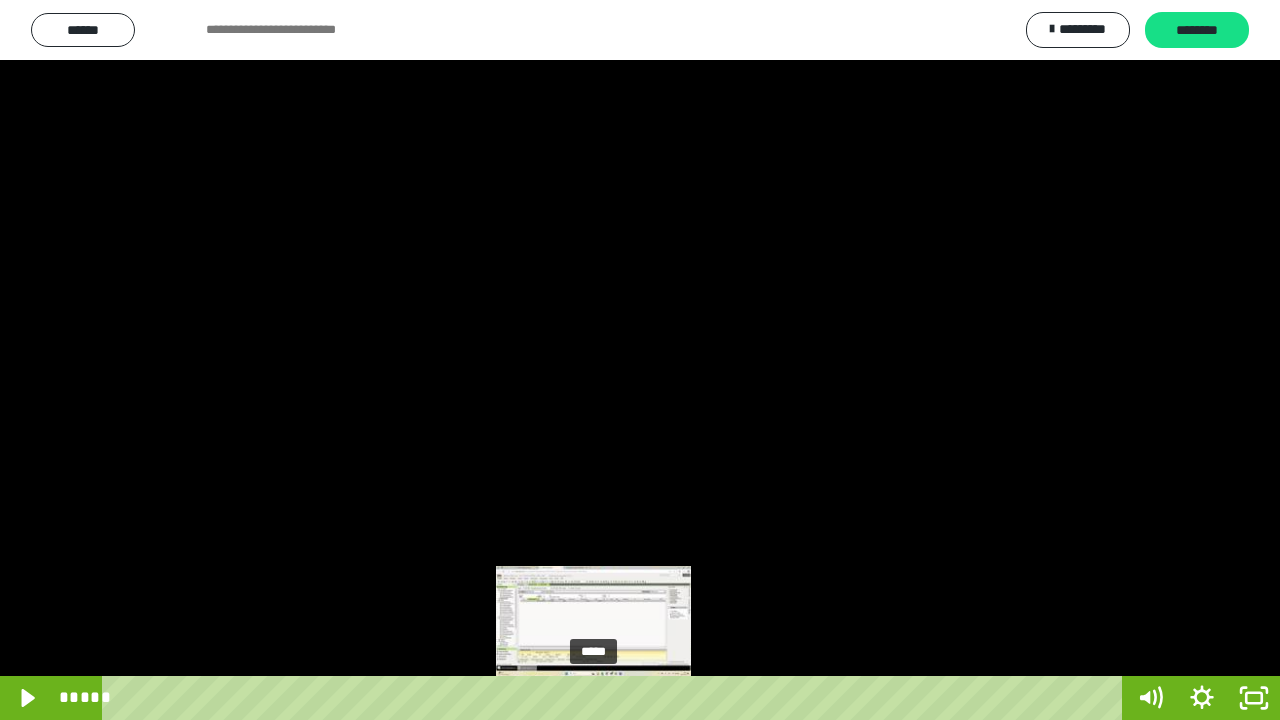 click at bounding box center [600, 698] 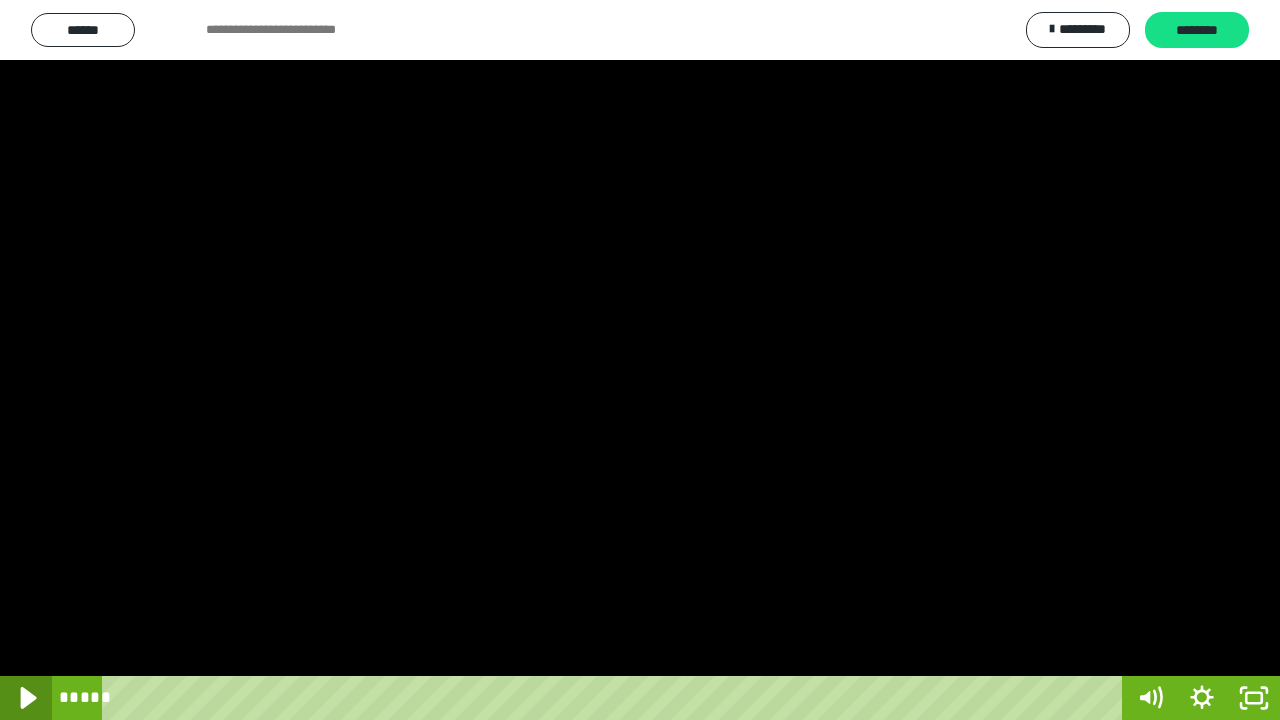 click 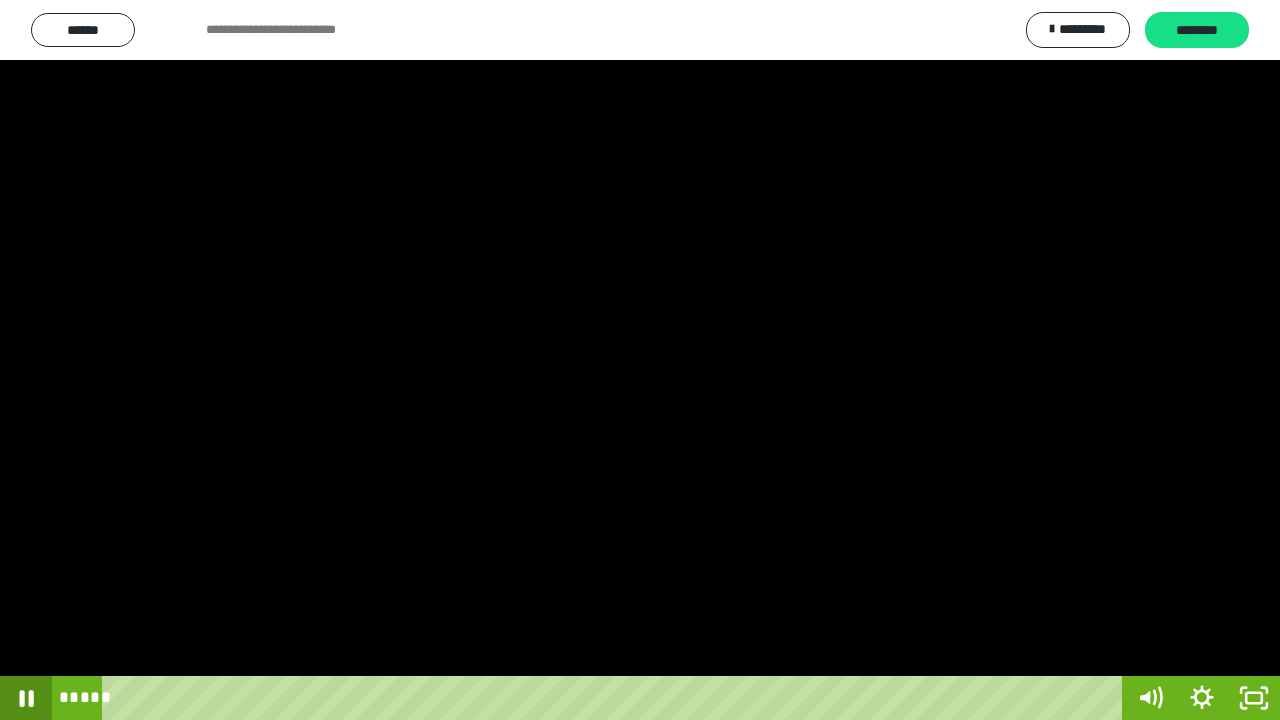 click 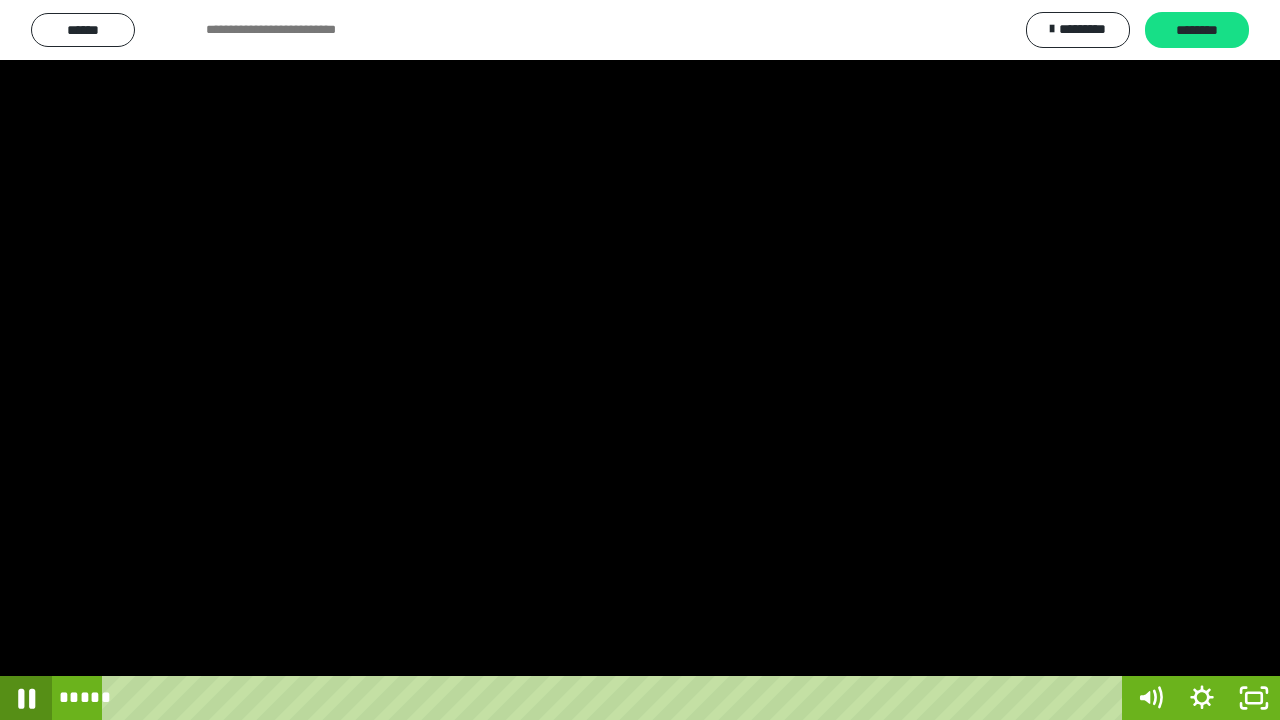 click 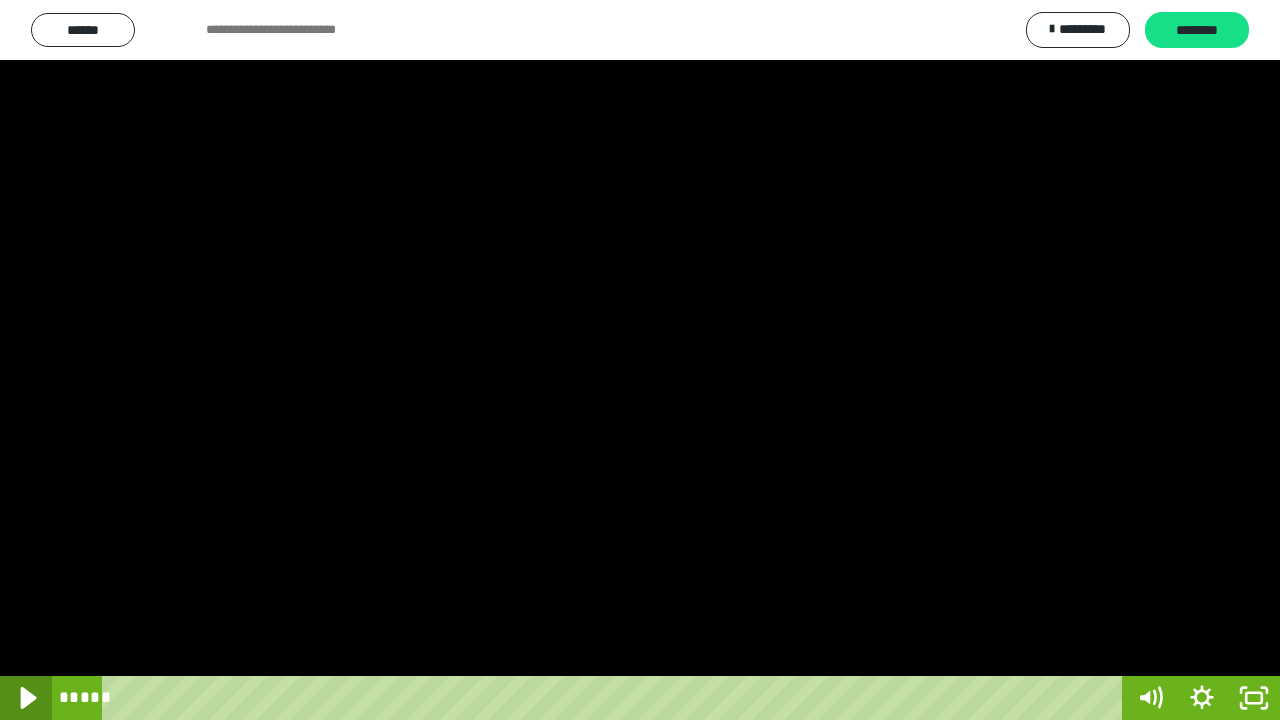 click 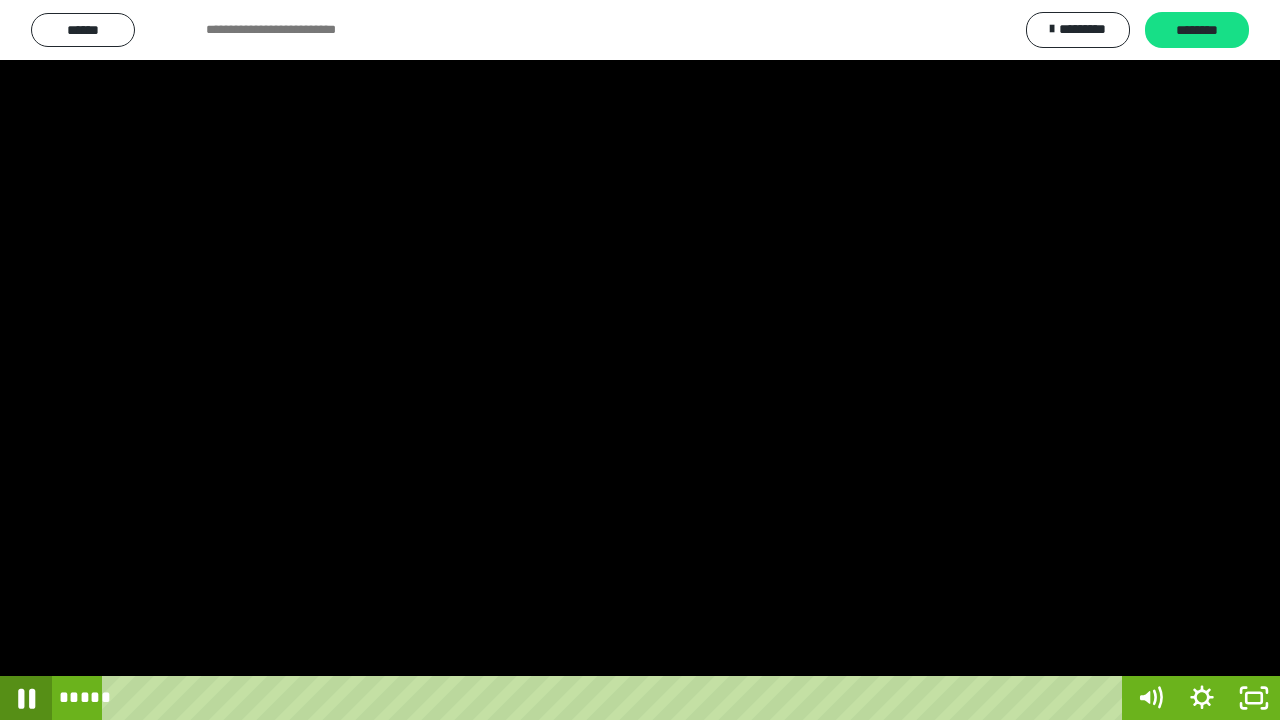 click 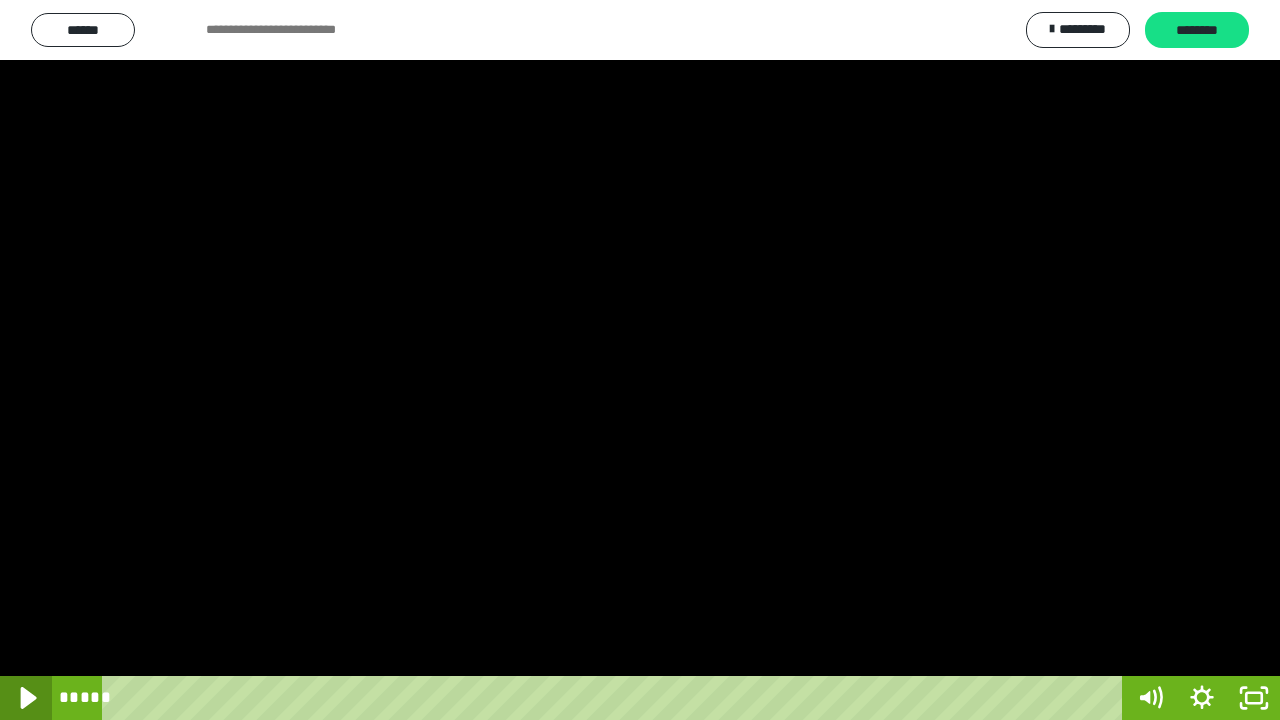click 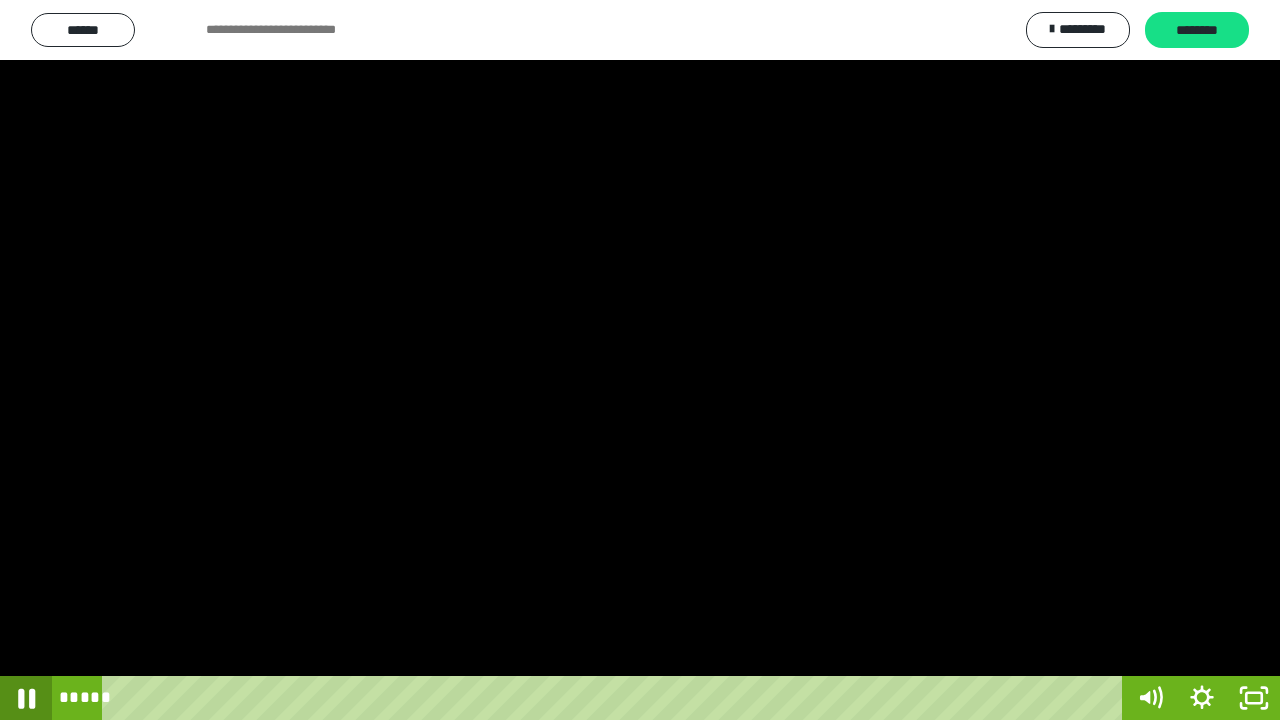click 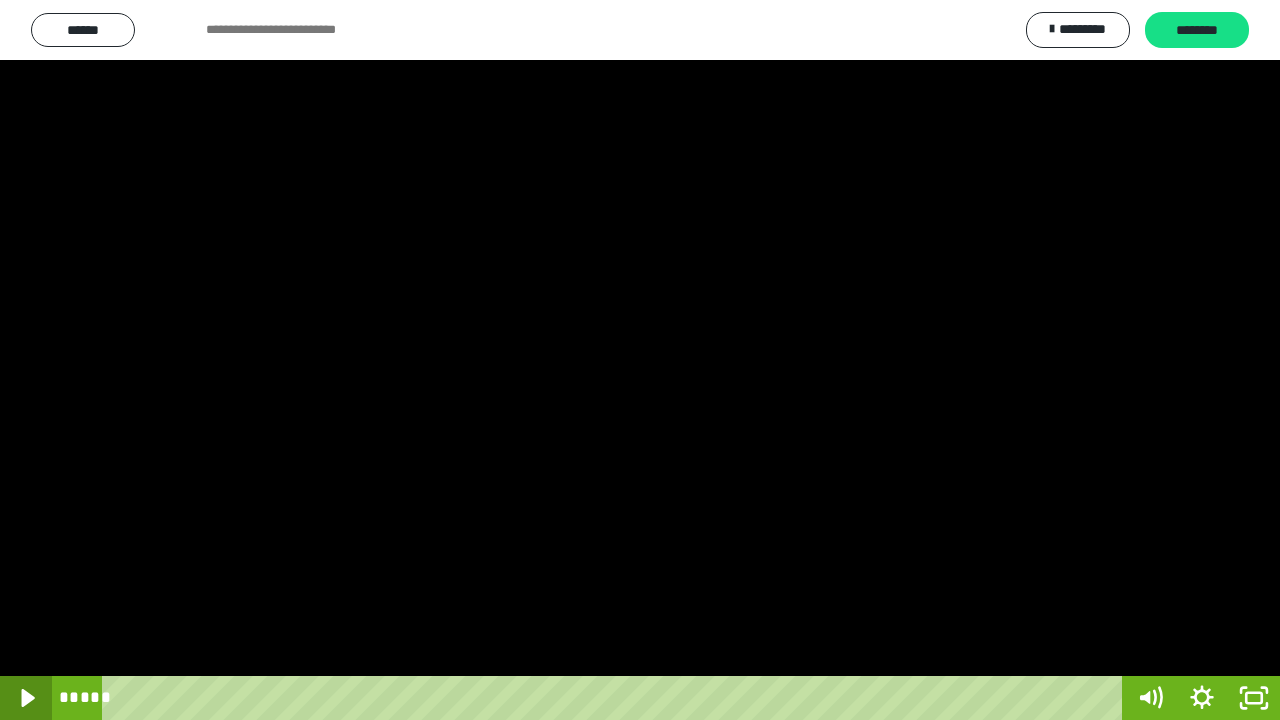 click 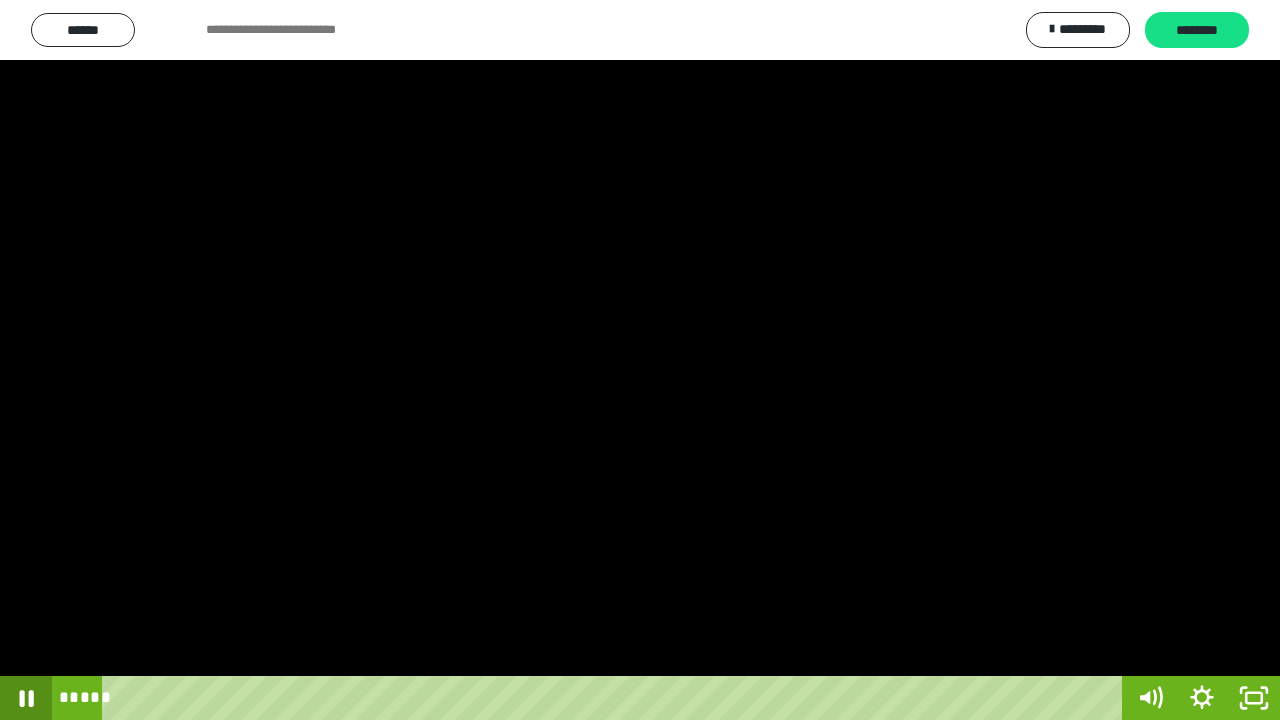 click 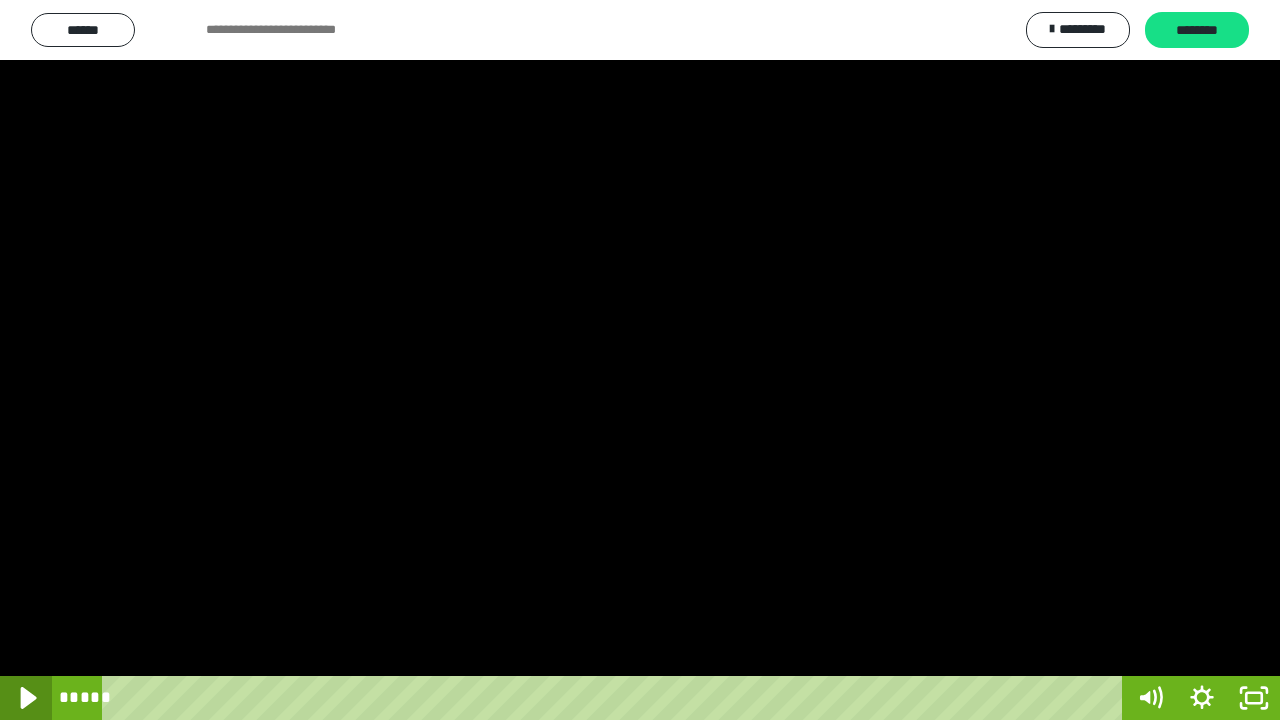 click 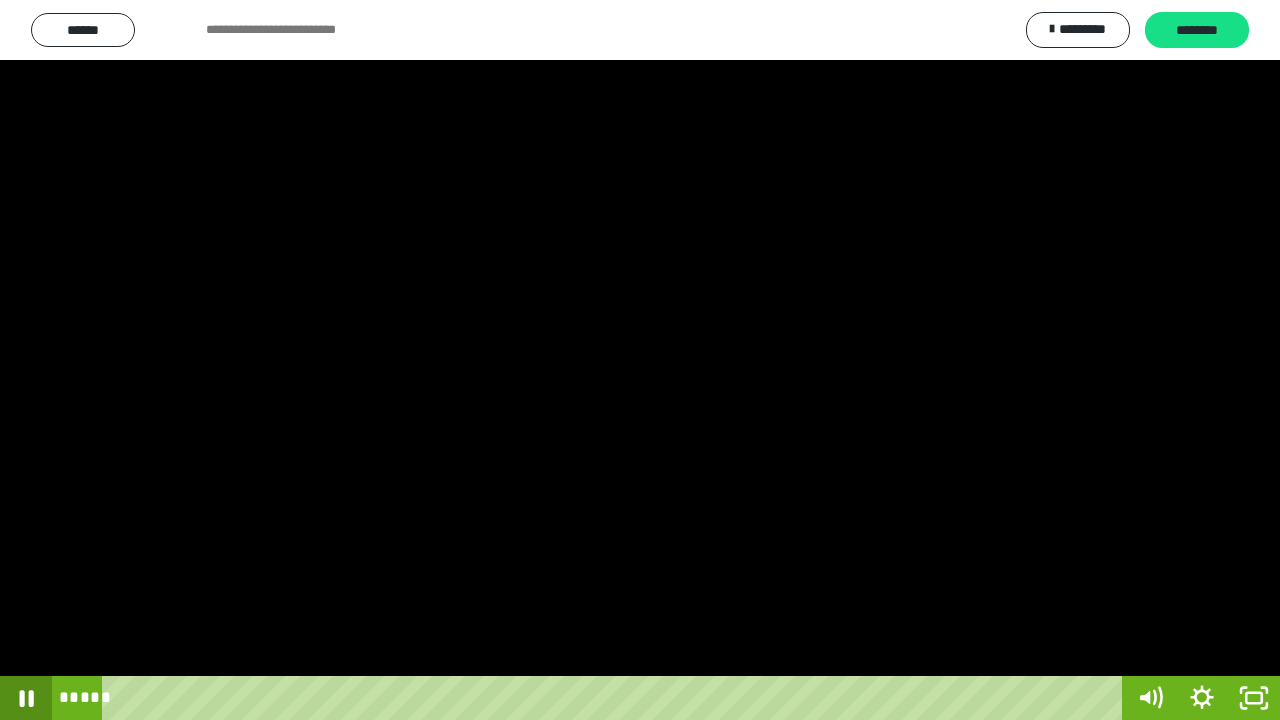 click 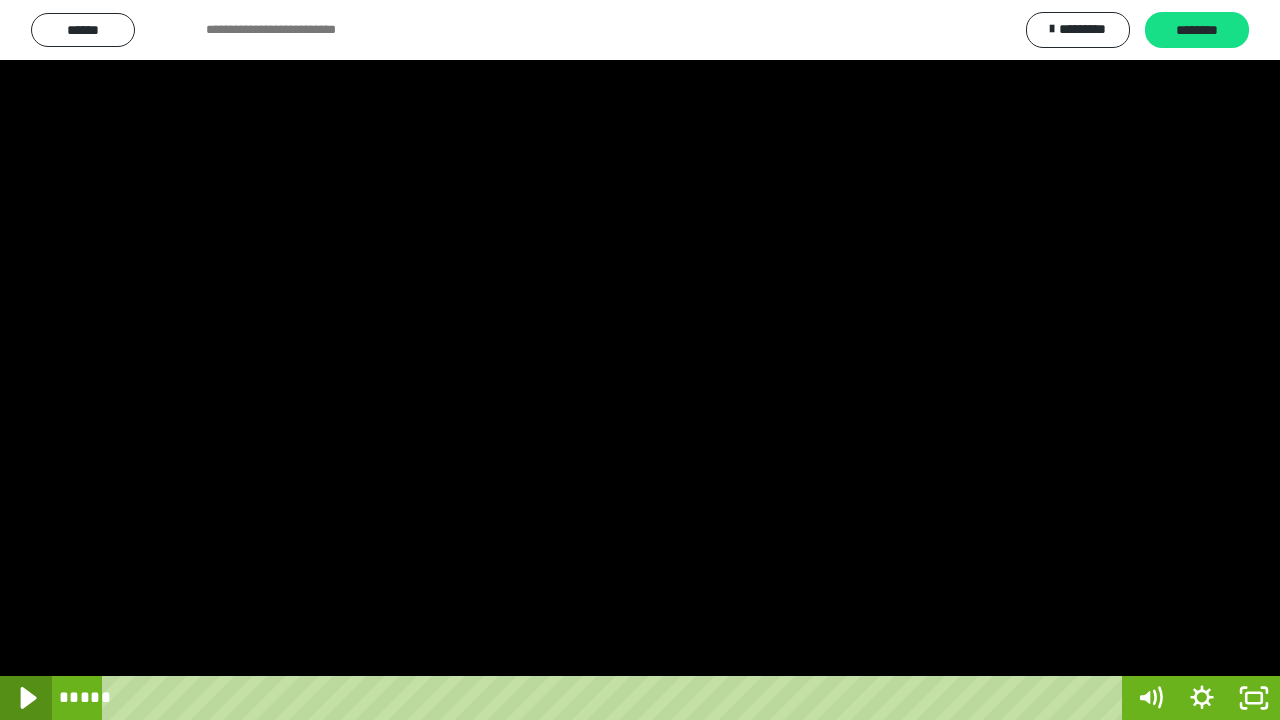 click 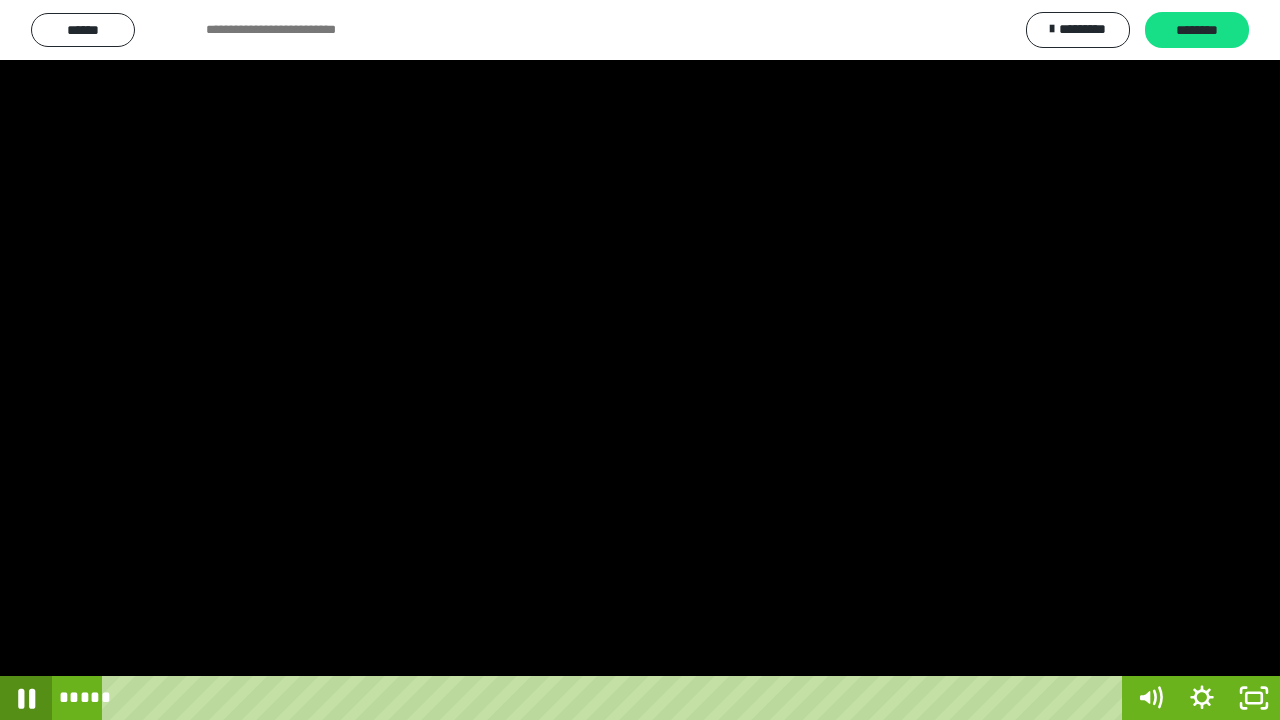 click 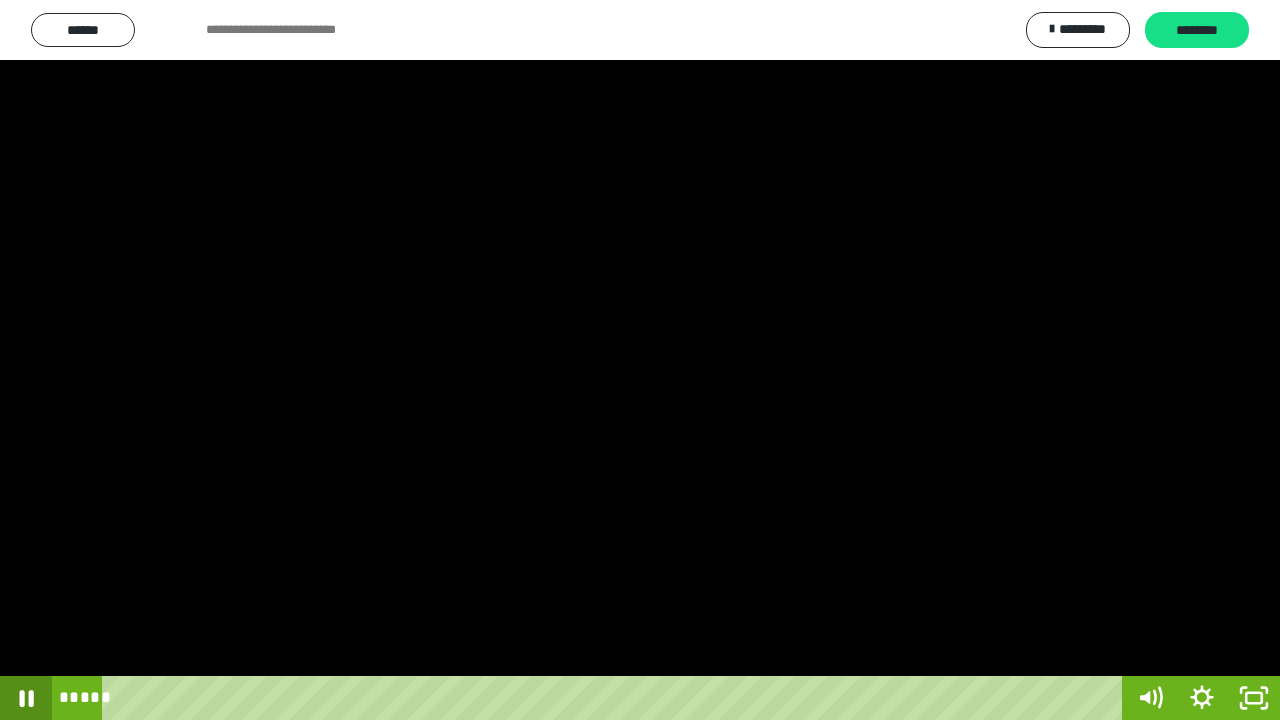 click 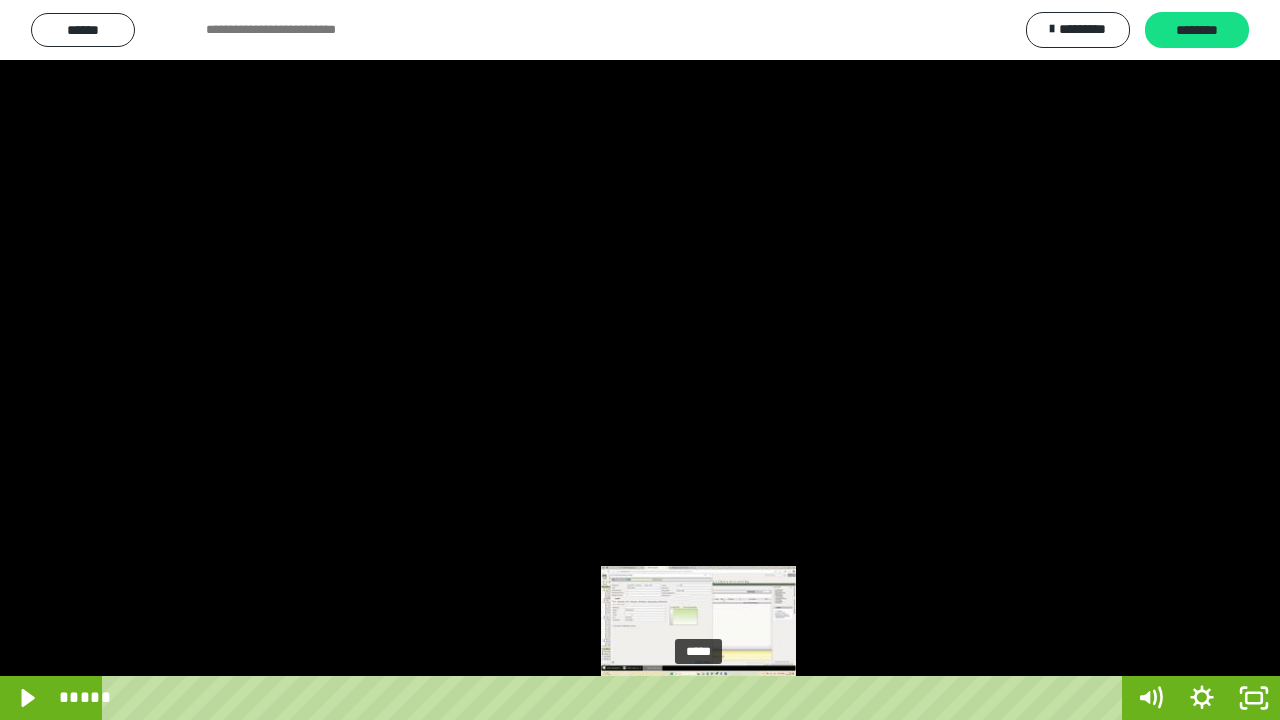 click on "*****" at bounding box center (616, 698) 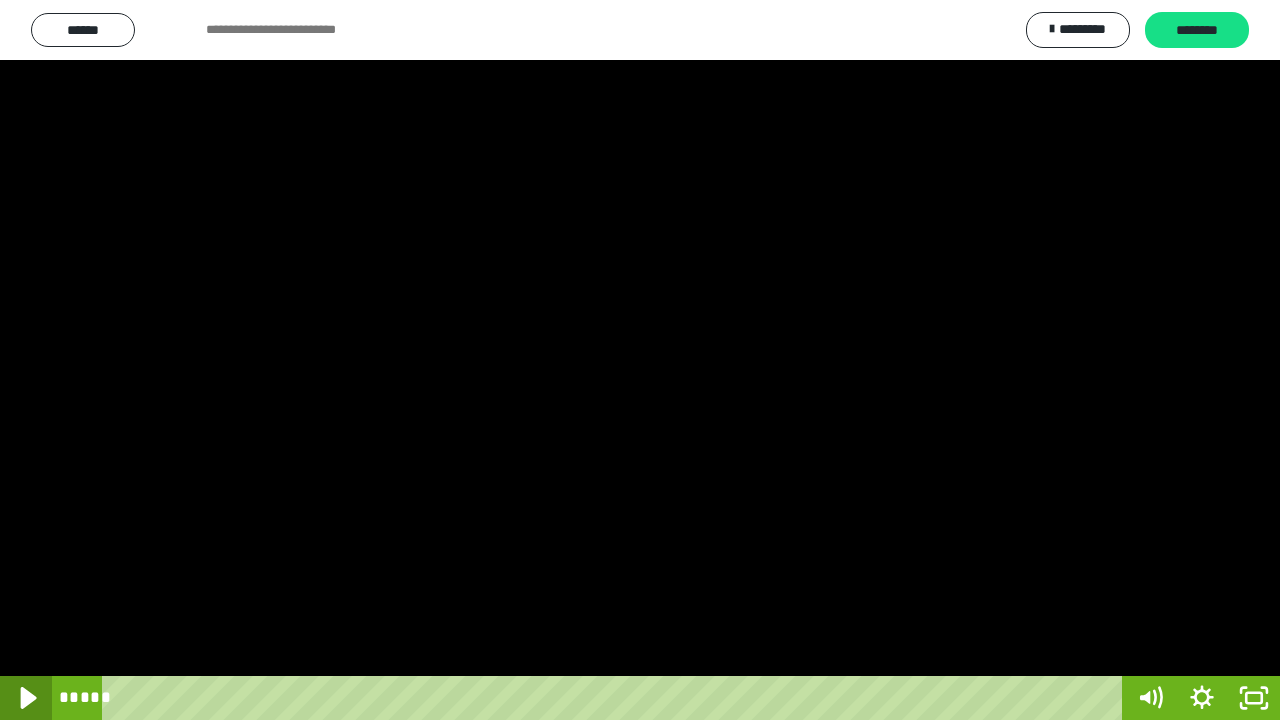 click 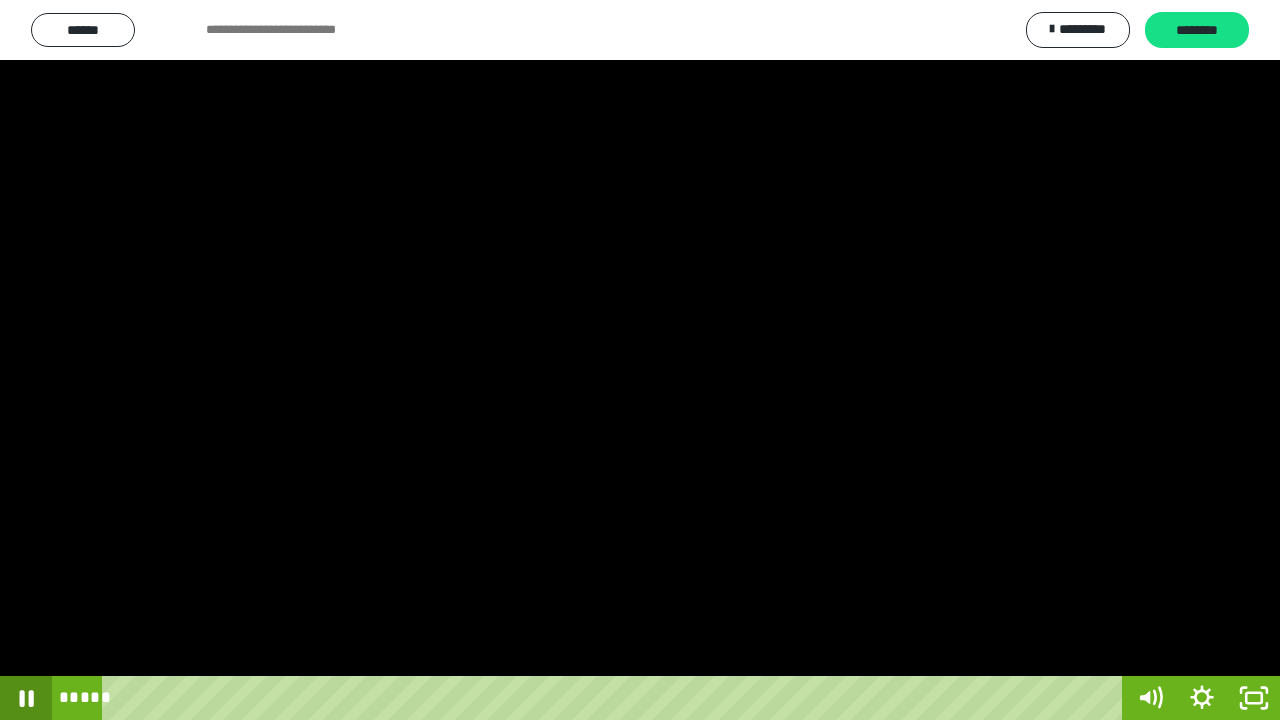 click 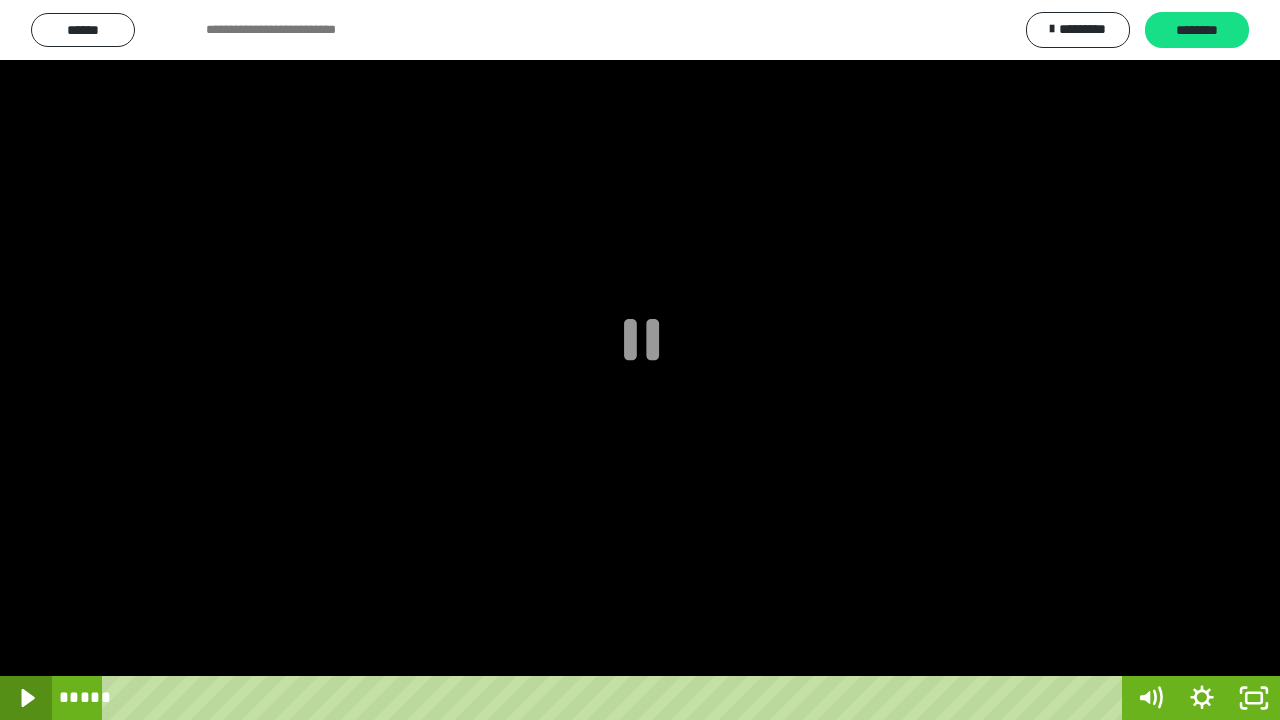 click 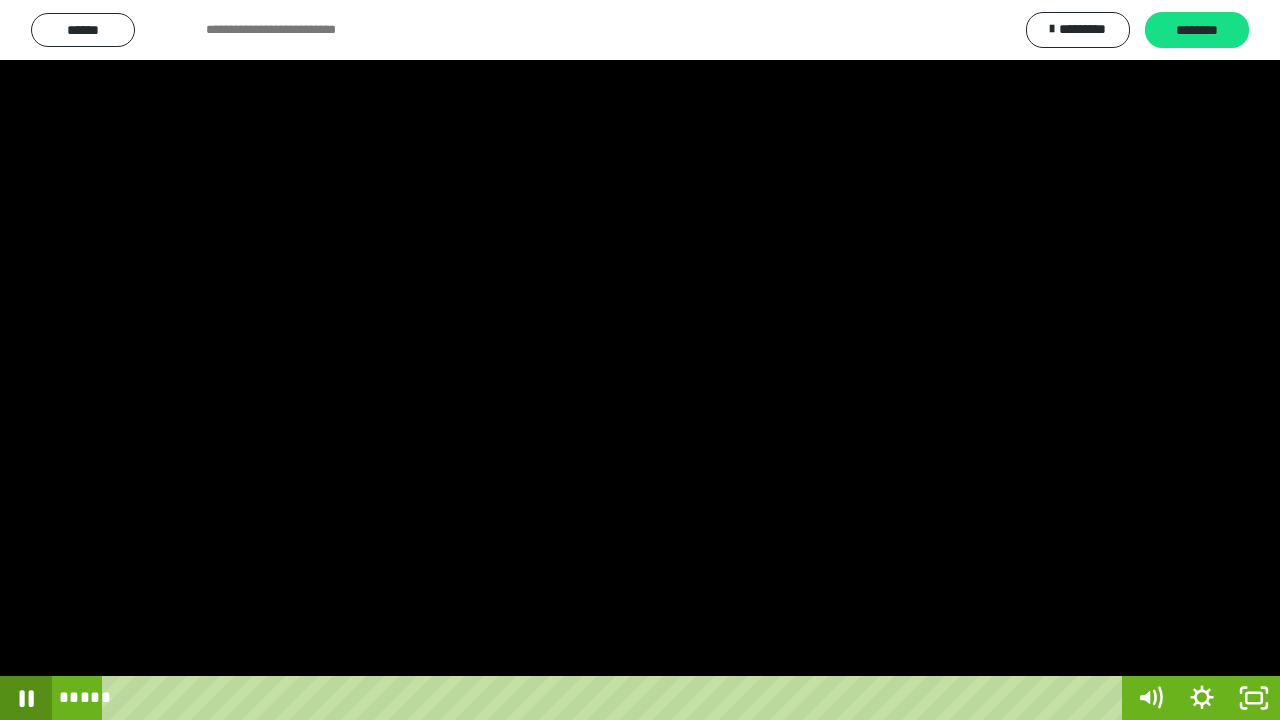 click 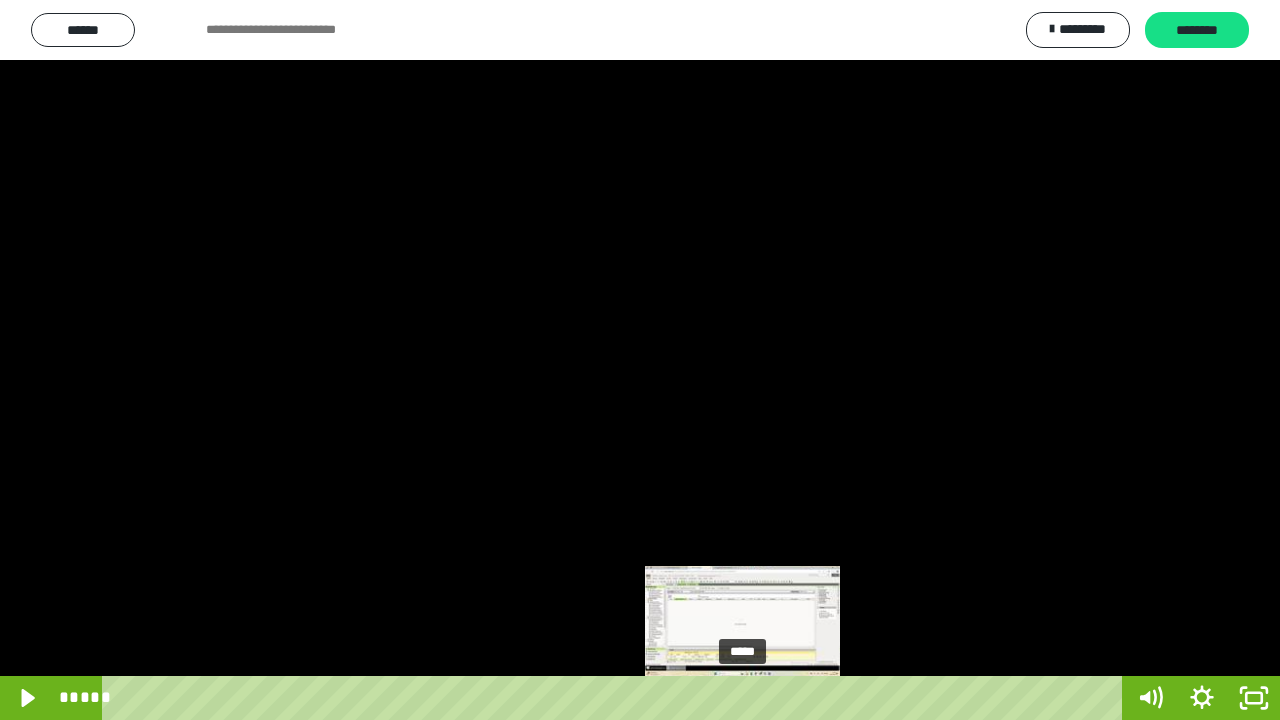 click on "*****" at bounding box center (616, 698) 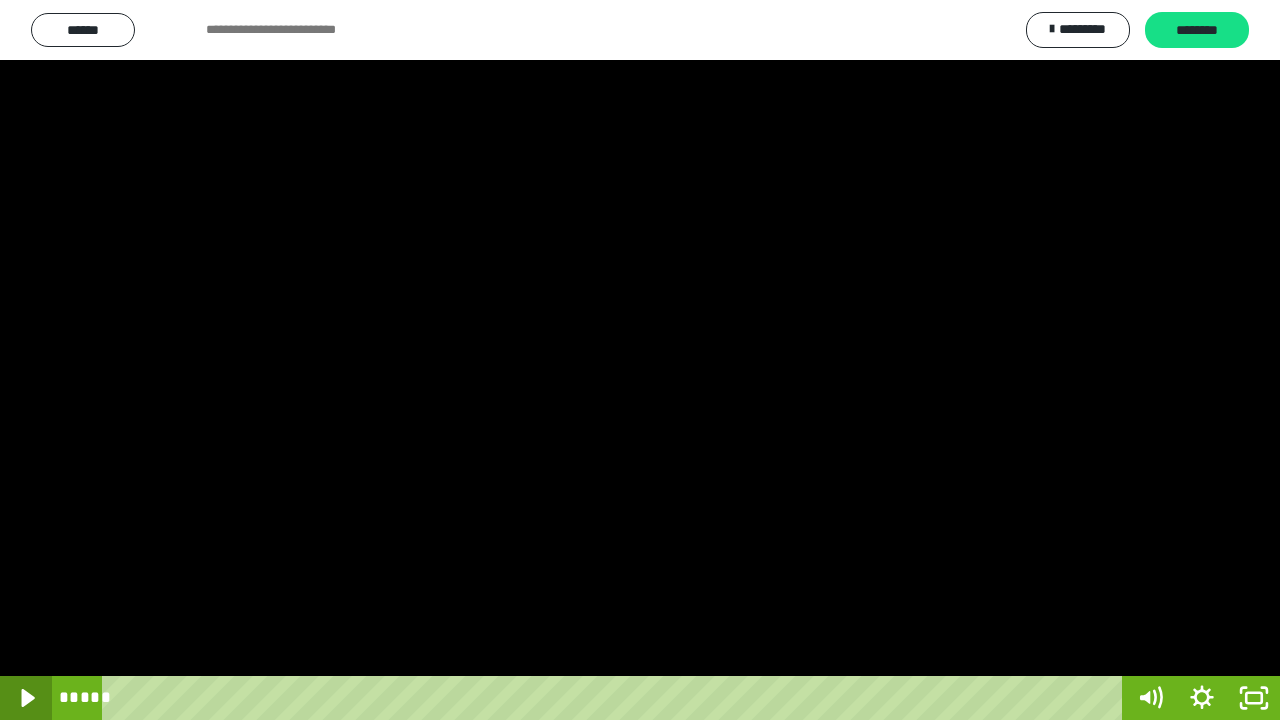 click 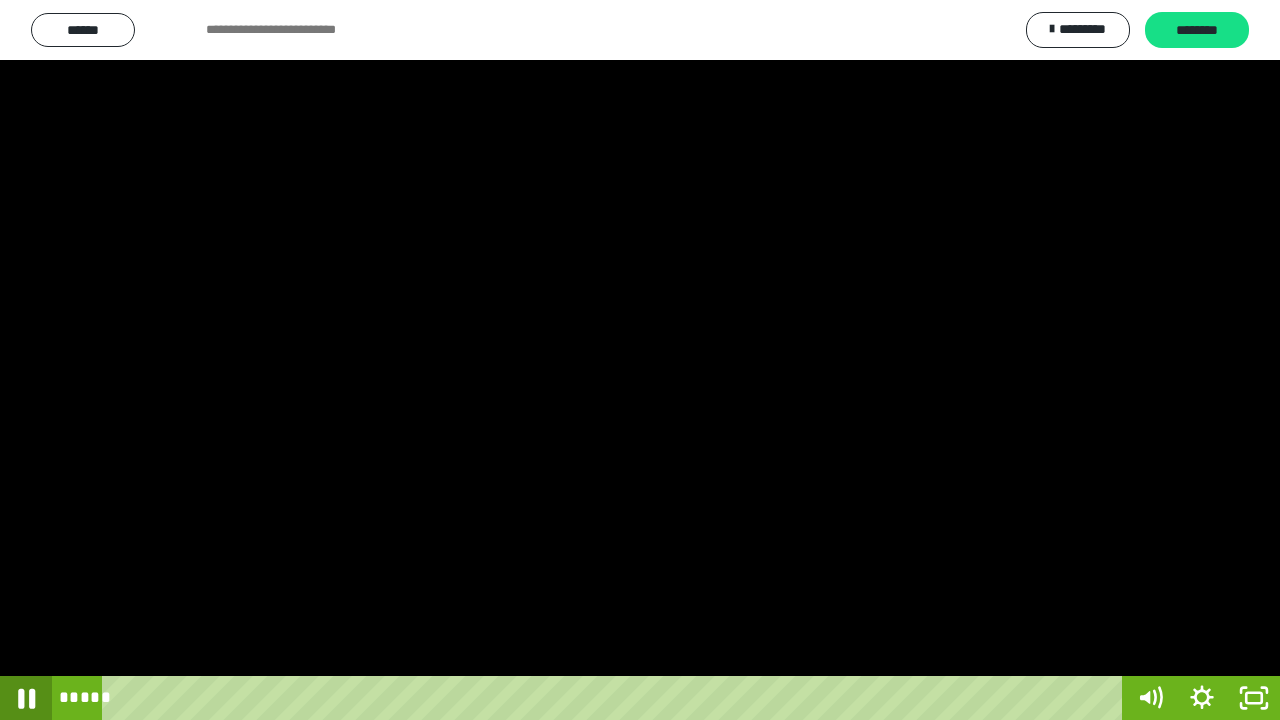 click 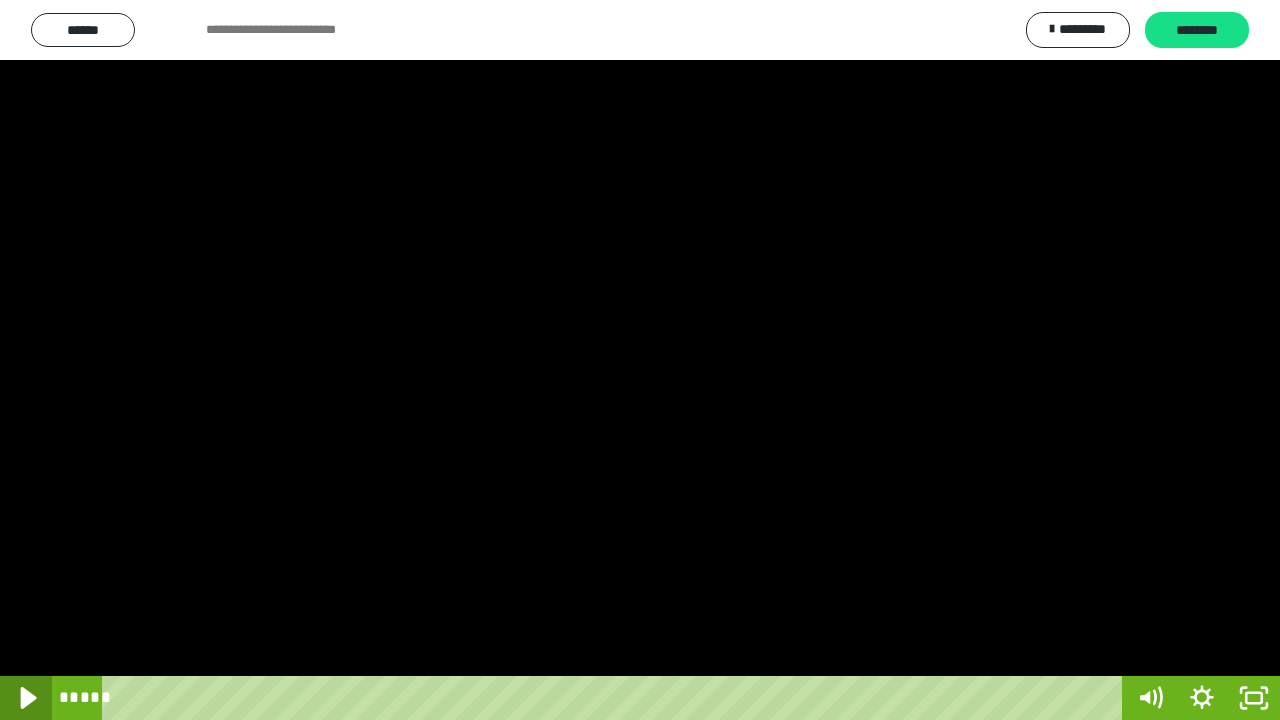click 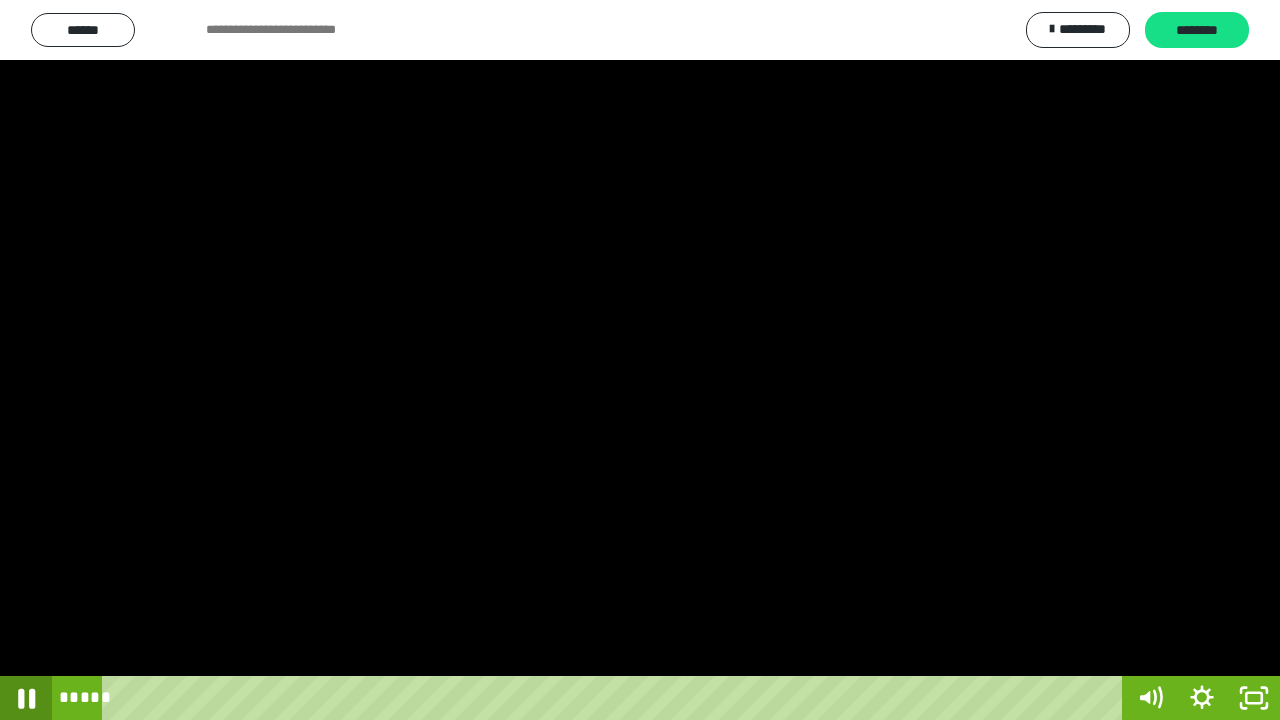 click 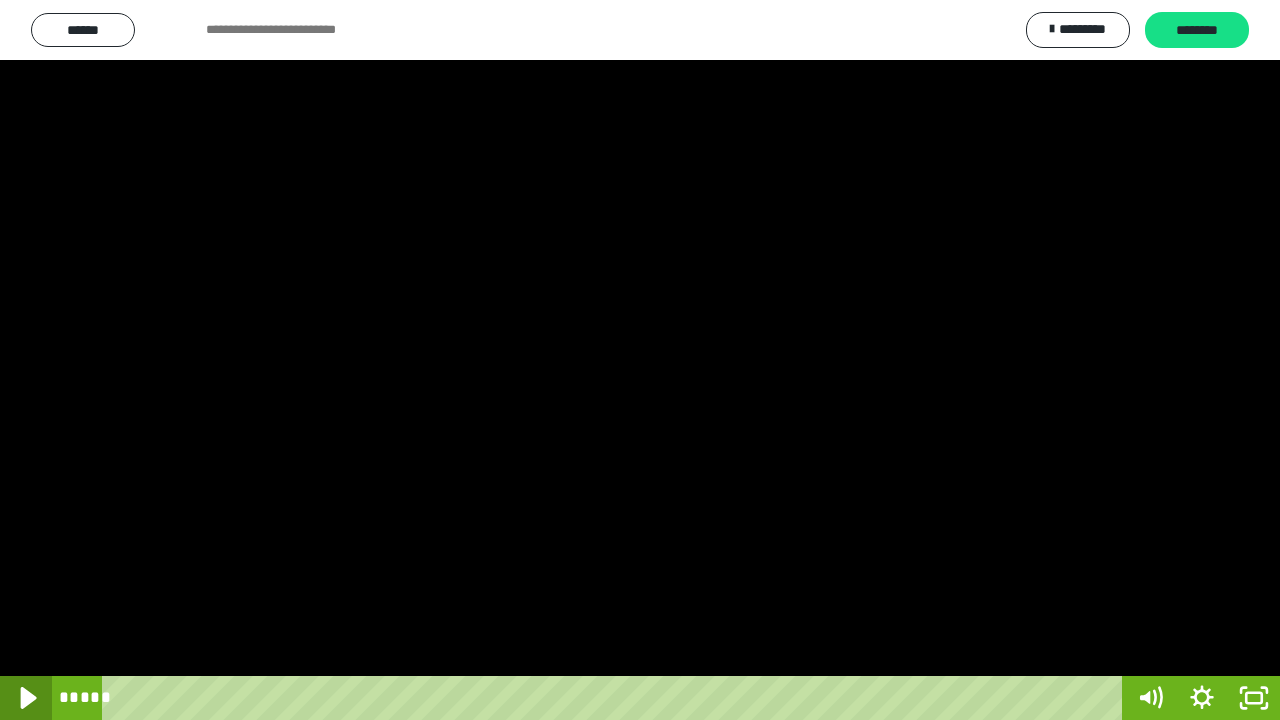 click 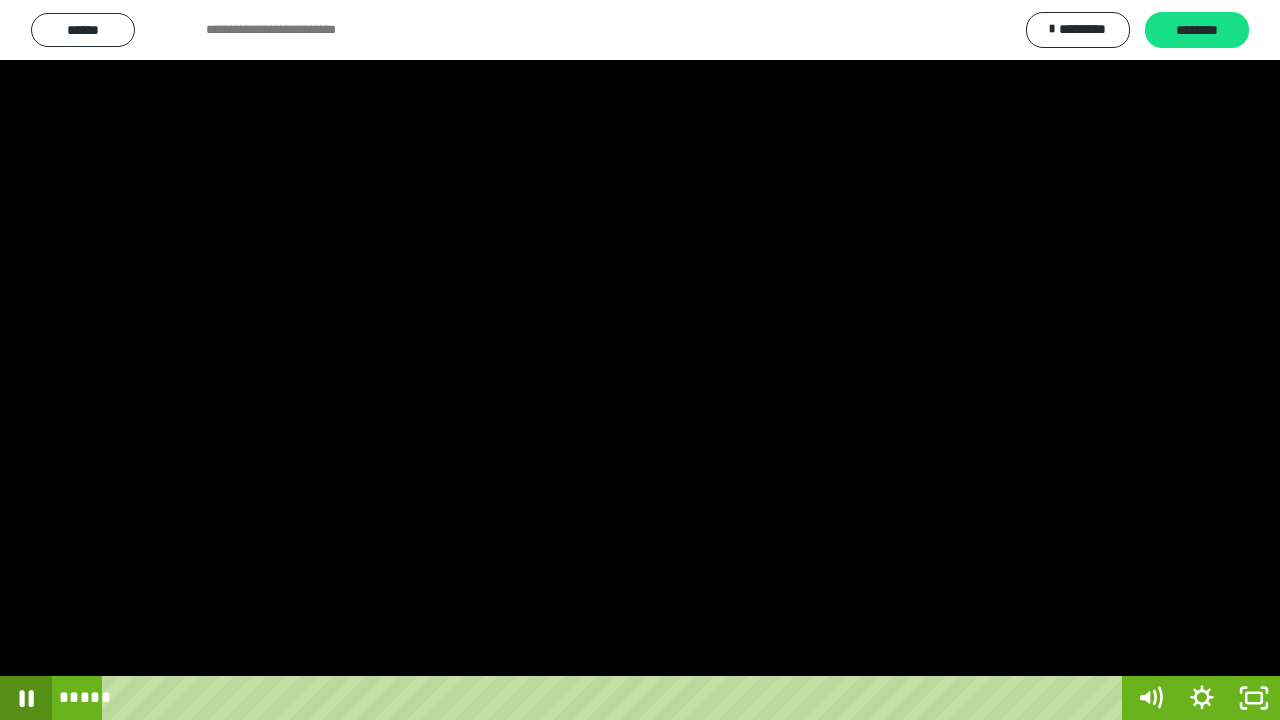 click 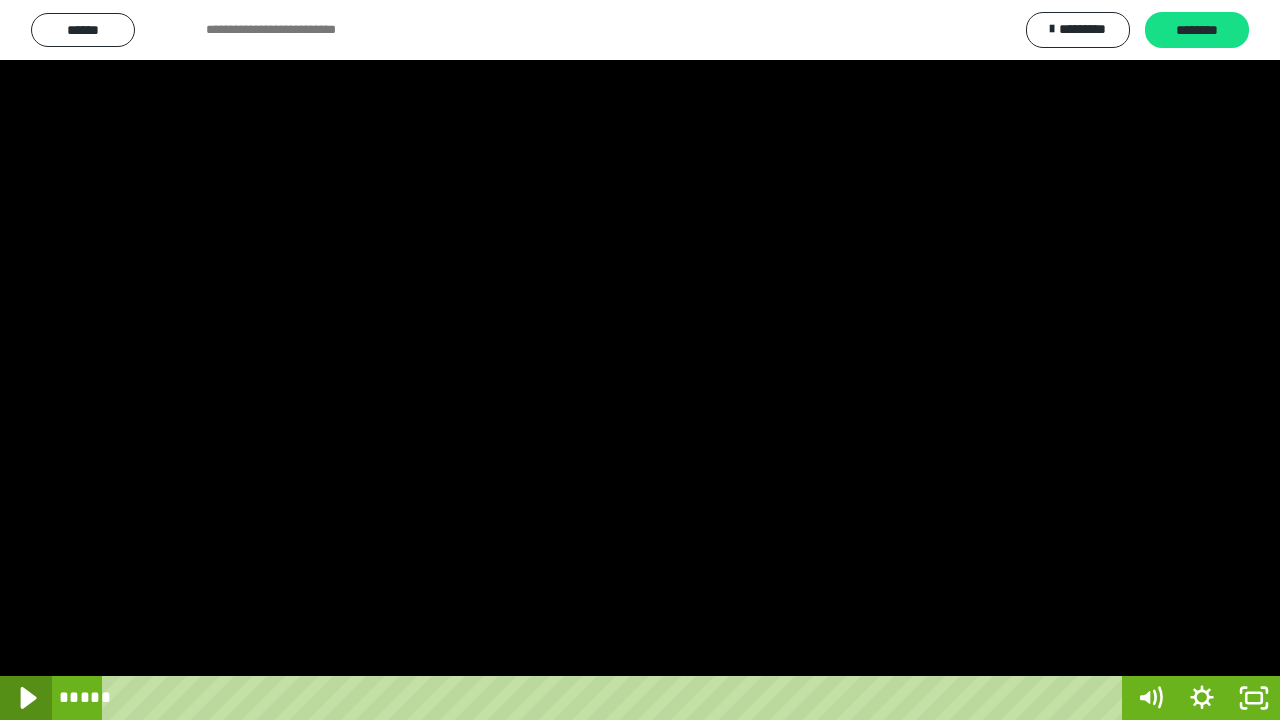 click 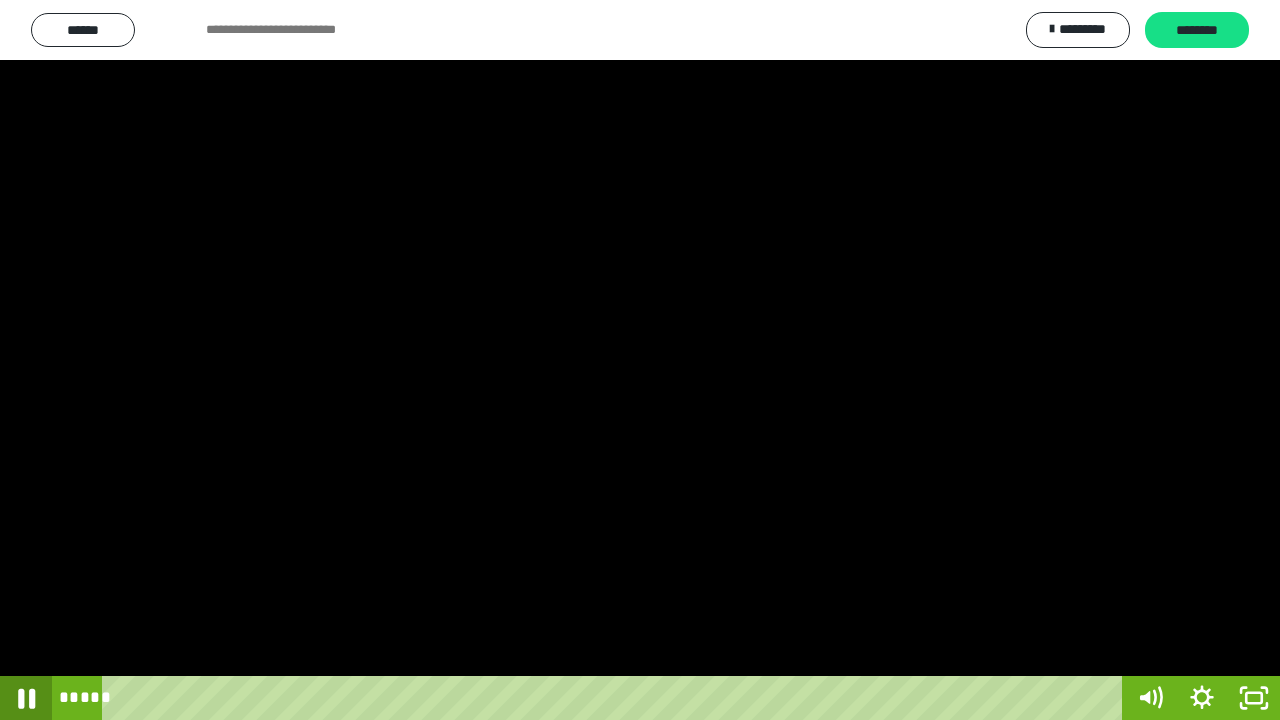 click 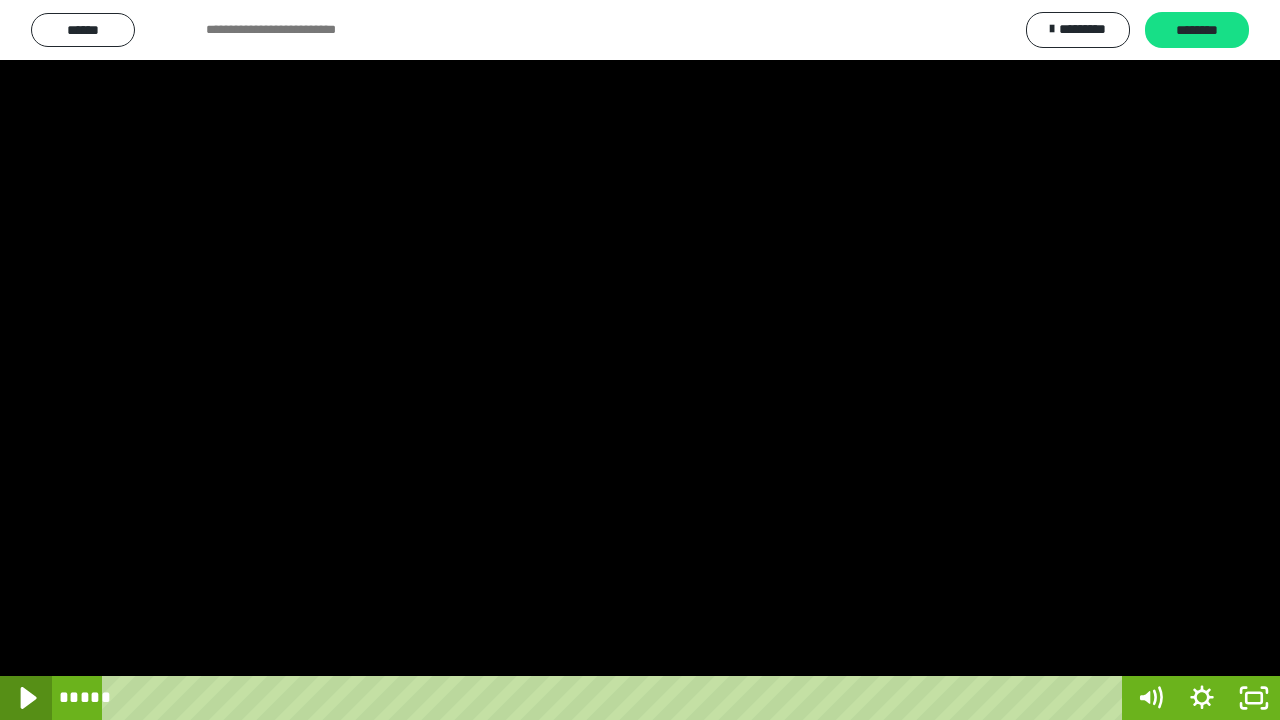click 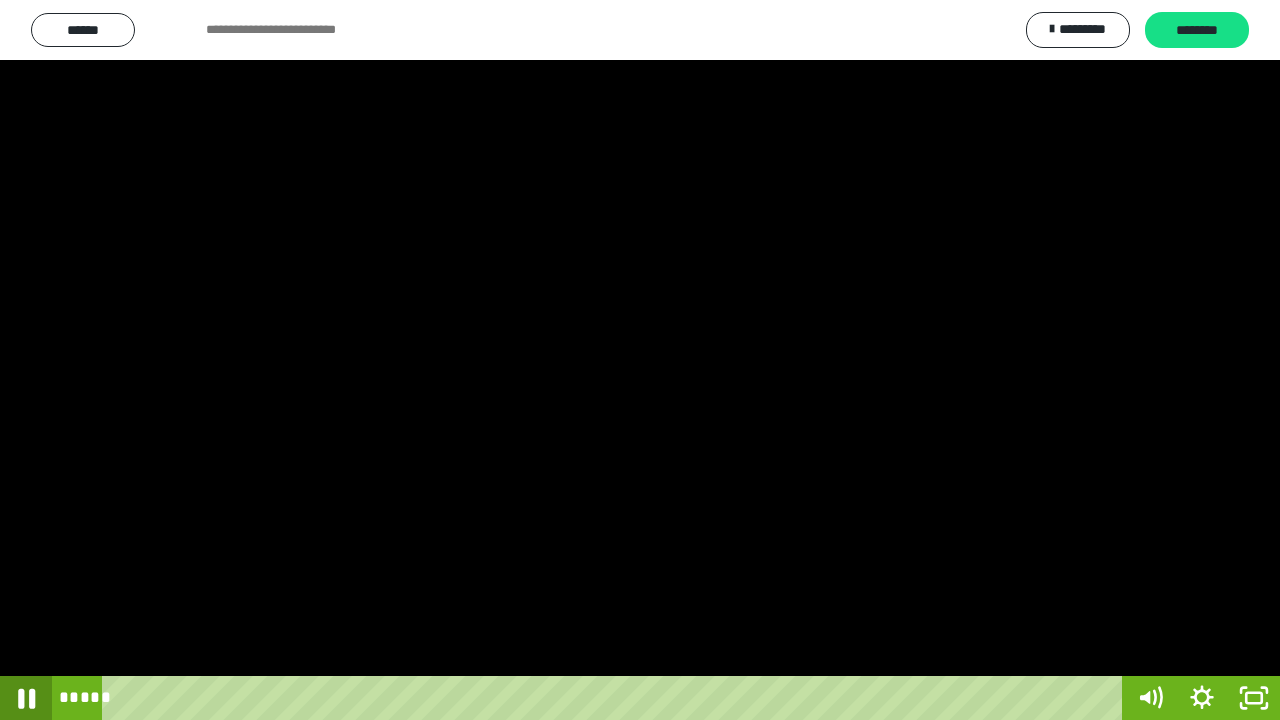 click 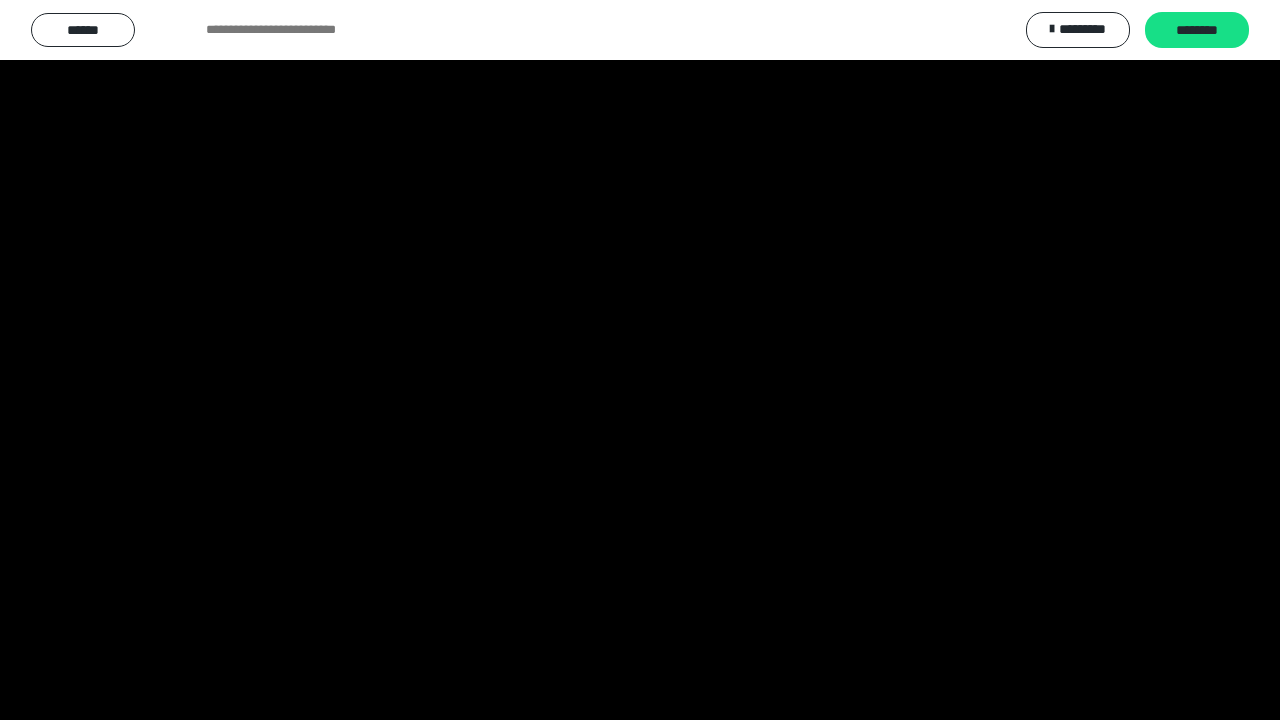 click at bounding box center [640, 360] 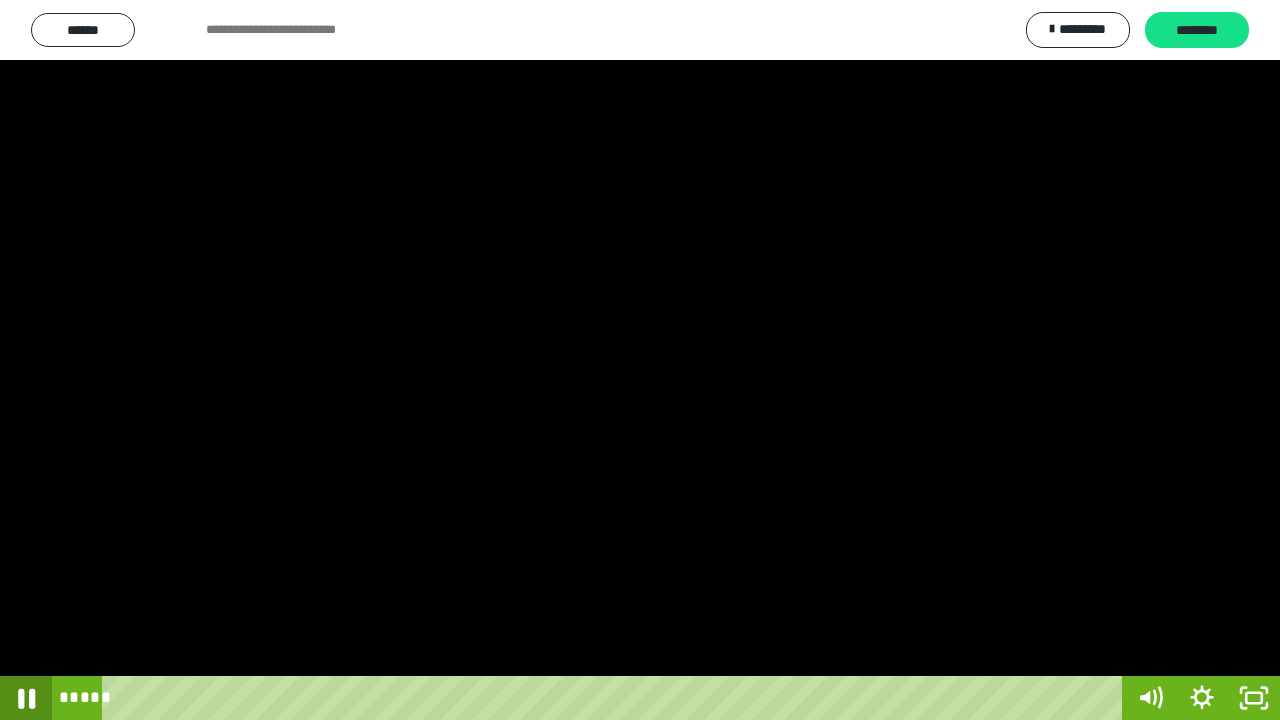 click 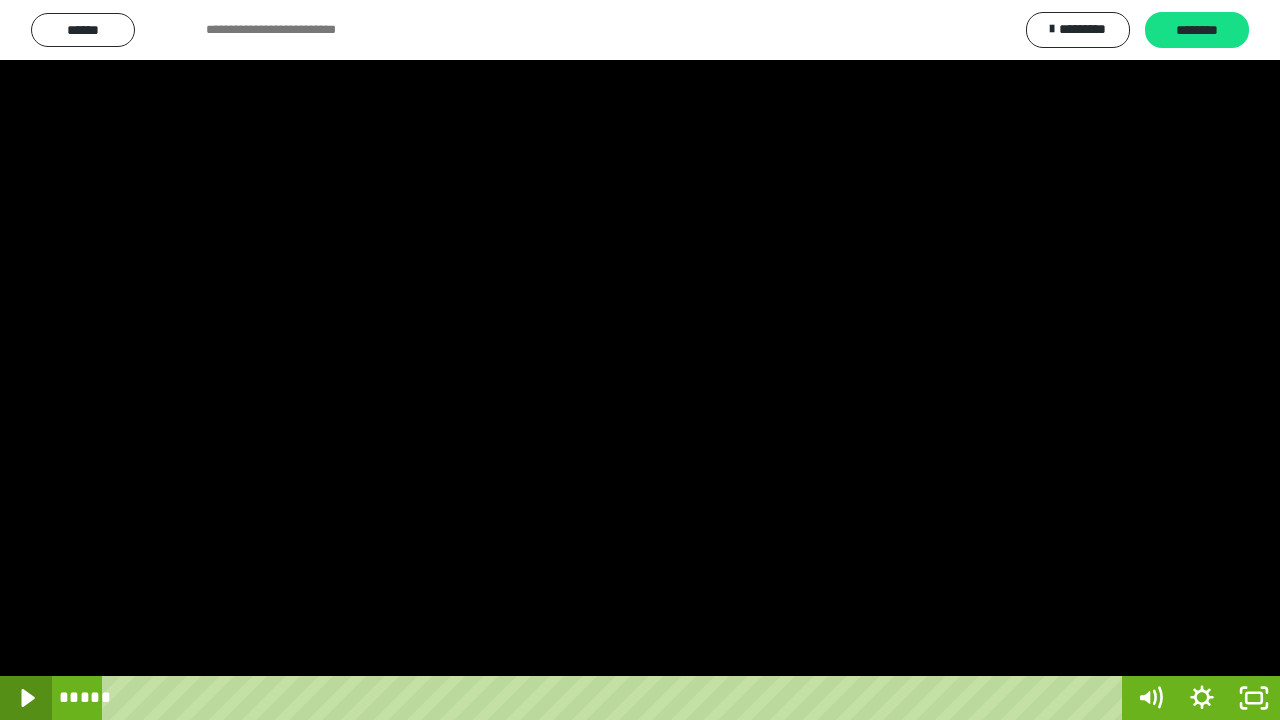 click 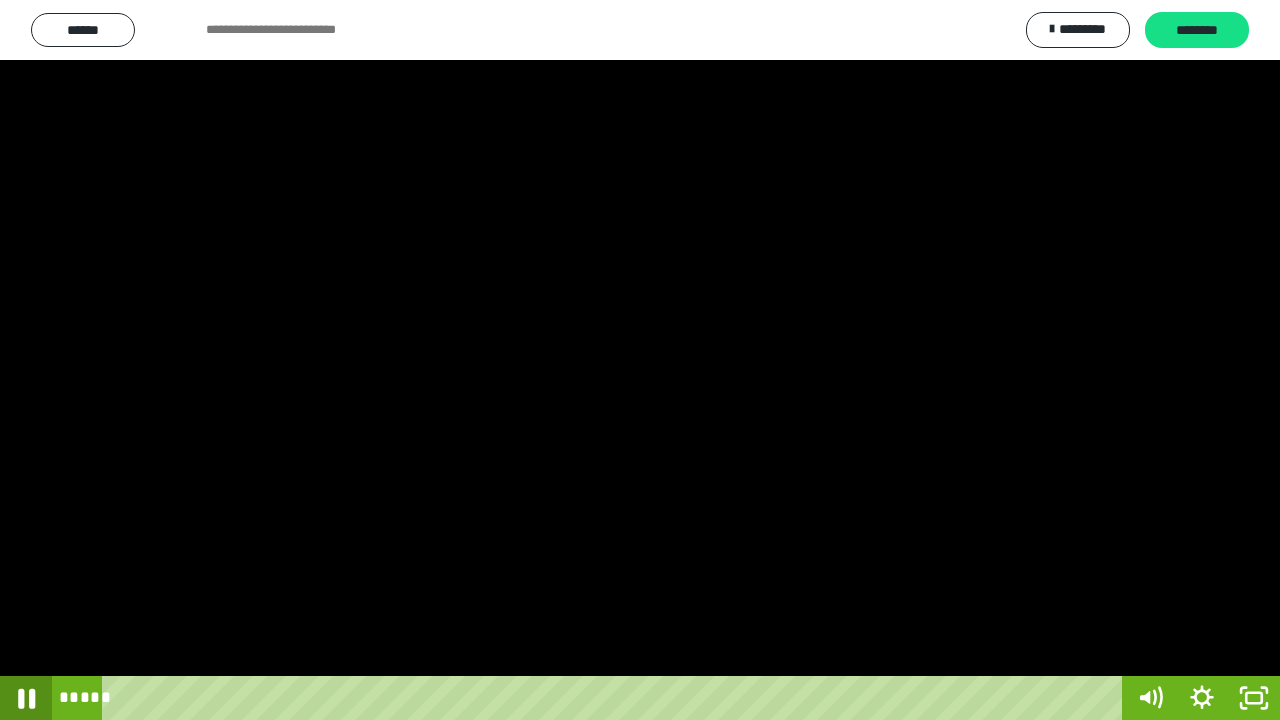 click 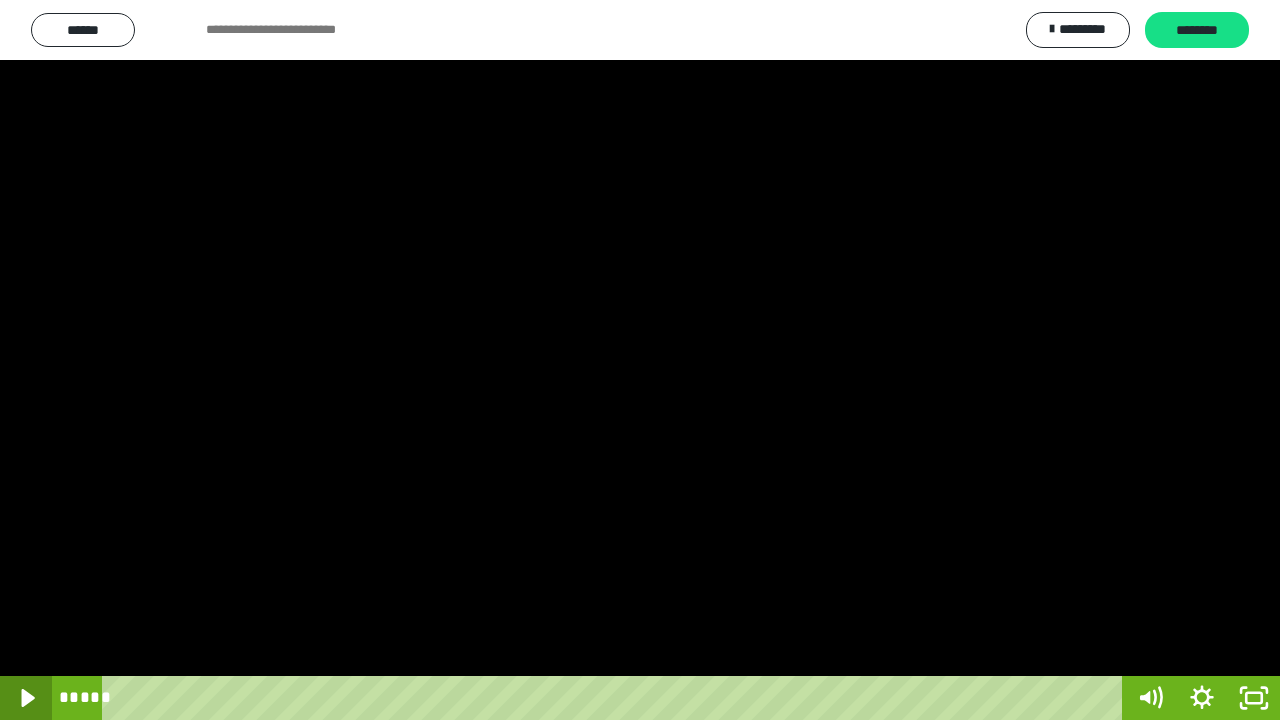 click 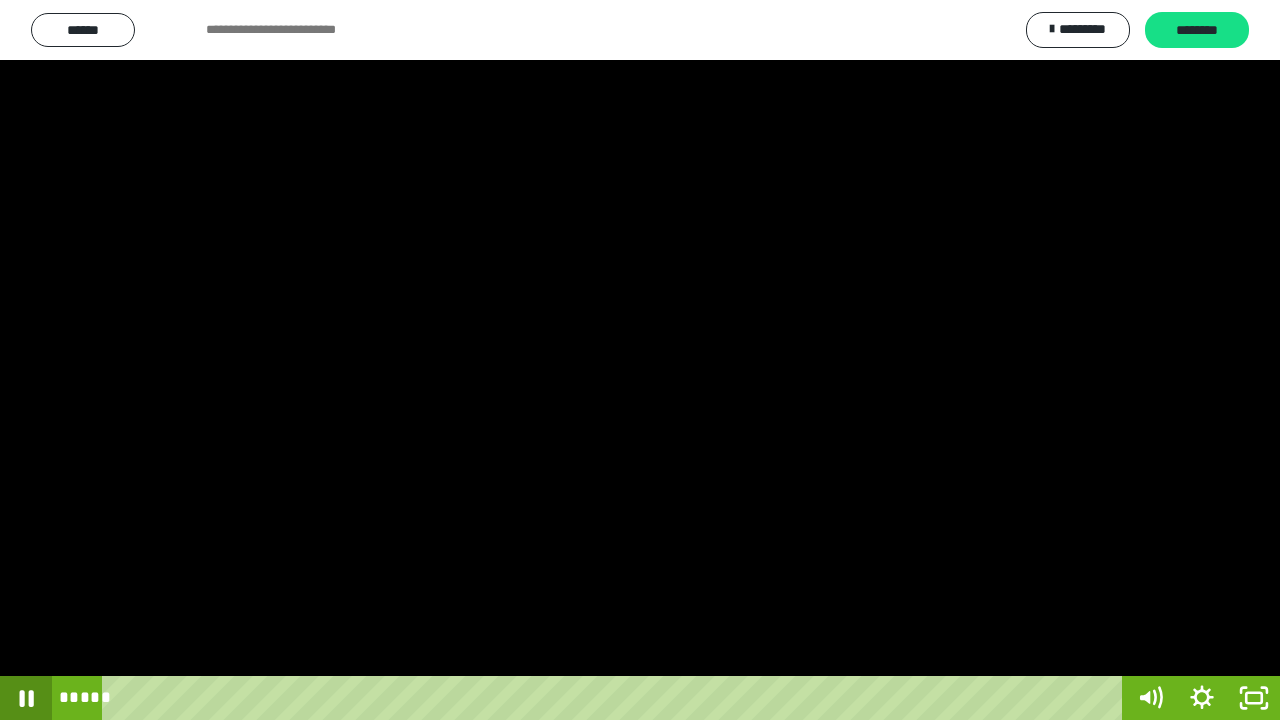 click 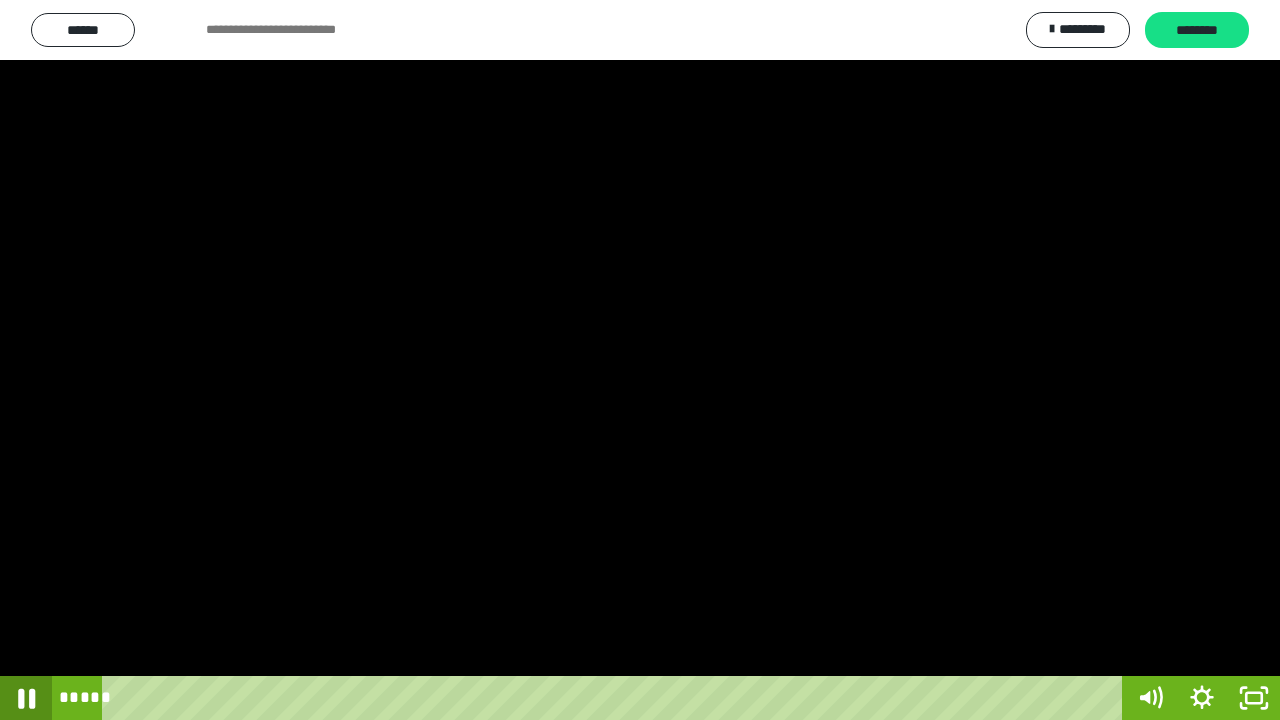 click 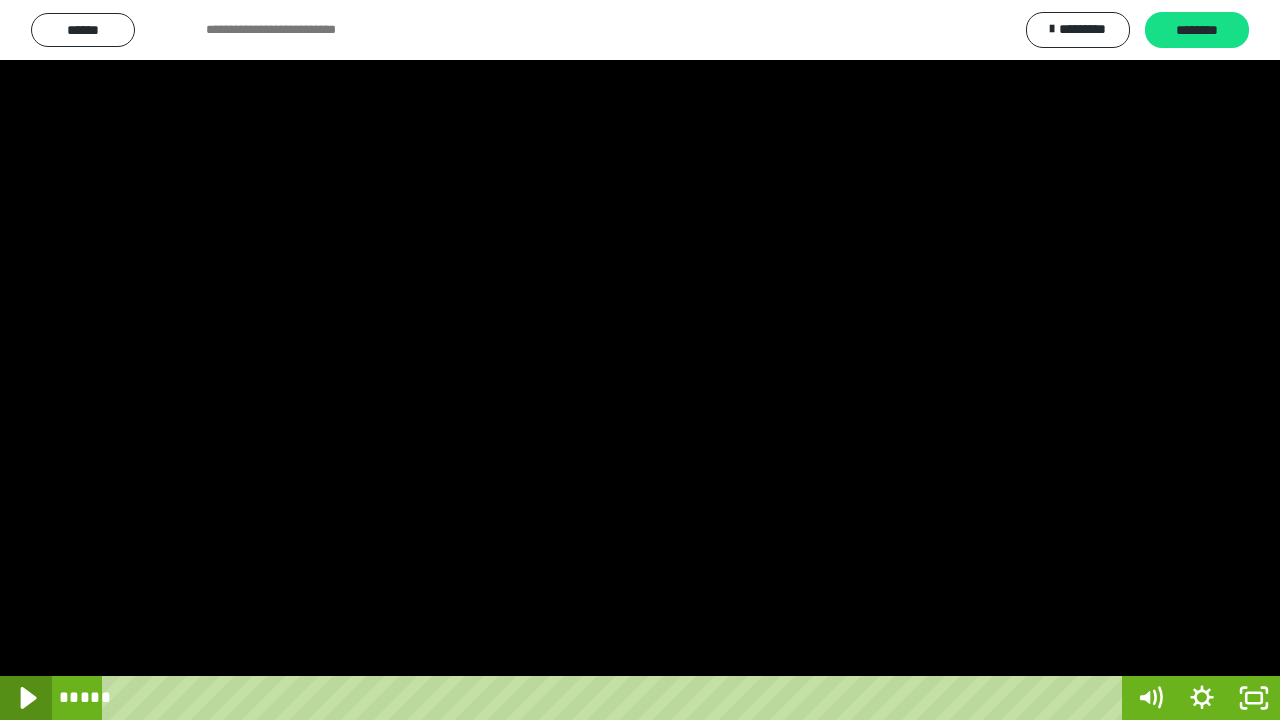 click 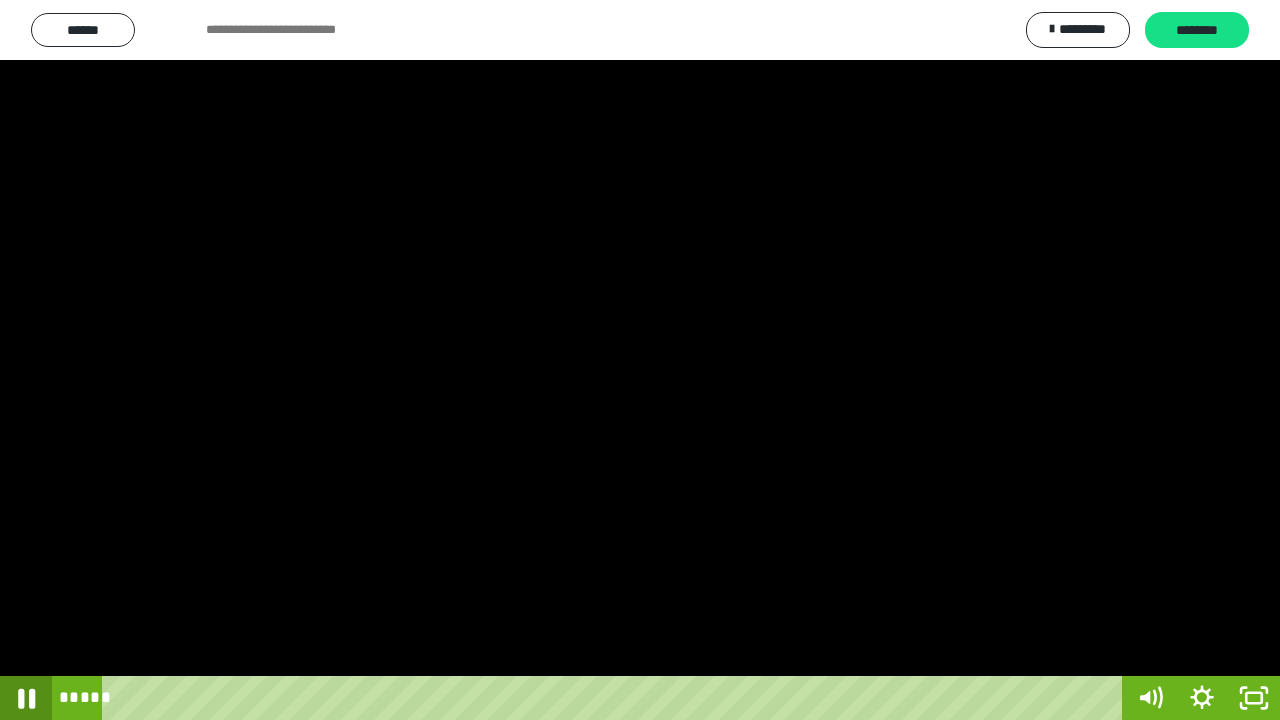 click 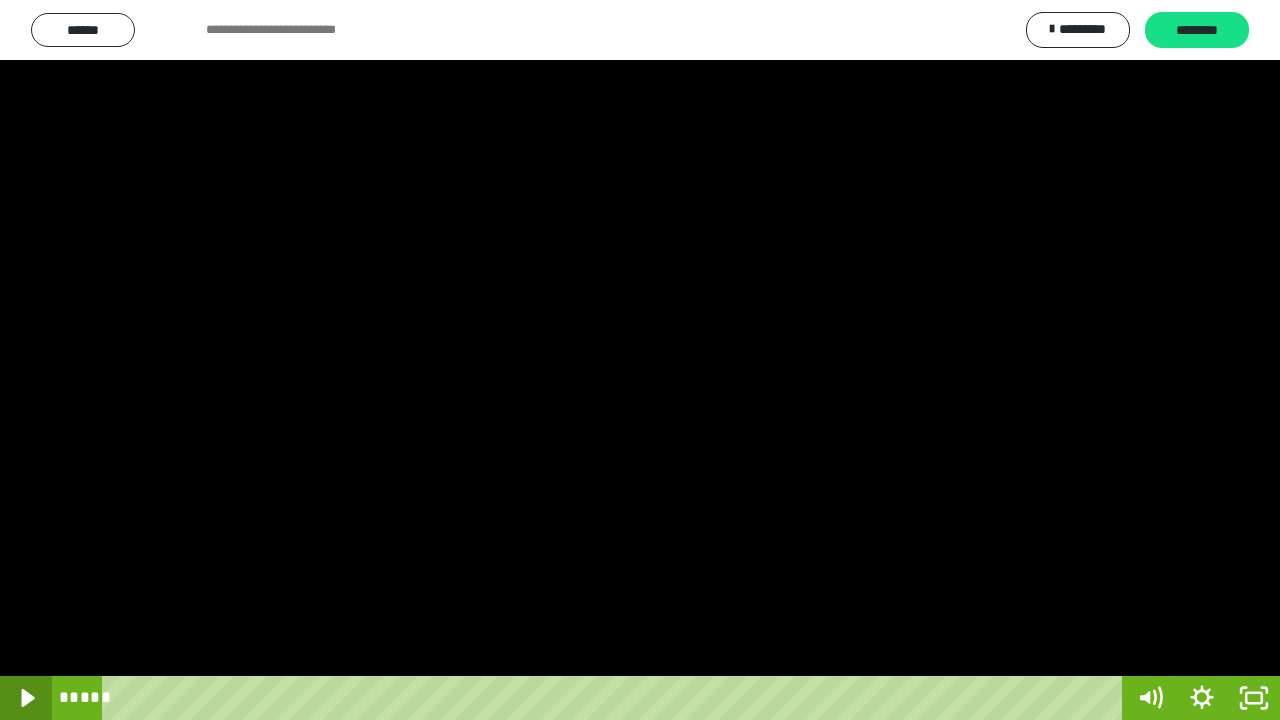 click 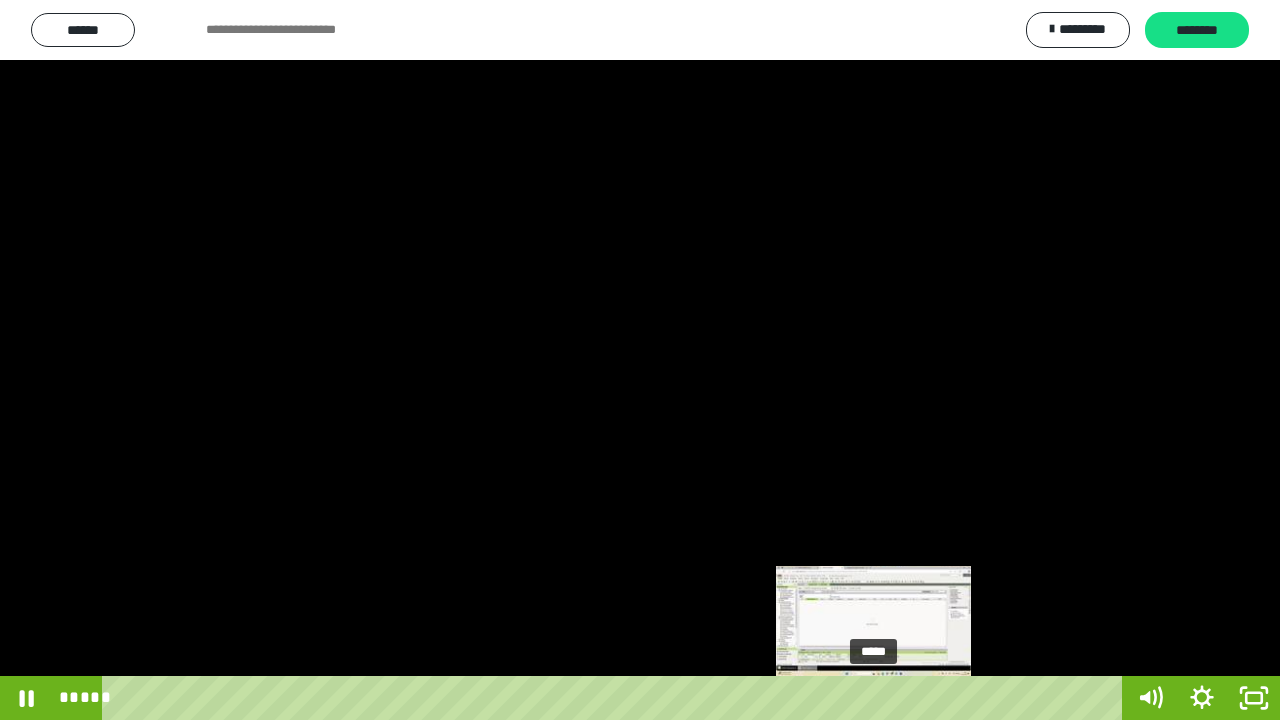 click on "*****" at bounding box center (616, 698) 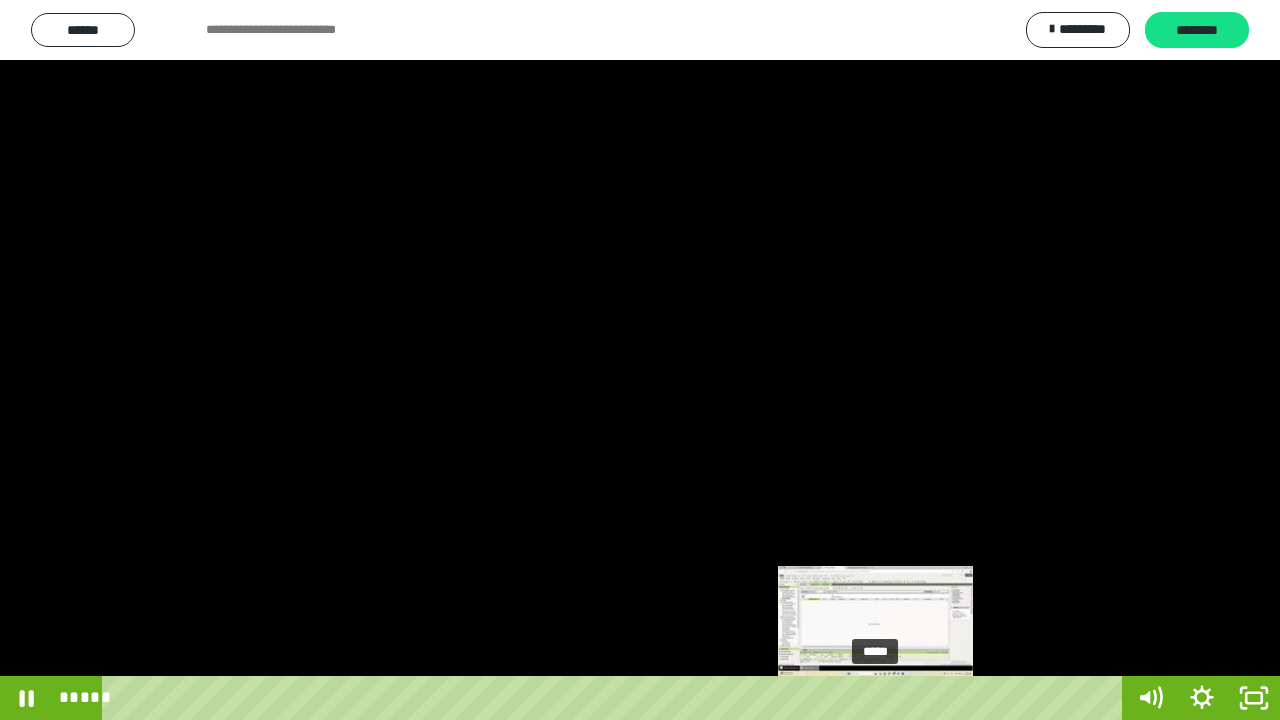 click on "*****" at bounding box center [616, 698] 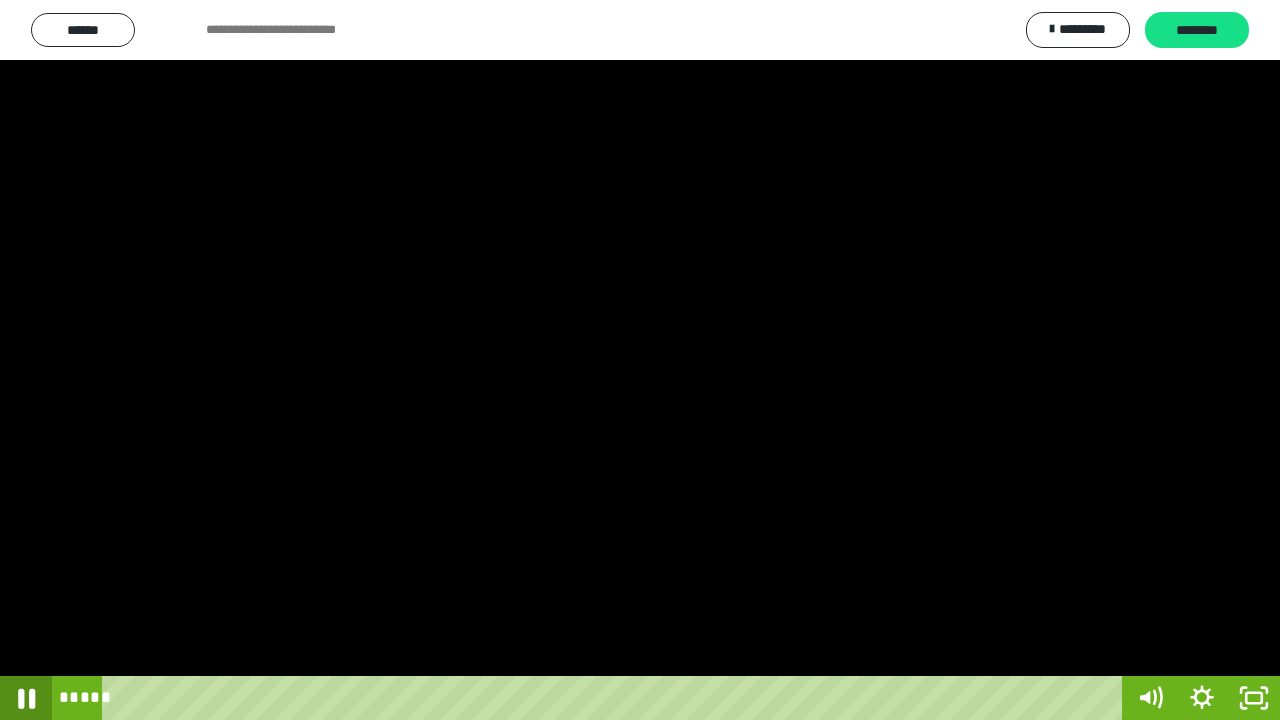 click 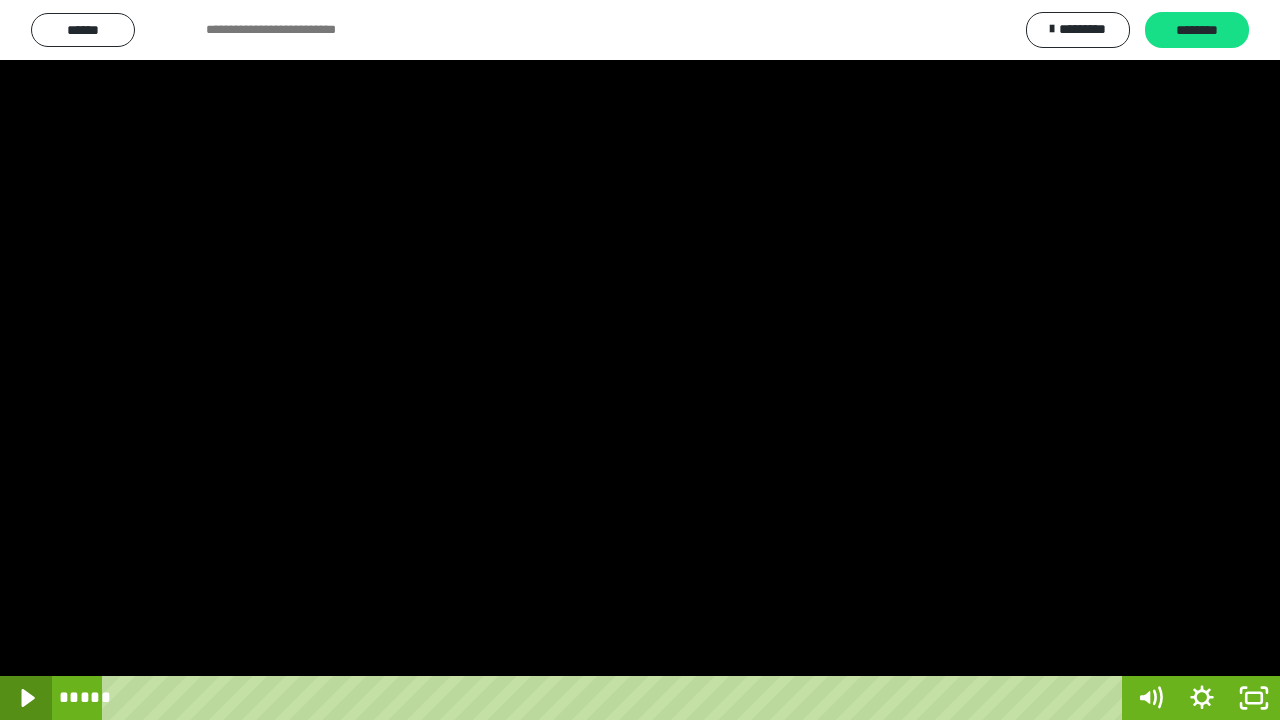 click 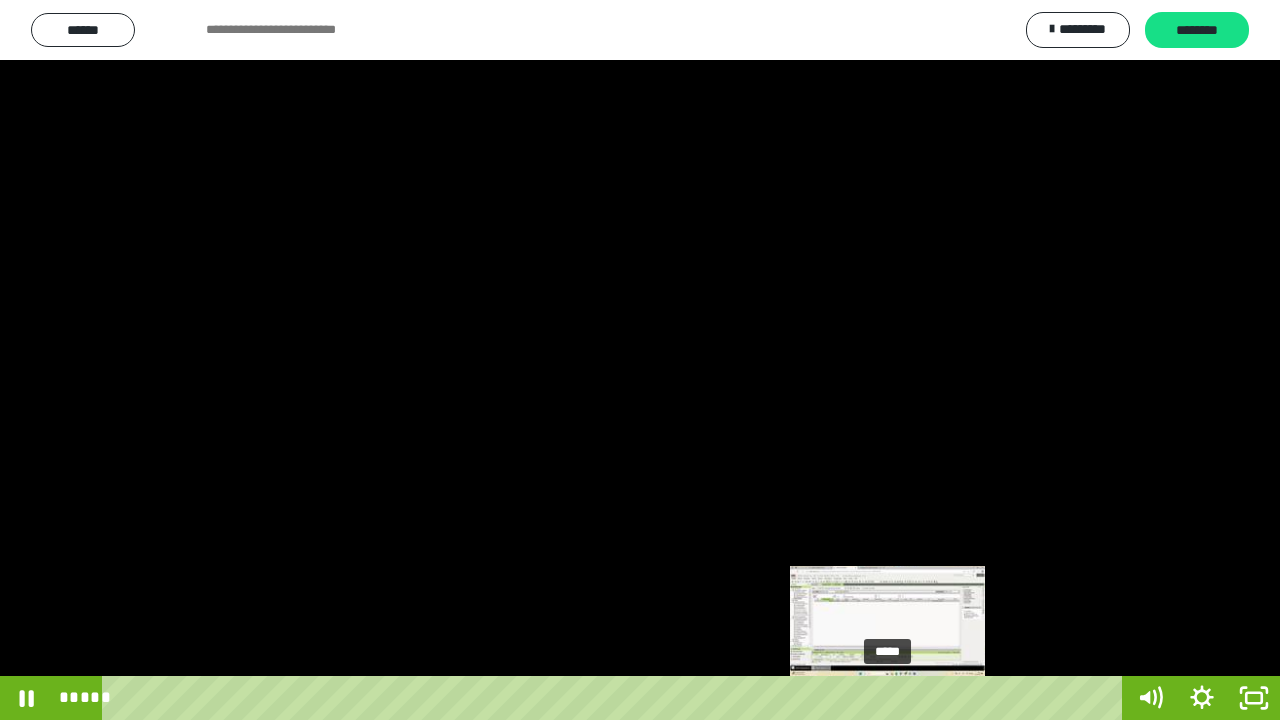 click on "*****" at bounding box center (616, 698) 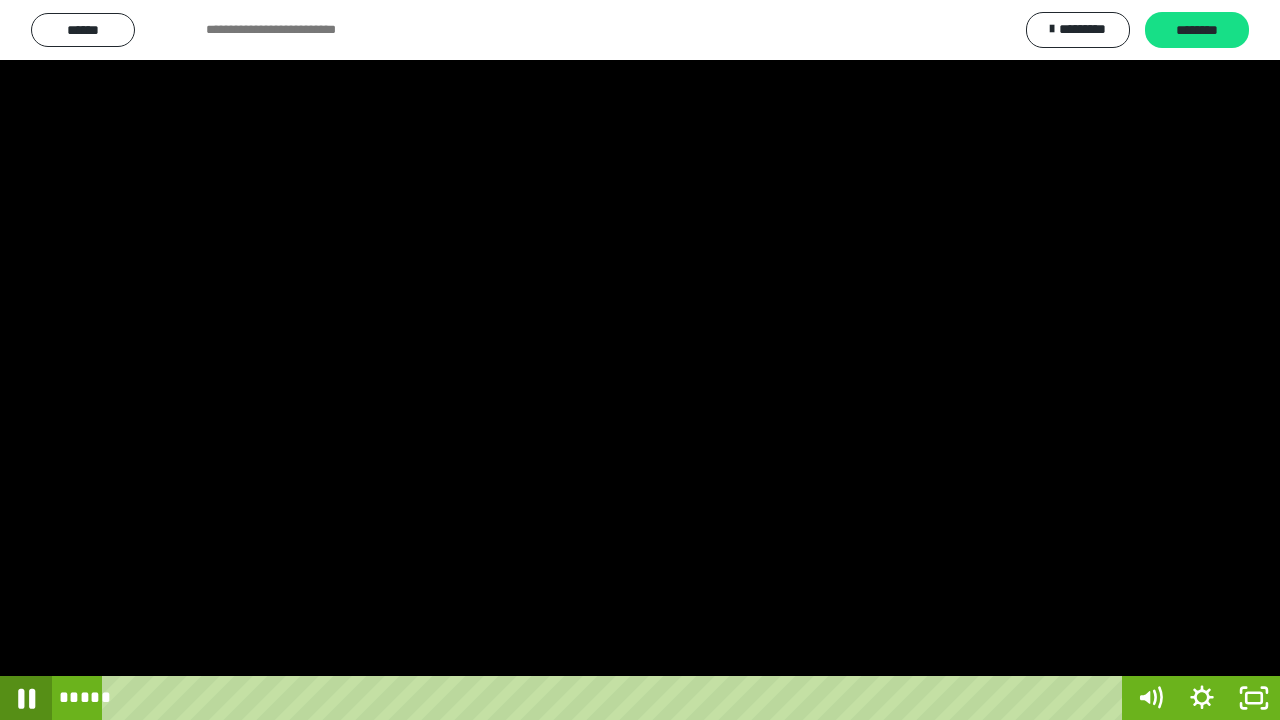 click 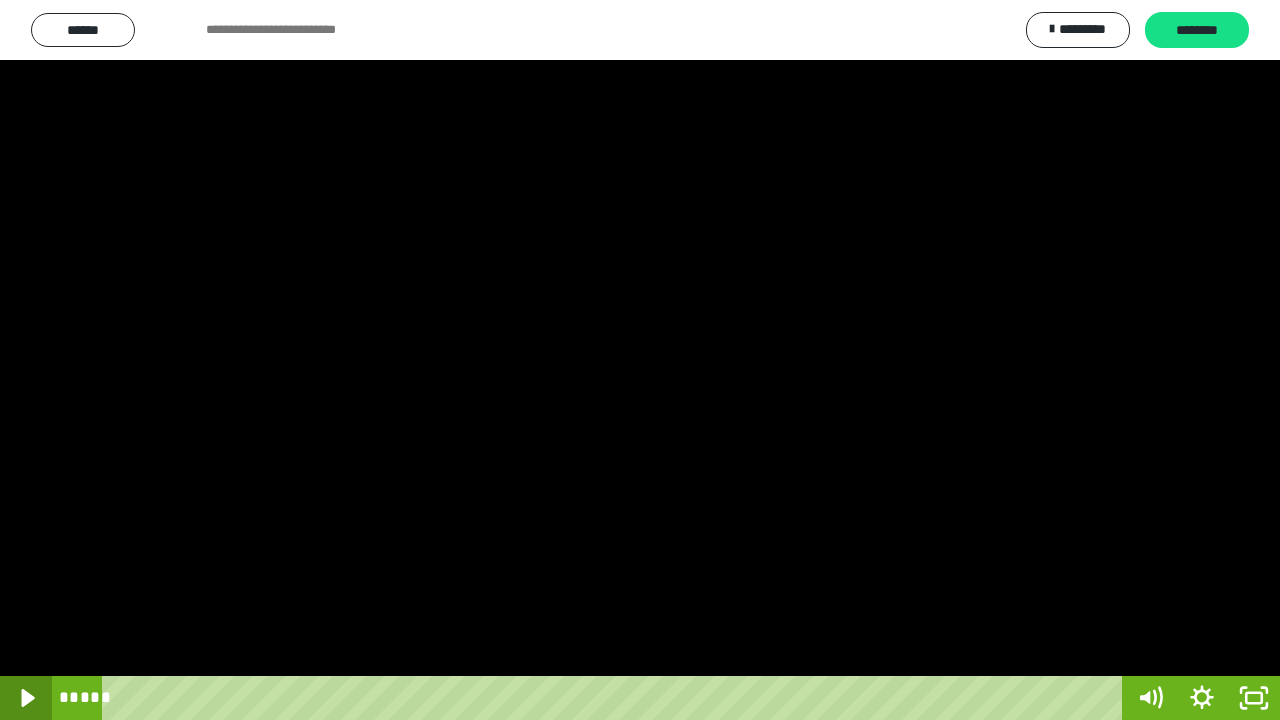 click 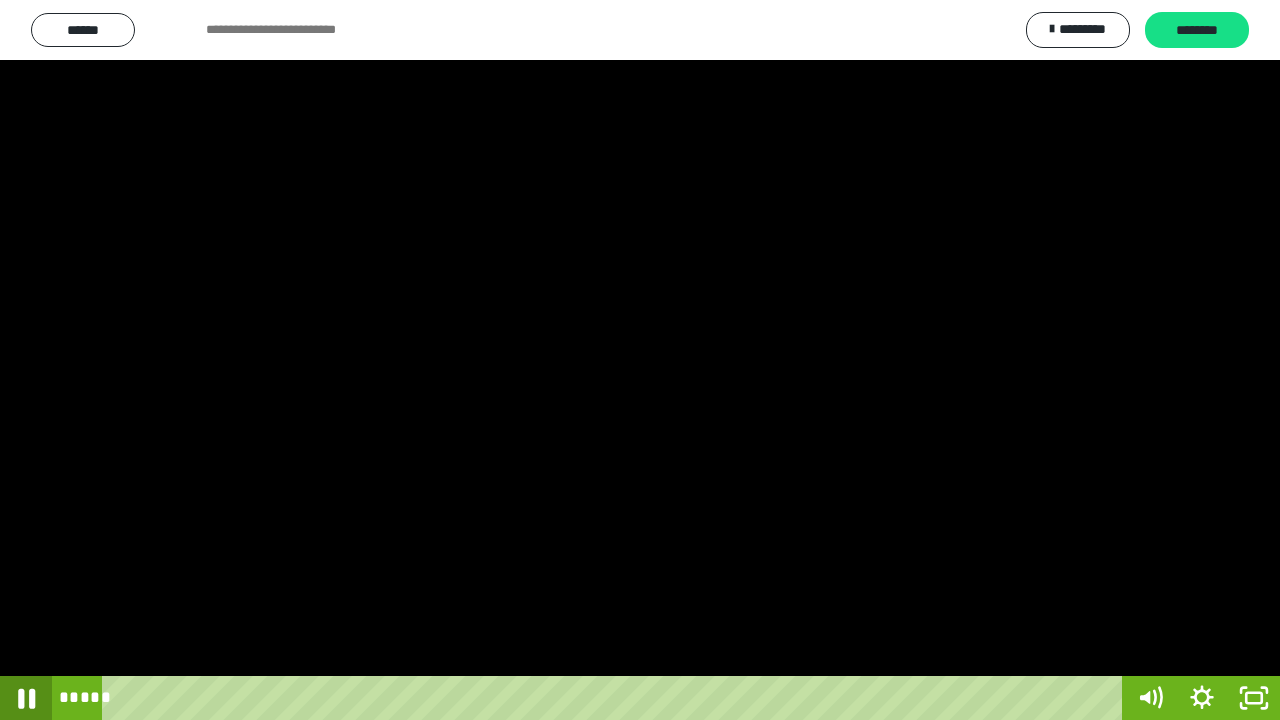 click 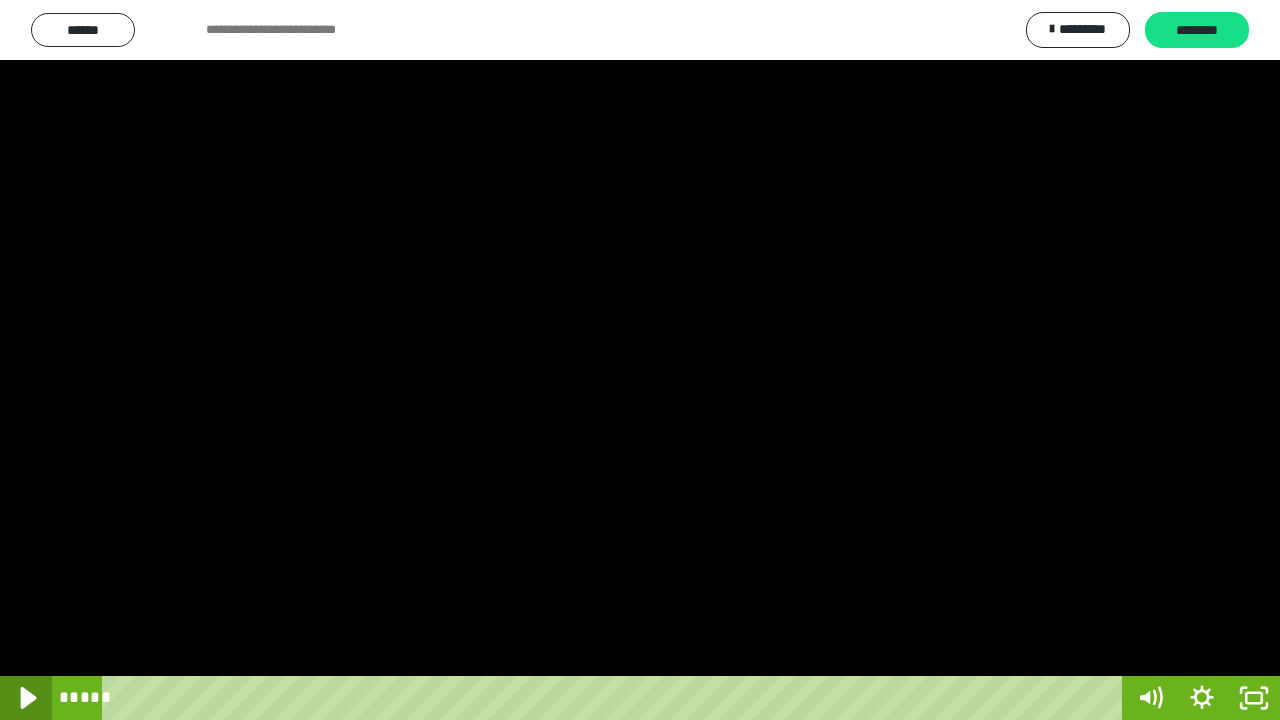 click 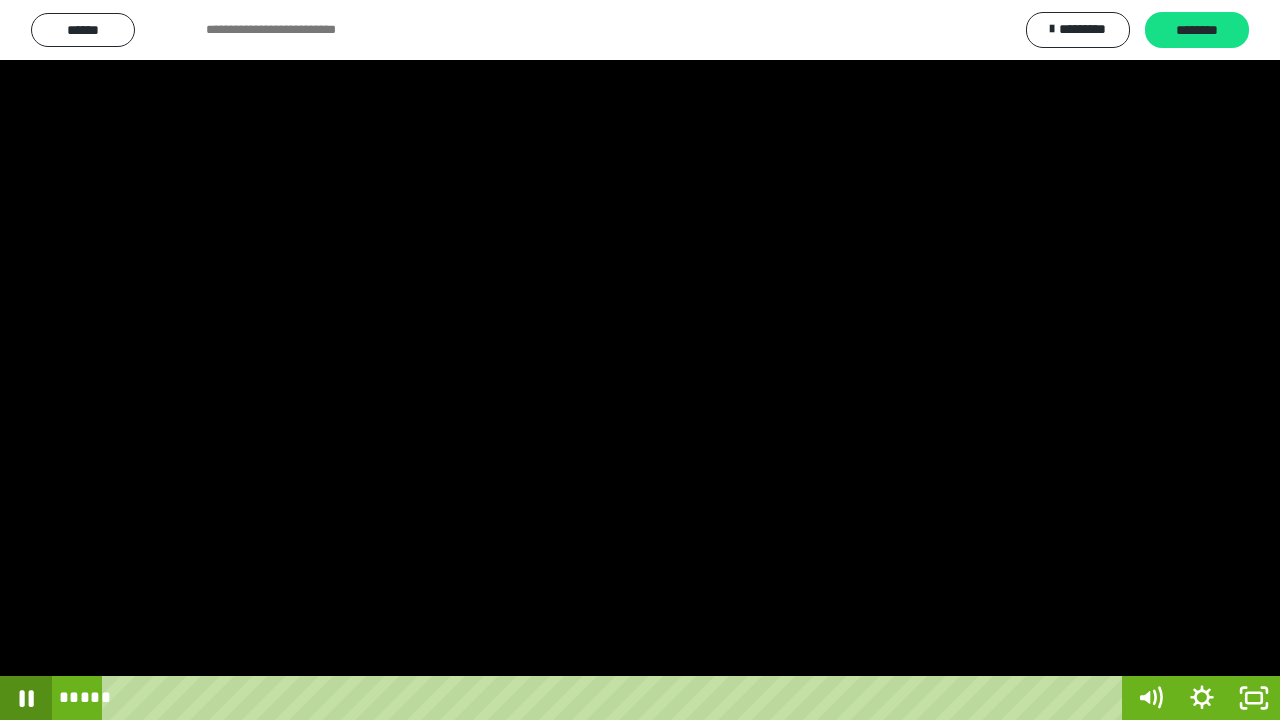 click 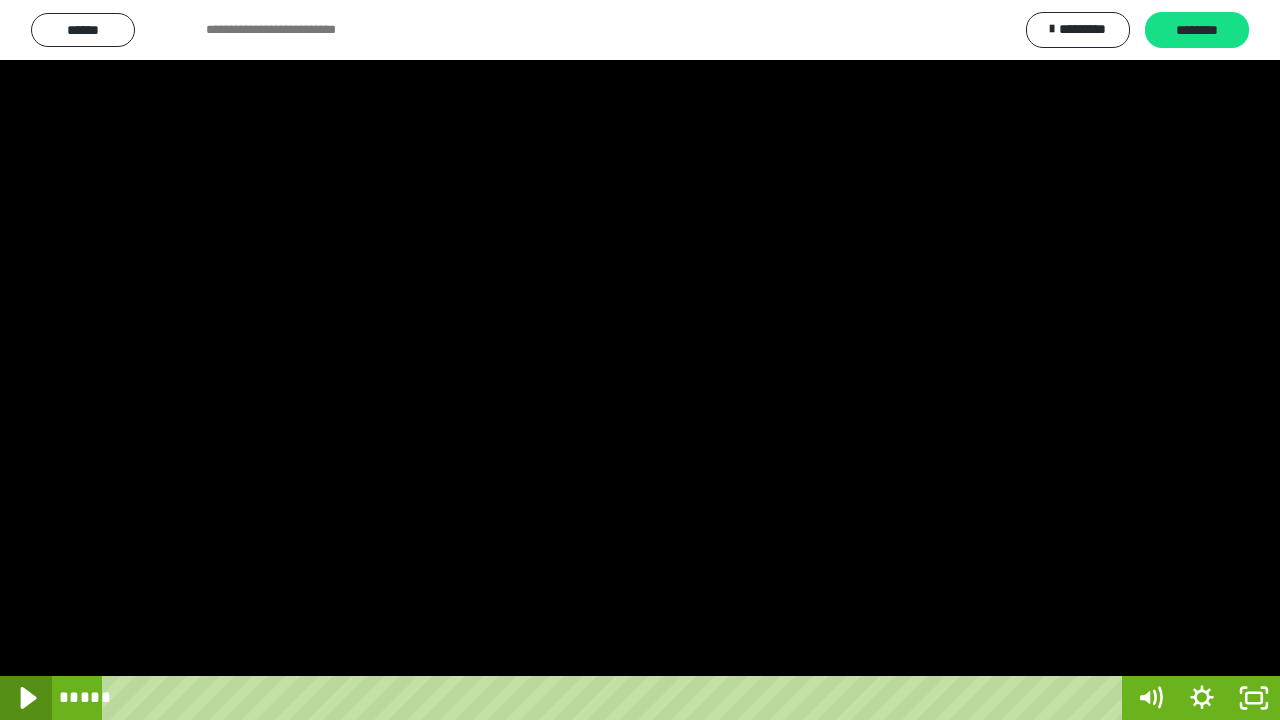 click 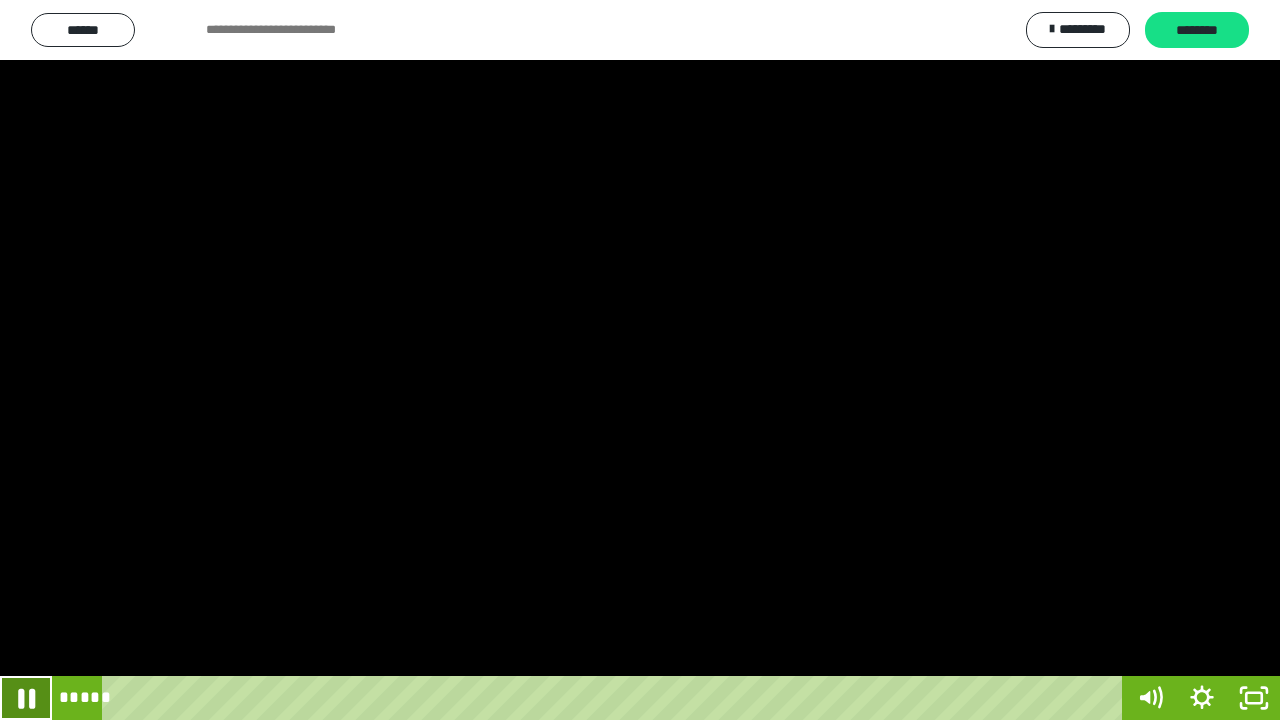 click 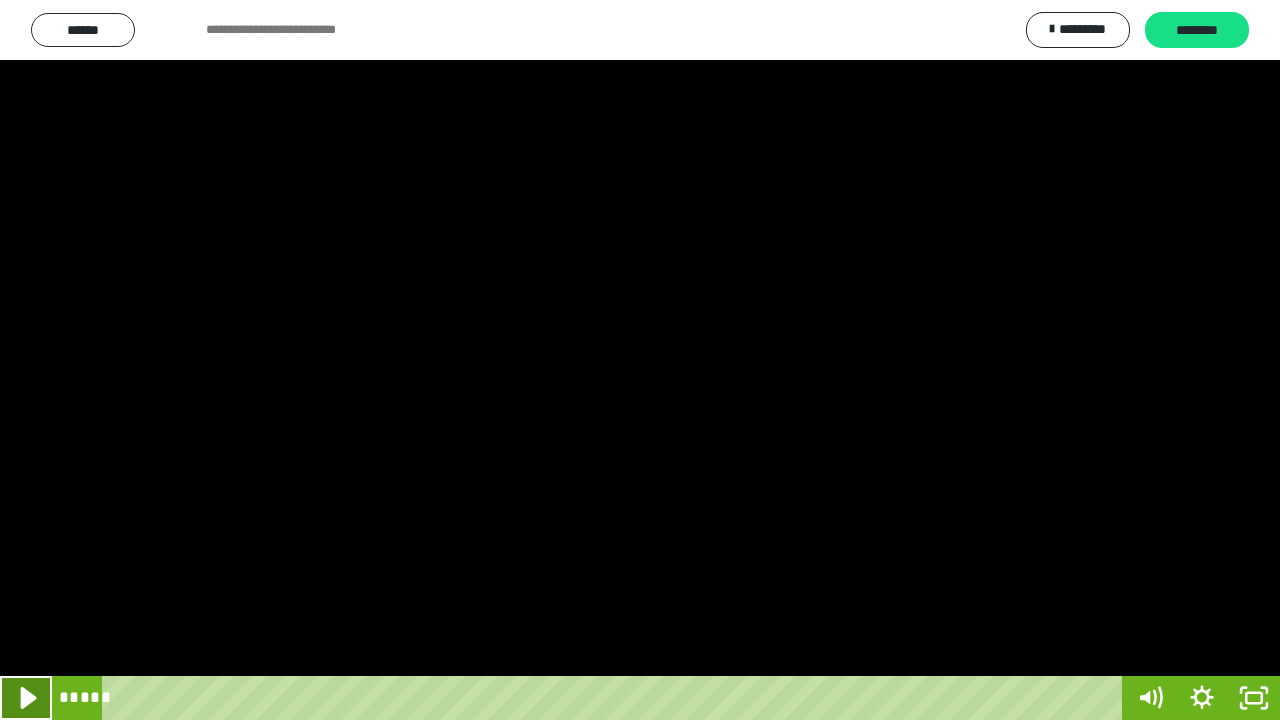 click 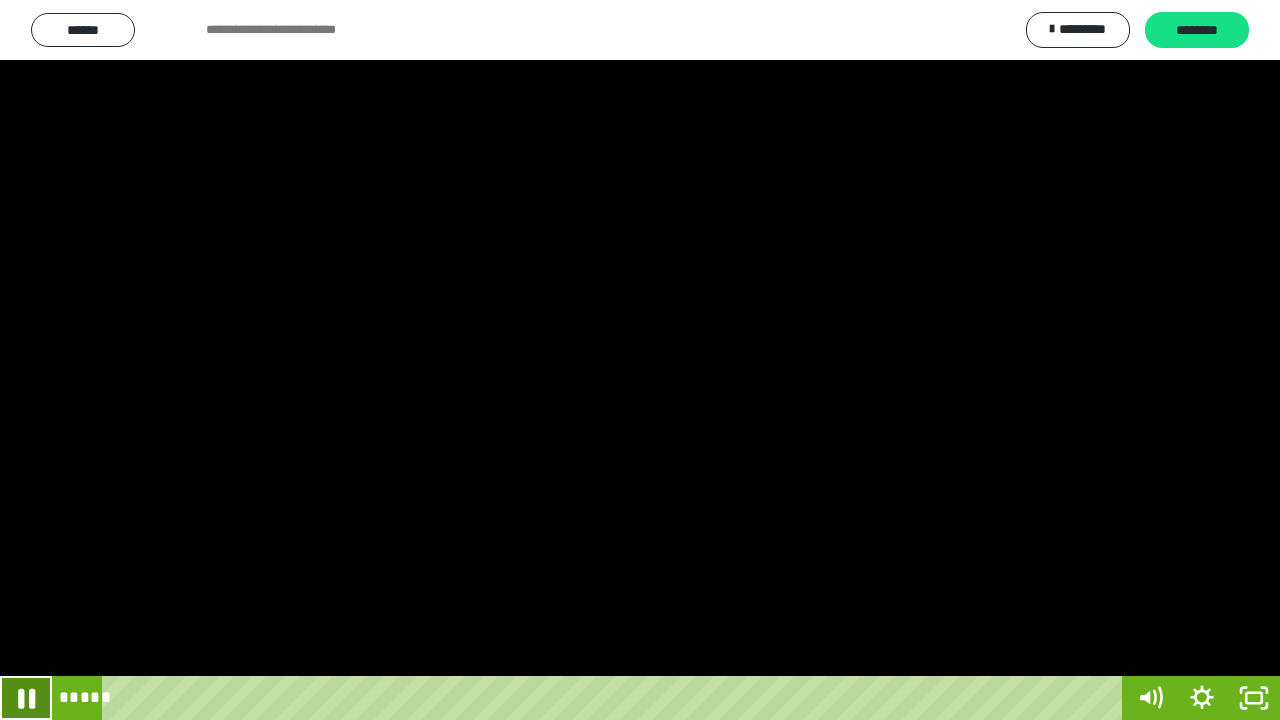click 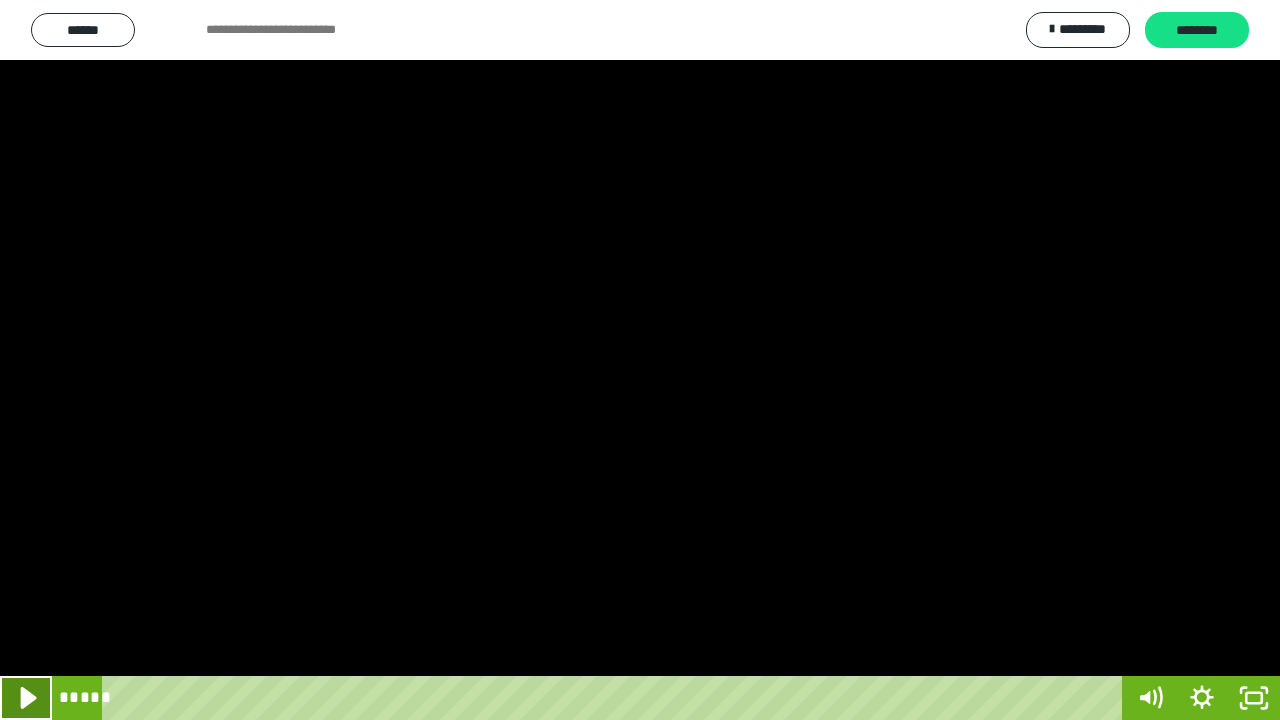 click 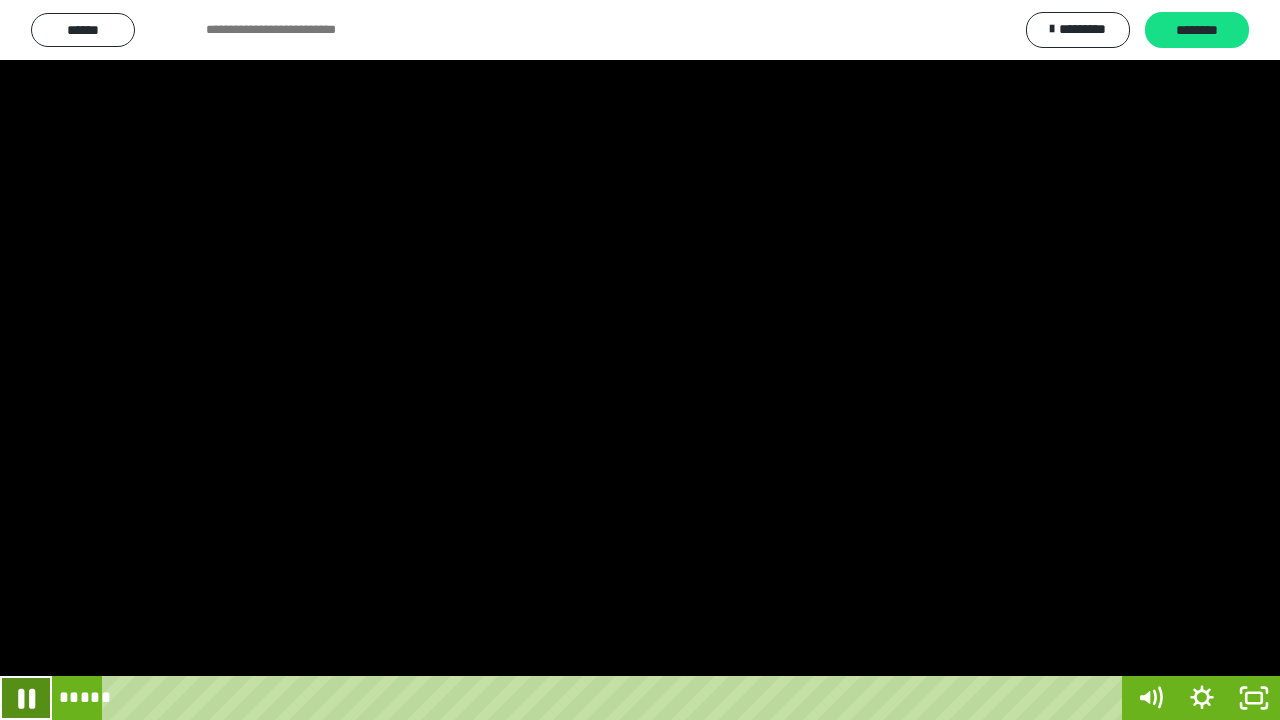 click 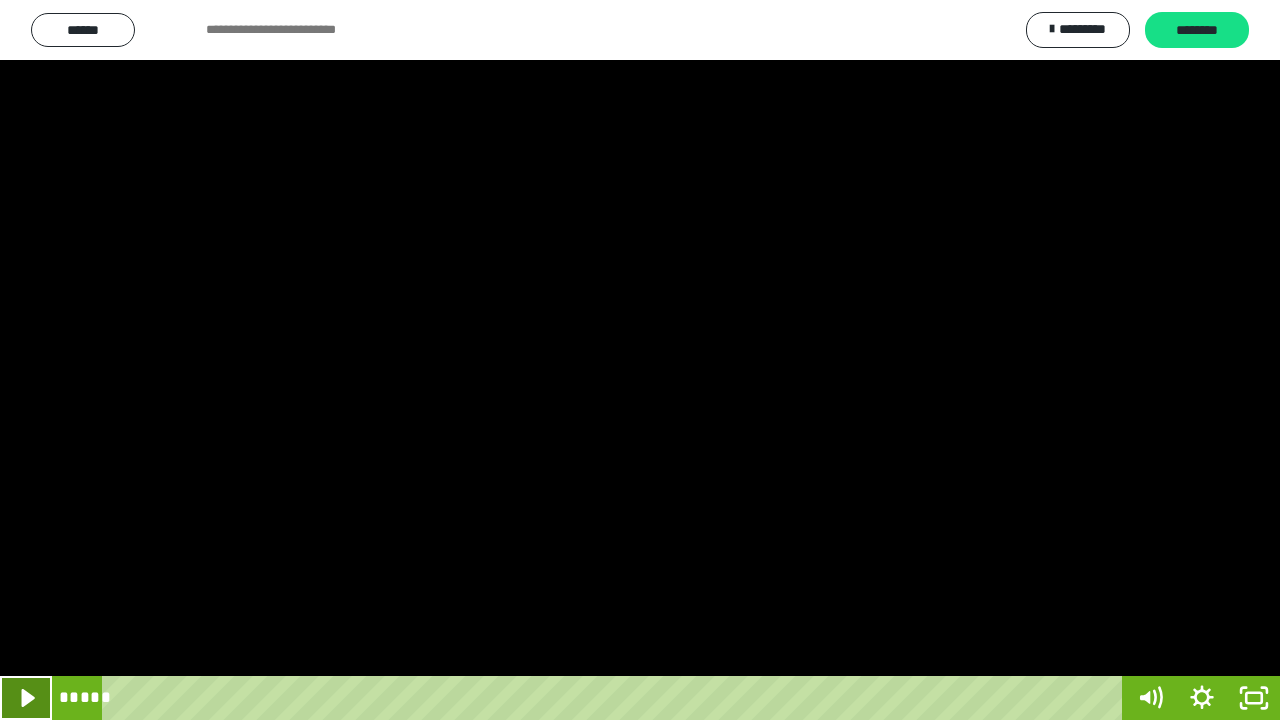 click 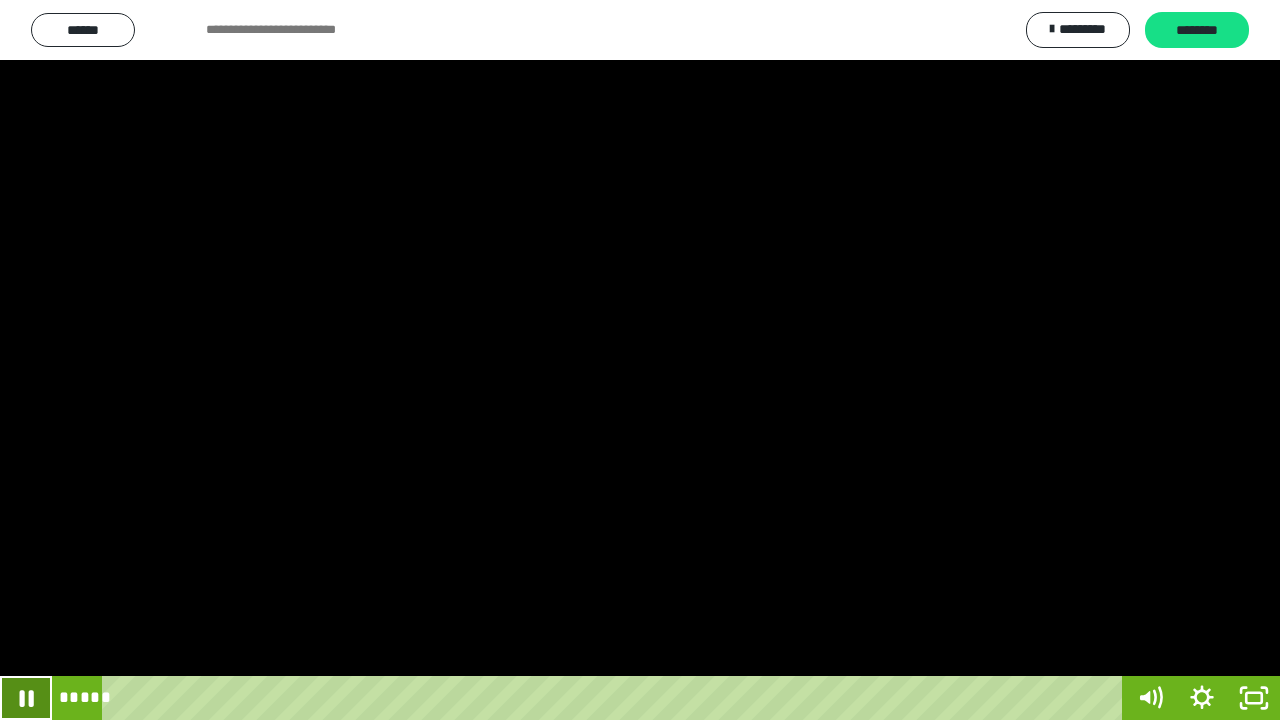 click 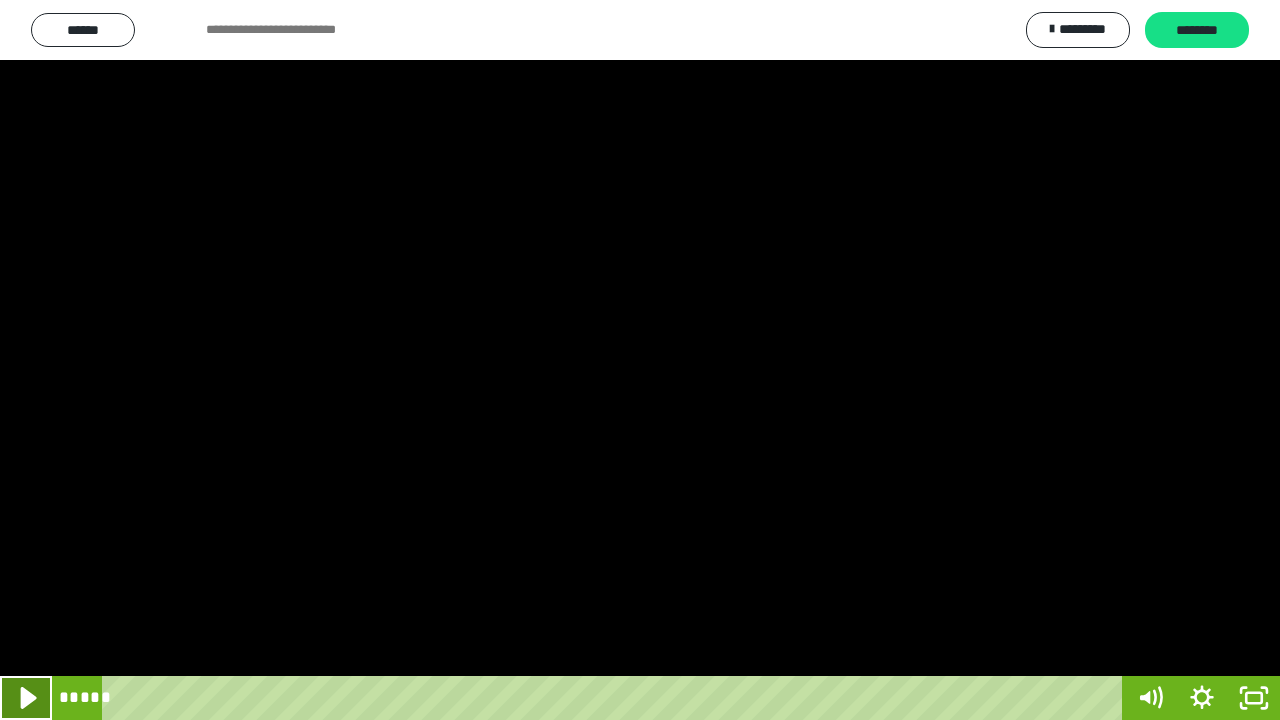 click 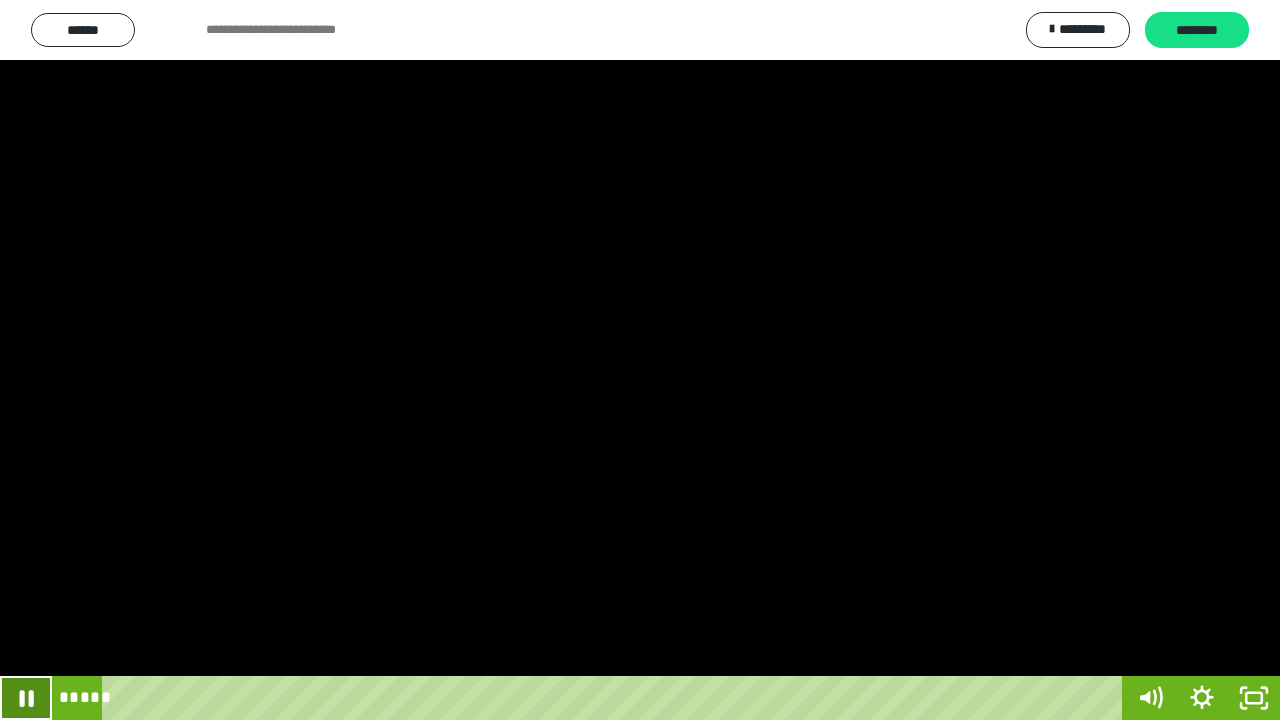 click 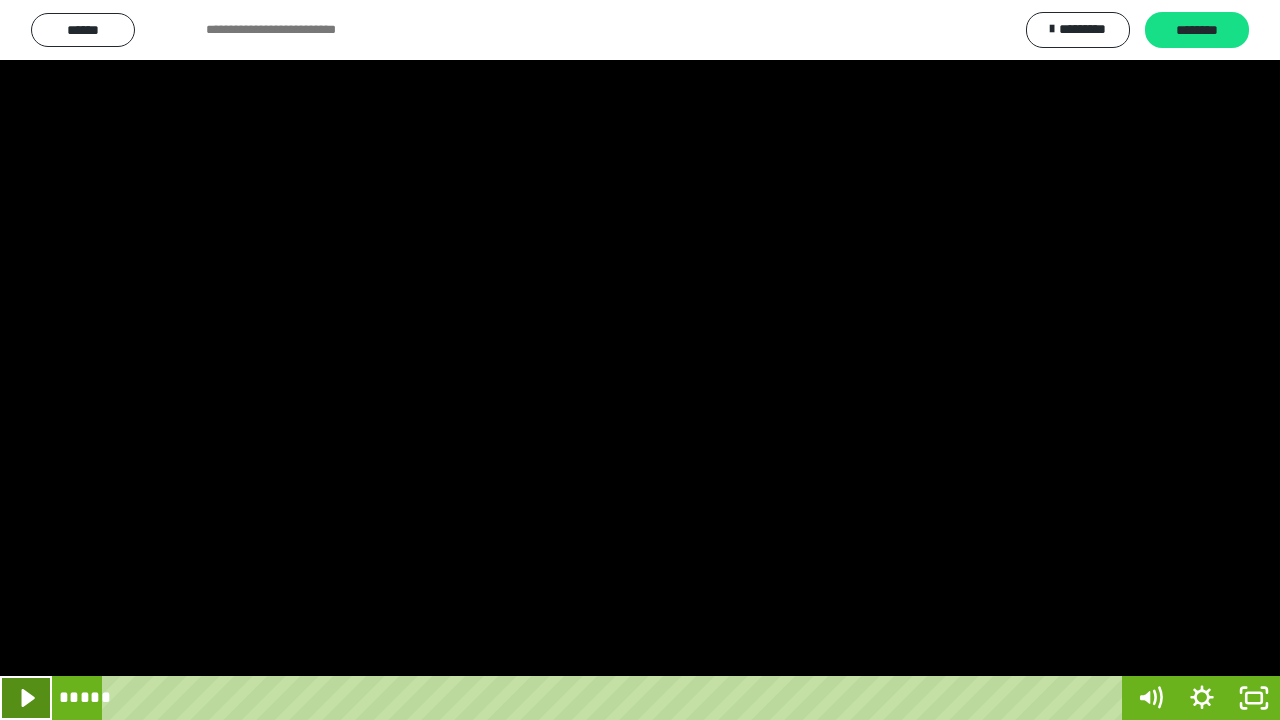 click 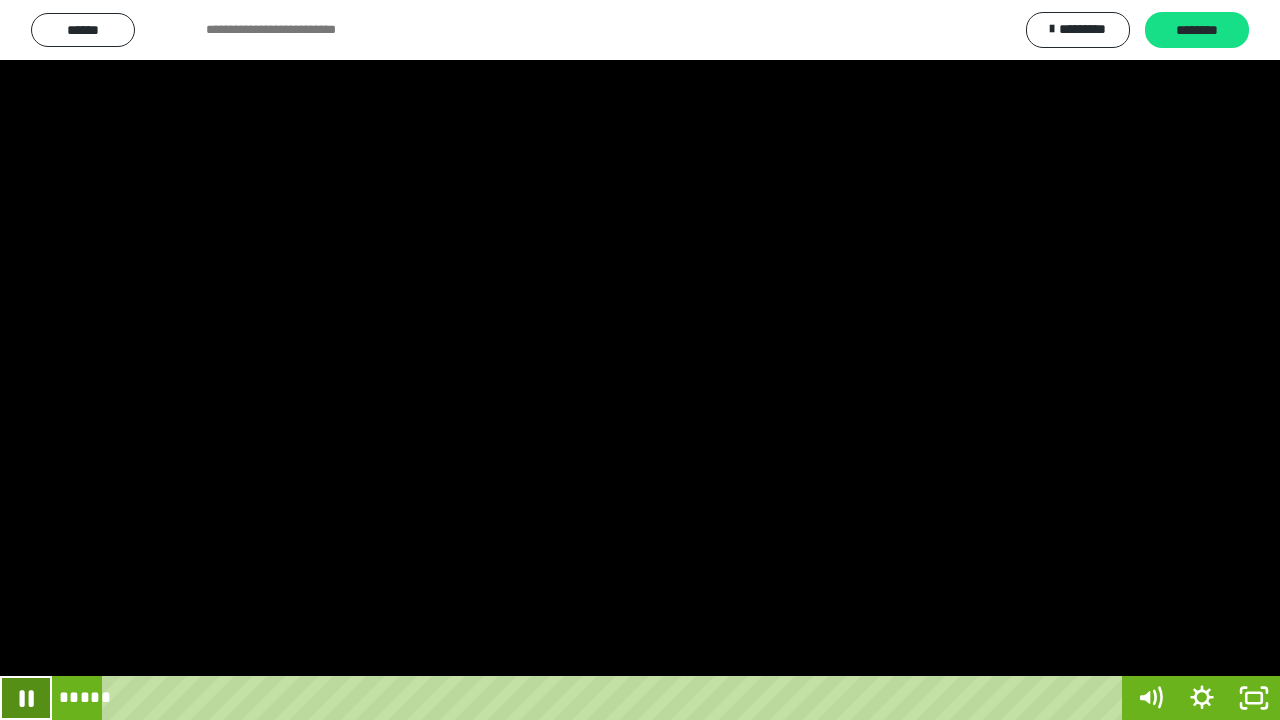 click 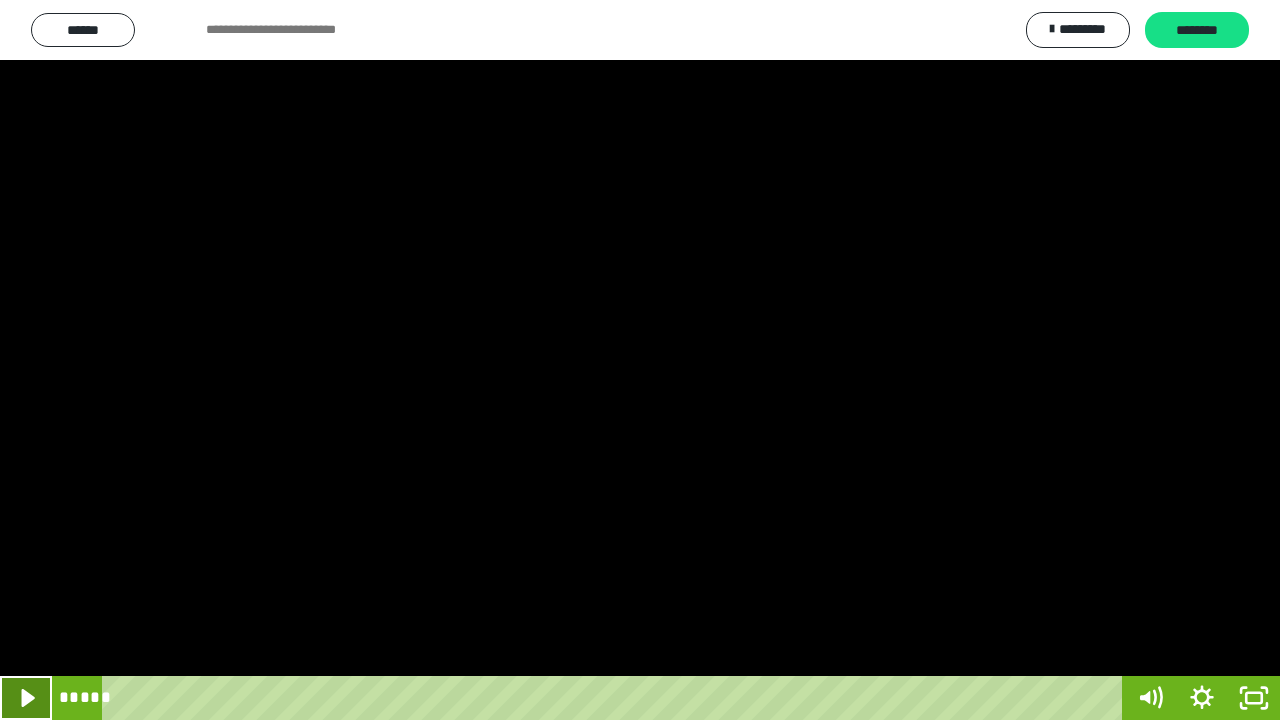 click 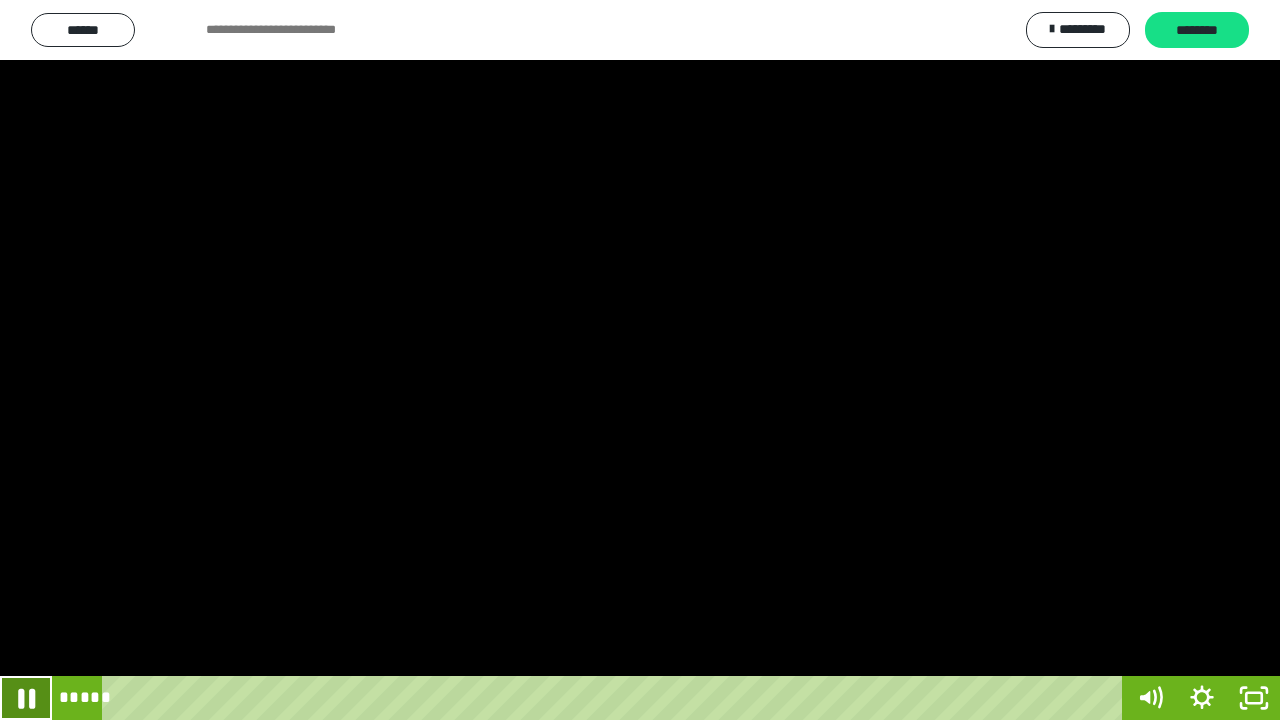 click 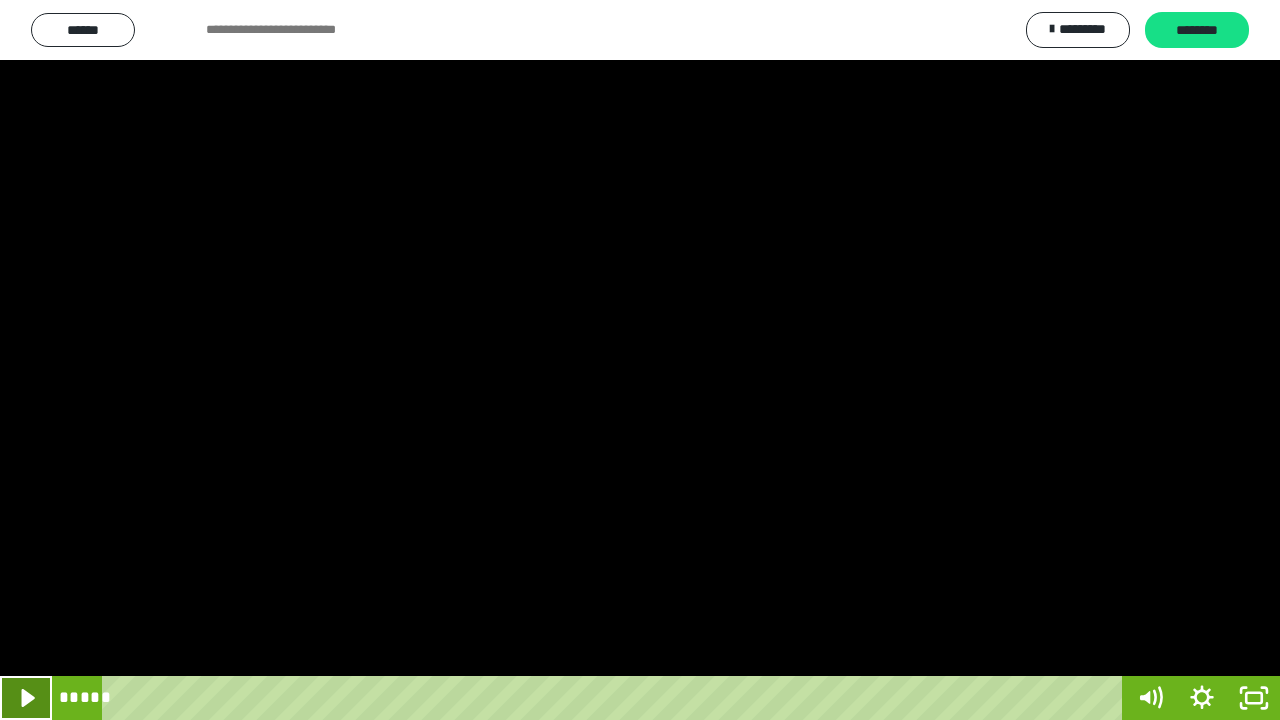 click 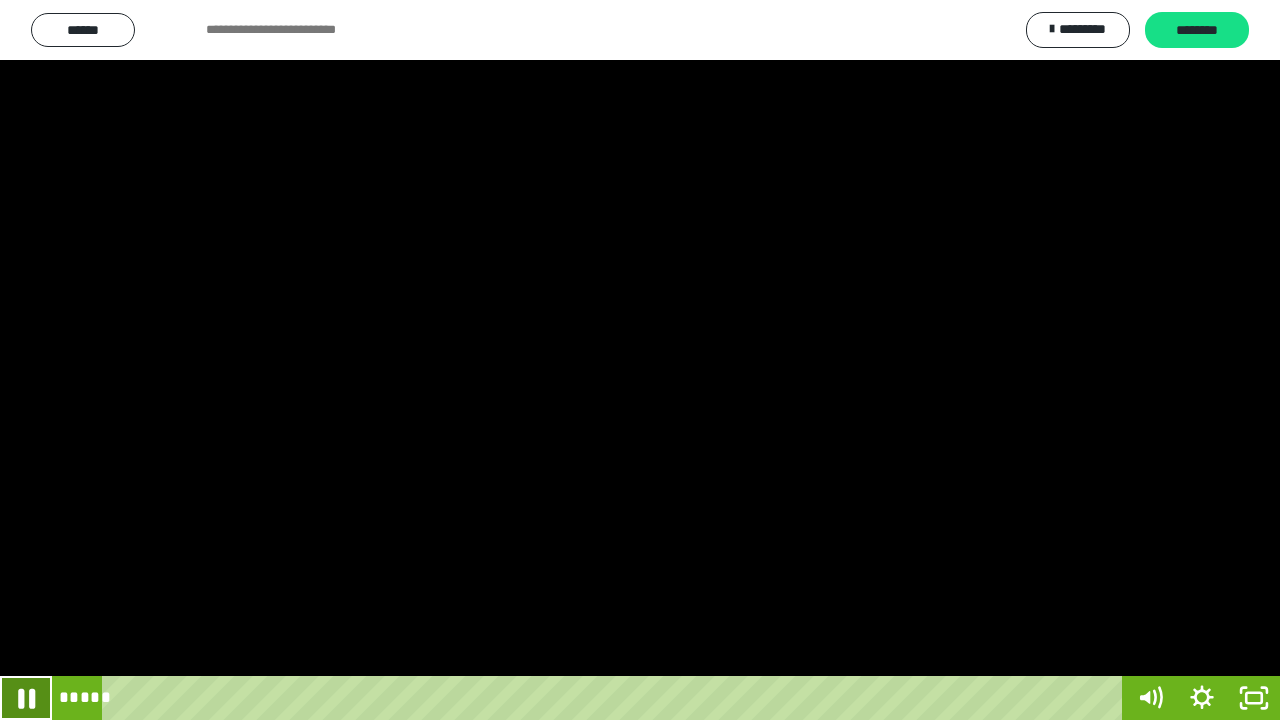 click 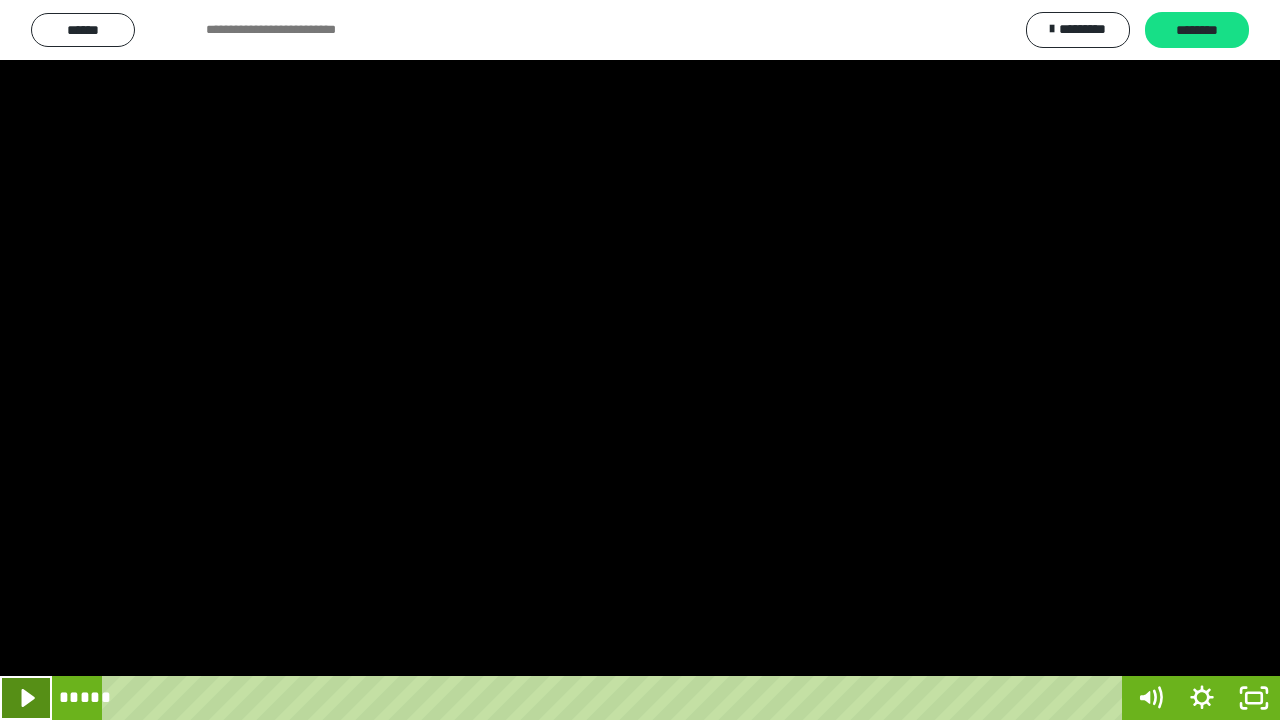 click 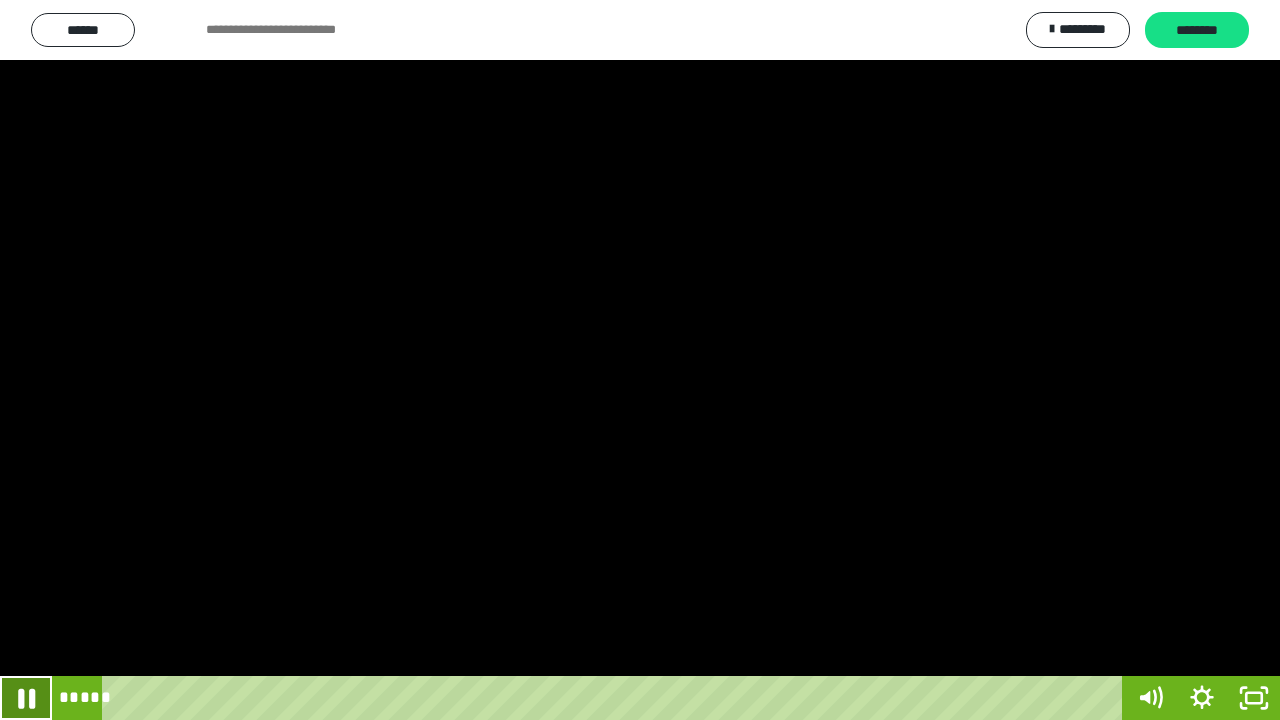 click 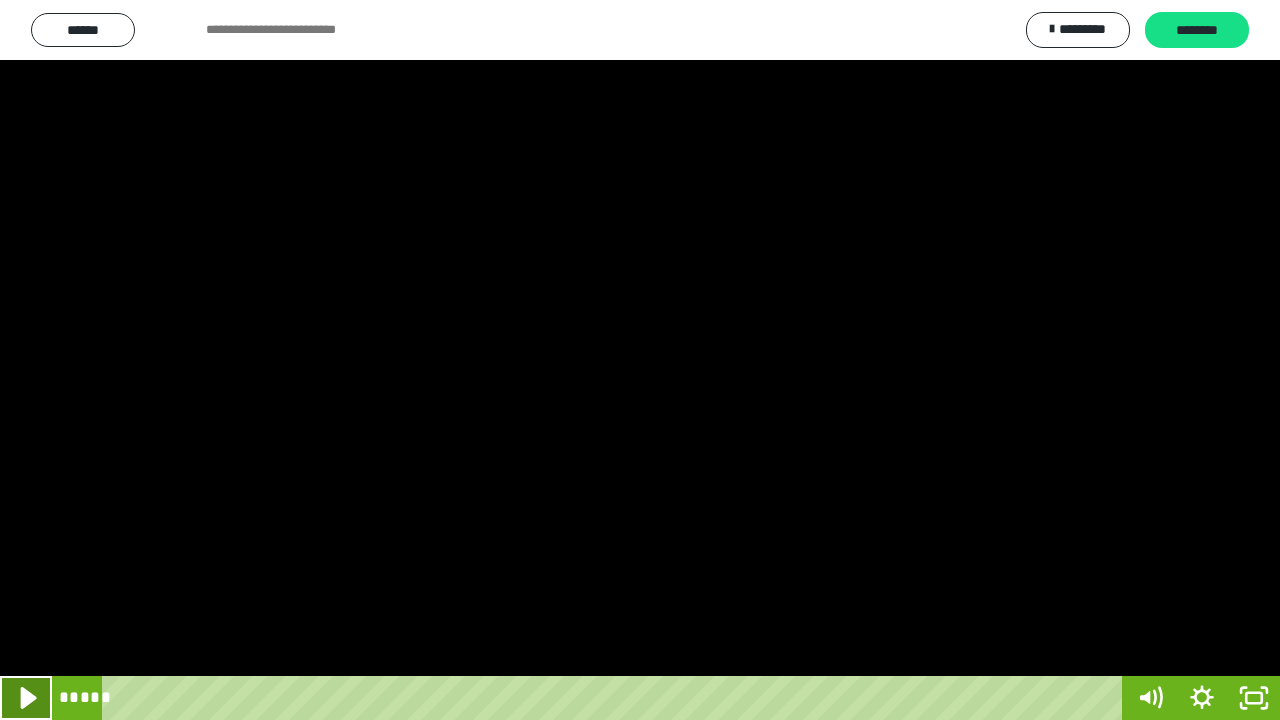 click 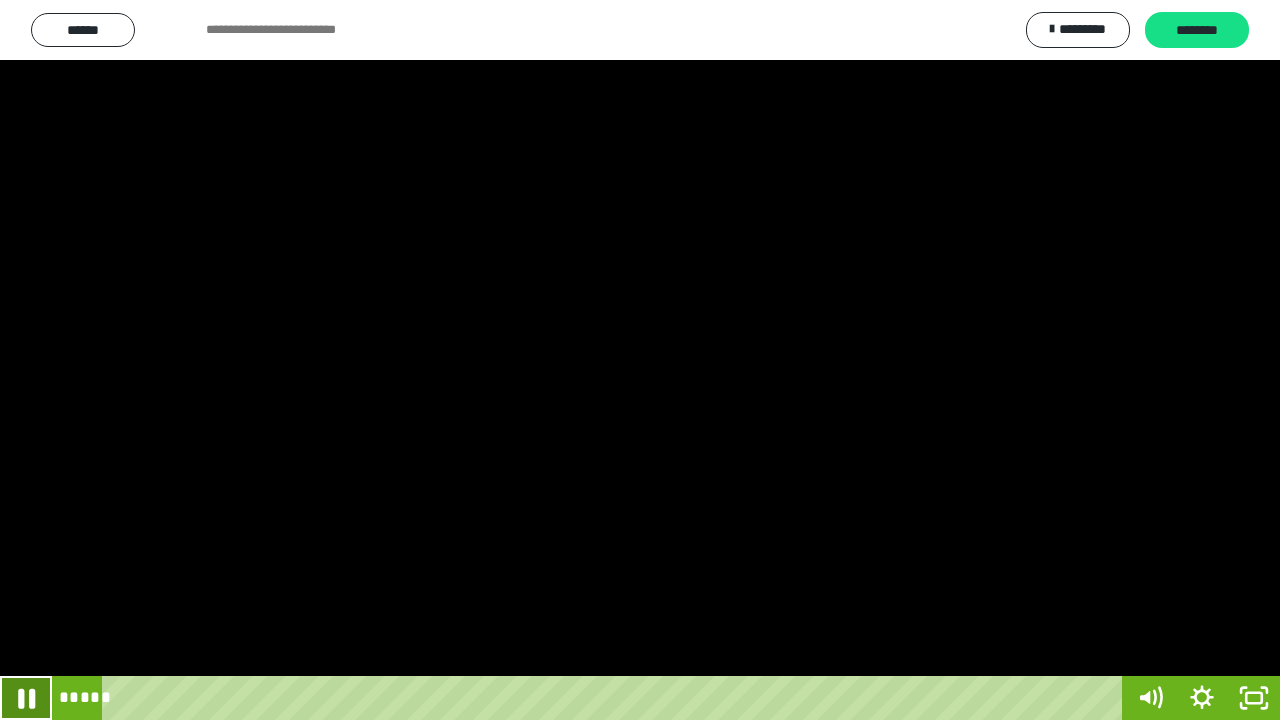 click 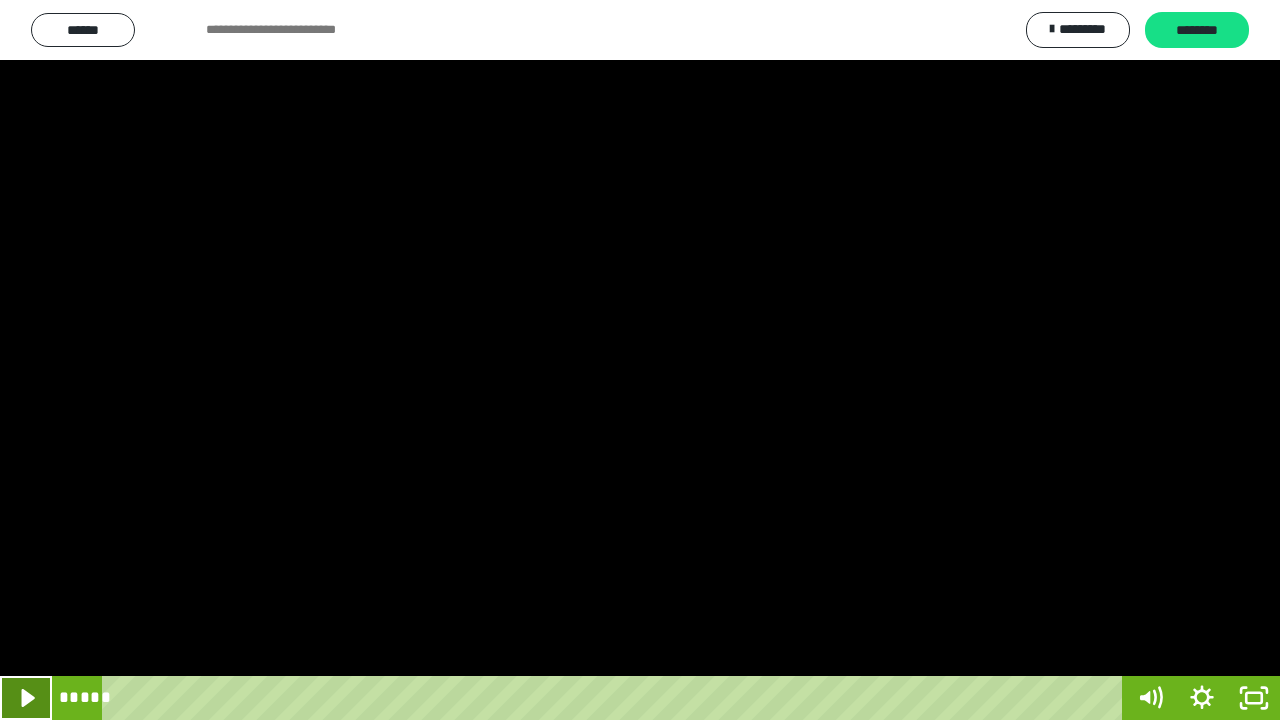 click 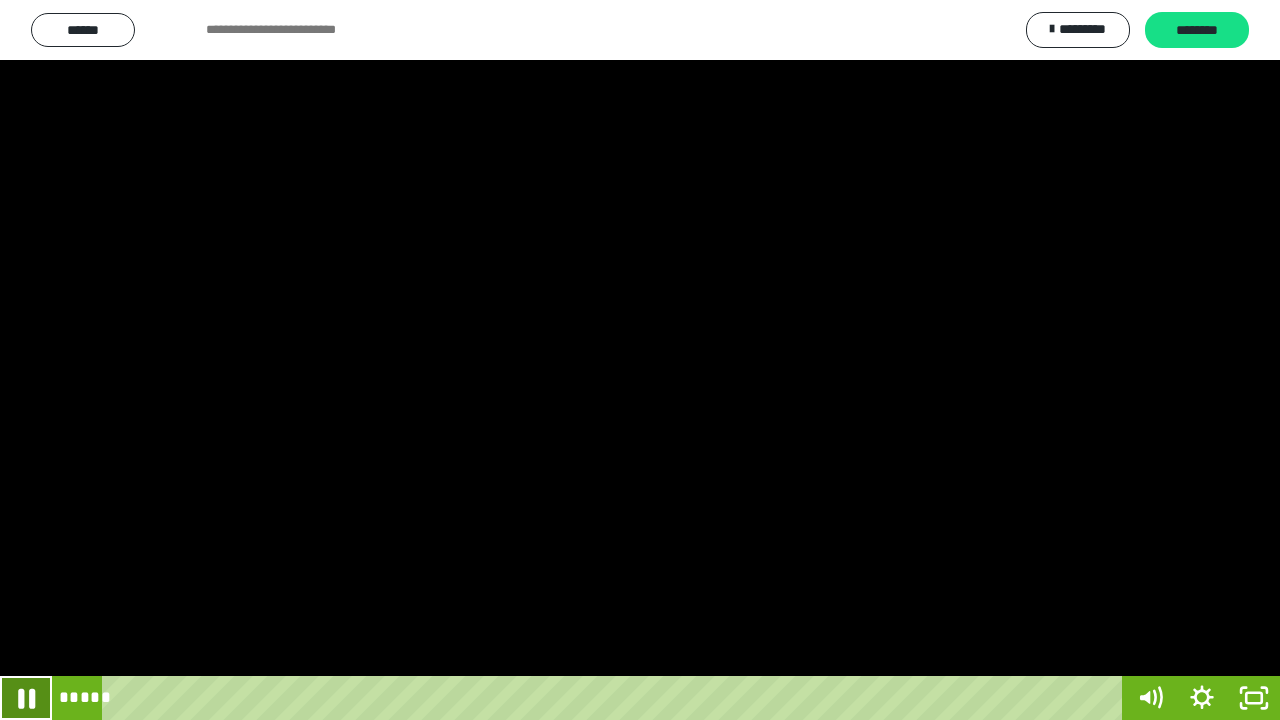 click 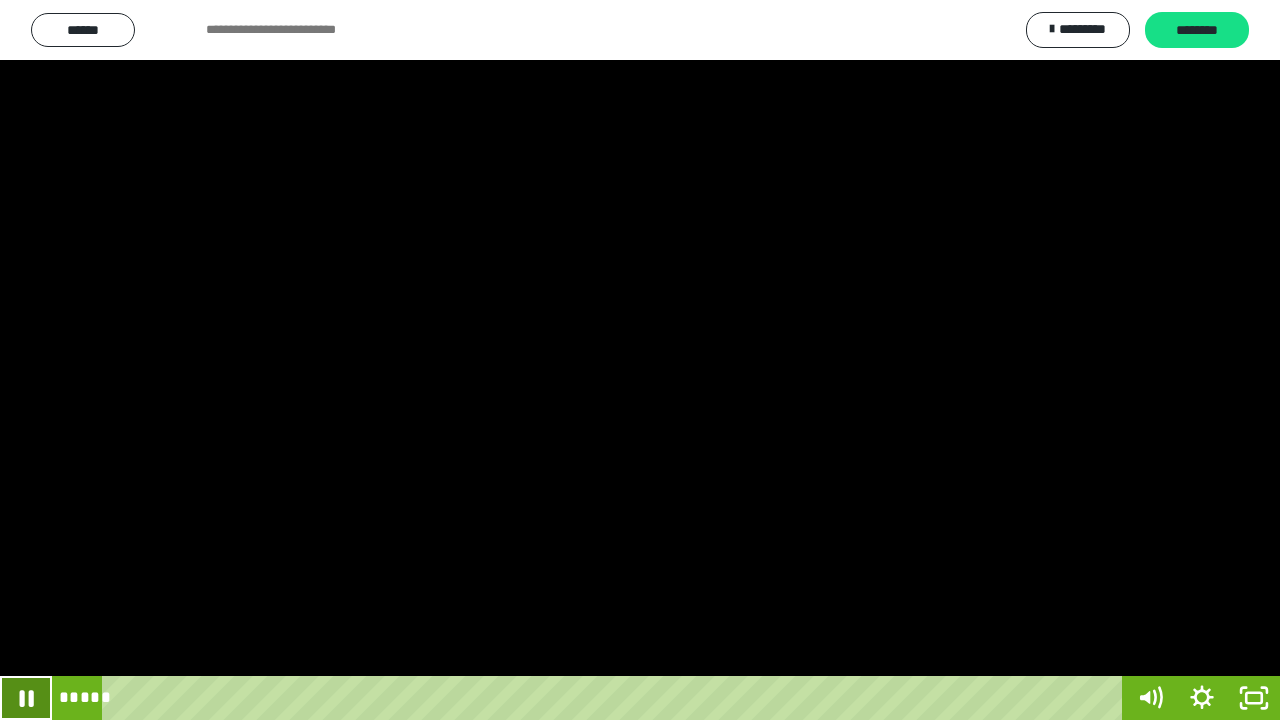 click 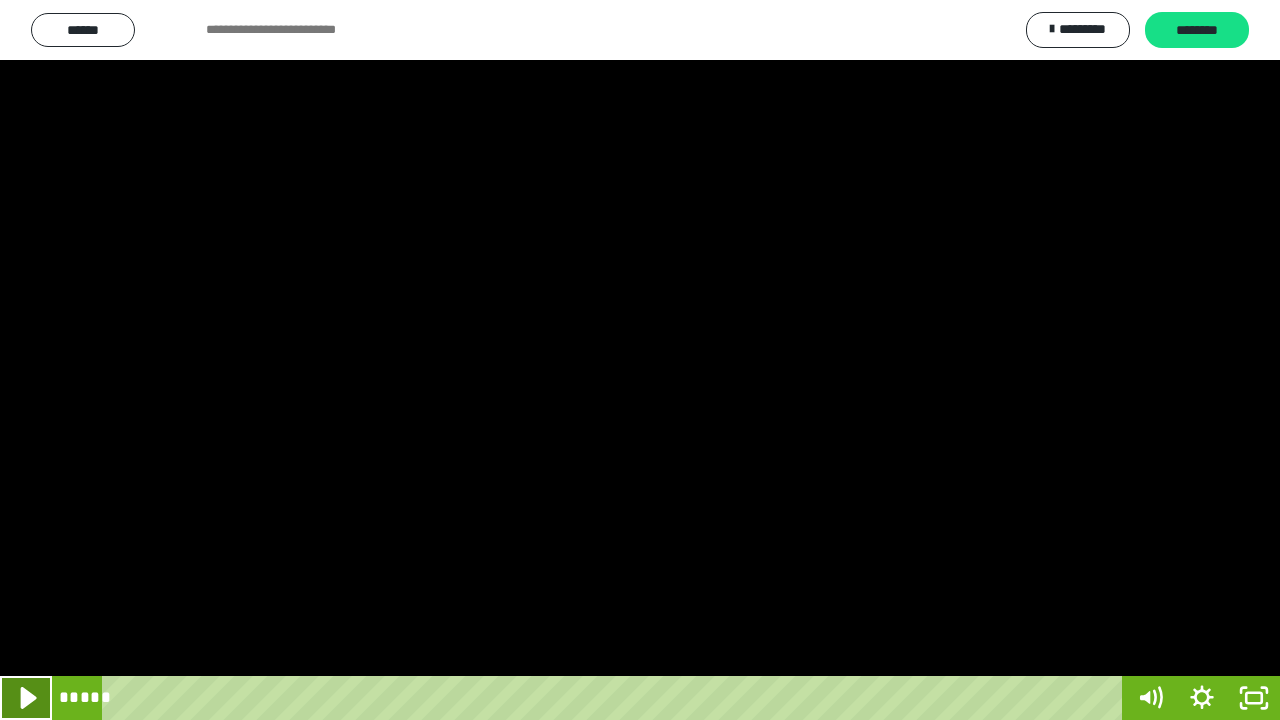 click 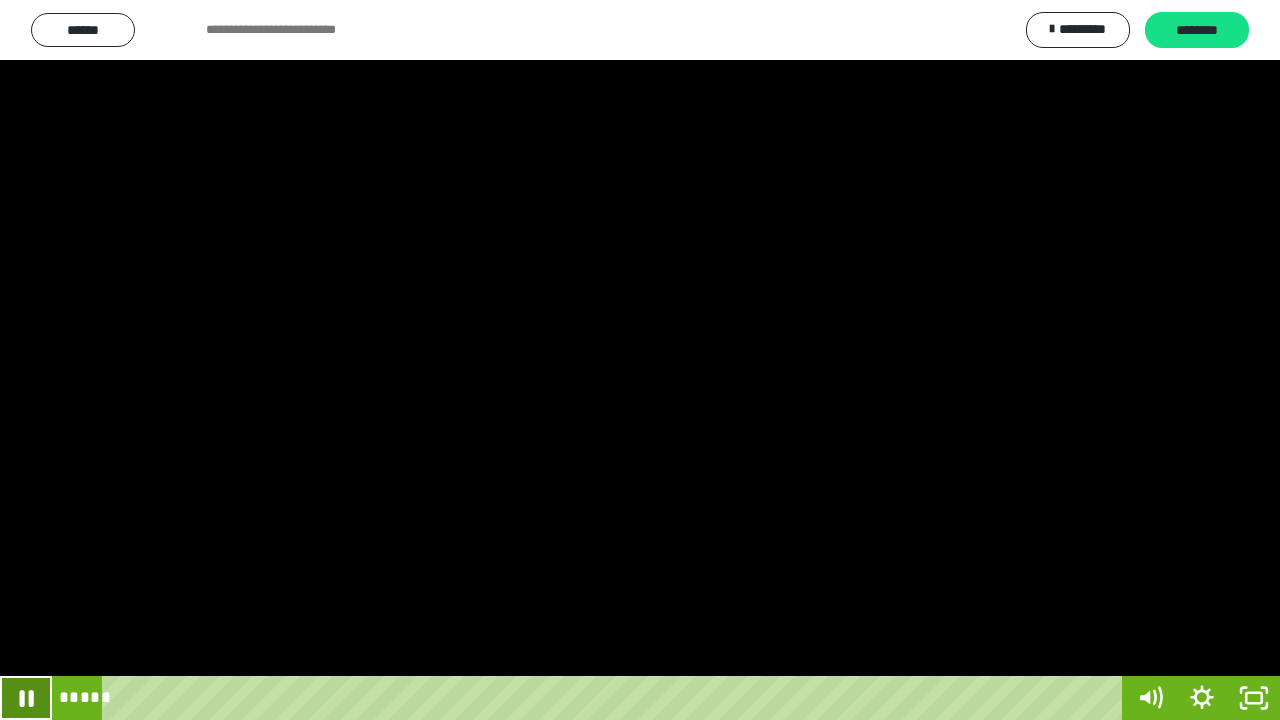 click 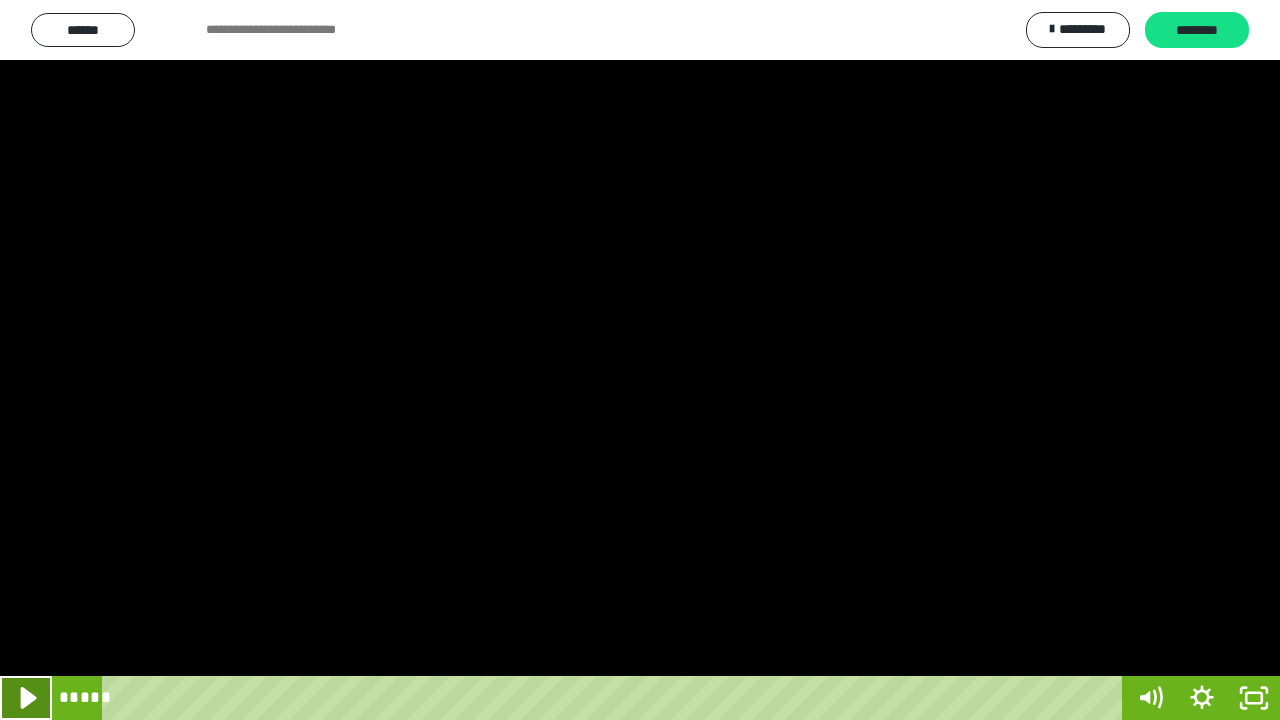 click 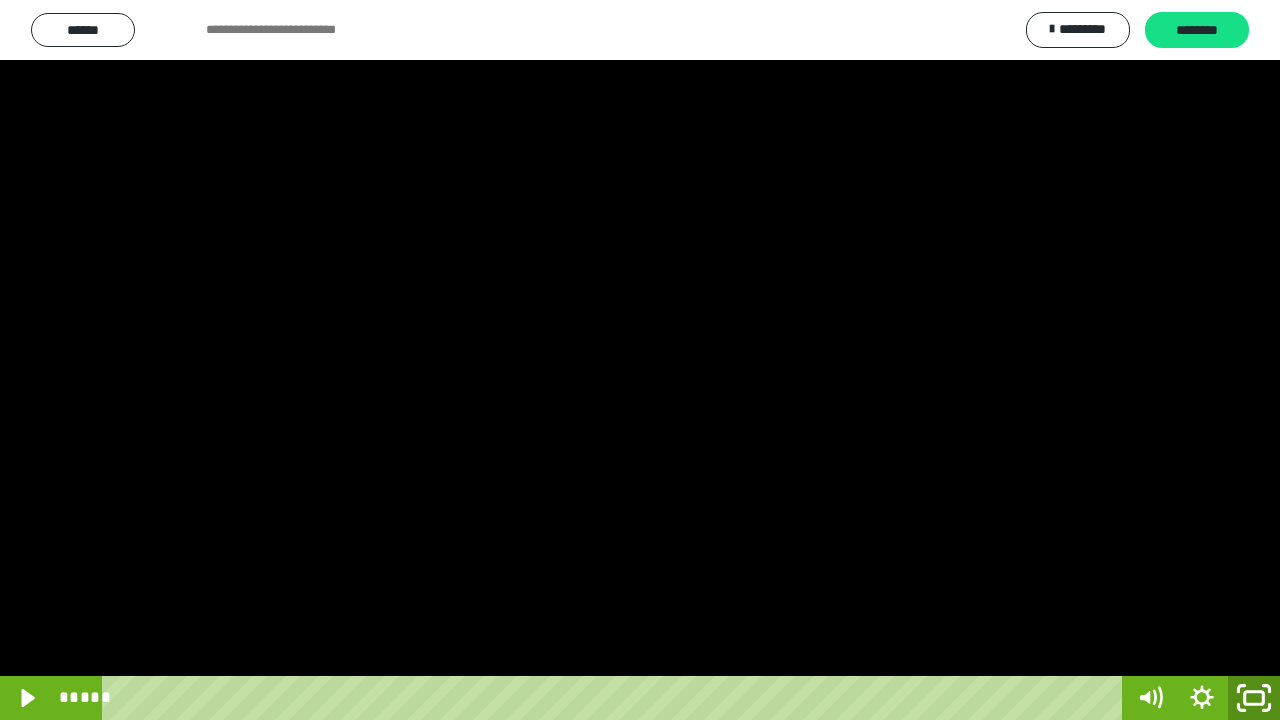 click 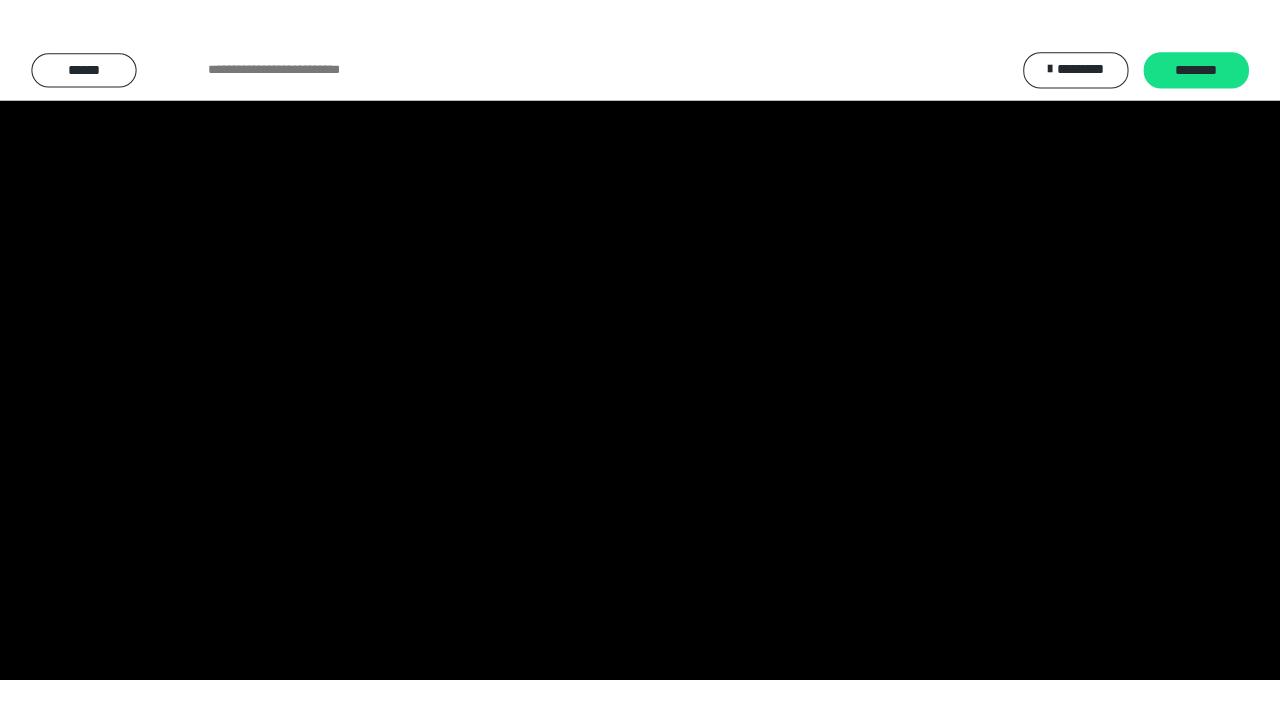 scroll, scrollTop: 3200, scrollLeft: 0, axis: vertical 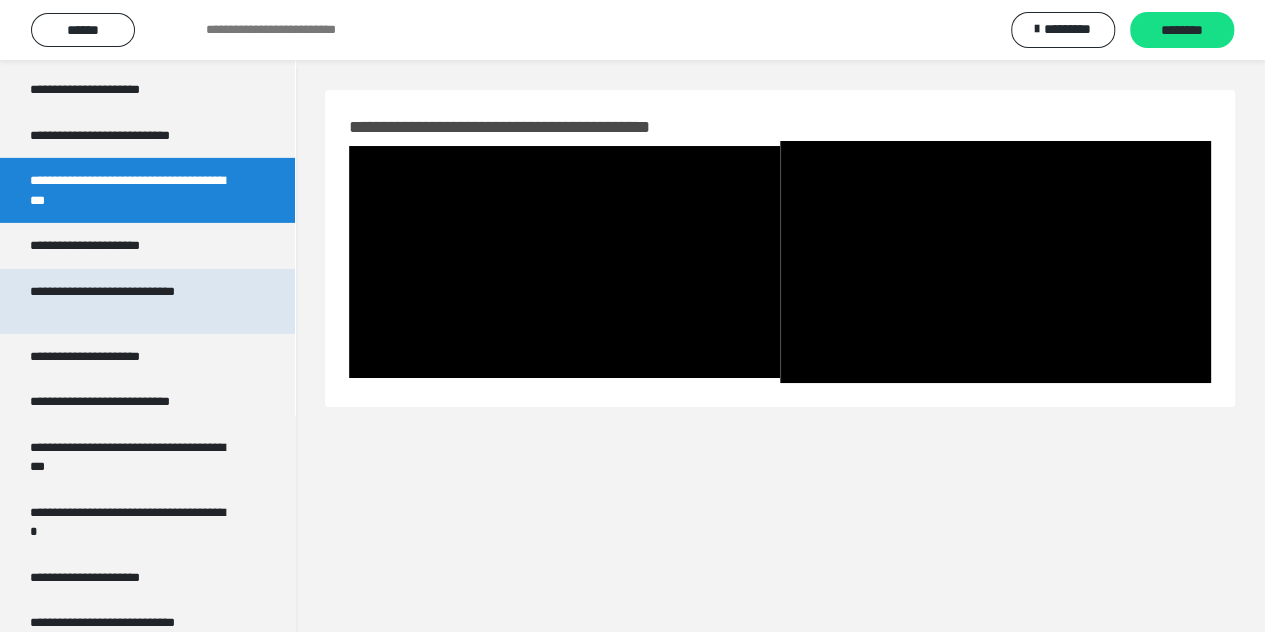 click on "**********" at bounding box center (132, 301) 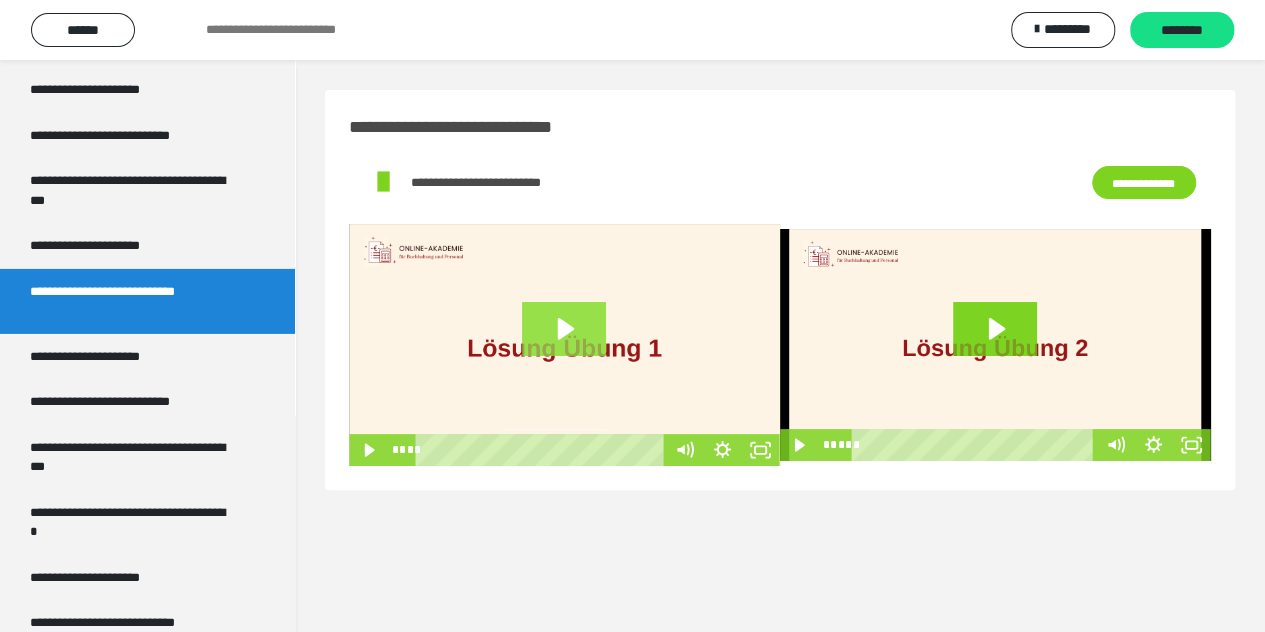 click 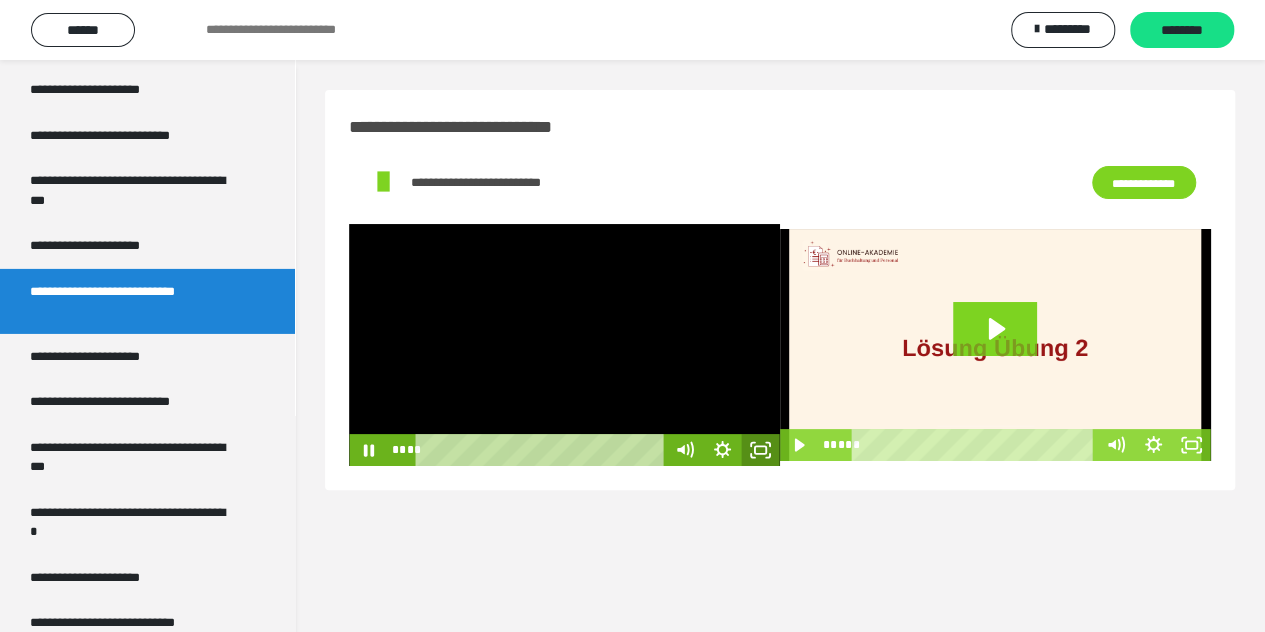 click 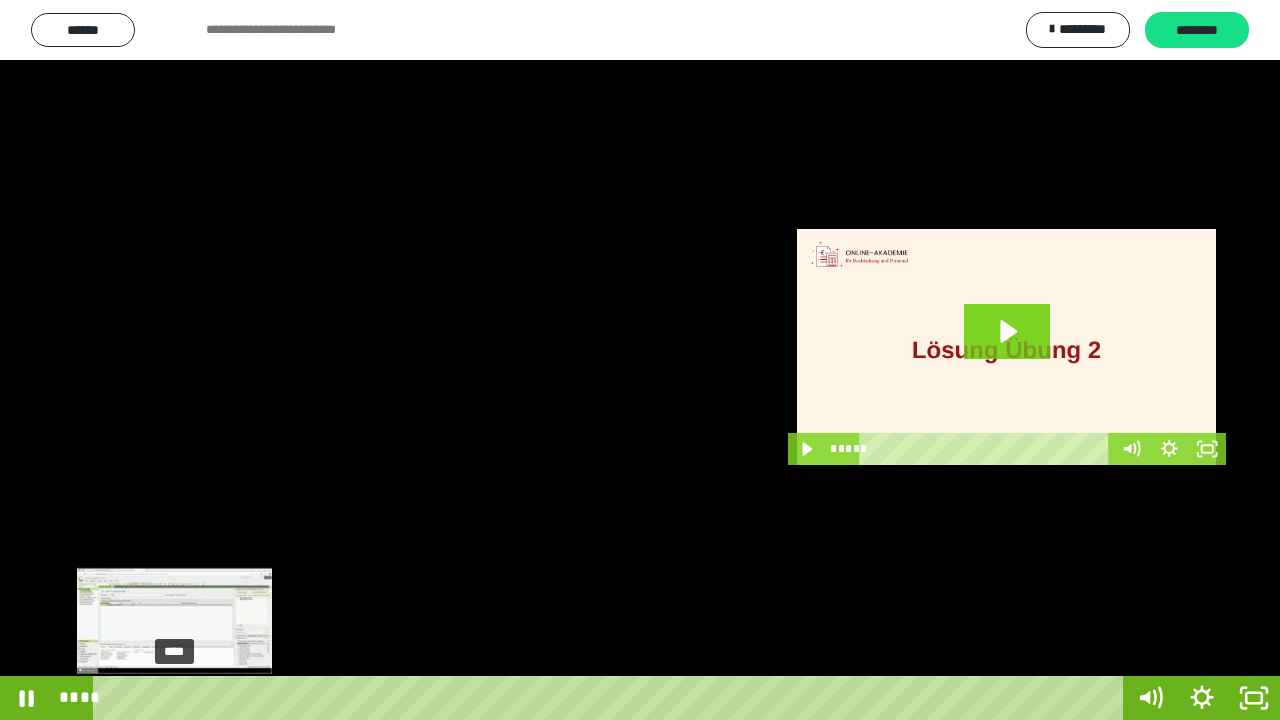 click at bounding box center [174, 698] 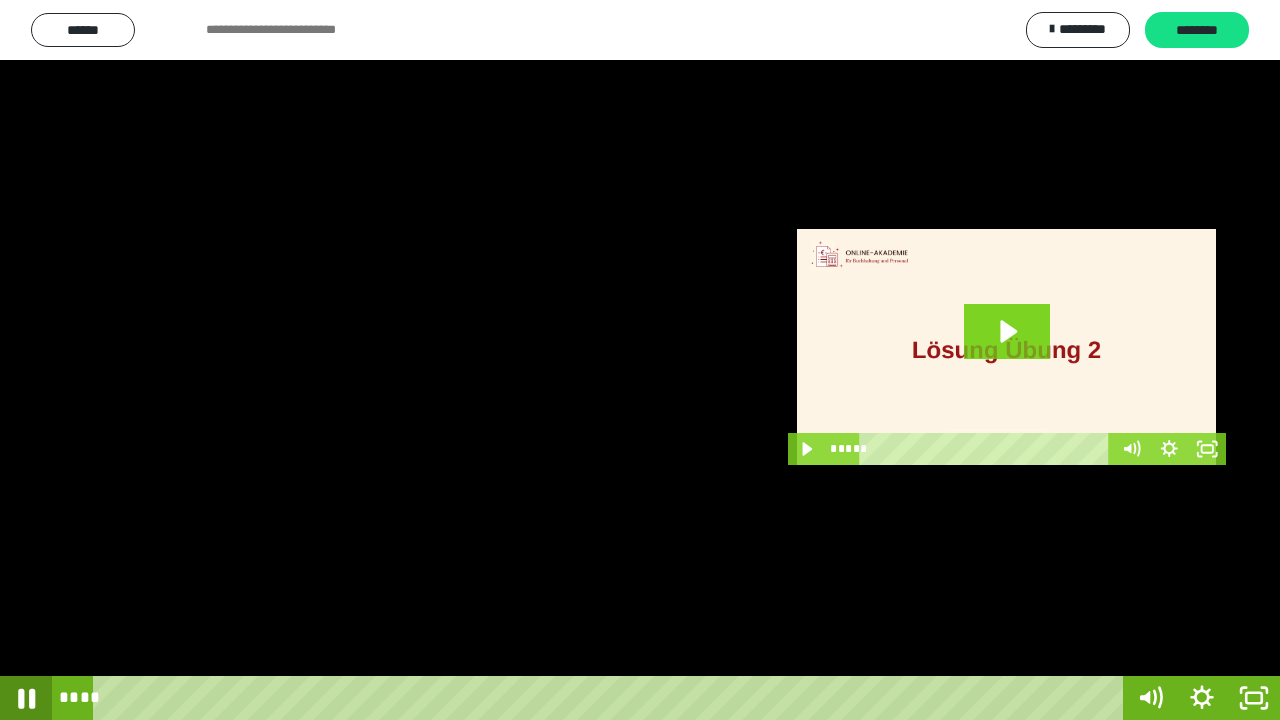 click 